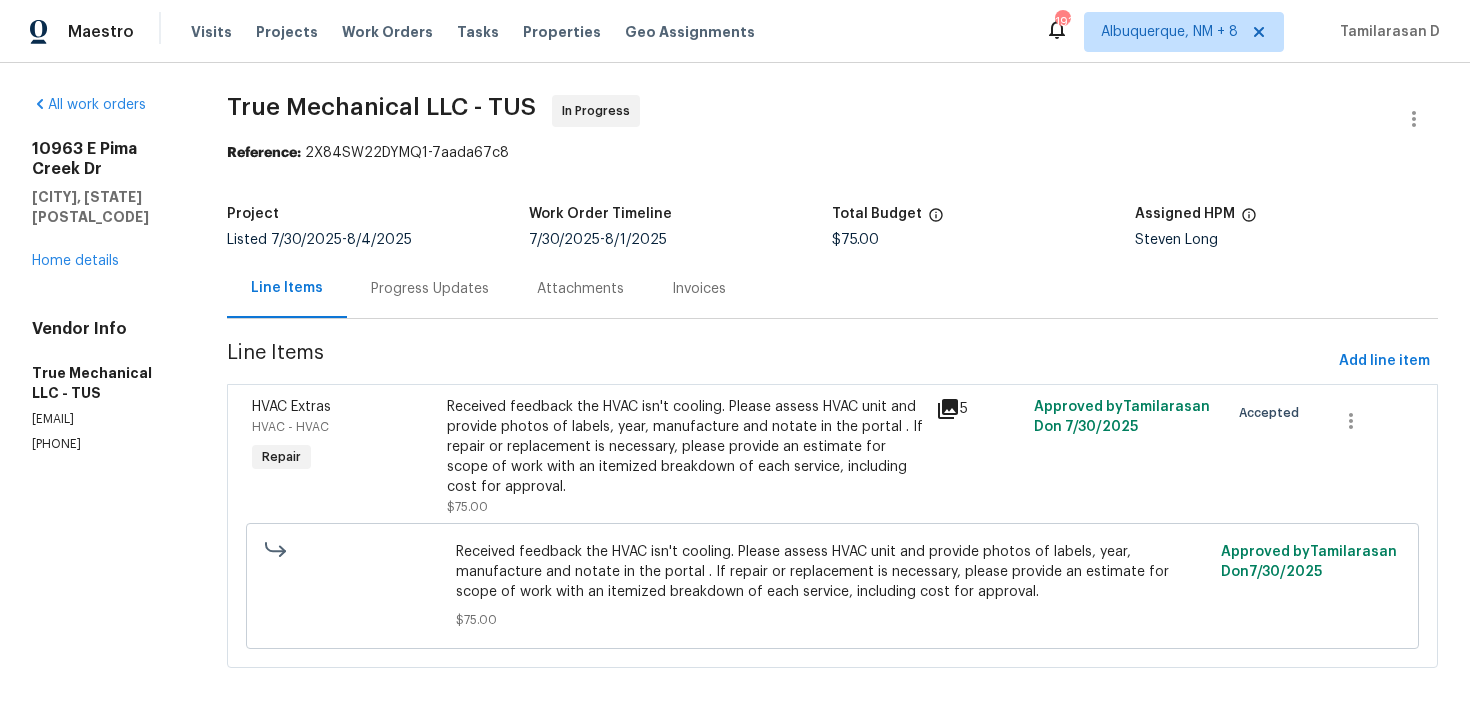 scroll, scrollTop: 0, scrollLeft: 0, axis: both 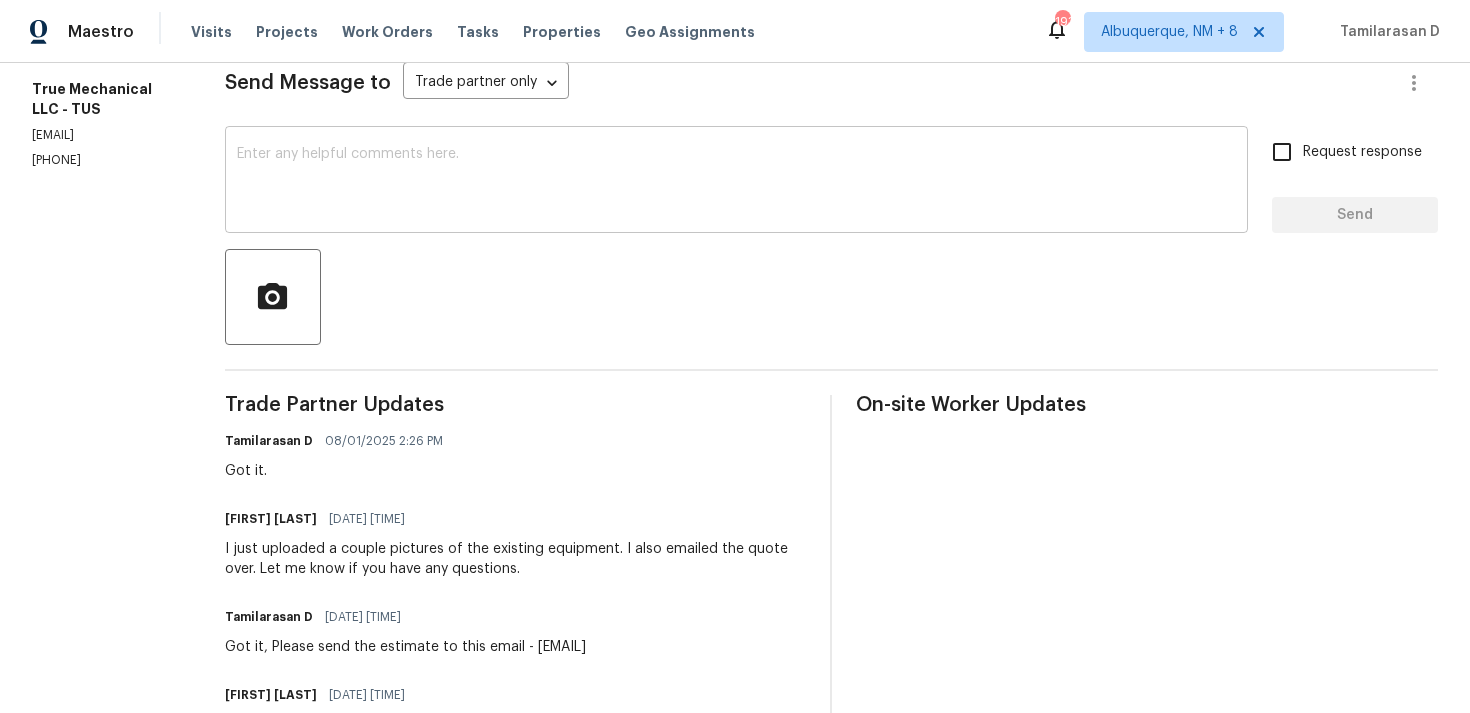 click at bounding box center [736, 182] 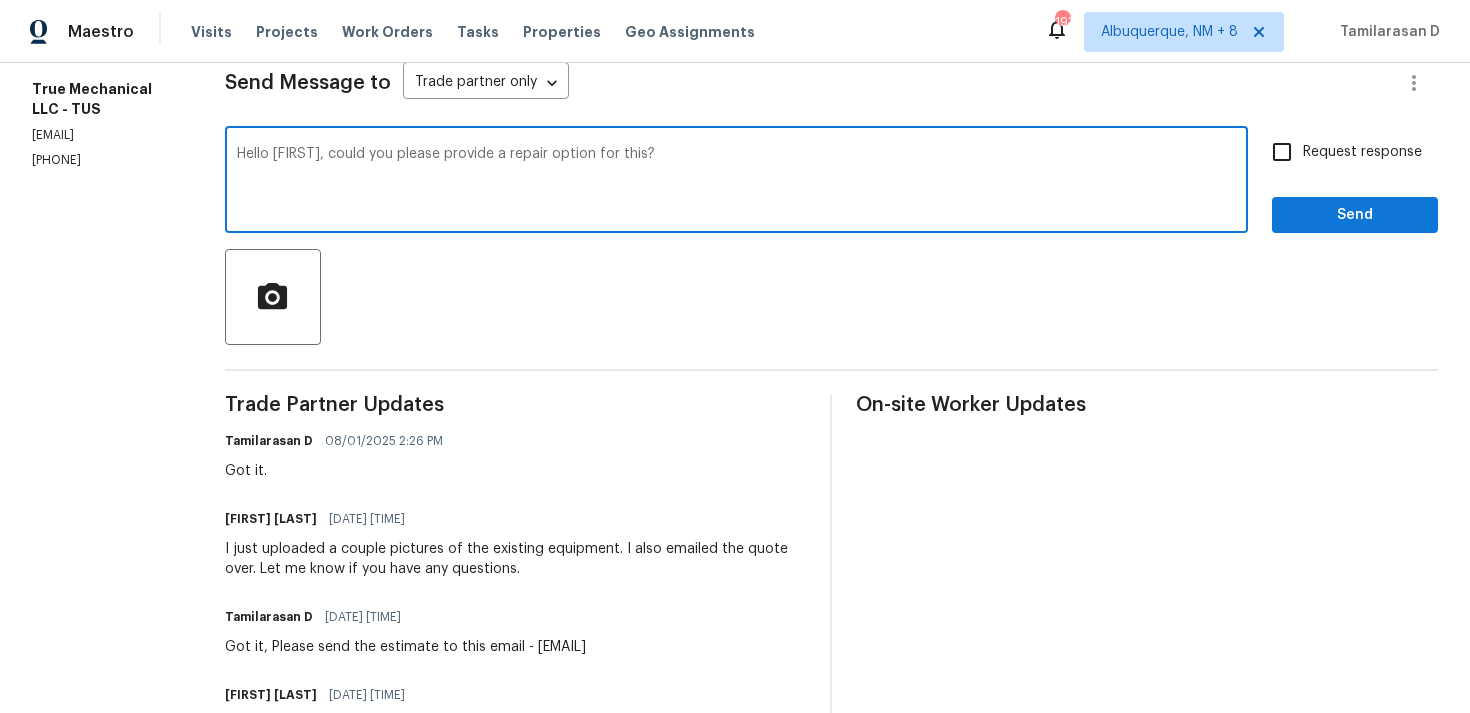 scroll, scrollTop: 0, scrollLeft: 0, axis: both 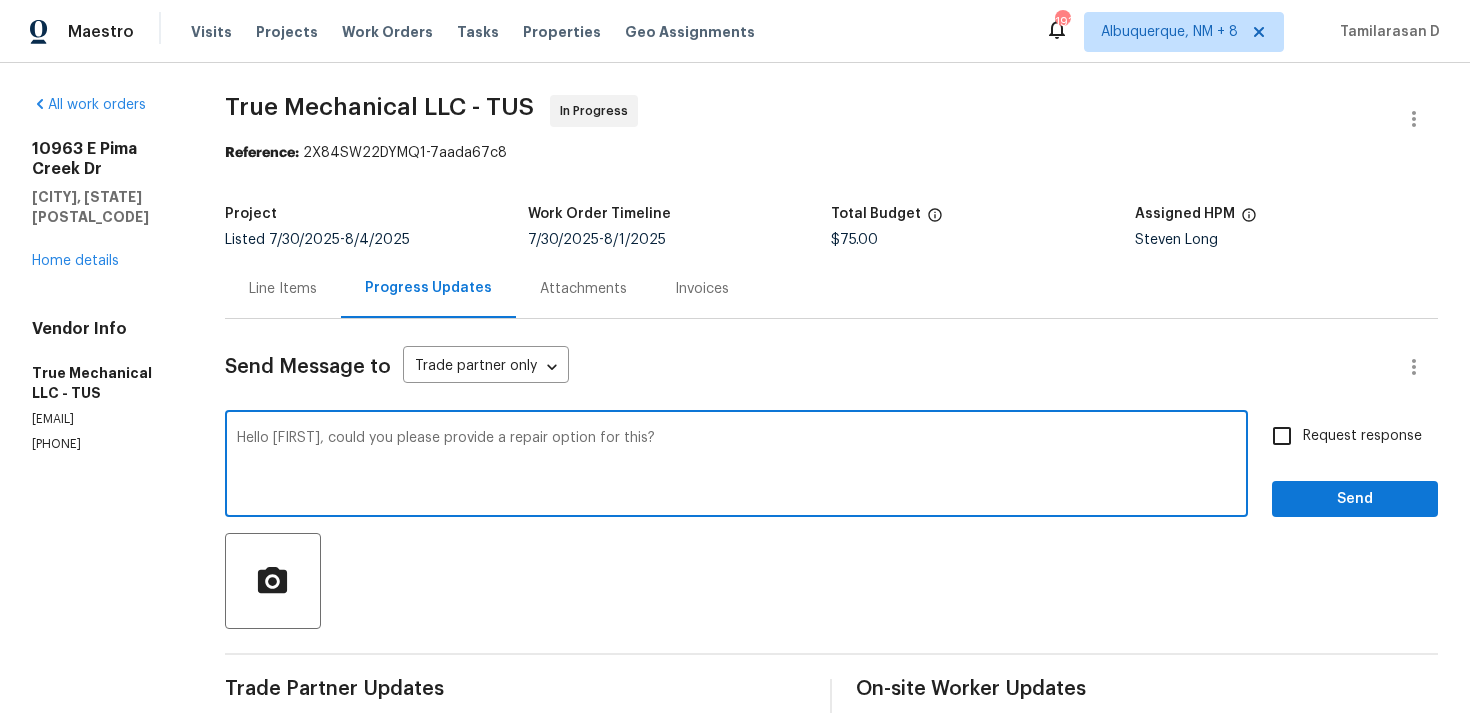 click on "Hello Mariah, could you please provide a repair option for this?" at bounding box center [736, 466] 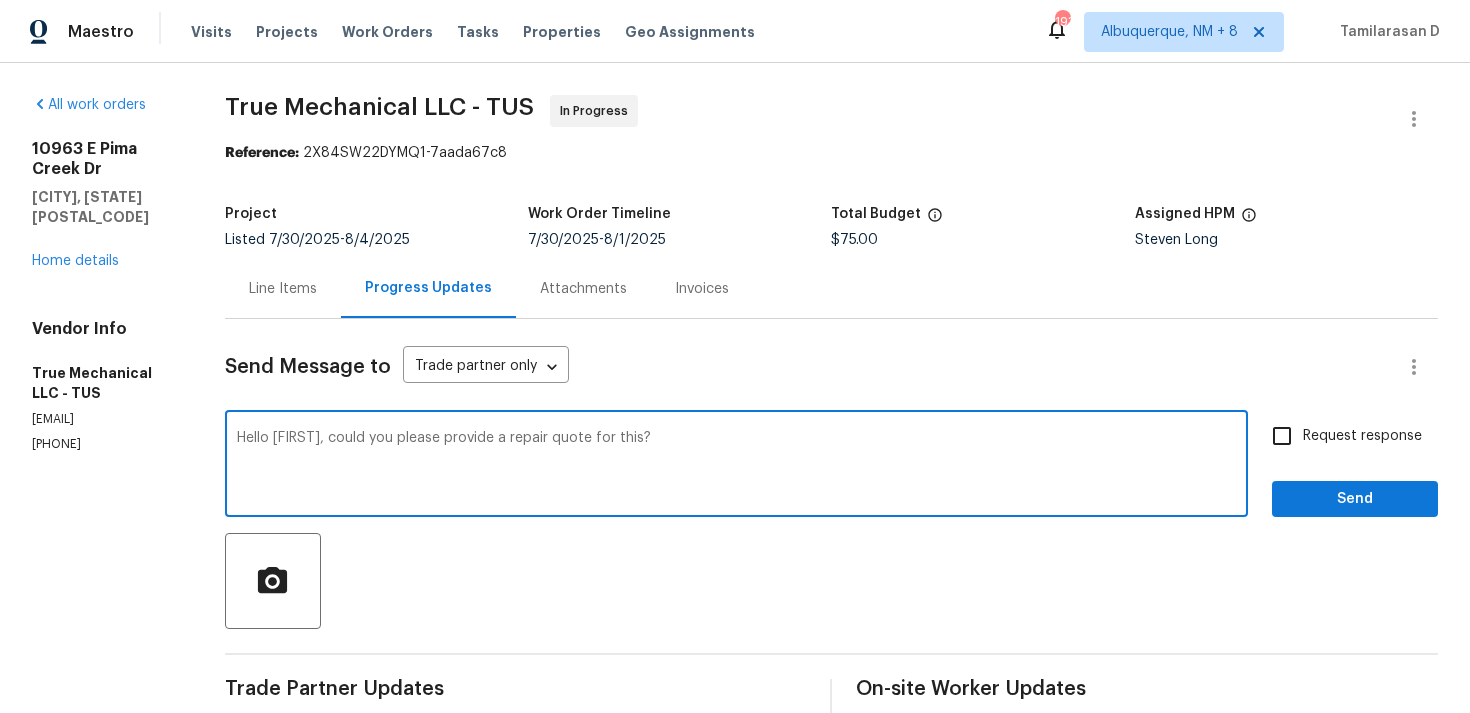 type on "Hello Mariah, could you please provide a repair quote for this?" 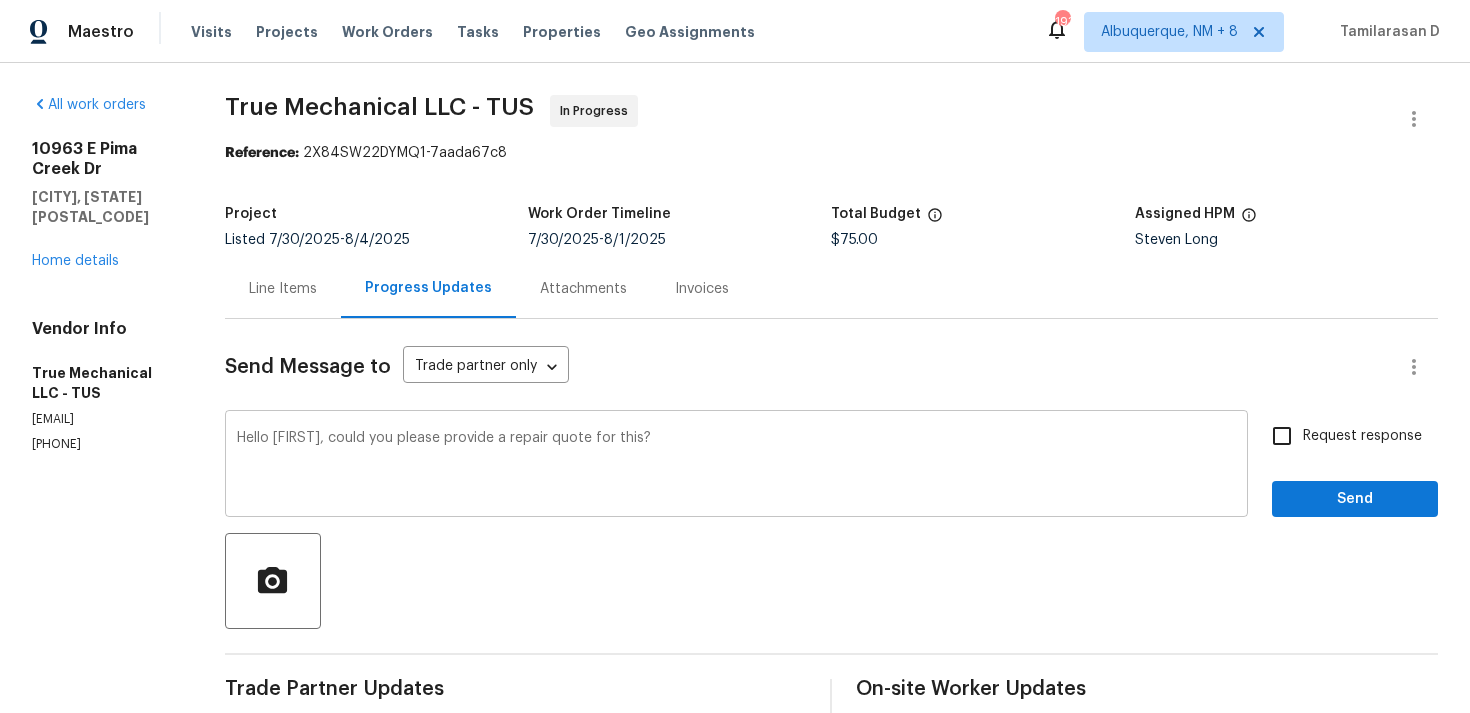 click on "Hello Mariah, could you please provide a repair quote for this?" at bounding box center [736, 466] 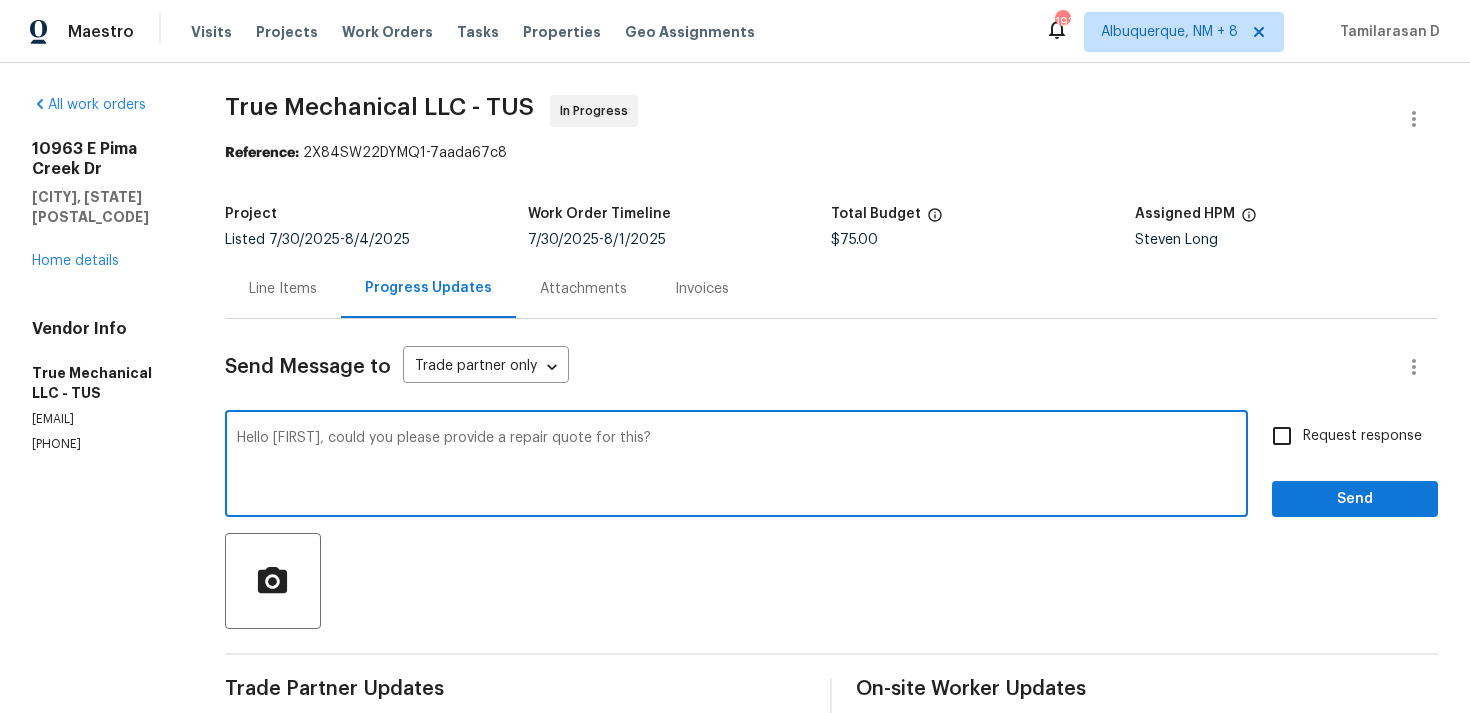 click on "Request response" at bounding box center (1282, 436) 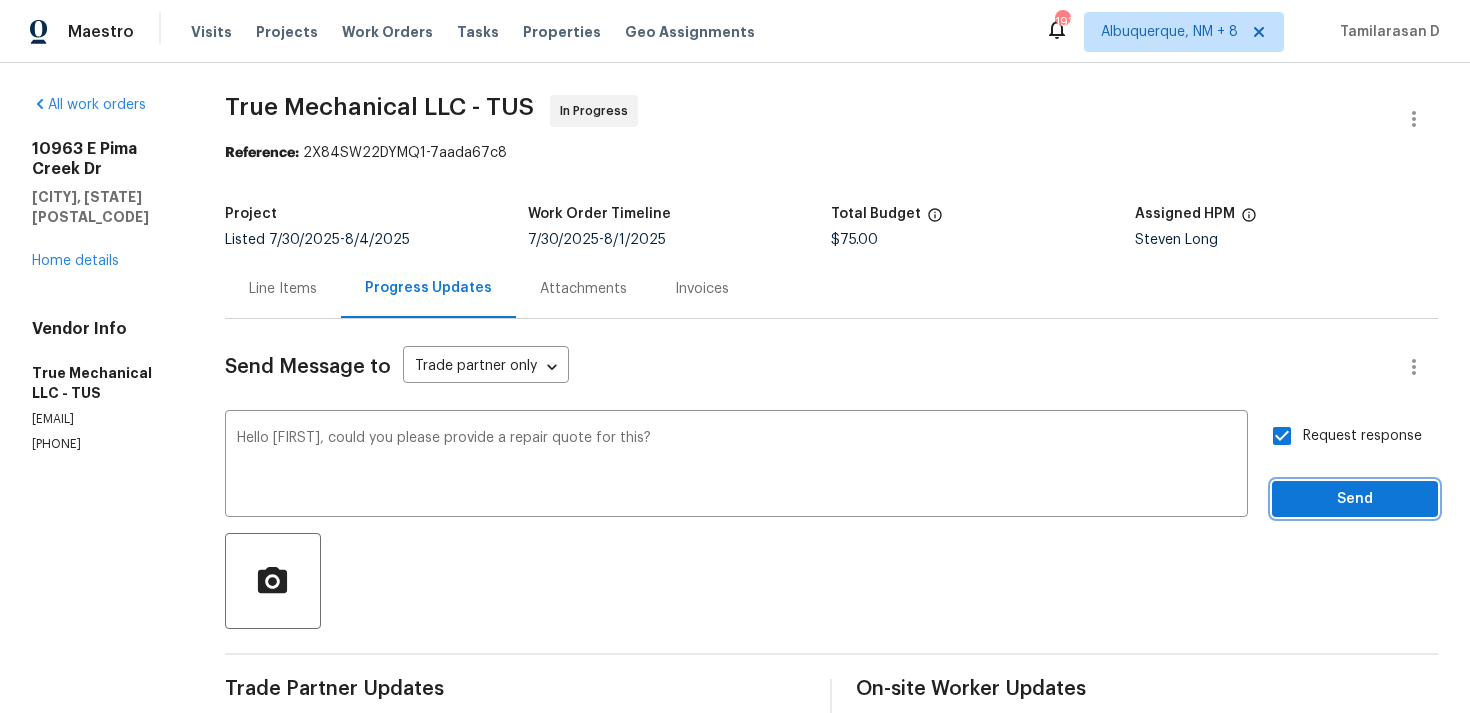 click on "Send" at bounding box center [1355, 499] 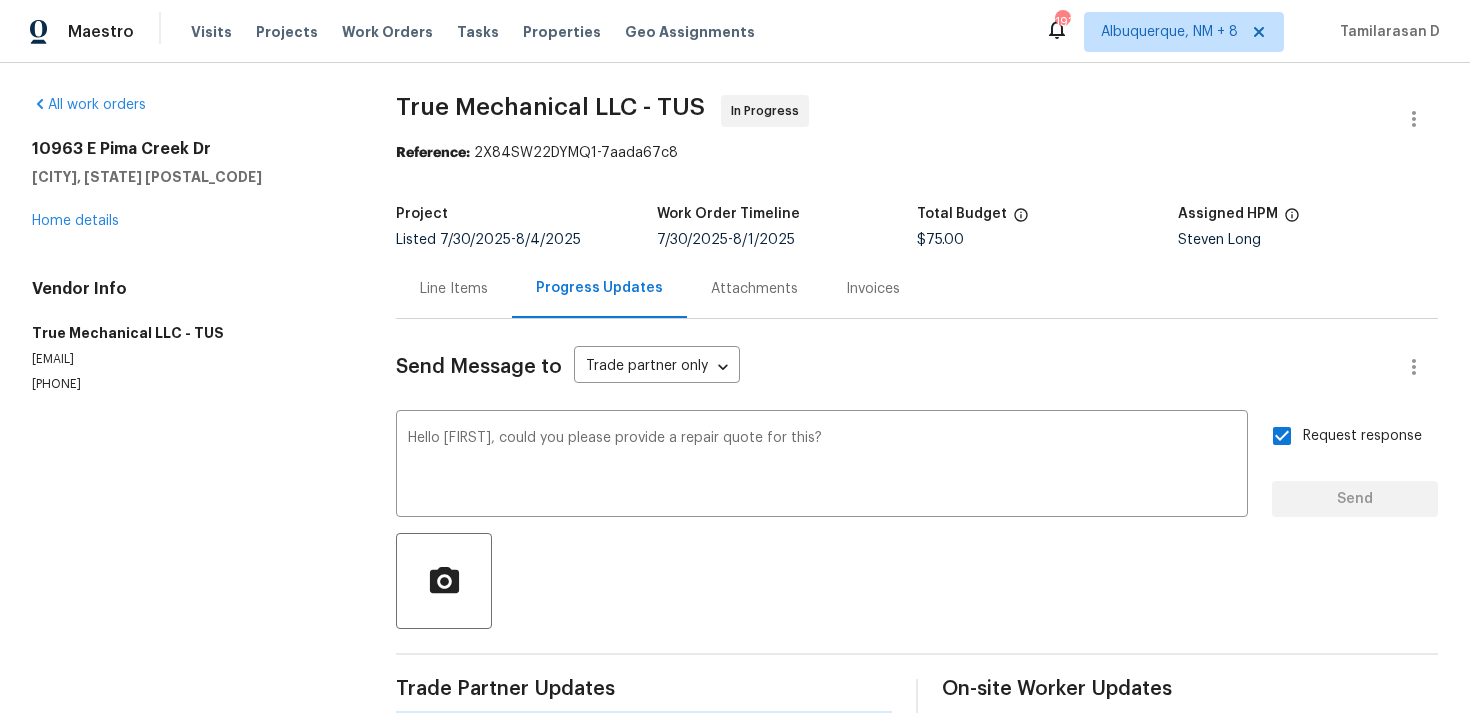 type 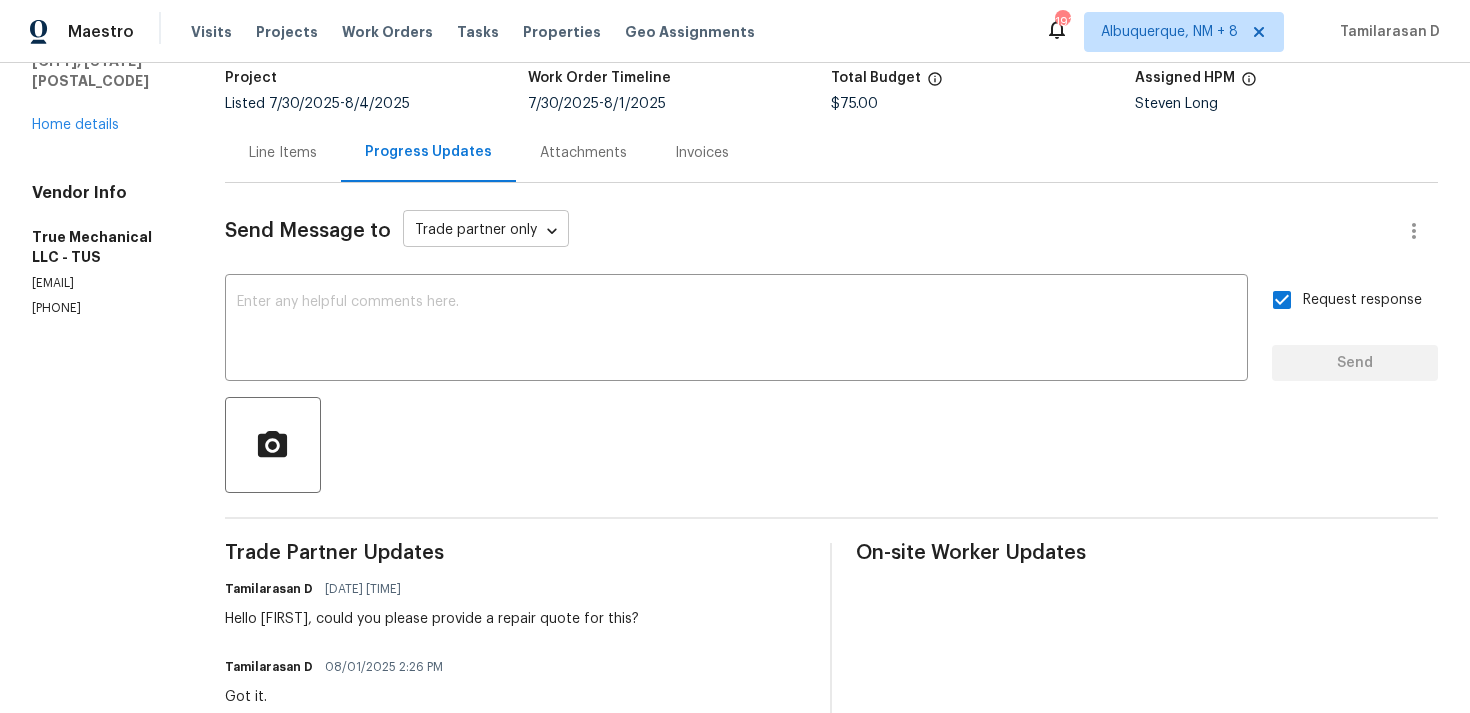 scroll, scrollTop: 0, scrollLeft: 0, axis: both 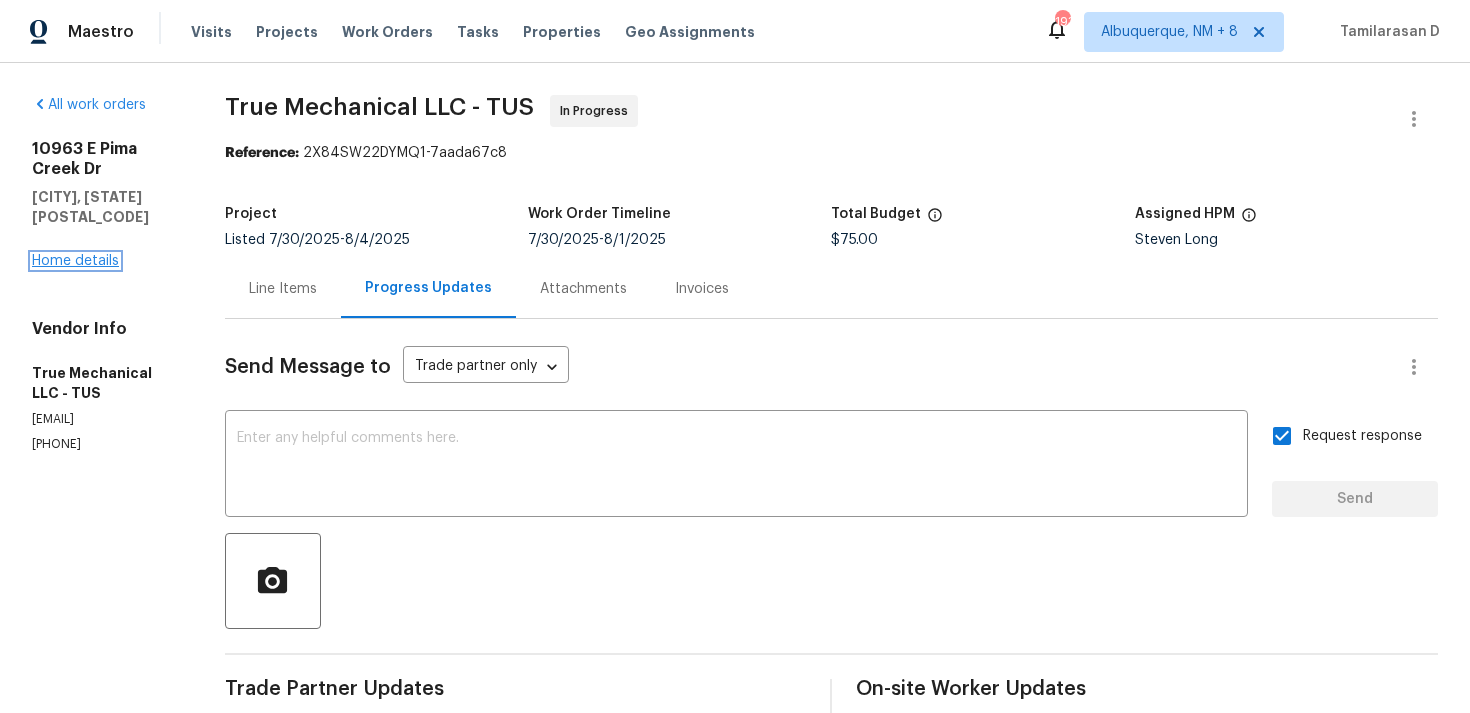 click on "Home details" at bounding box center (75, 261) 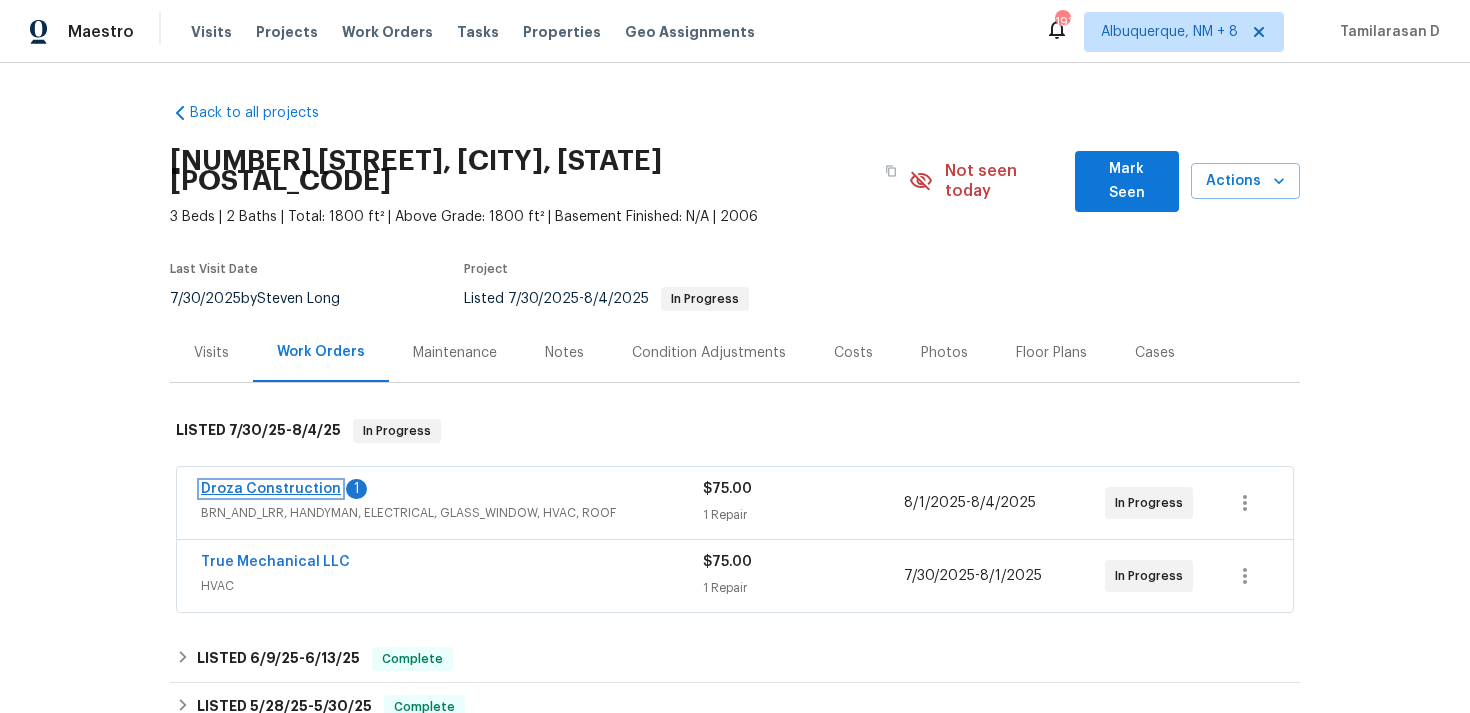 click on "Droza Construction" at bounding box center [271, 489] 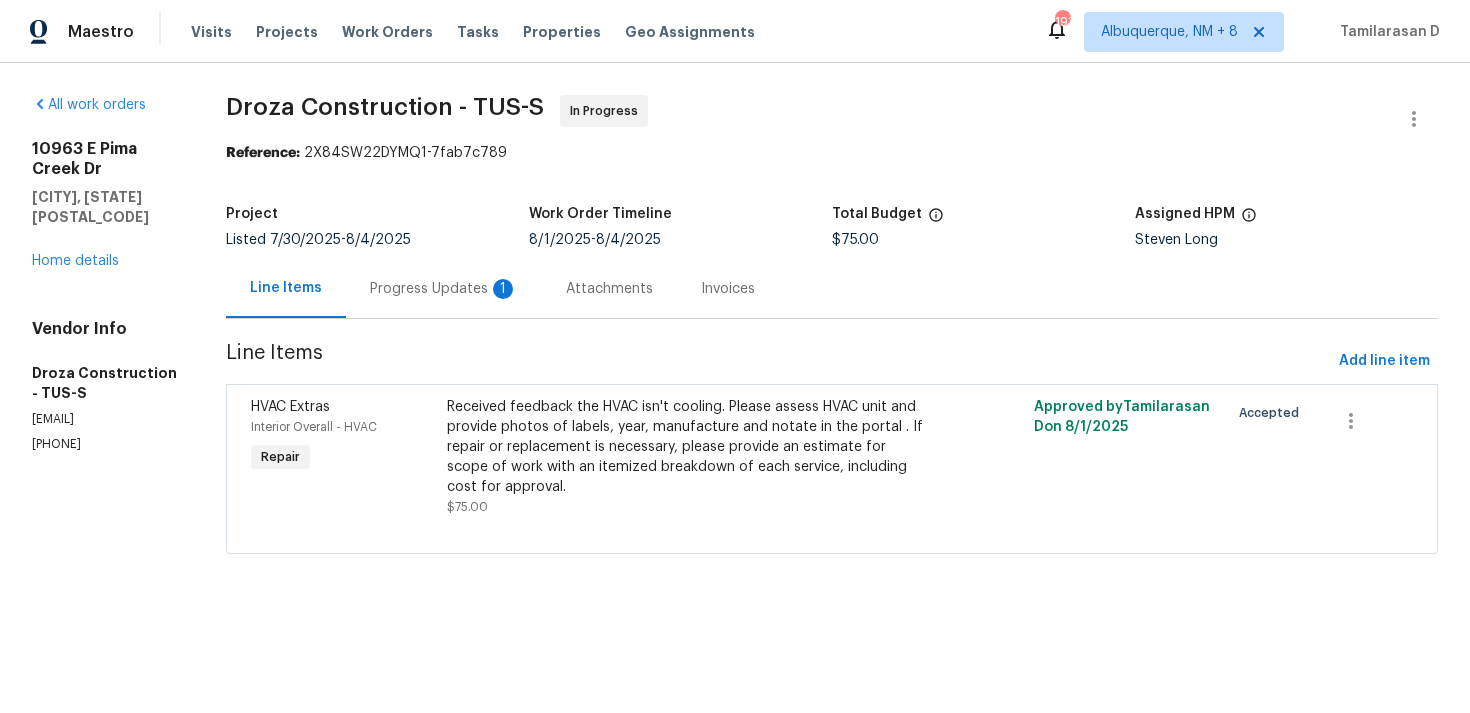 click on "Progress Updates 1" at bounding box center (444, 289) 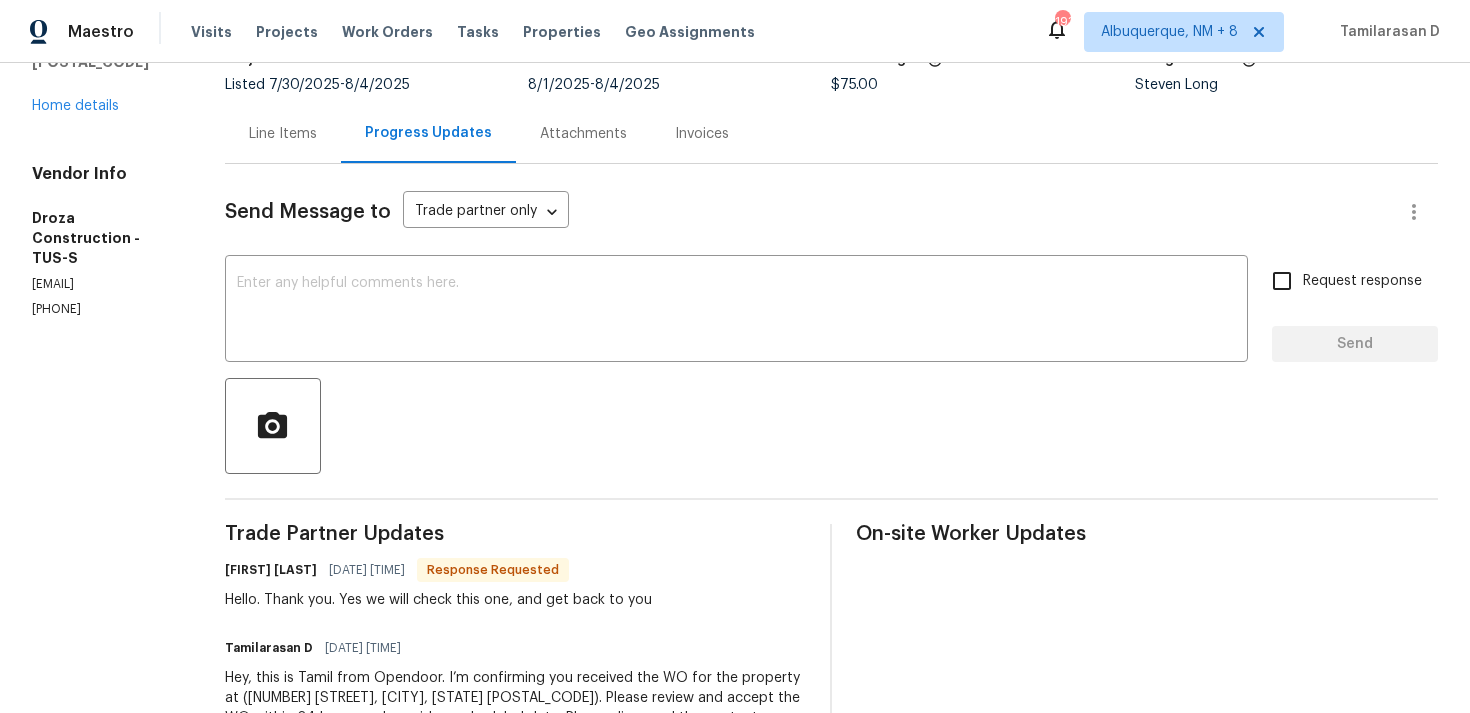 scroll, scrollTop: 246, scrollLeft: 0, axis: vertical 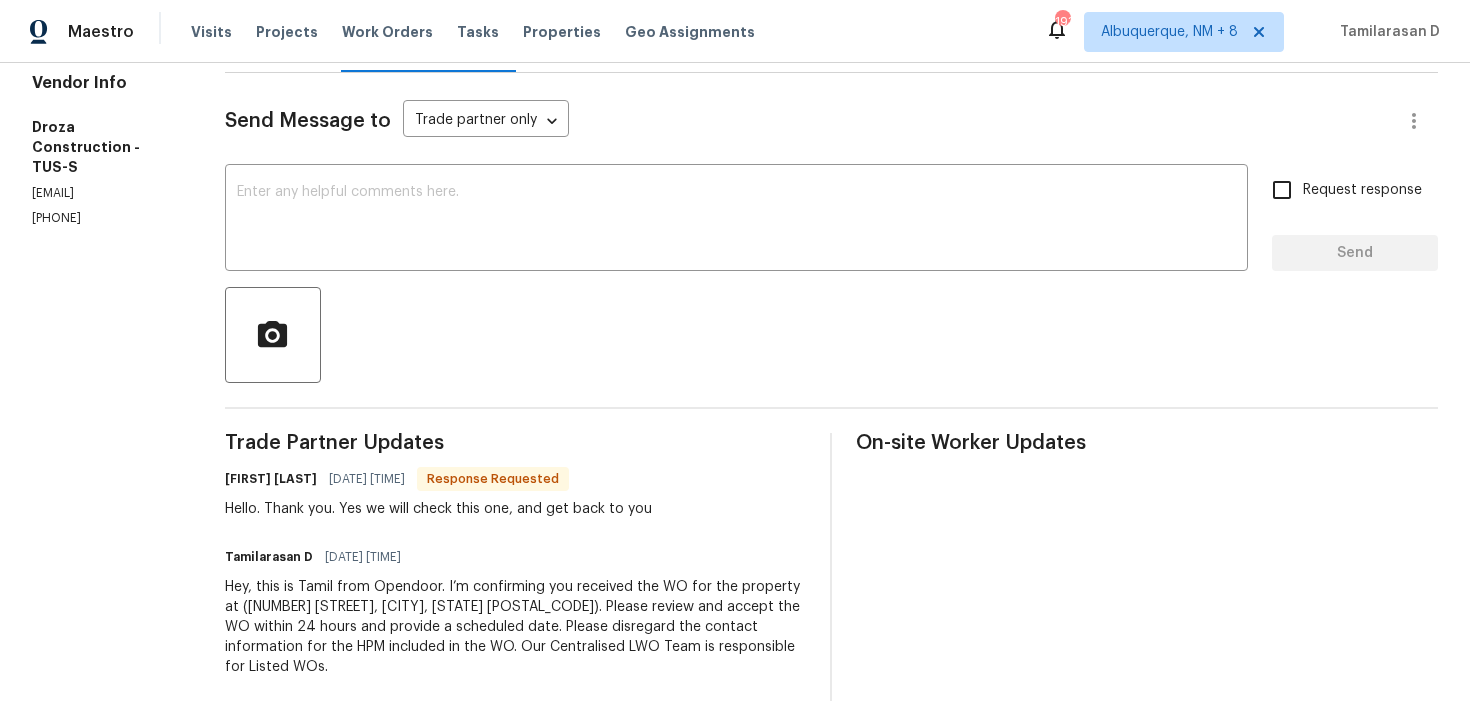 click on "Send Message to" at bounding box center [308, 121] 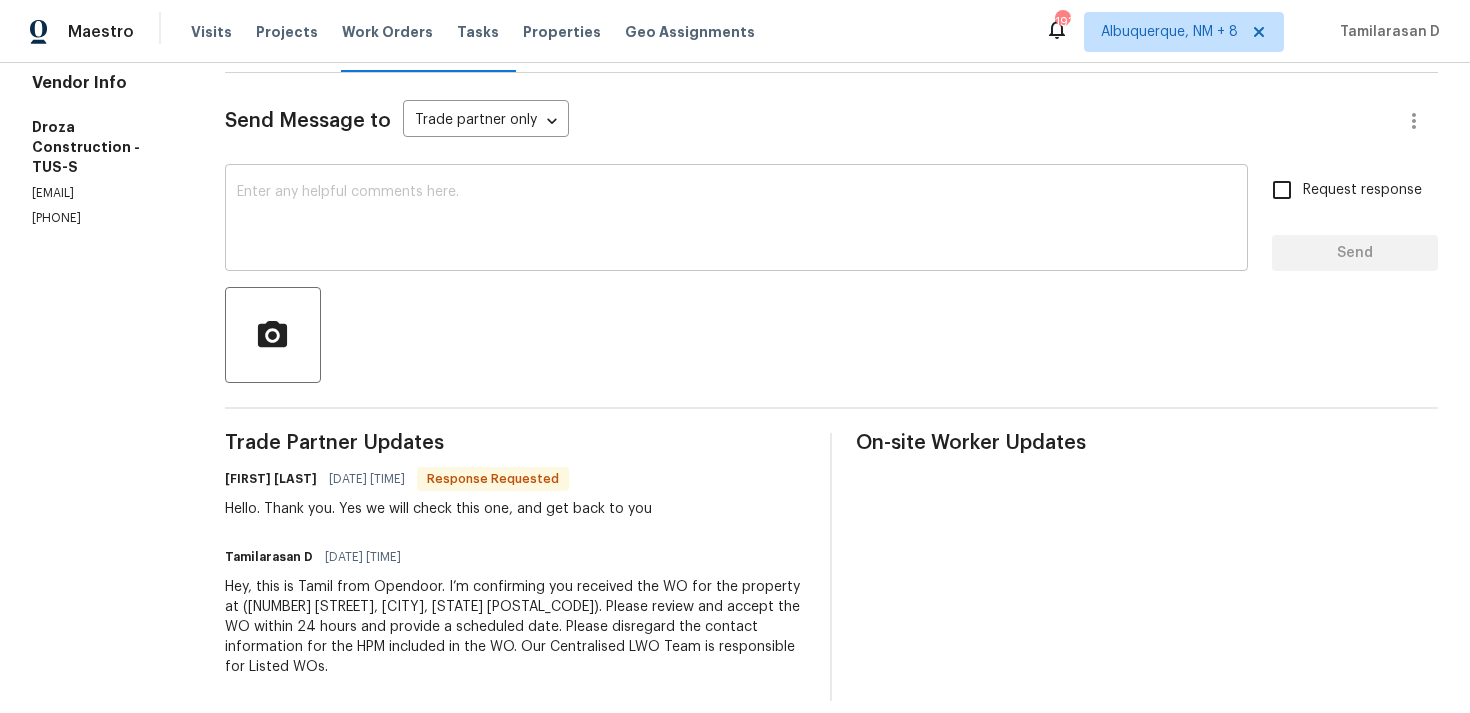 click on "x ​" at bounding box center [736, 220] 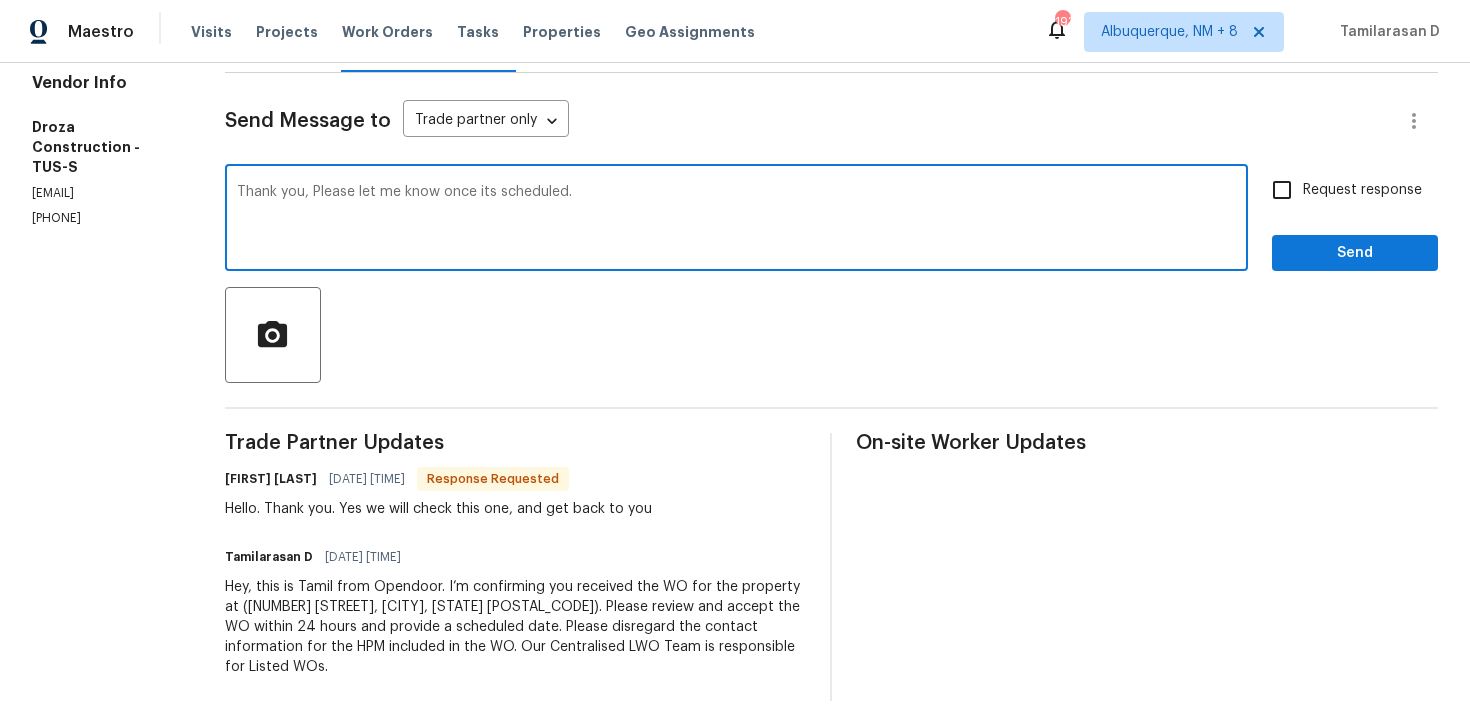 drag, startPoint x: 470, startPoint y: 191, endPoint x: 883, endPoint y: 249, distance: 417.05276 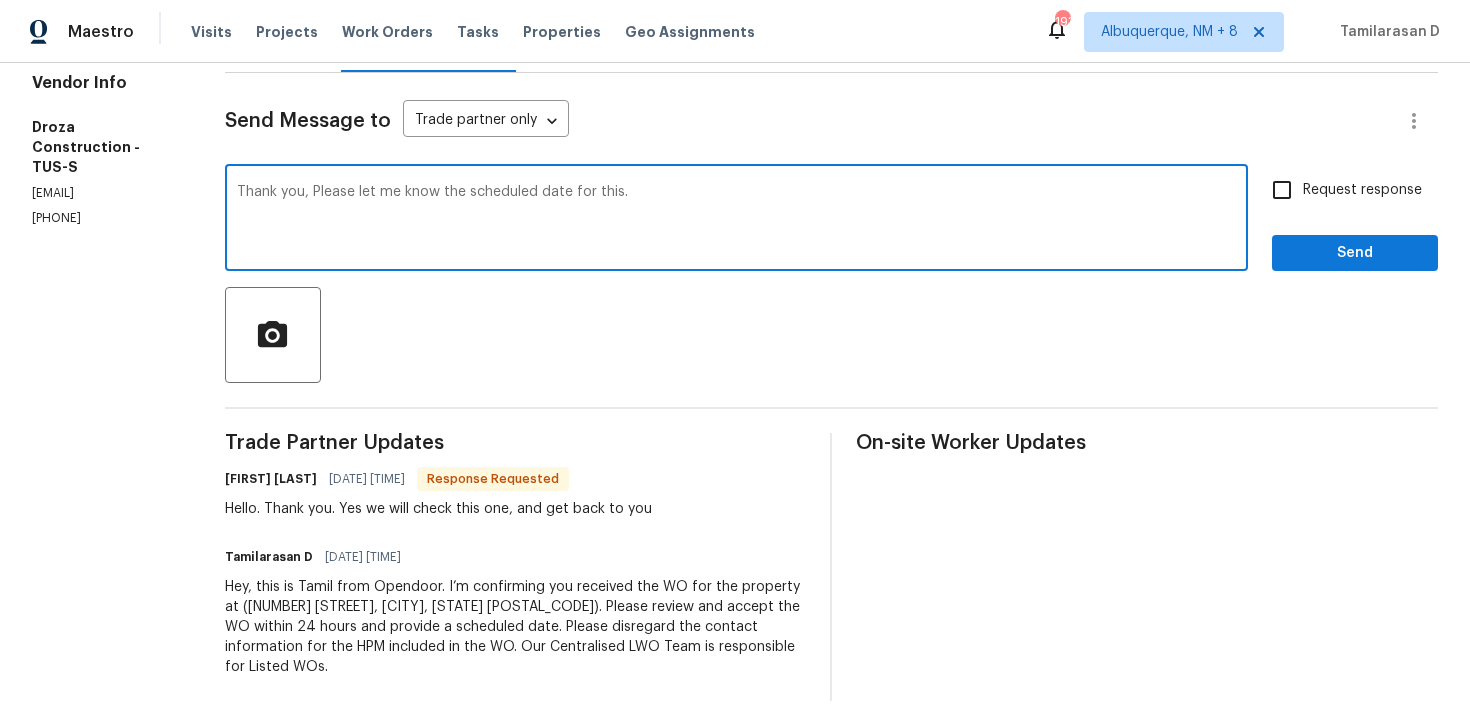type on "Thank you, Please let me know the scheduled date for this." 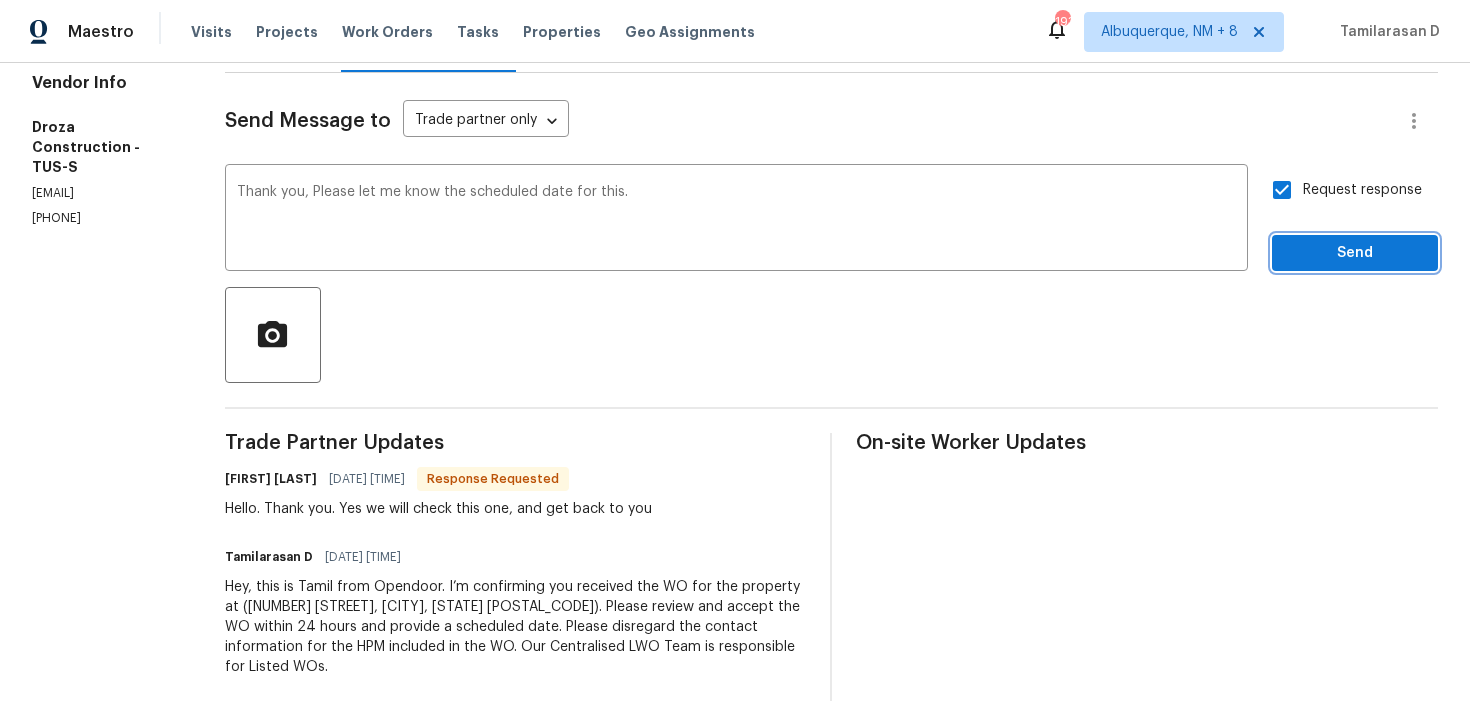 click on "Send" at bounding box center (1355, 253) 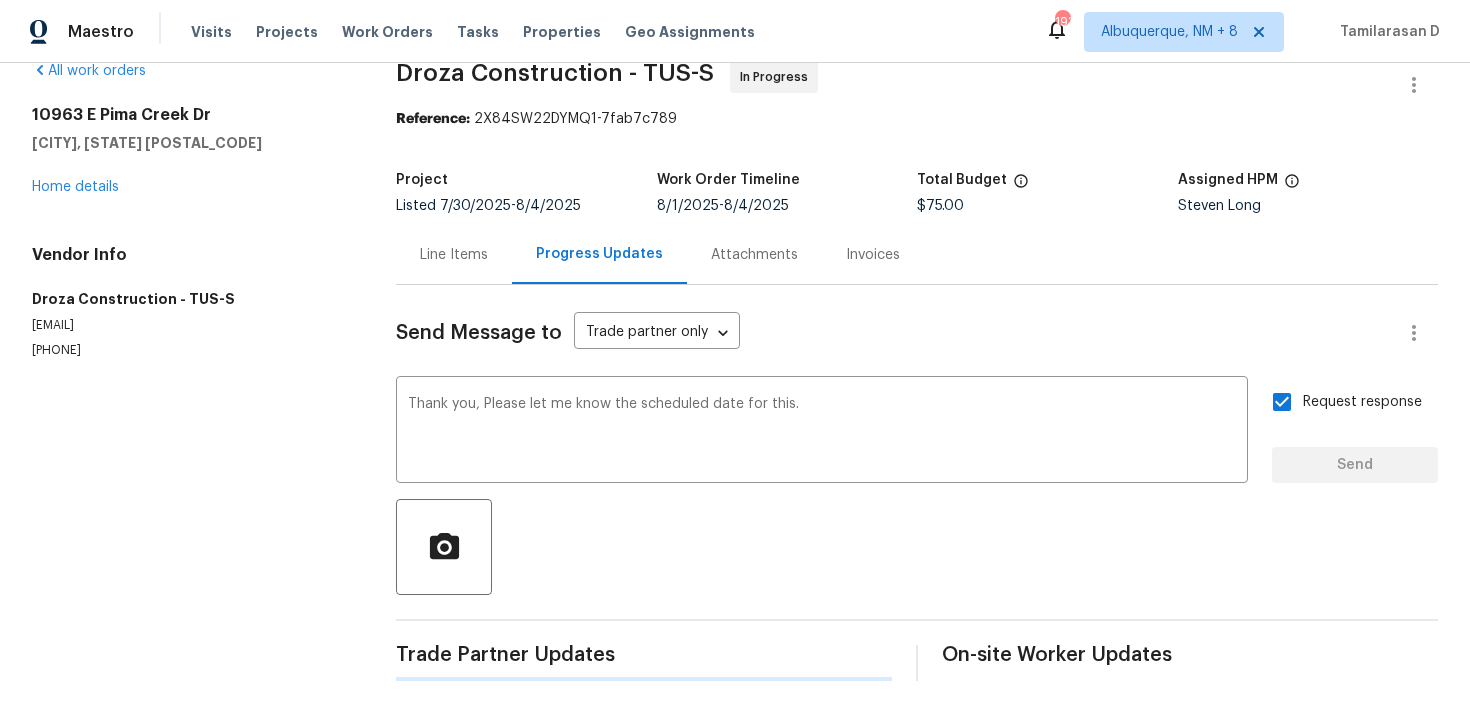 type 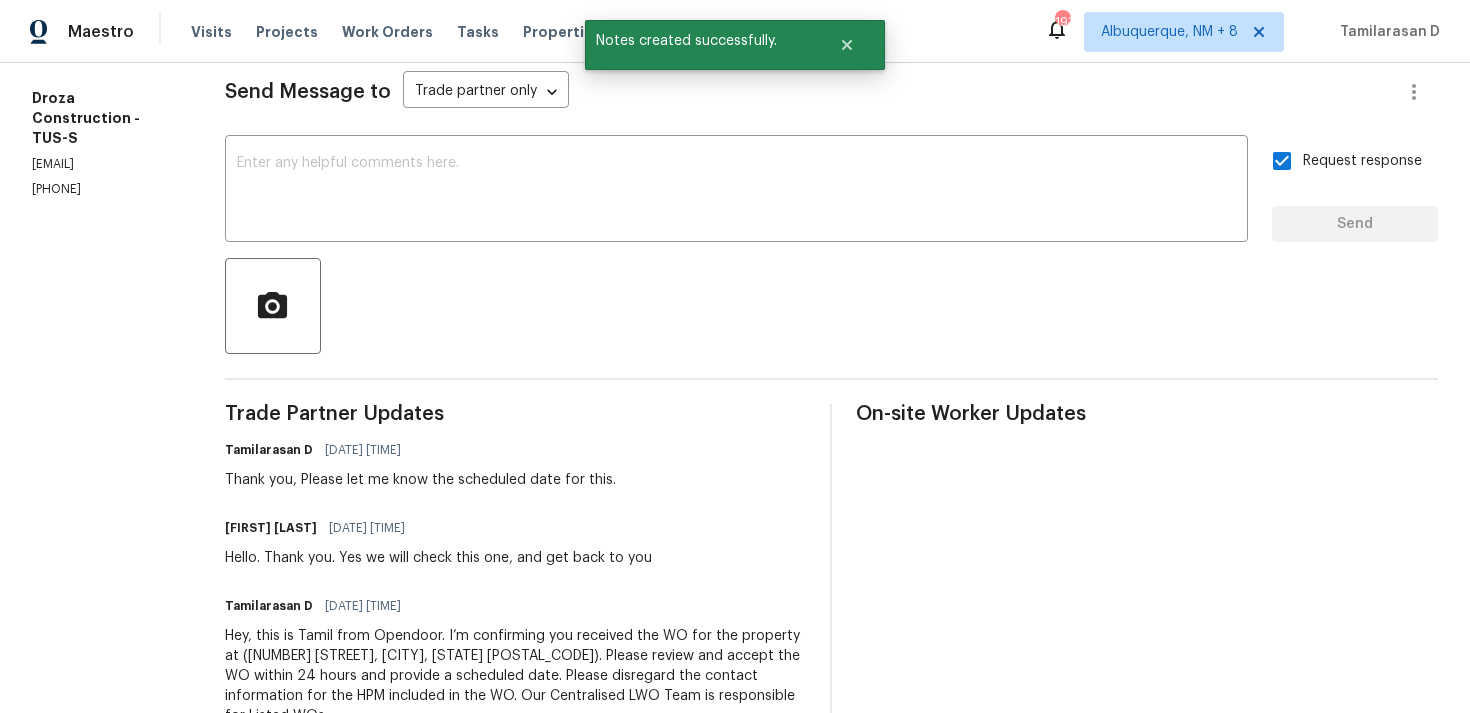 scroll, scrollTop: 0, scrollLeft: 0, axis: both 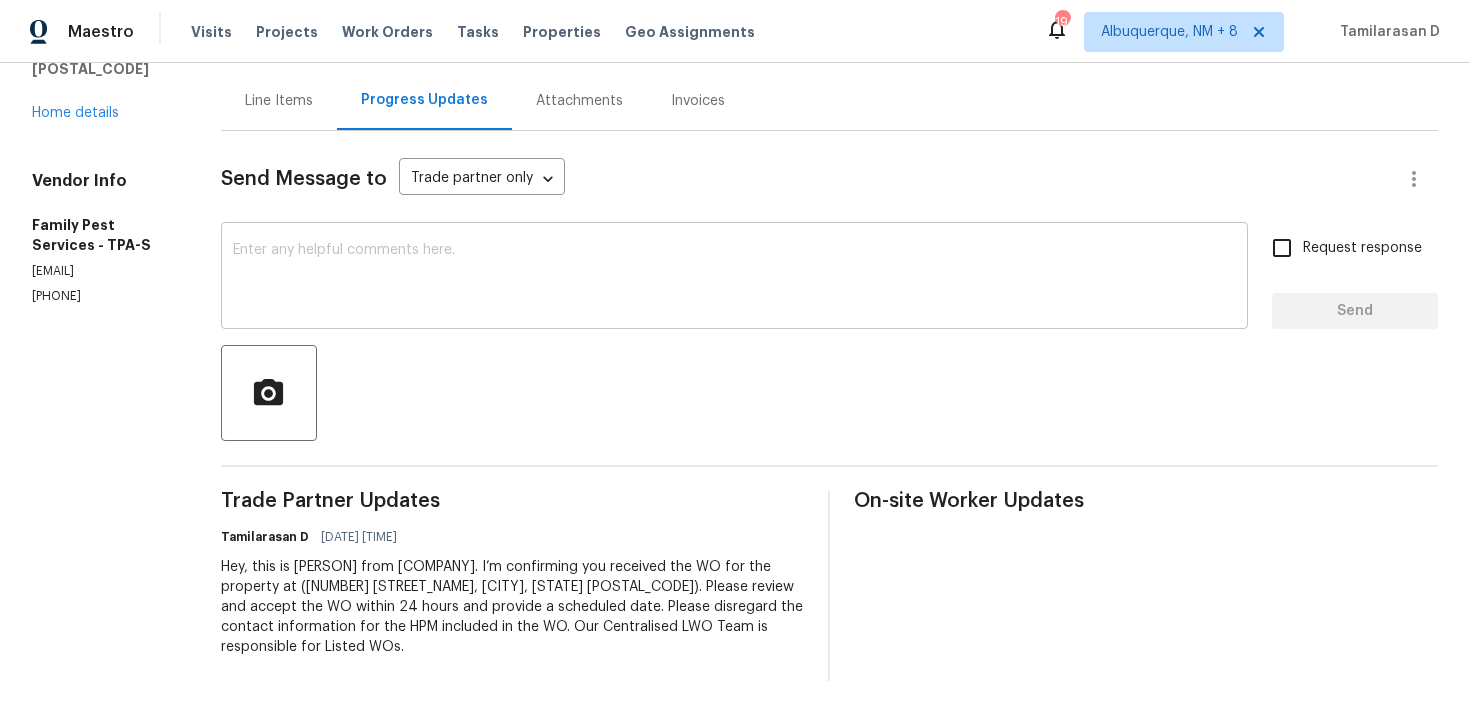 click at bounding box center [734, 278] 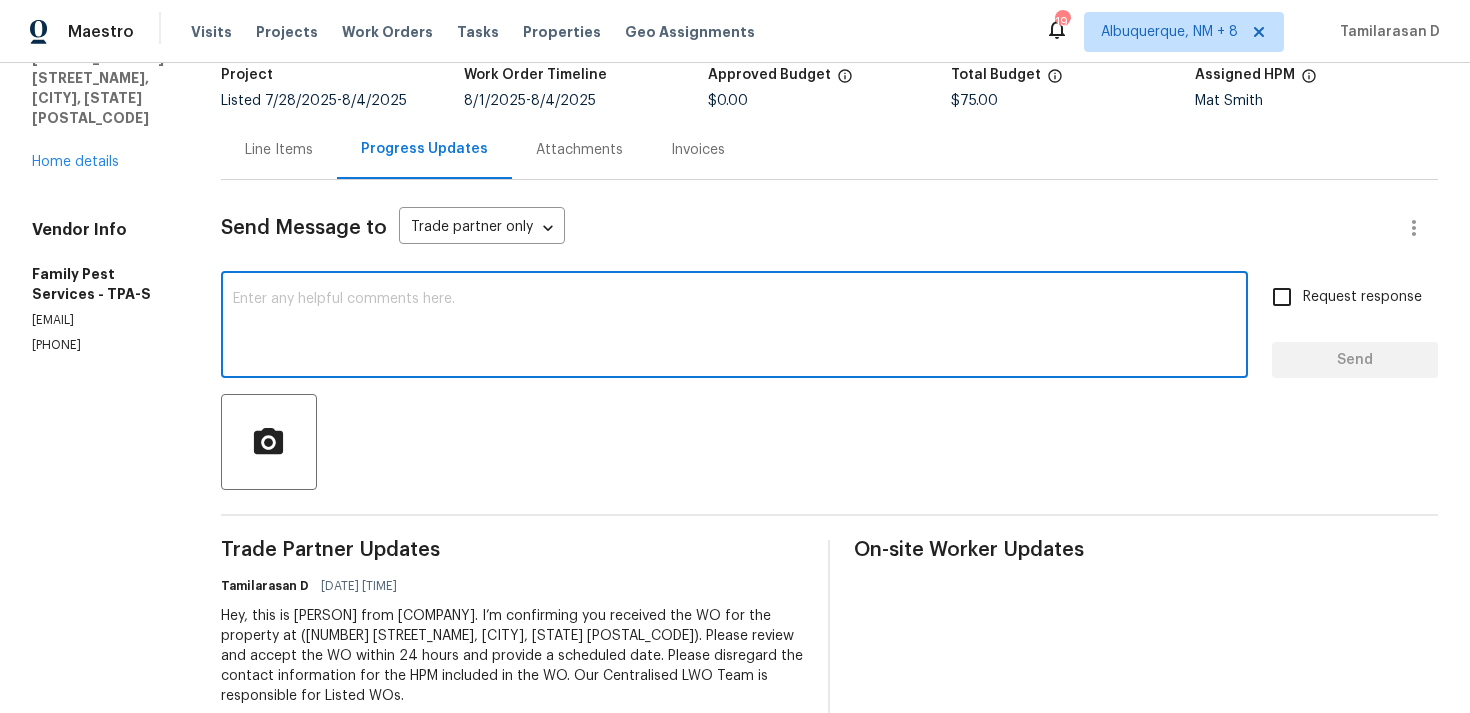 scroll, scrollTop: 80, scrollLeft: 0, axis: vertical 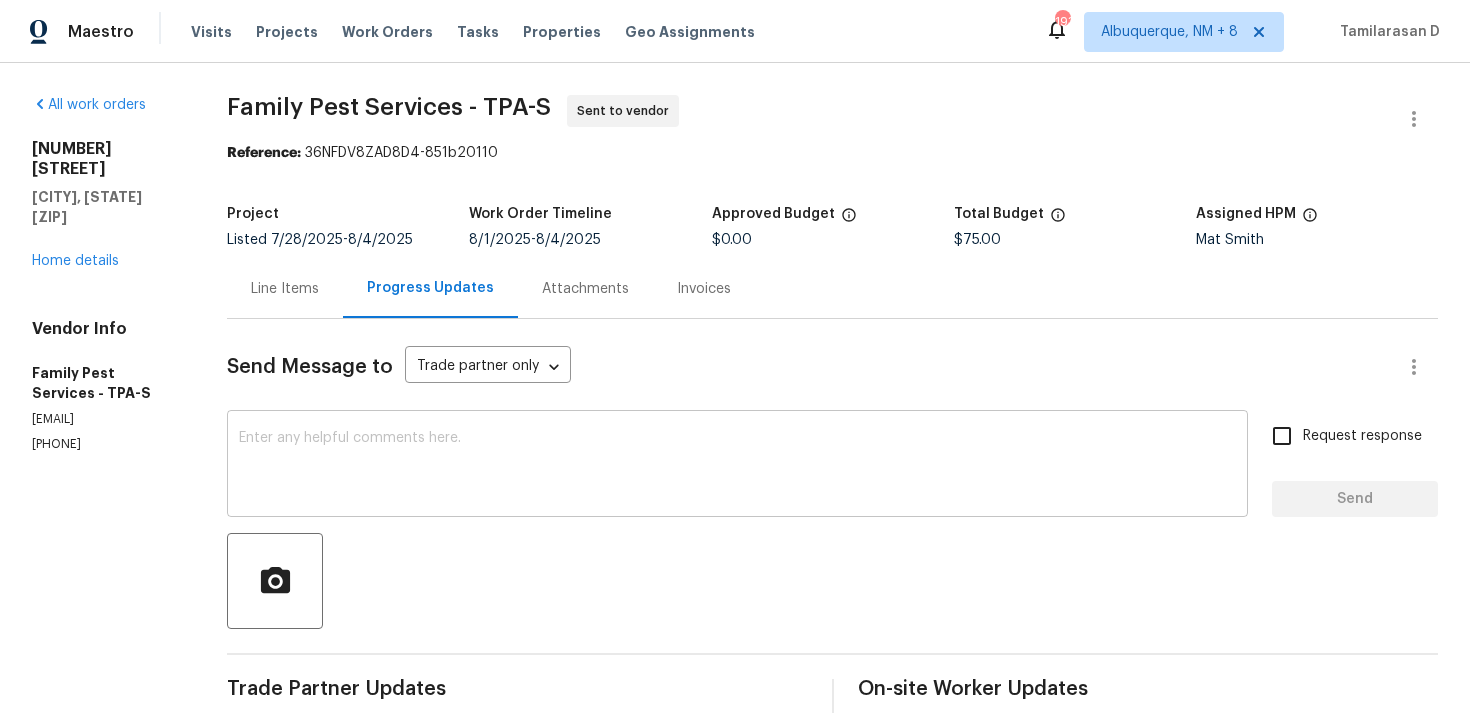 click at bounding box center (737, 466) 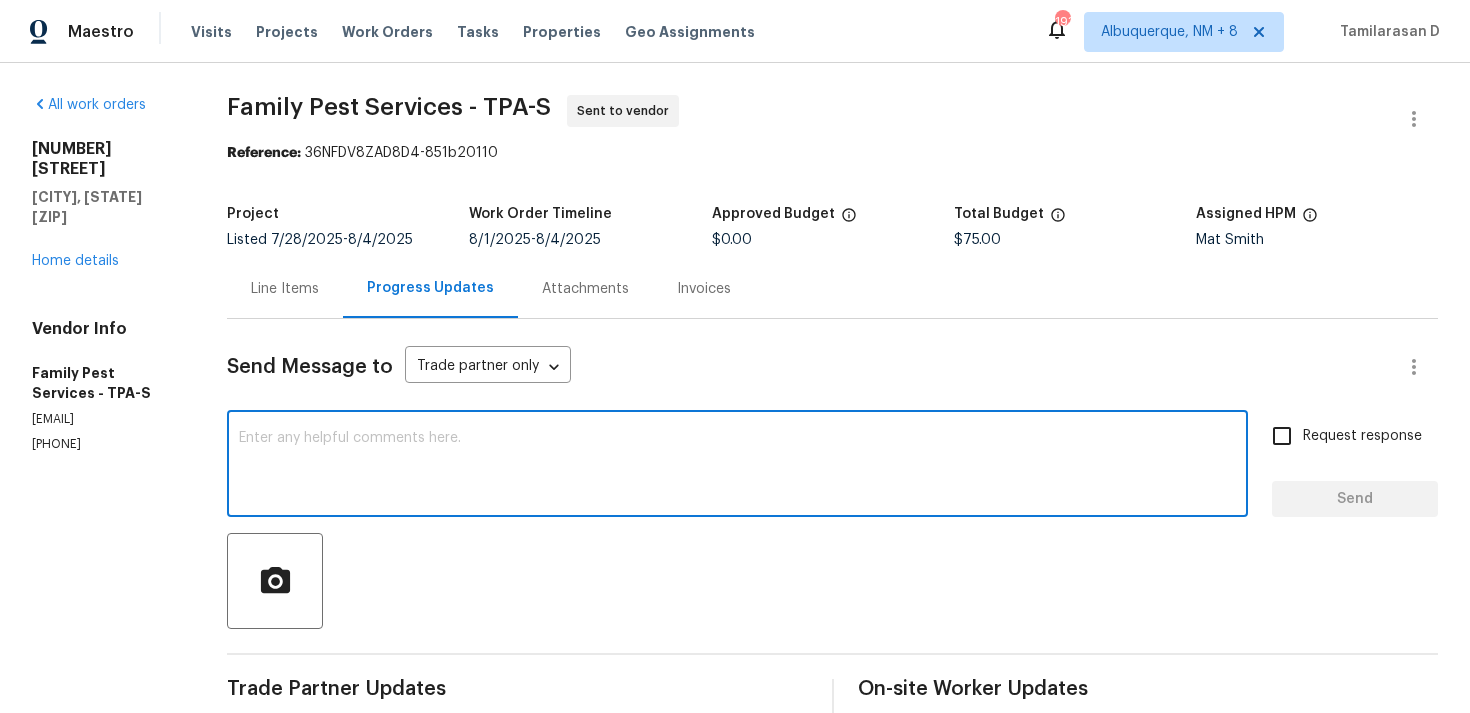 scroll, scrollTop: 188, scrollLeft: 0, axis: vertical 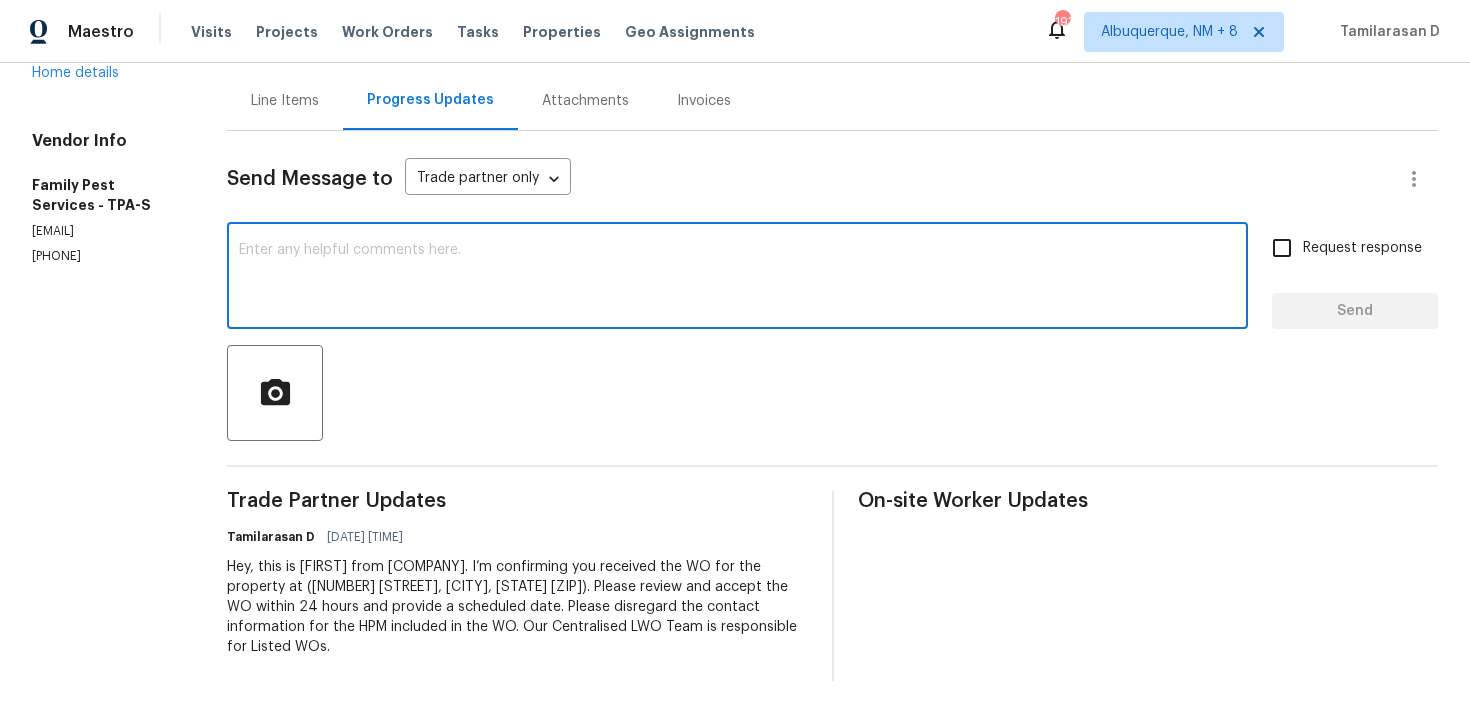 click on "Send Message to Trade partner only Trade partner only ​ x ​ Request response Send Trade Partner Updates Tamilarasan D 08/01/2025 2:16 PM Hey, this is Tamil from Opendoor. I’m confirming you received the WO for the property at (22162 Weeks Blvd, Land O Lakes, FL 34639). Please review and accept the WO within 24 hours and provide a scheduled date. Please disregard the contact information for the HPM included in the WO. Our Centralised LWO Team is responsible for Listed WOs. On-site Worker Updates" at bounding box center (832, 406) 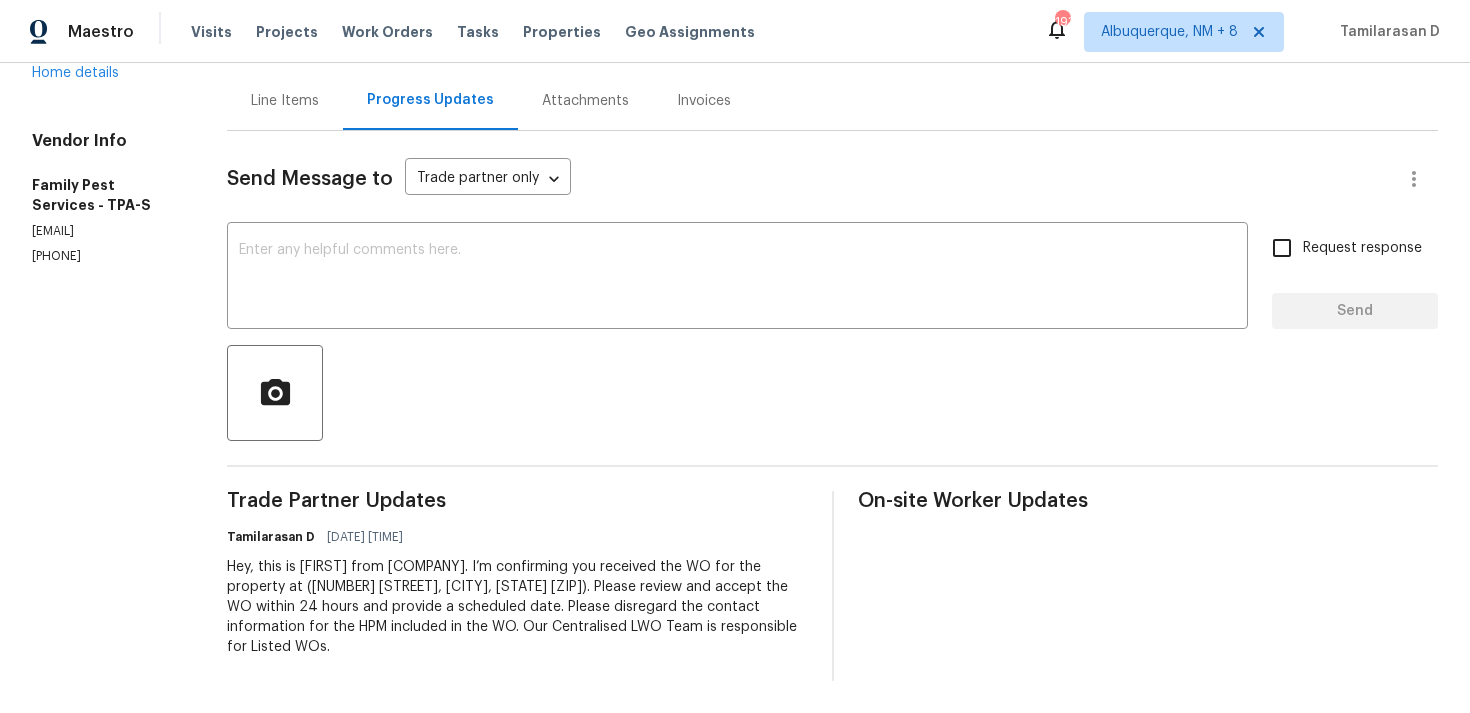 click on "Send Message to Trade partner only Trade partner only ​ x ​ Request response Send Trade Partner Updates Tamilarasan D 08/01/2025 2:16 PM Hey, this is Tamil from Opendoor. I’m confirming you received the WO for the property at (22162 Weeks Blvd, Land O Lakes, FL 34639). Please review and accept the WO within 24 hours and provide a scheduled date. Please disregard the contact information for the HPM included in the WO. Our Centralised LWO Team is responsible for Listed WOs. On-site Worker Updates" at bounding box center (832, 406) 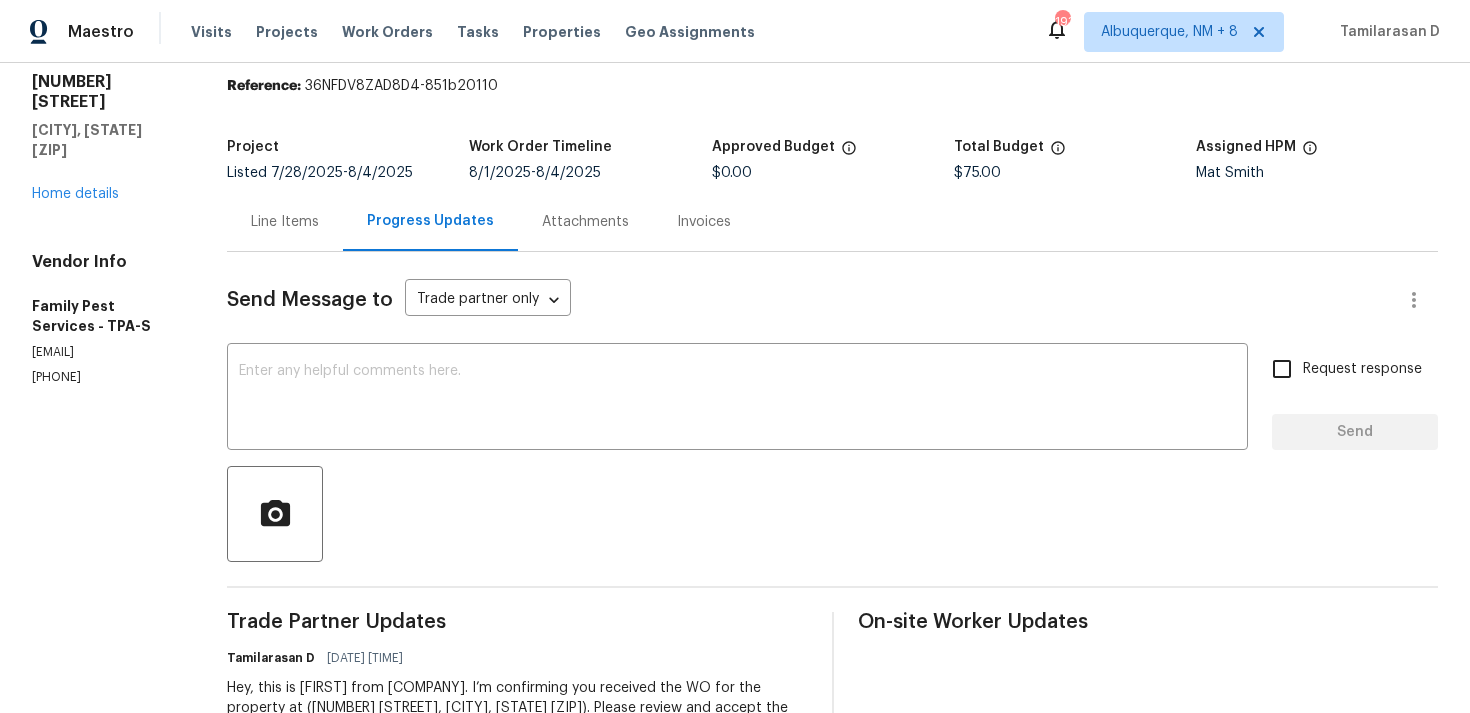 scroll, scrollTop: 28, scrollLeft: 0, axis: vertical 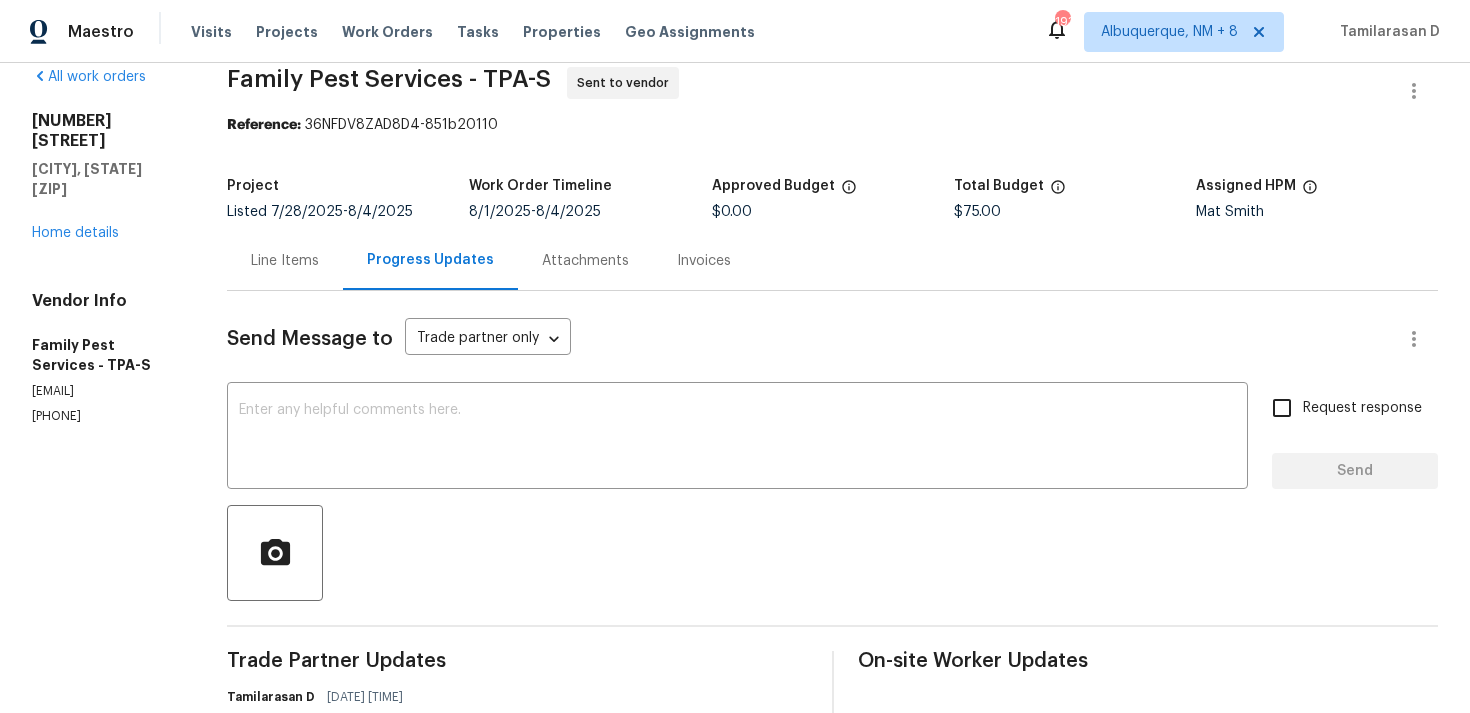 click on "Line Items" at bounding box center [285, 261] 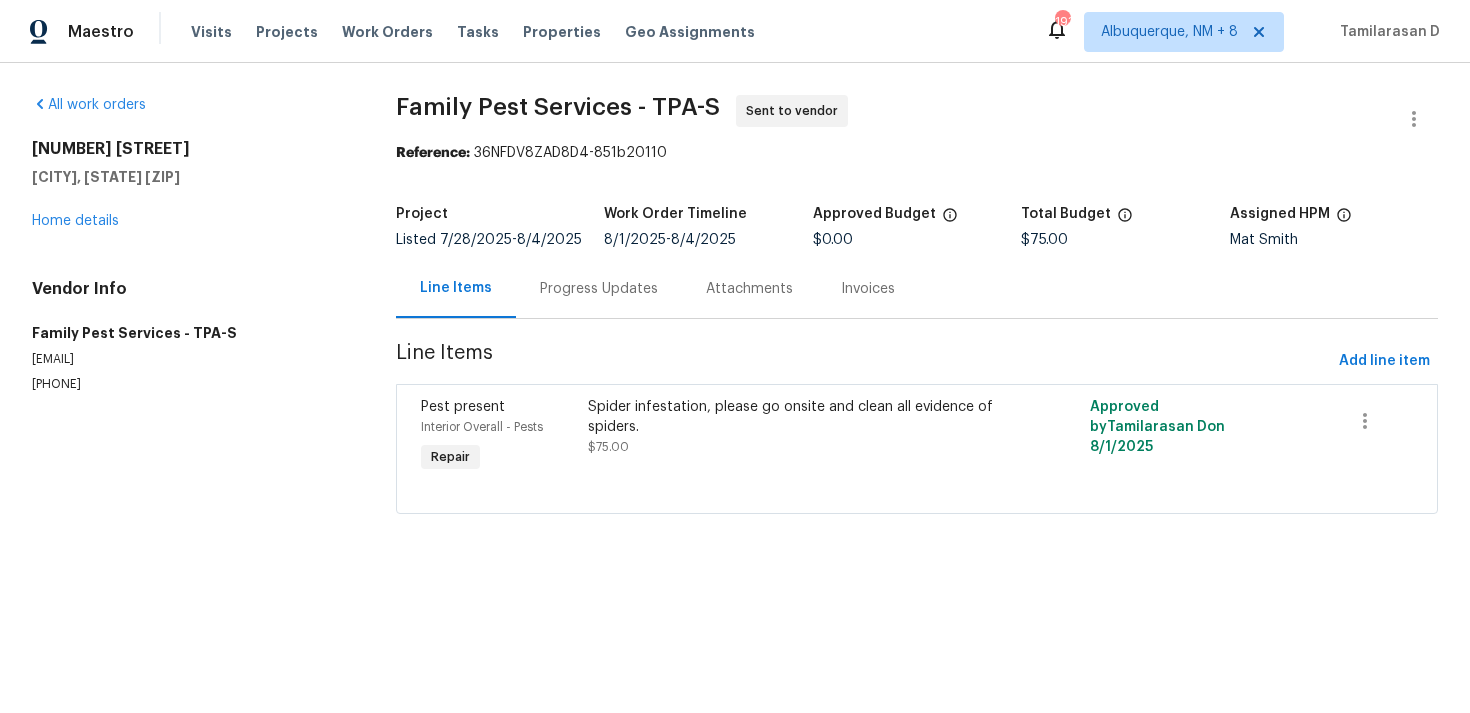 click on "Progress Updates" at bounding box center [599, 289] 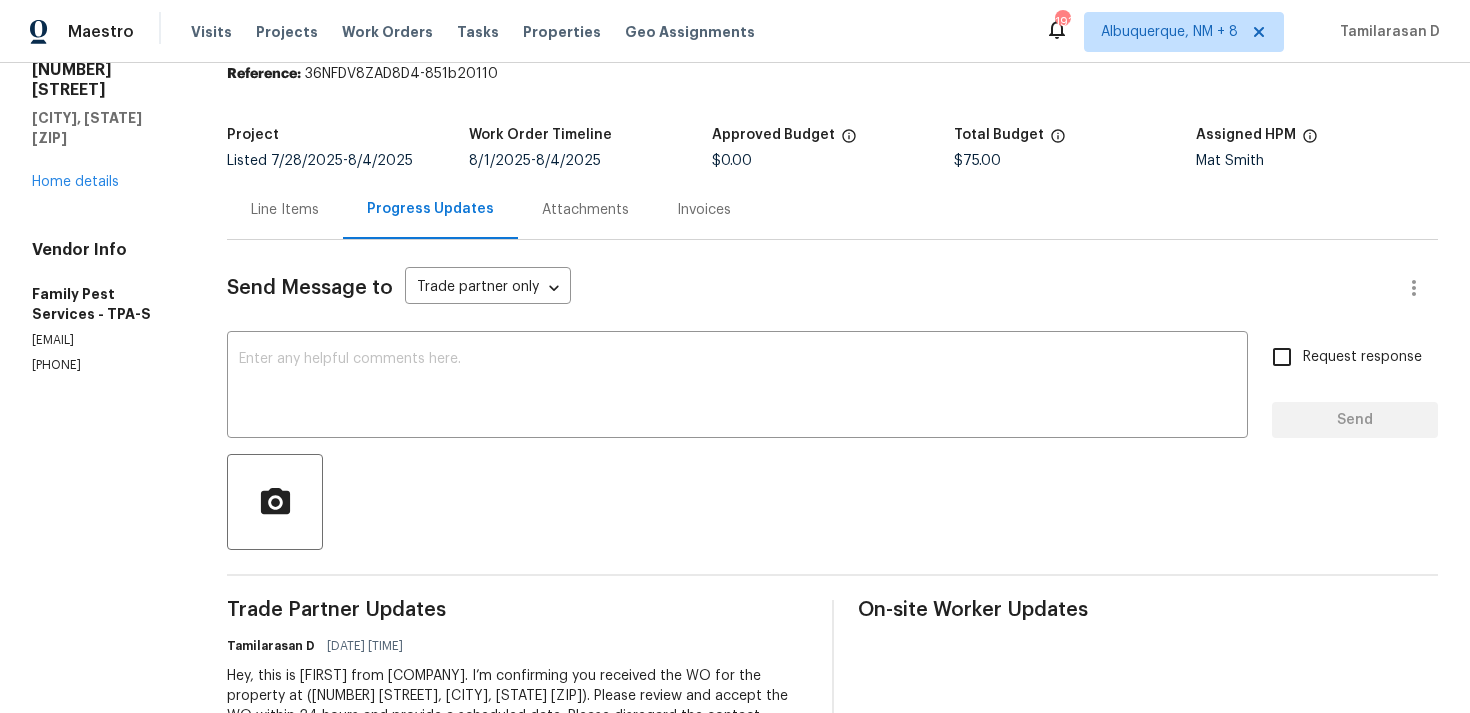 scroll, scrollTop: 85, scrollLeft: 0, axis: vertical 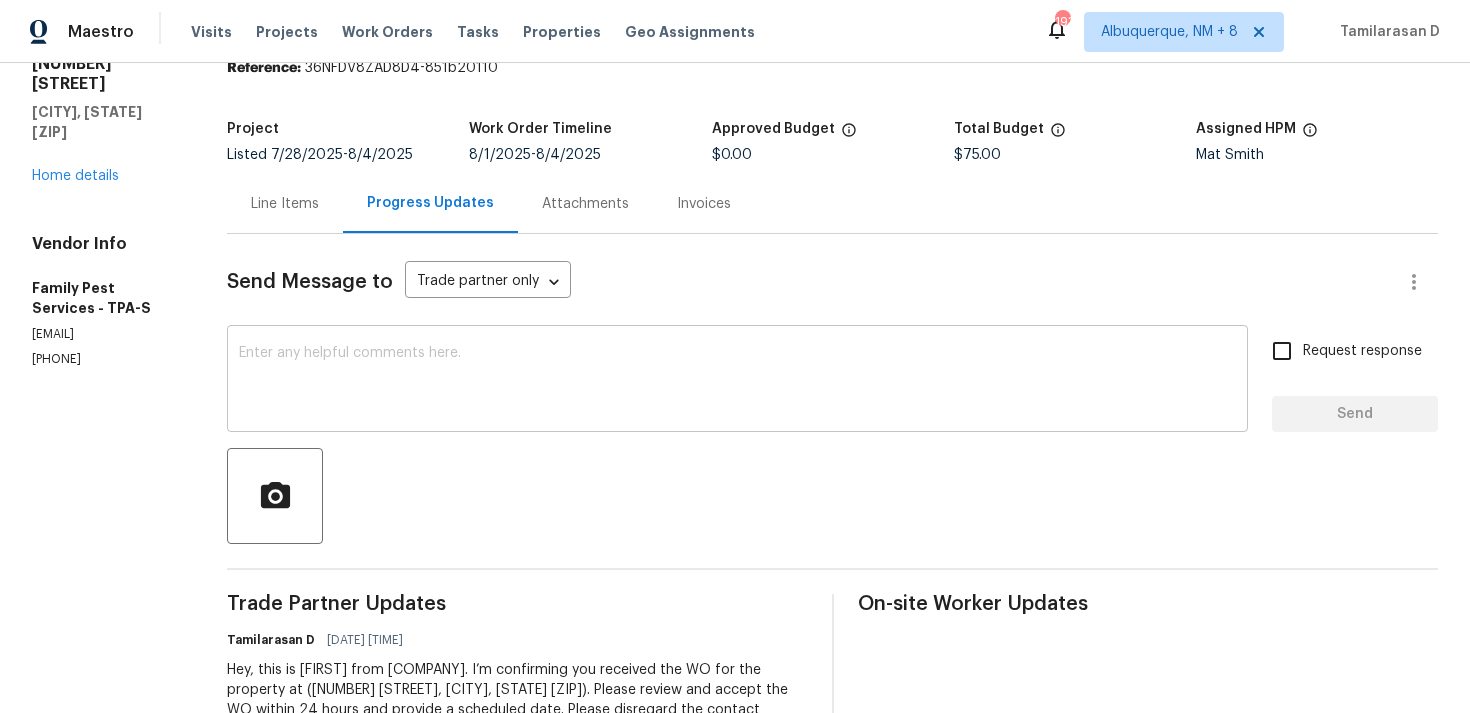 click on "x ​" at bounding box center (737, 381) 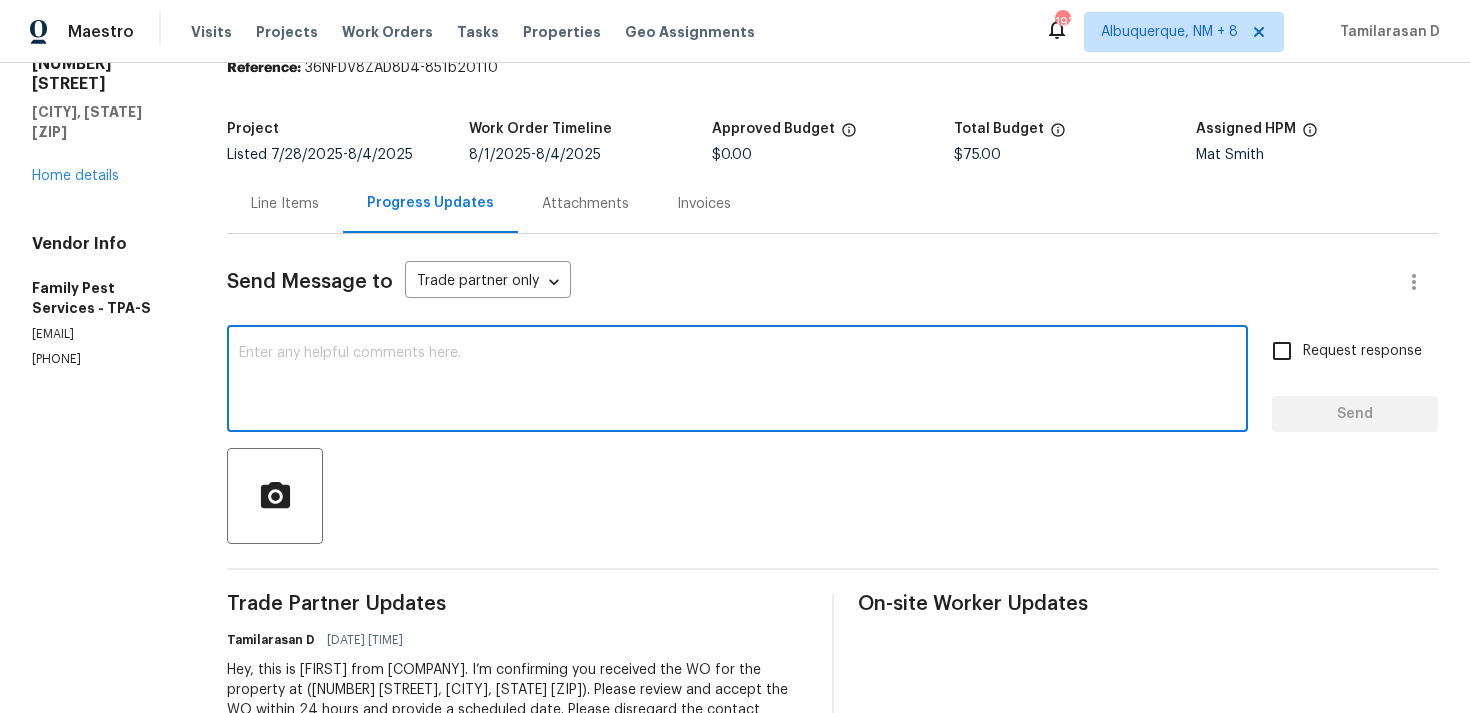 paste on "Hello Team, Please confirm your availability by accepting this work order with a scheduled date for the service. Thank you!" 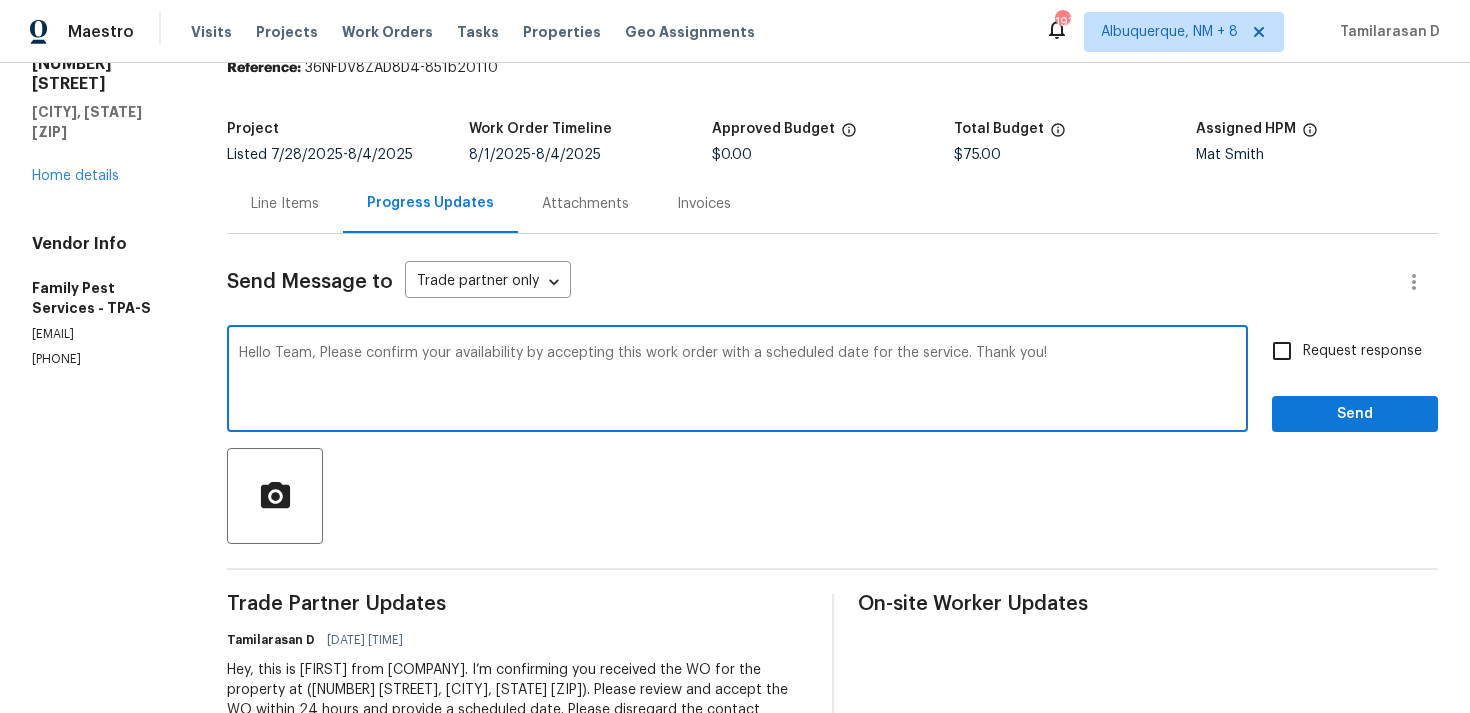 type on "Hello Team, Please confirm your availability by accepting this work order with a scheduled date for the service. Thank you!" 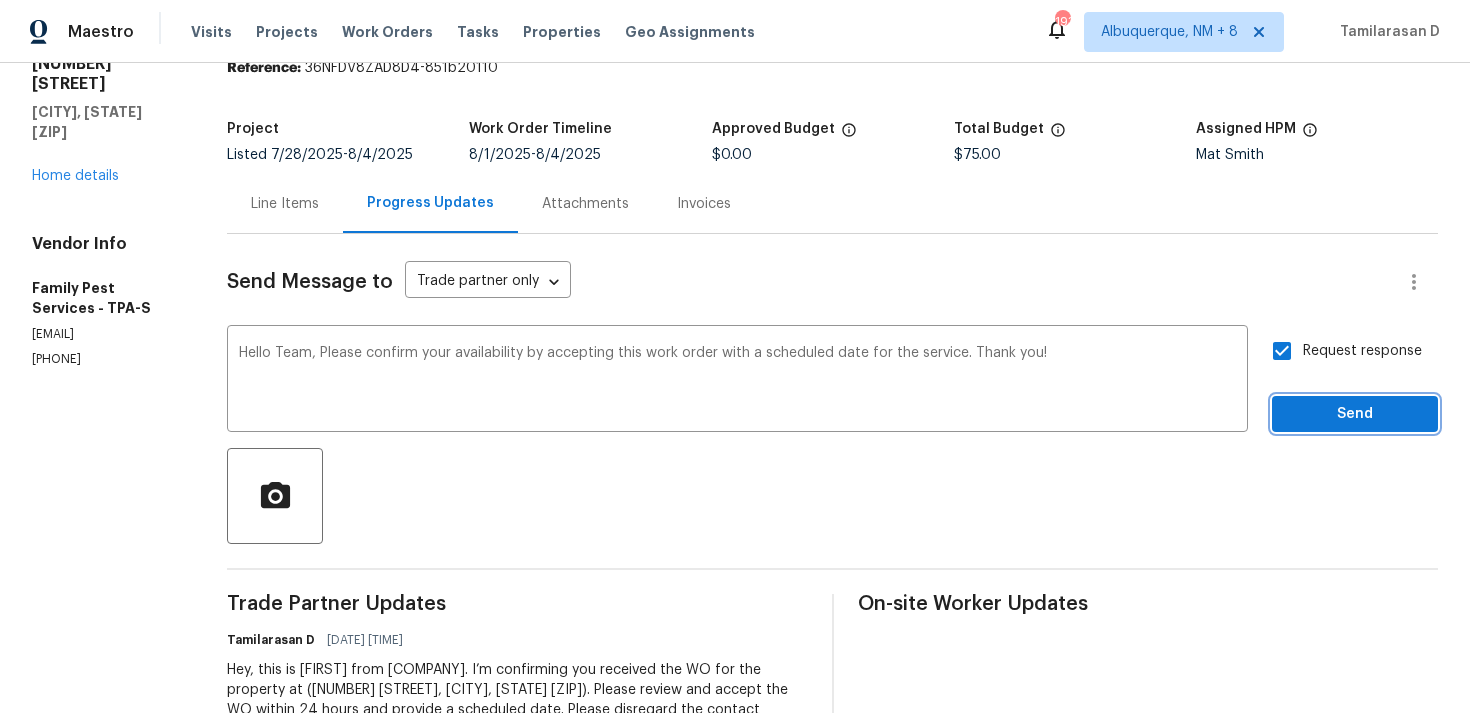 click on "Send" at bounding box center [1355, 414] 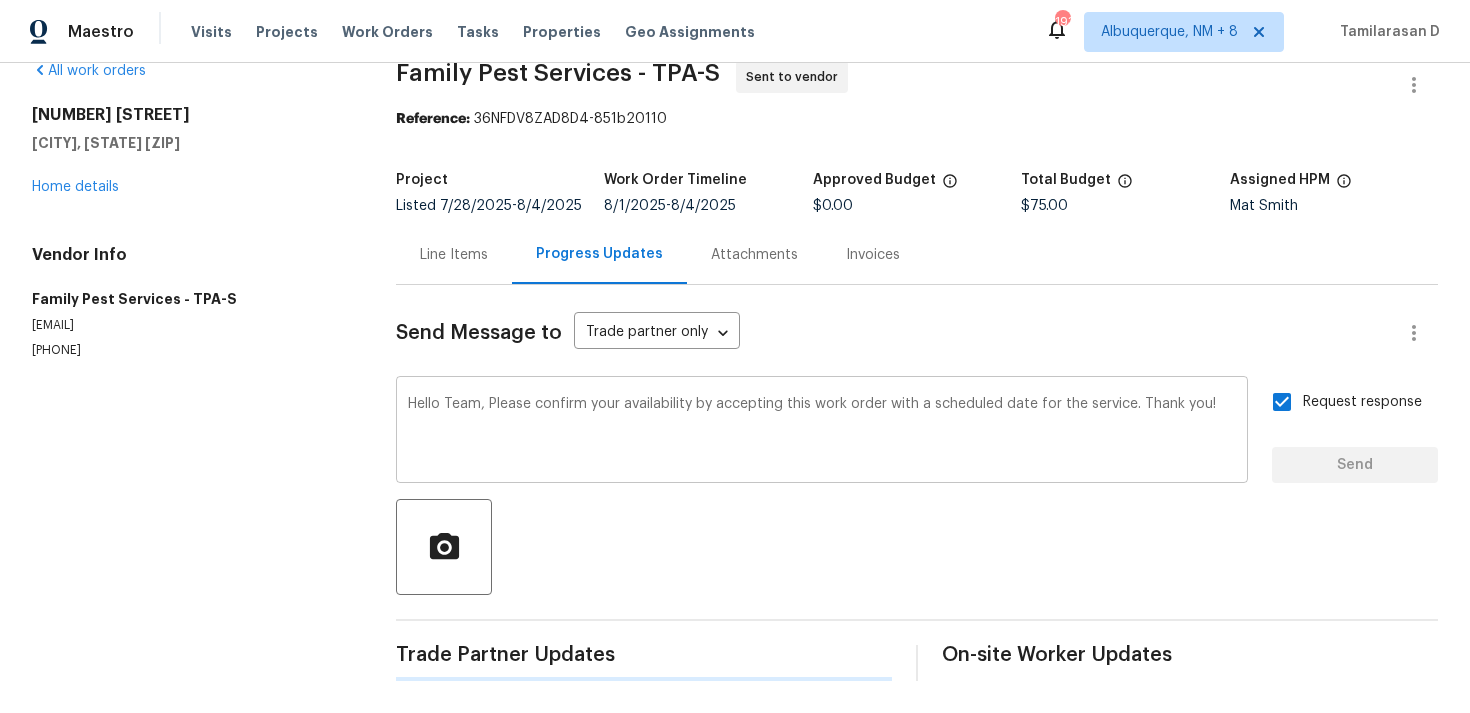 type 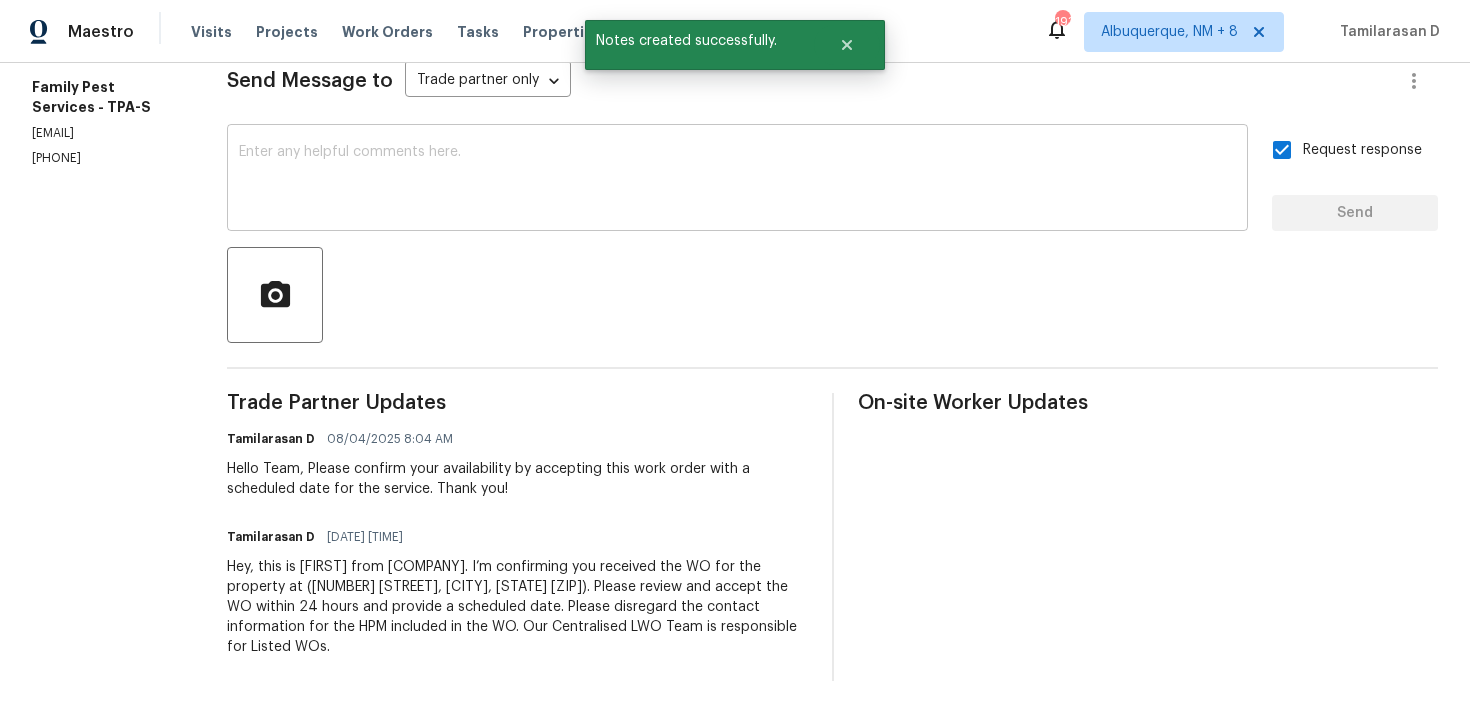 scroll, scrollTop: 0, scrollLeft: 0, axis: both 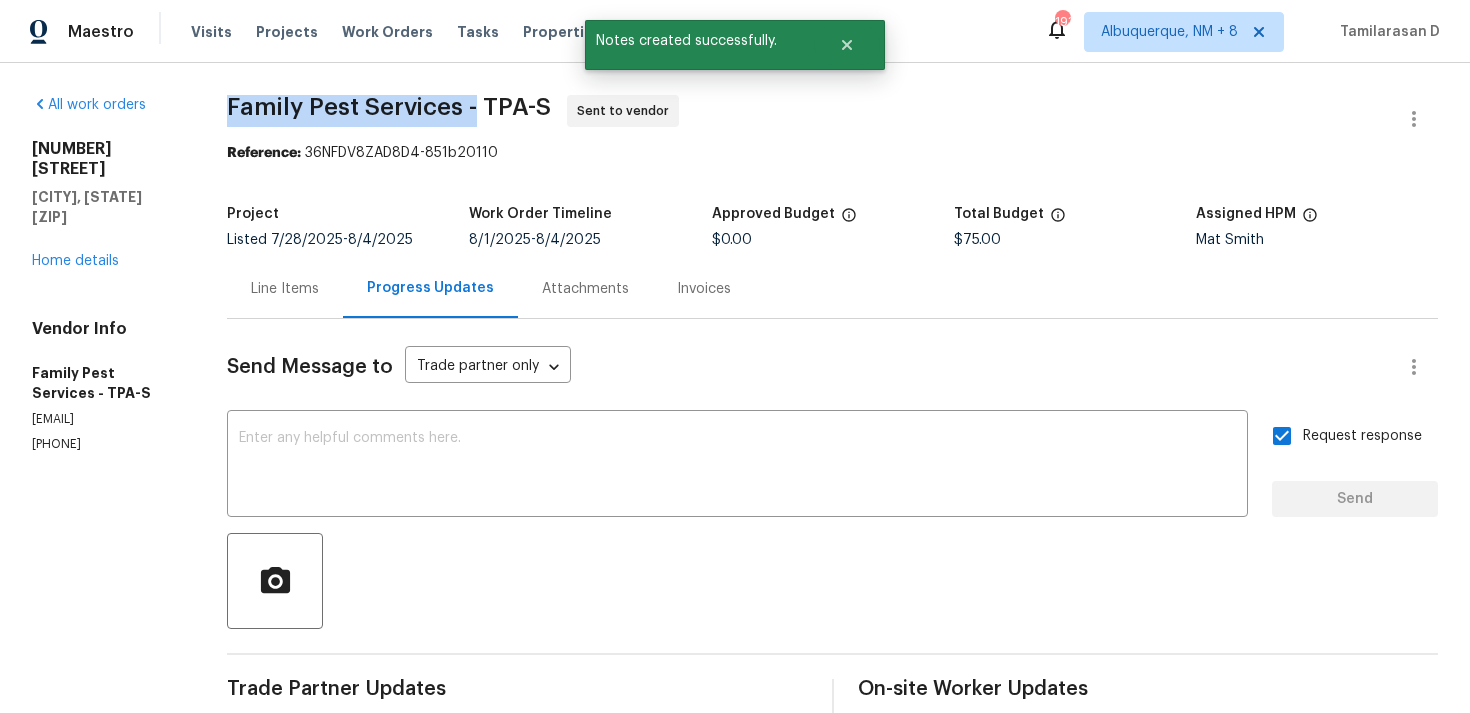 drag, startPoint x: 247, startPoint y: 110, endPoint x: 491, endPoint y: 108, distance: 244.0082 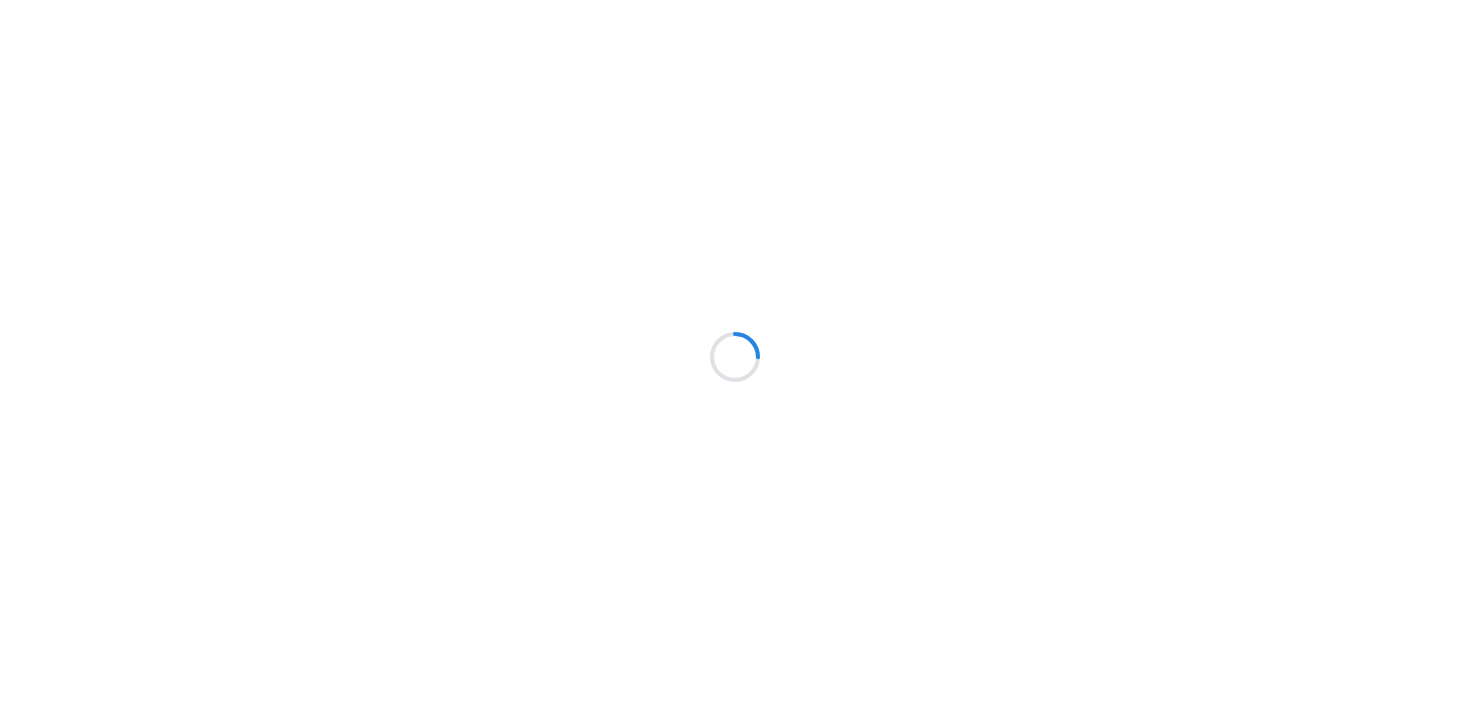 scroll, scrollTop: 0, scrollLeft: 0, axis: both 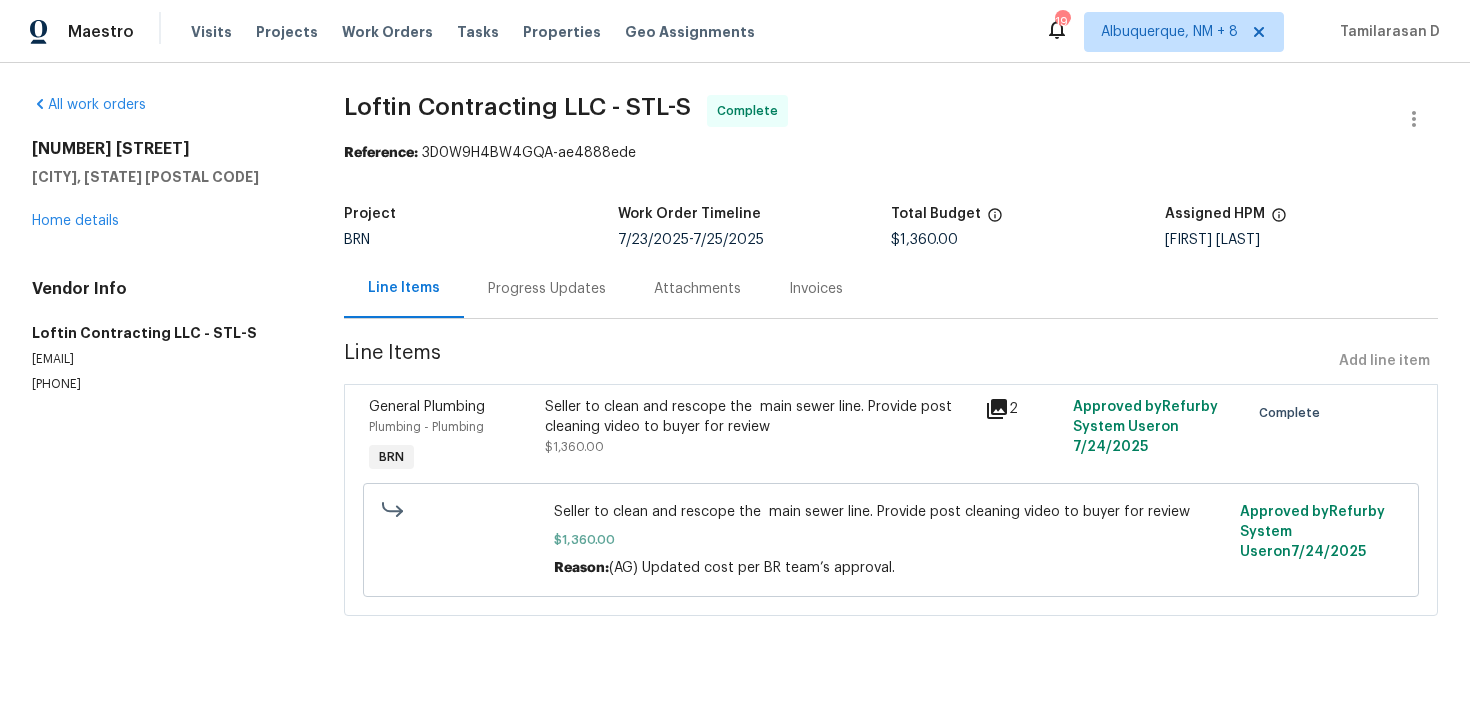 click on "Progress Updates" at bounding box center [547, 288] 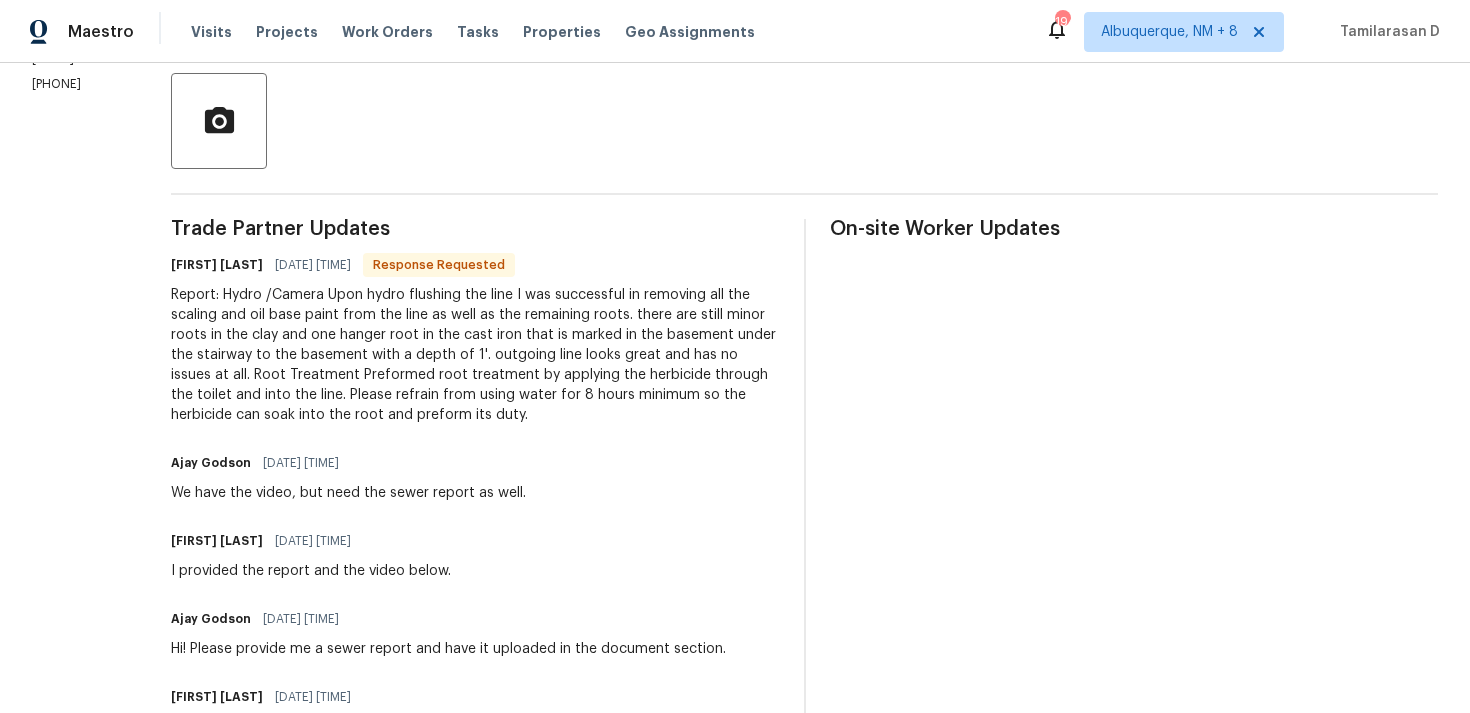 scroll, scrollTop: 486, scrollLeft: 0, axis: vertical 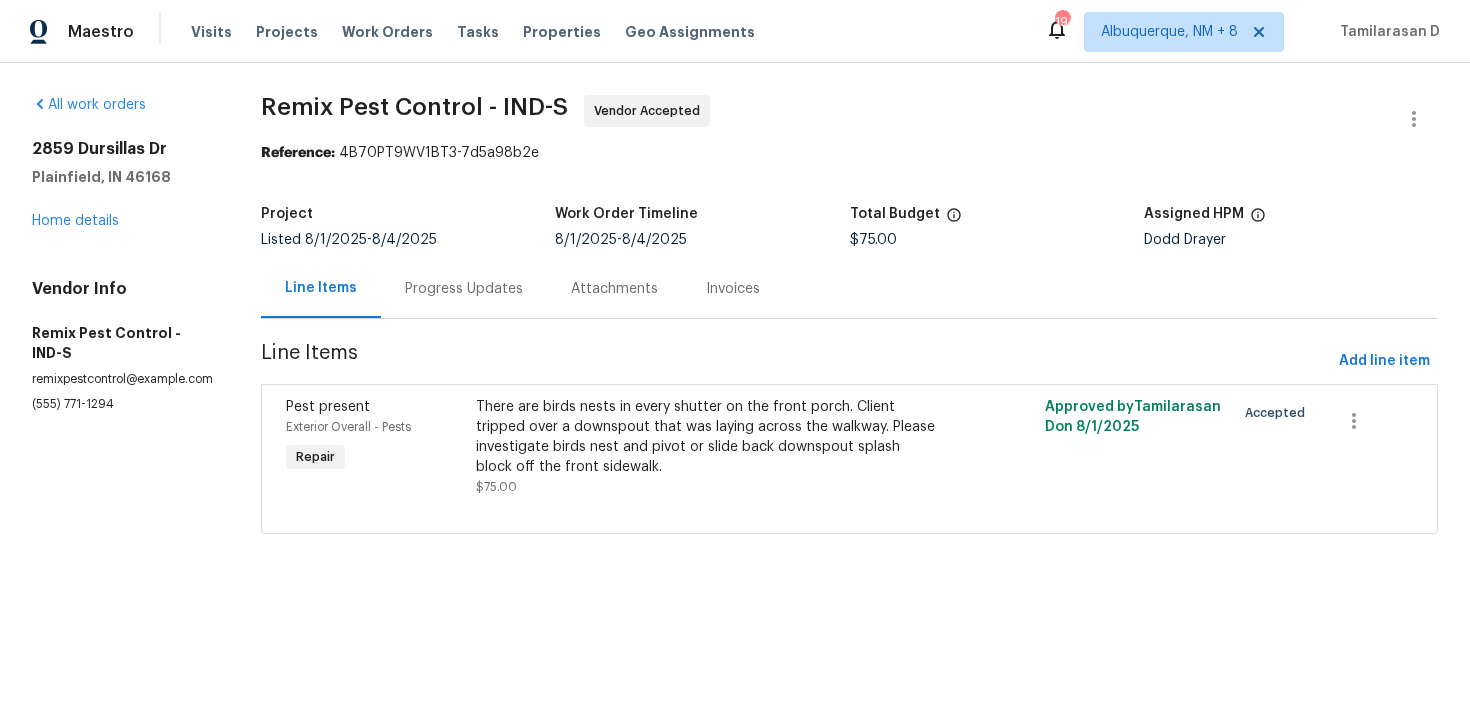 click on "Line Items Progress Updates Attachments Invoices" at bounding box center [849, 289] 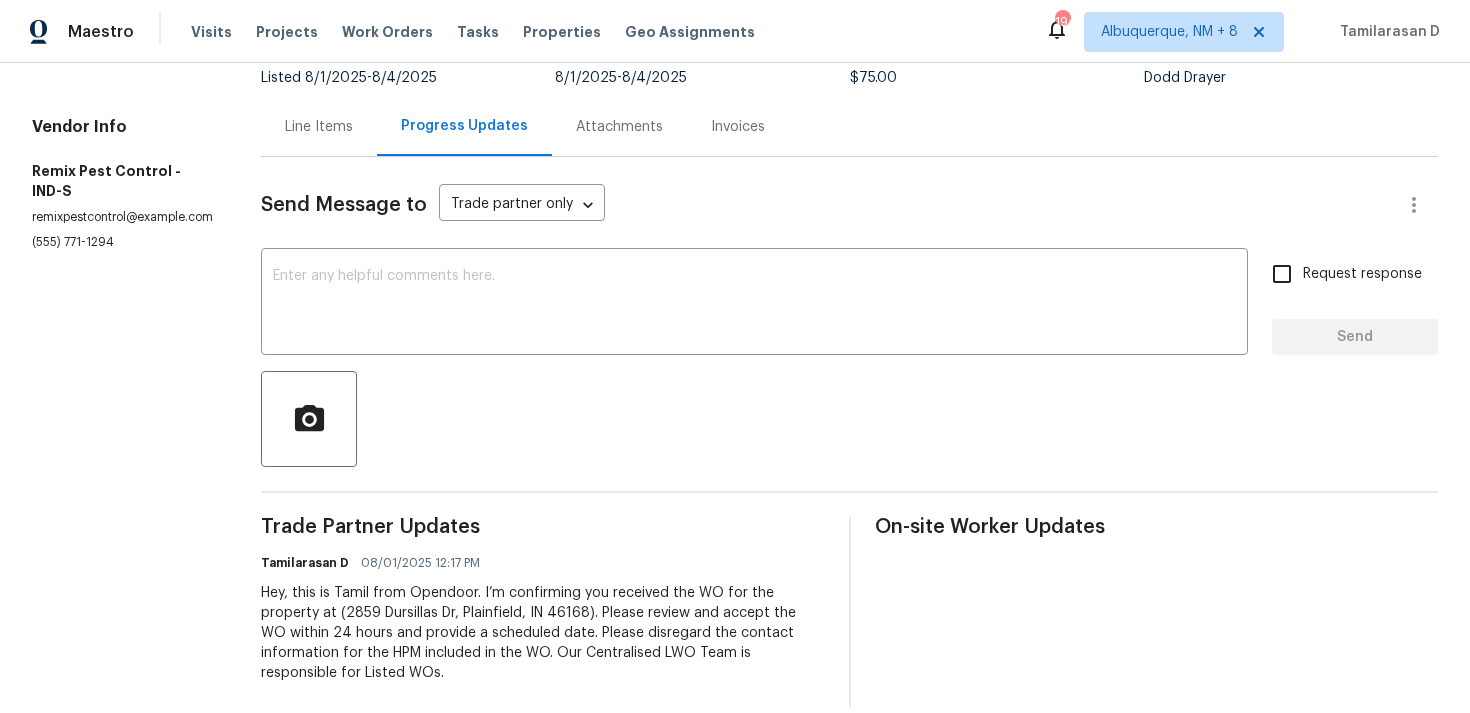 scroll, scrollTop: 168, scrollLeft: 0, axis: vertical 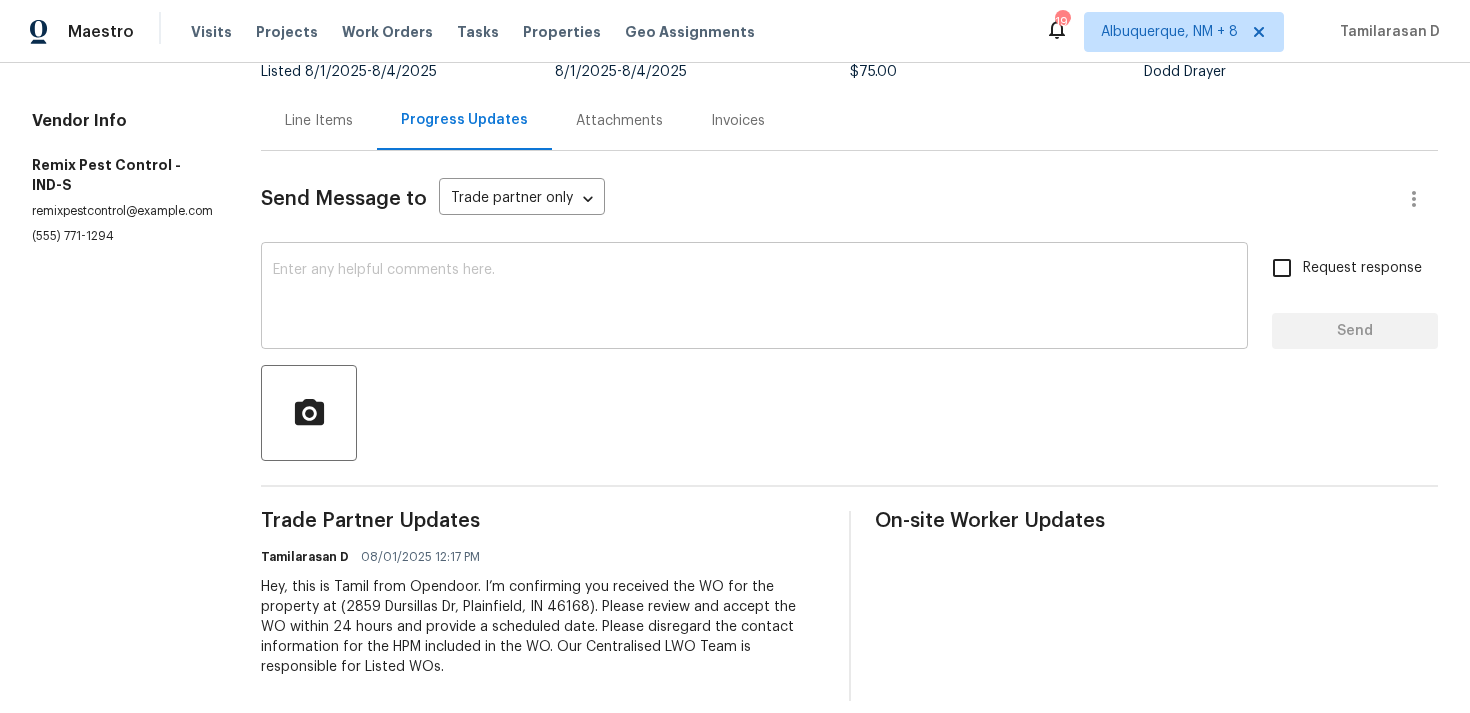click on "x ​" at bounding box center (754, 298) 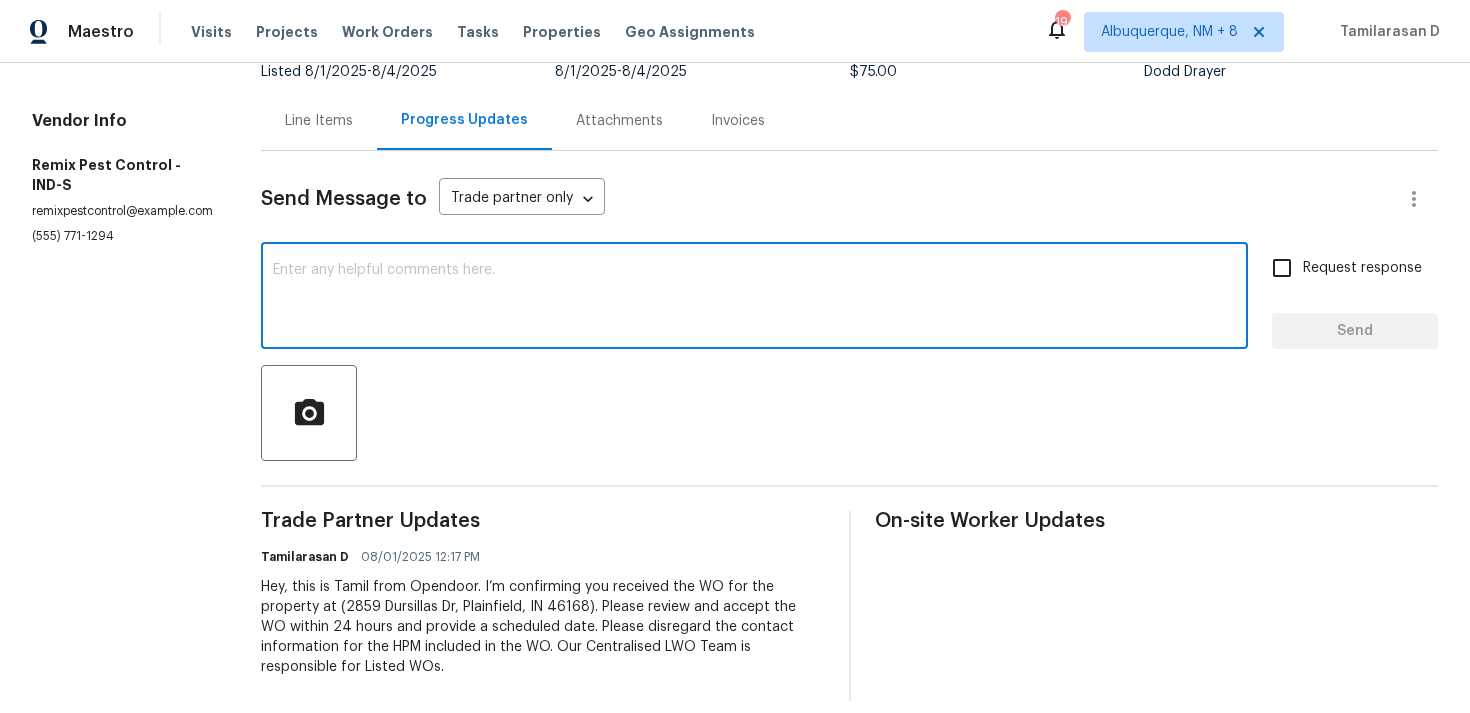 paste on "Hey there, Thank you for accepting the work order, could you please let me know the scheduled date for this?" 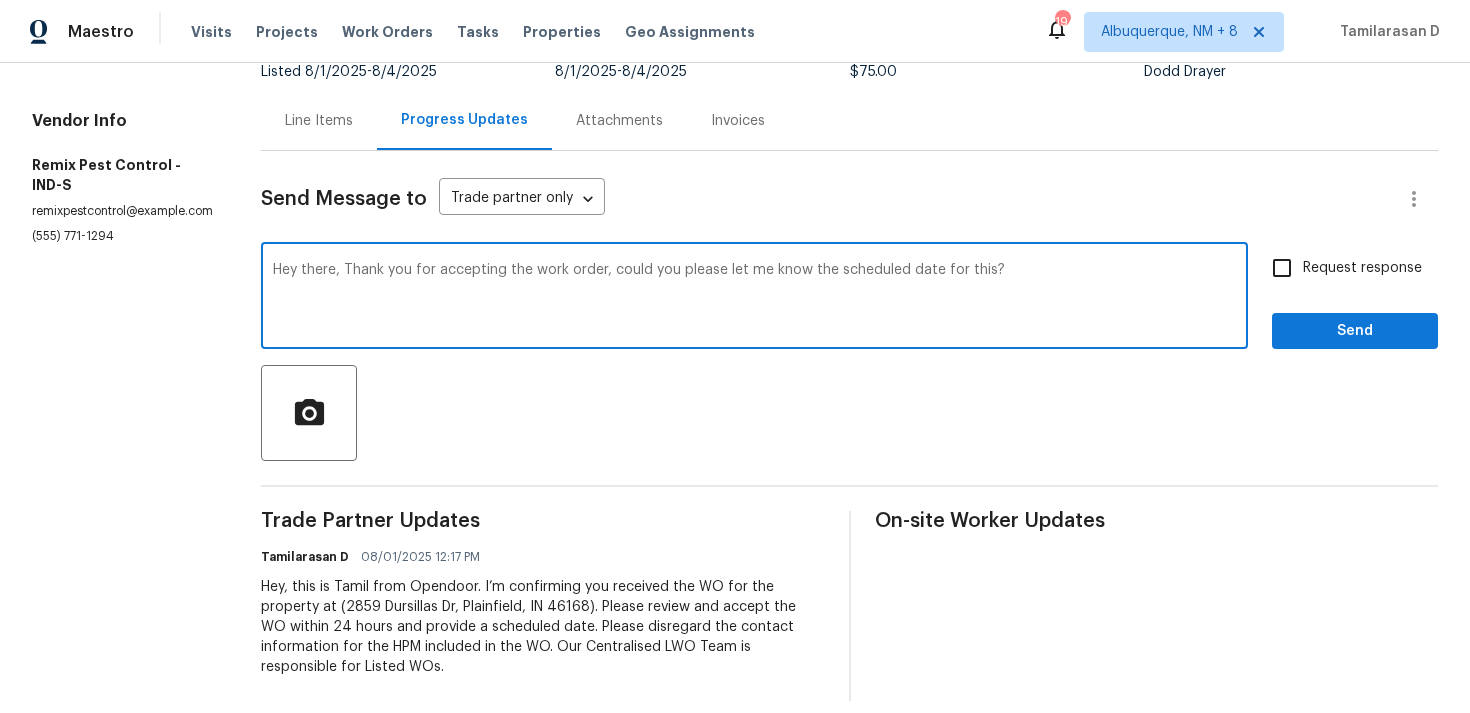 type on "Hey there, Thank you for accepting the work order, could you please let me know the scheduled date for this?" 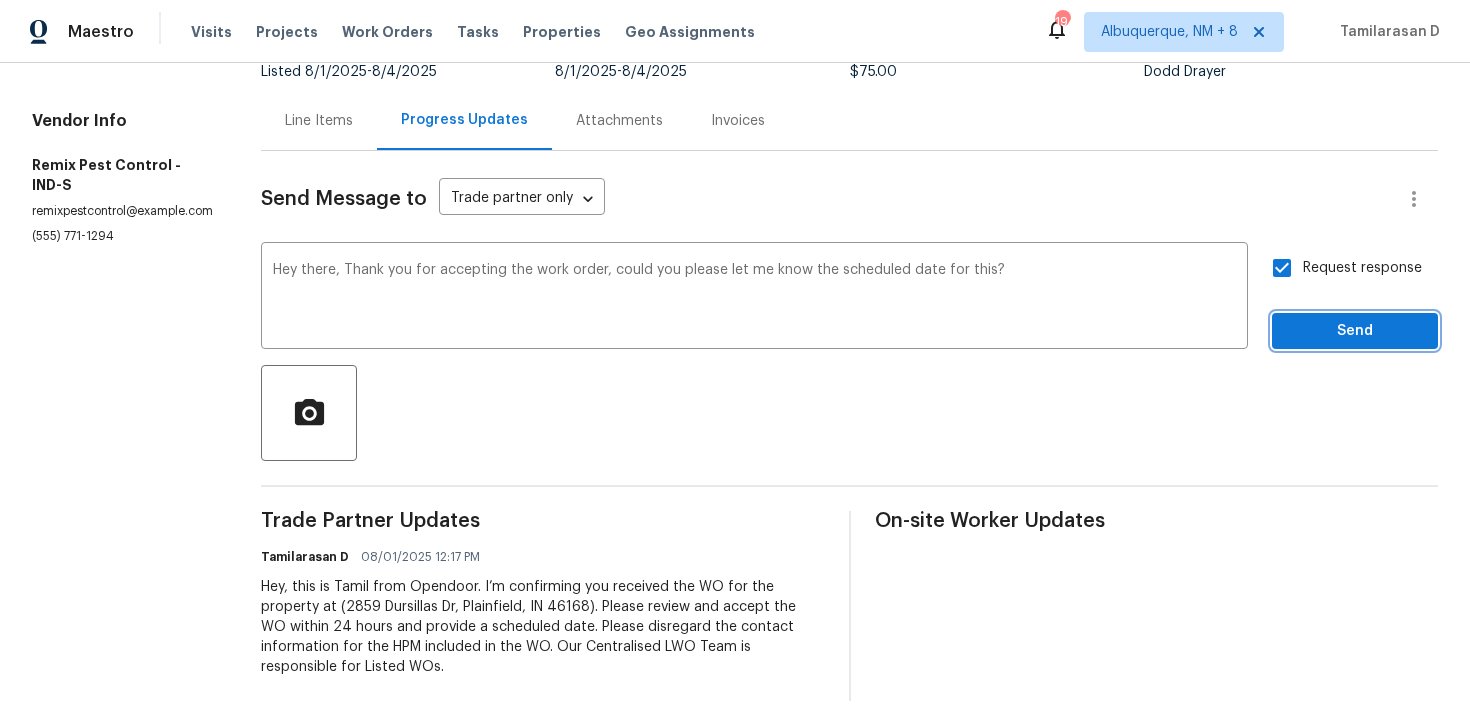 click on "Send" at bounding box center [1355, 331] 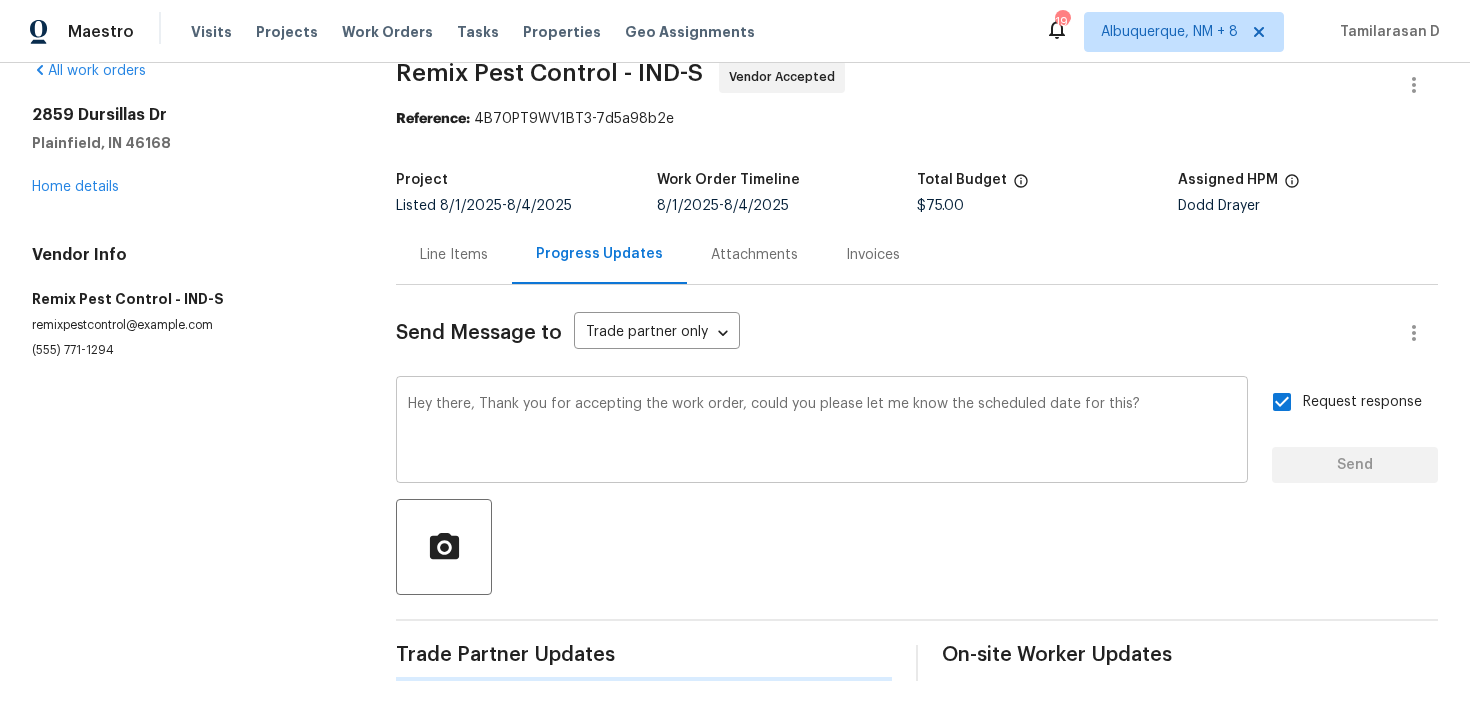 type 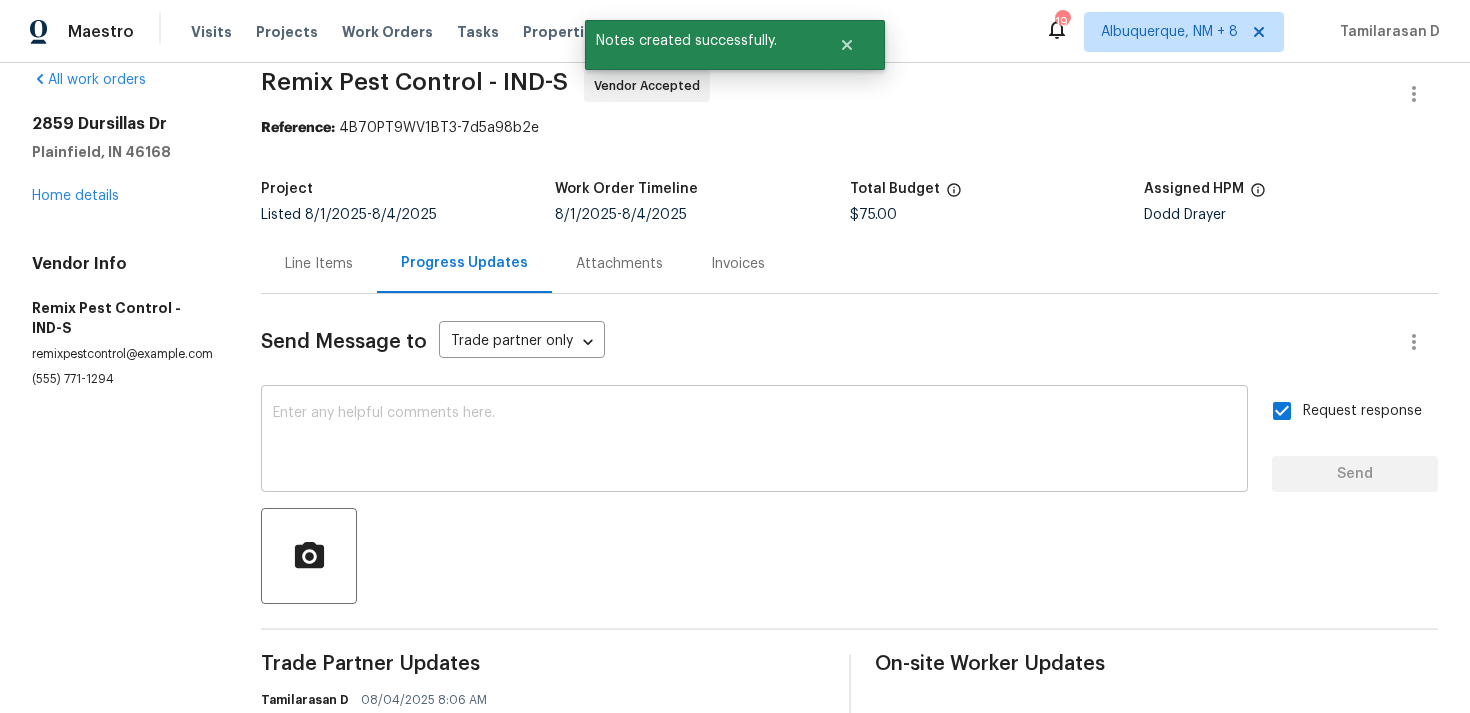 scroll, scrollTop: 0, scrollLeft: 0, axis: both 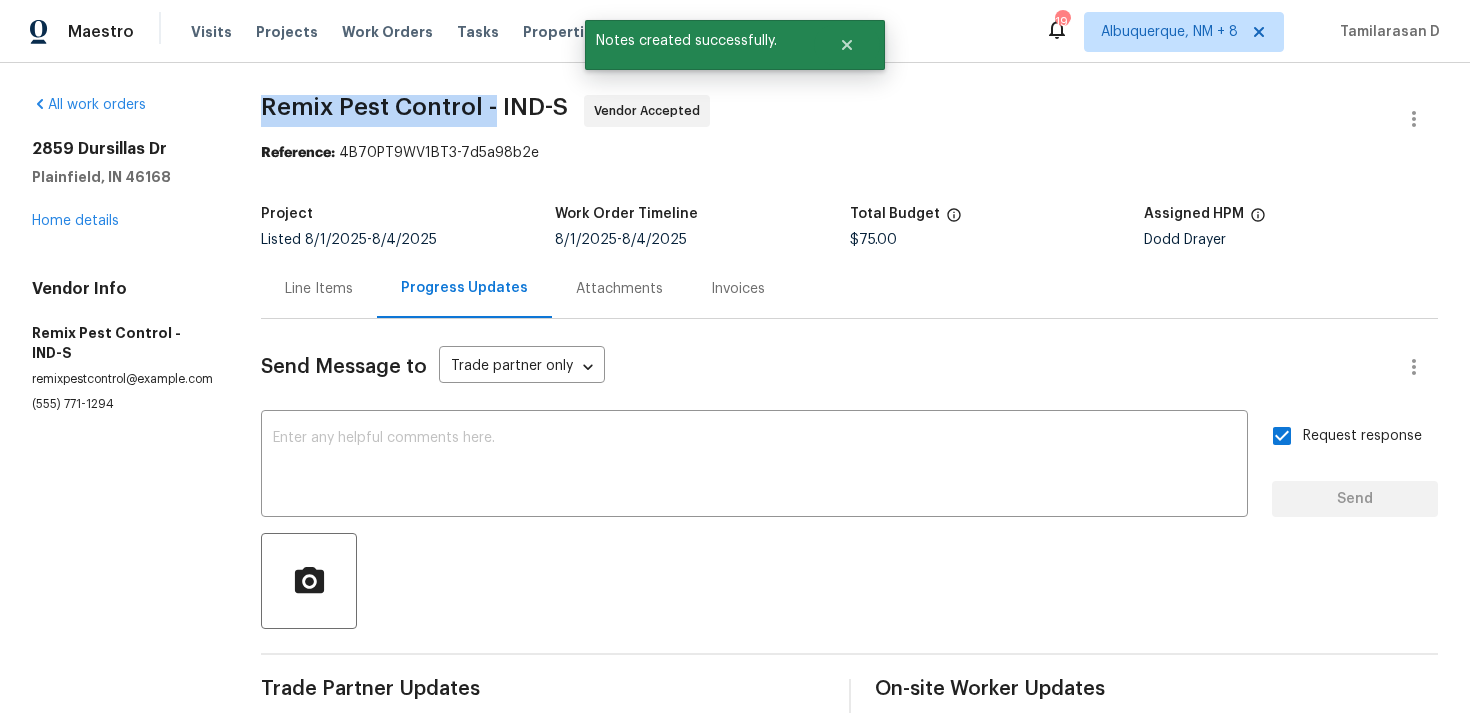 drag, startPoint x: 250, startPoint y: 99, endPoint x: 476, endPoint y: 104, distance: 226.0553 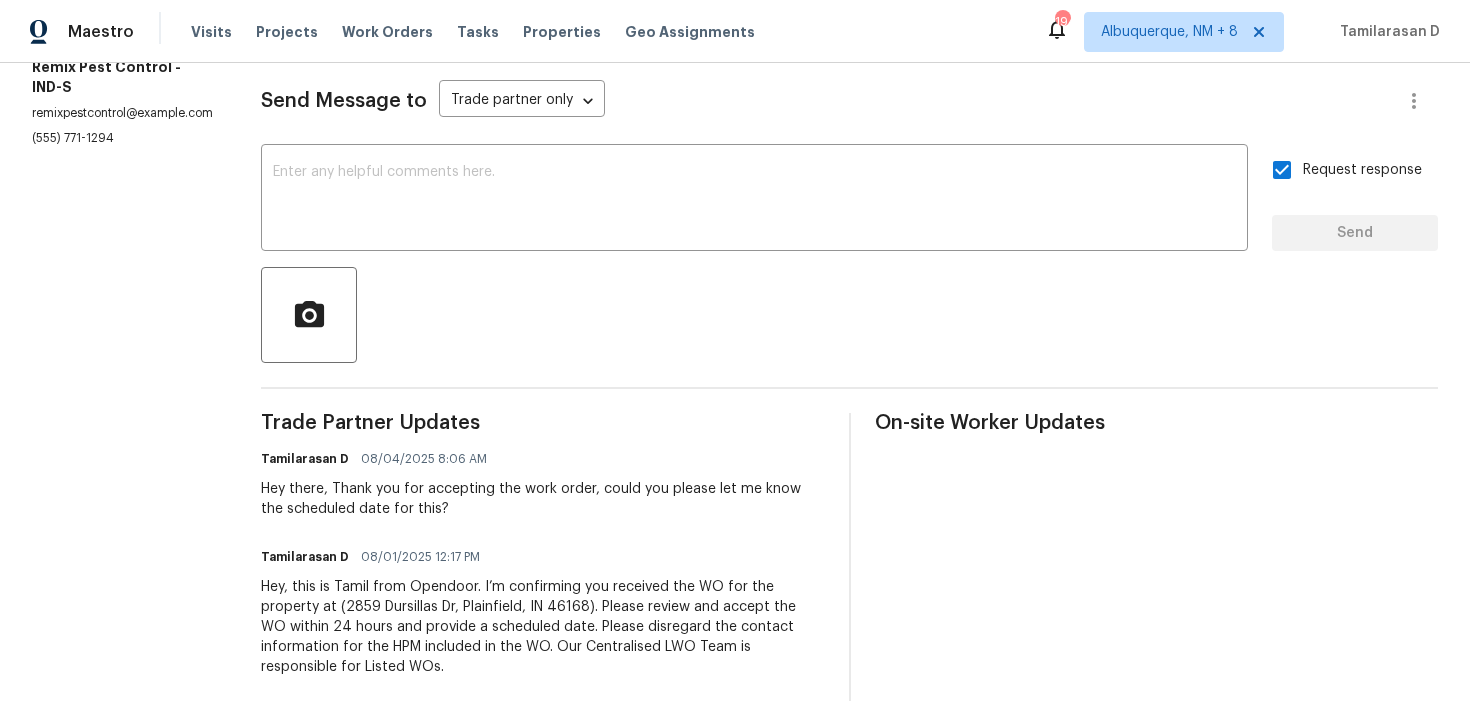 scroll, scrollTop: 0, scrollLeft: 0, axis: both 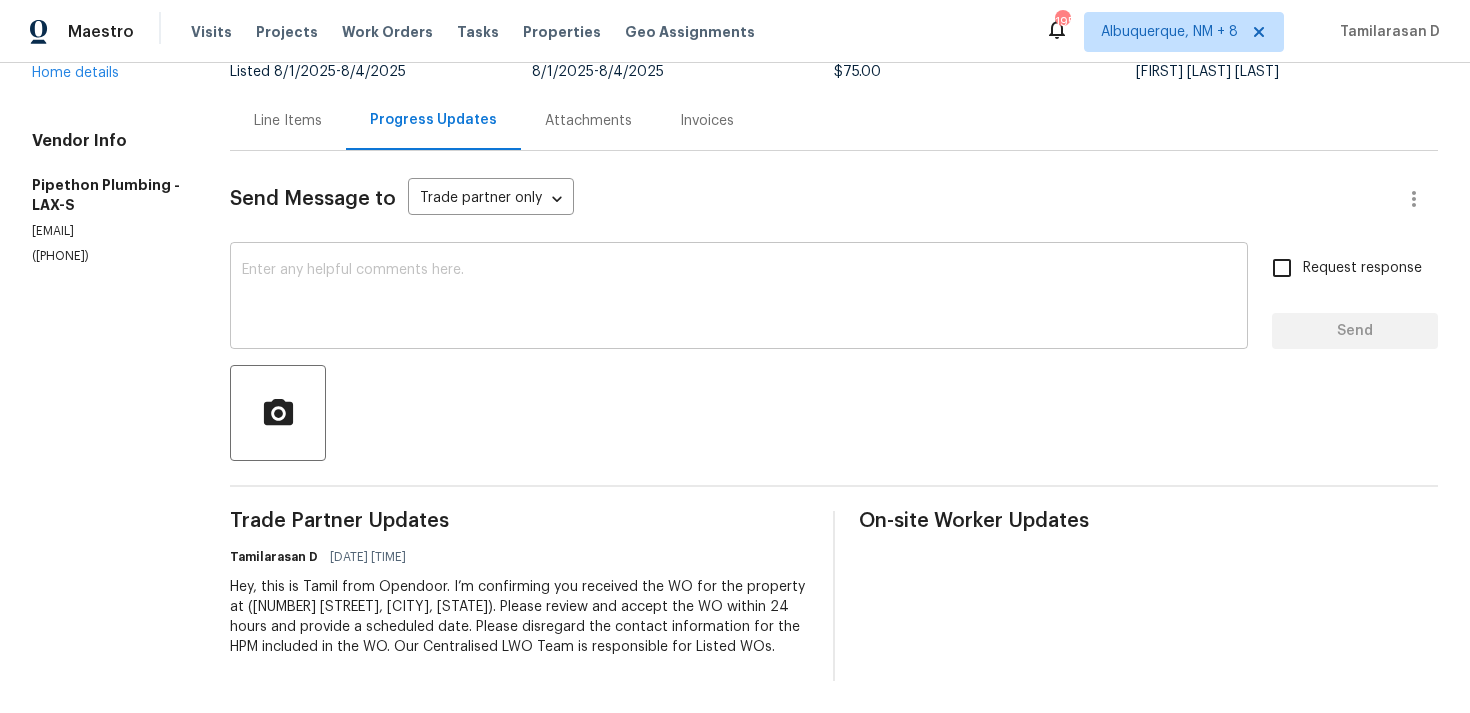 click on "x ​" at bounding box center [739, 298] 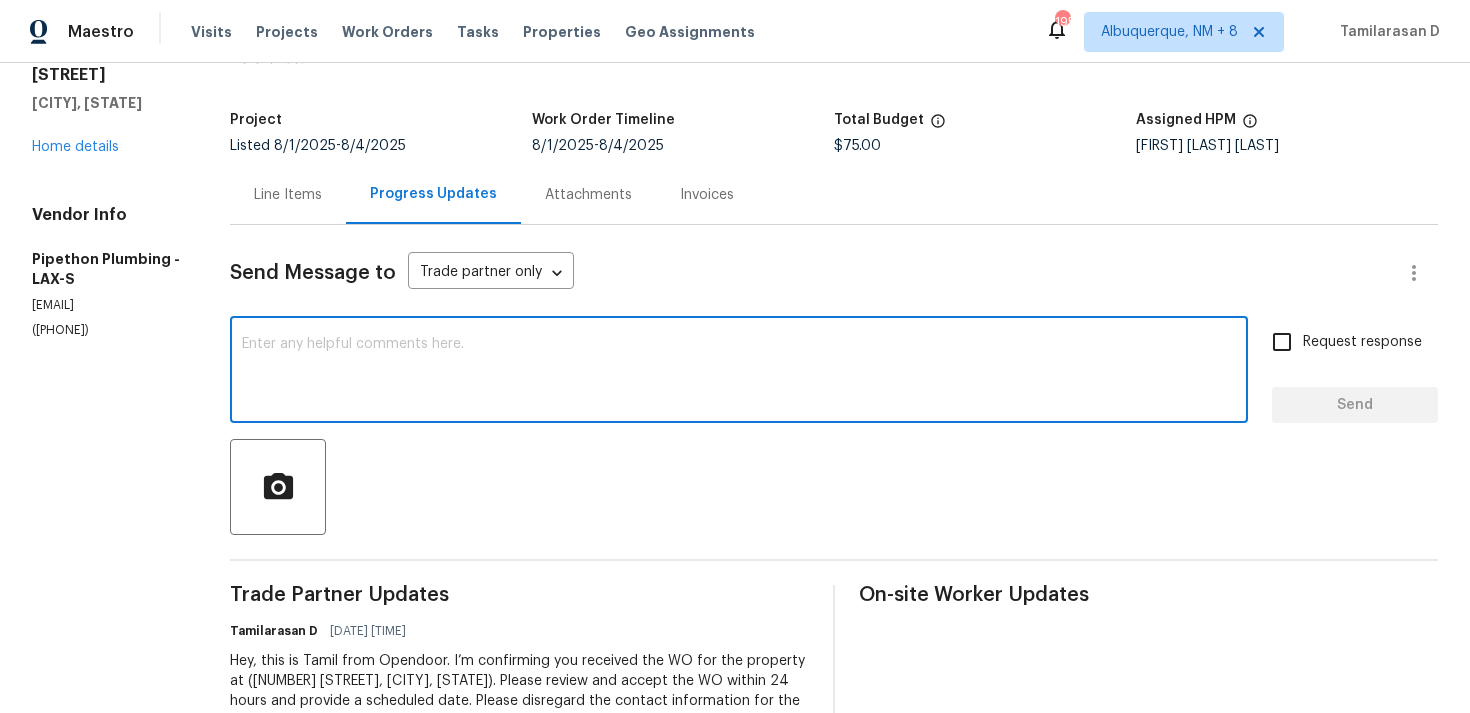 scroll, scrollTop: 36, scrollLeft: 0, axis: vertical 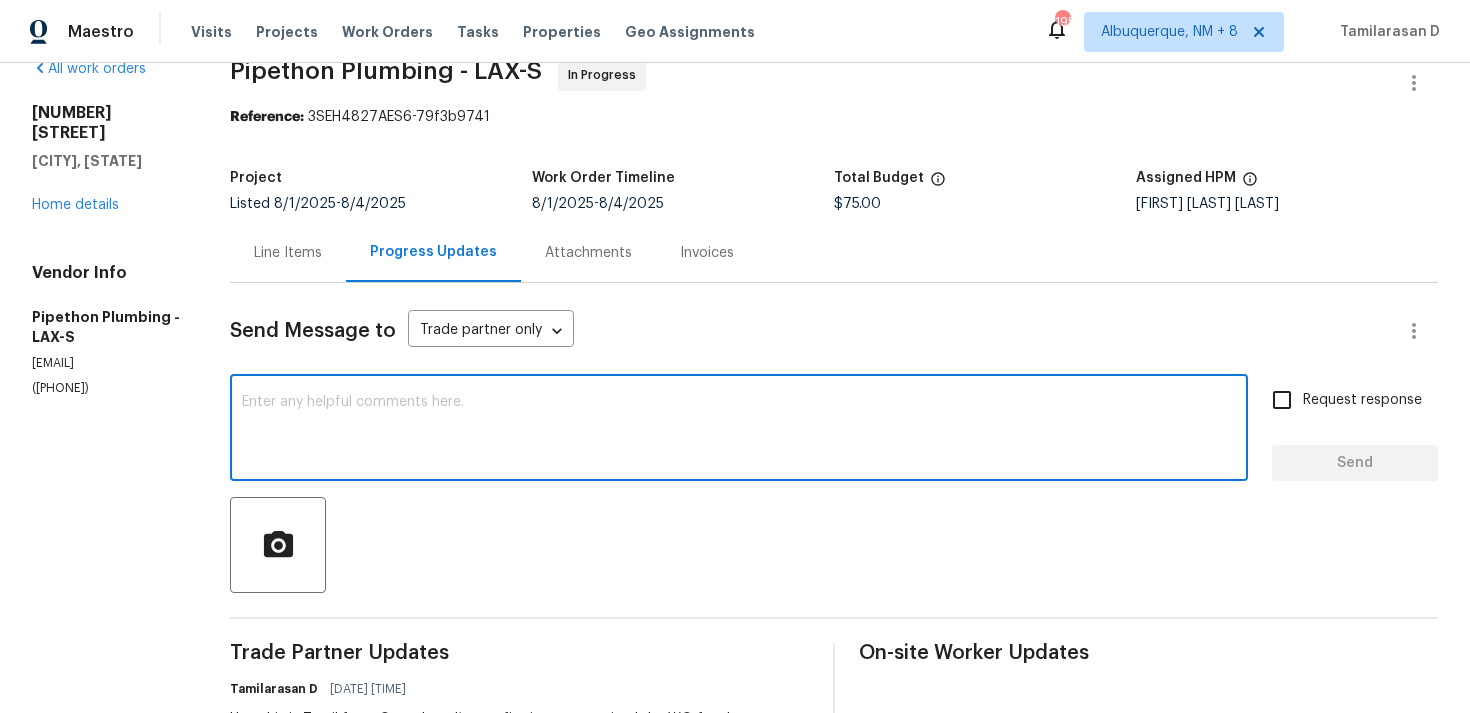 click on "Send Message to Trade partner only Trade partner only ​ x ​ Request response Send Trade Partner Updates Tamilarasan D 08/01/2025 12:10 PM Hey, this is Tamil from Opendoor. I’m confirming you received the WO for the property at (5167 Knollwood Way, Woodland Hills, CA 91364). Please review and accept the WO within 24 hours and provide a scheduled date. Please disregard the contact information for the HPM included in the WO. Our Centralised LWO Team is responsible for Listed WOs. On-site Worker Updates" at bounding box center [834, 548] 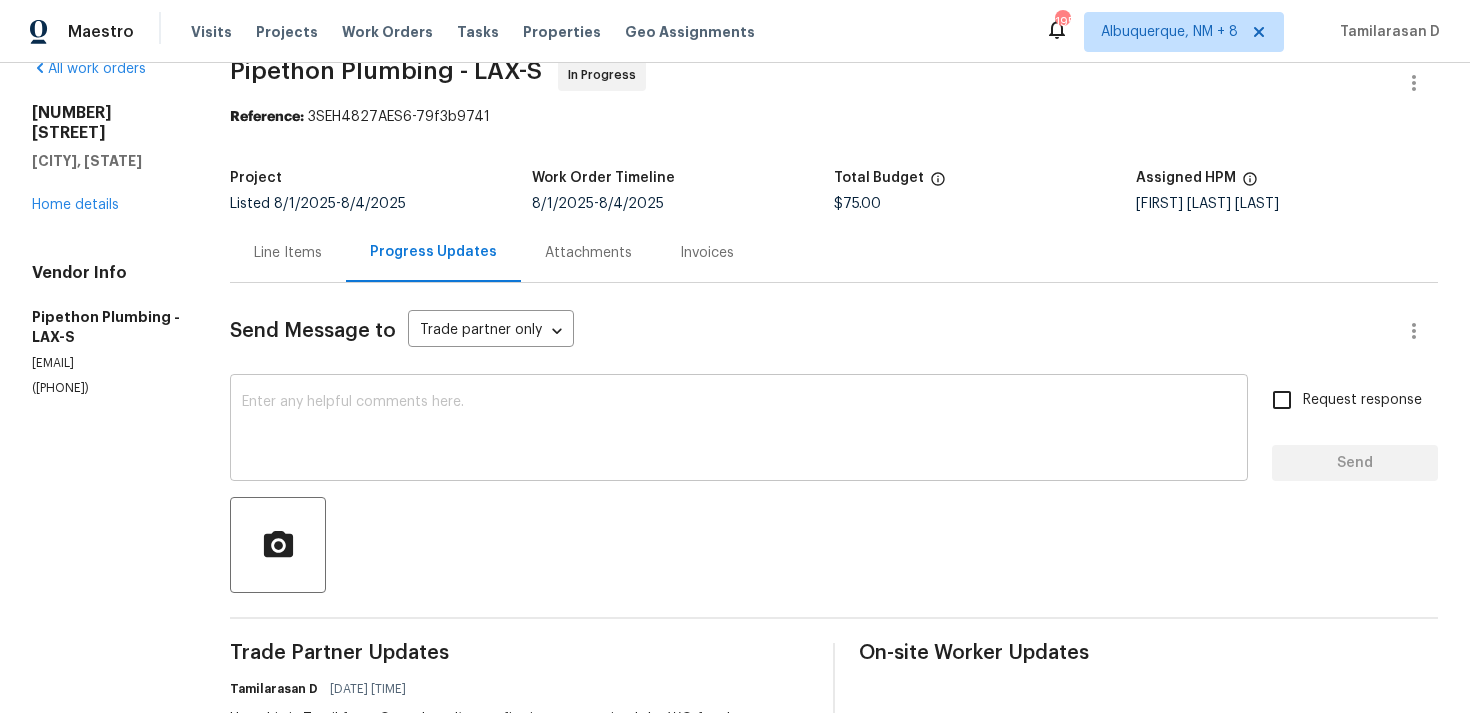 click on "x ​" at bounding box center [739, 430] 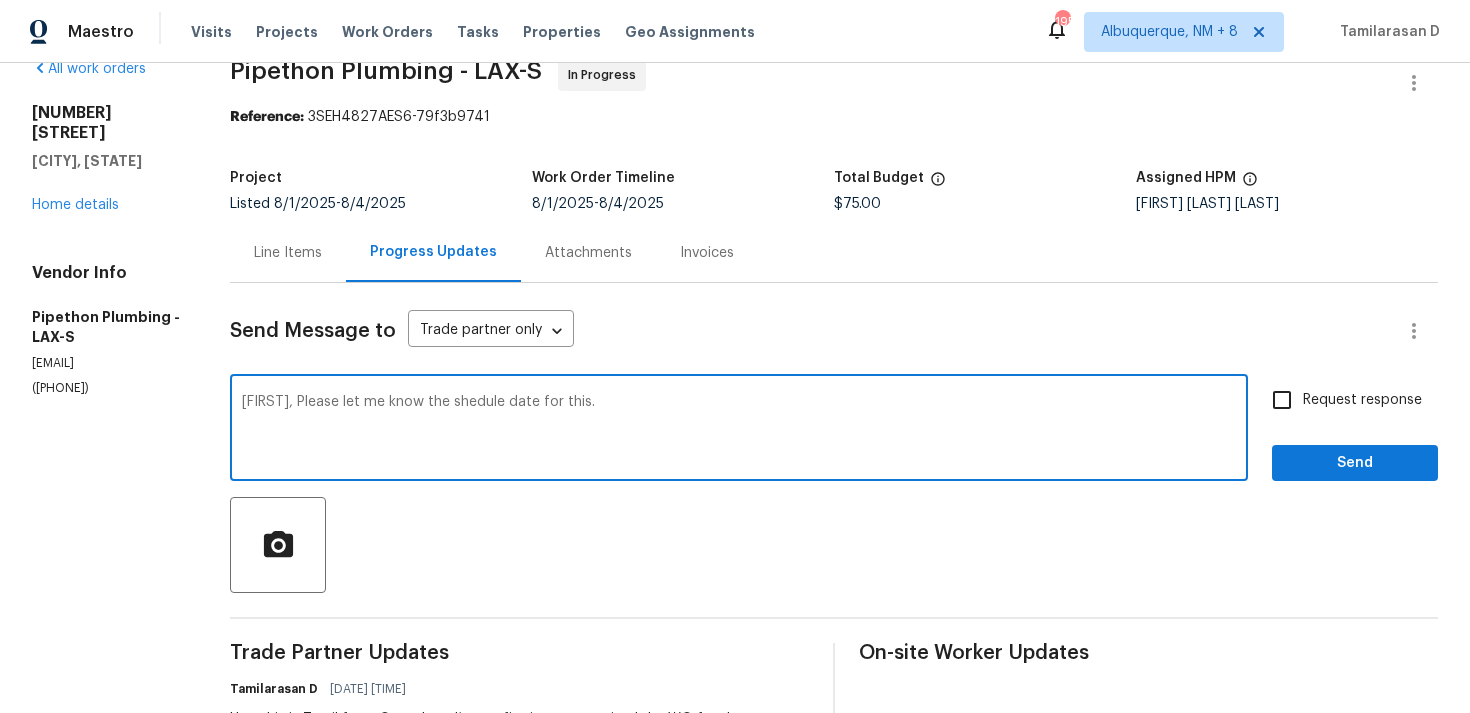 click on "Andy, Please let me know the shedule date for this." at bounding box center (739, 430) 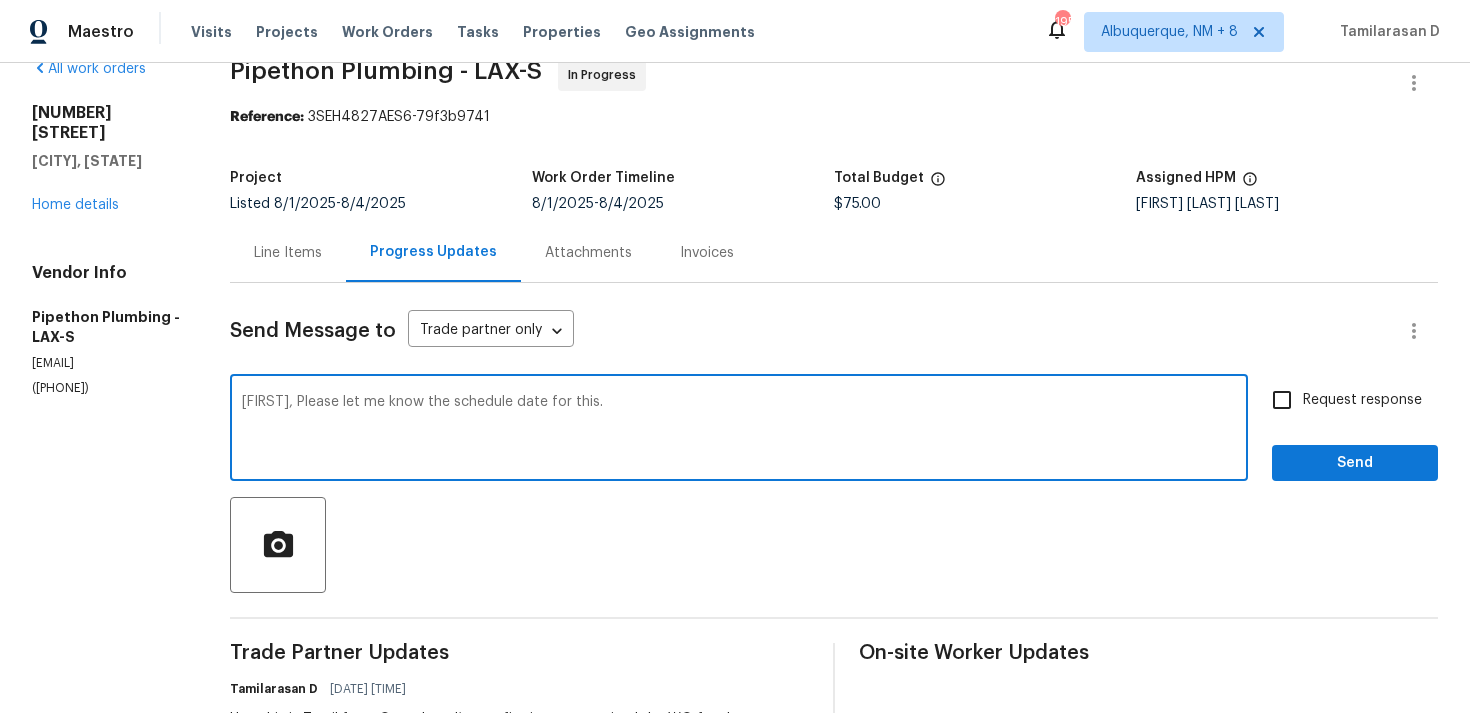 click on "Andy, Please let me know the schedule date for this." at bounding box center (739, 430) 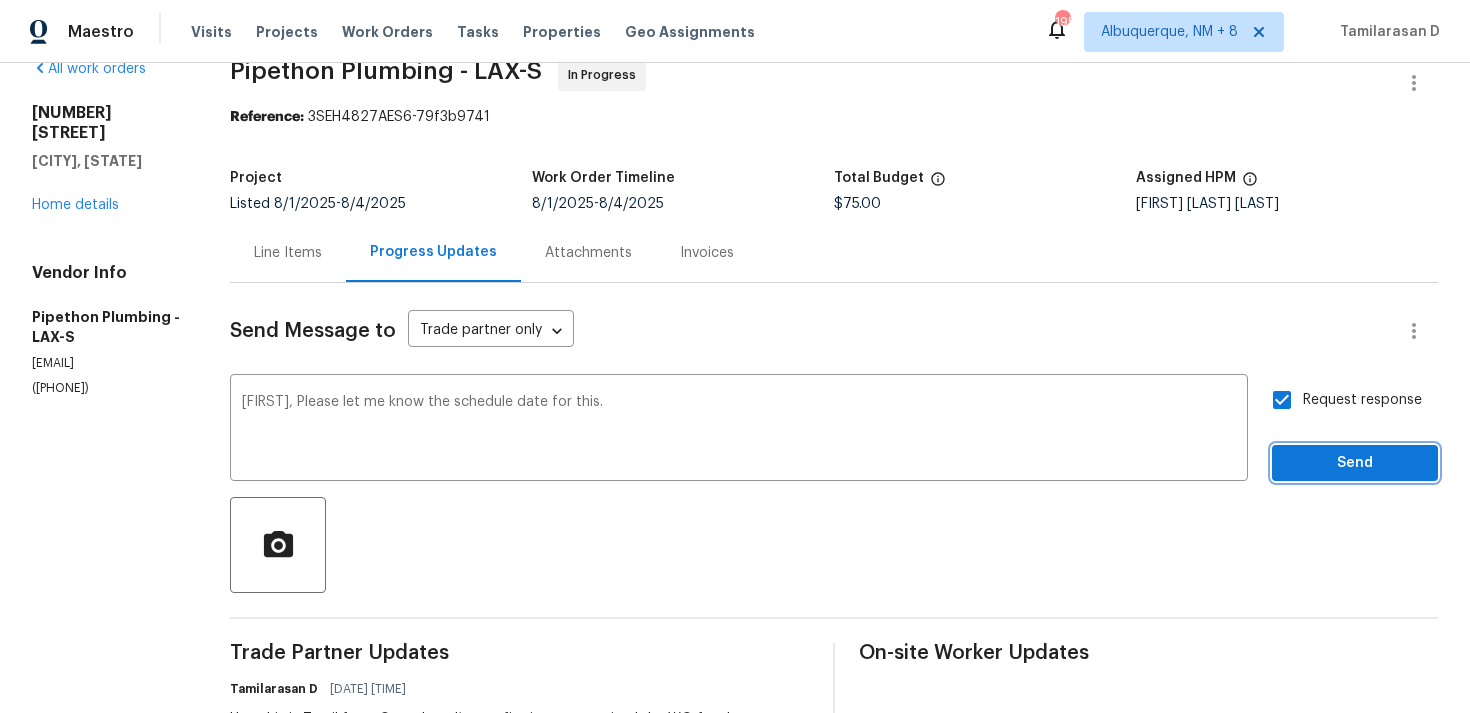 click on "Send" at bounding box center [1355, 463] 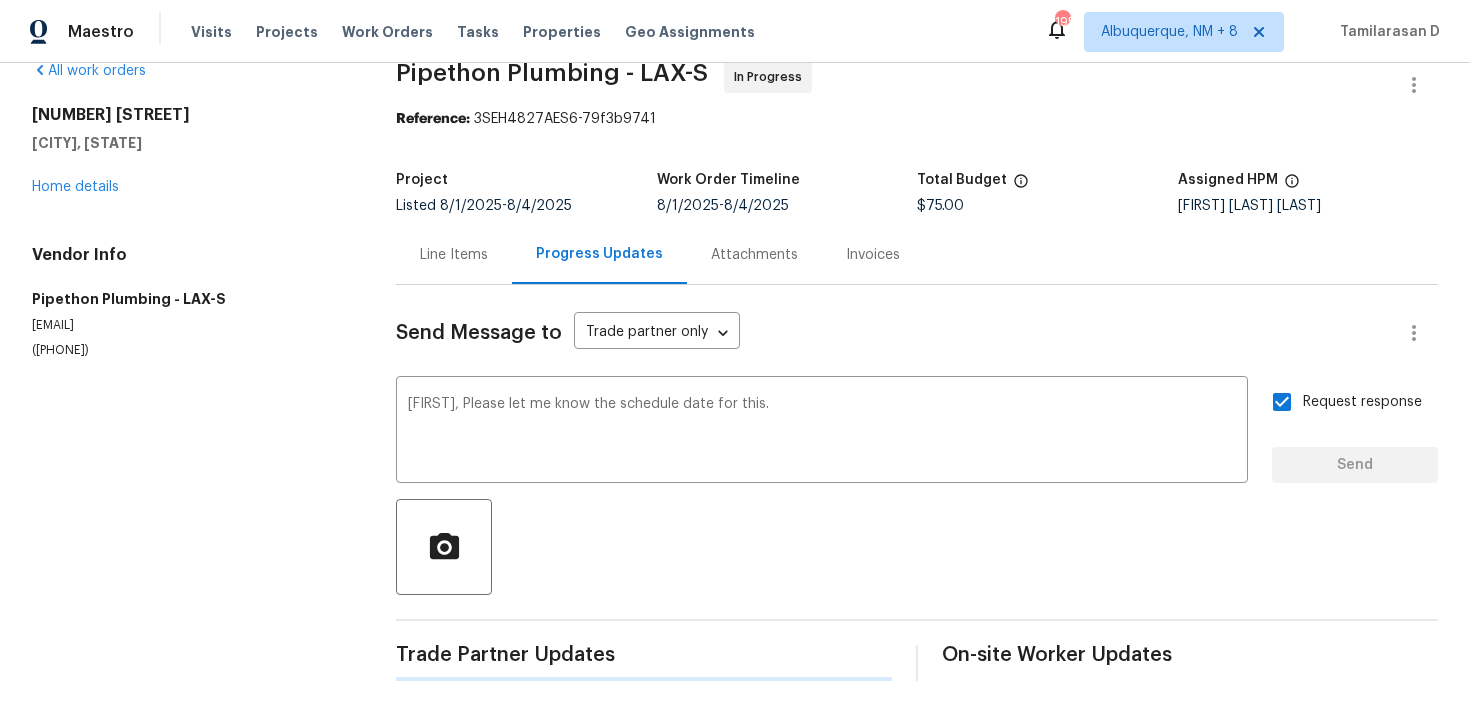 type 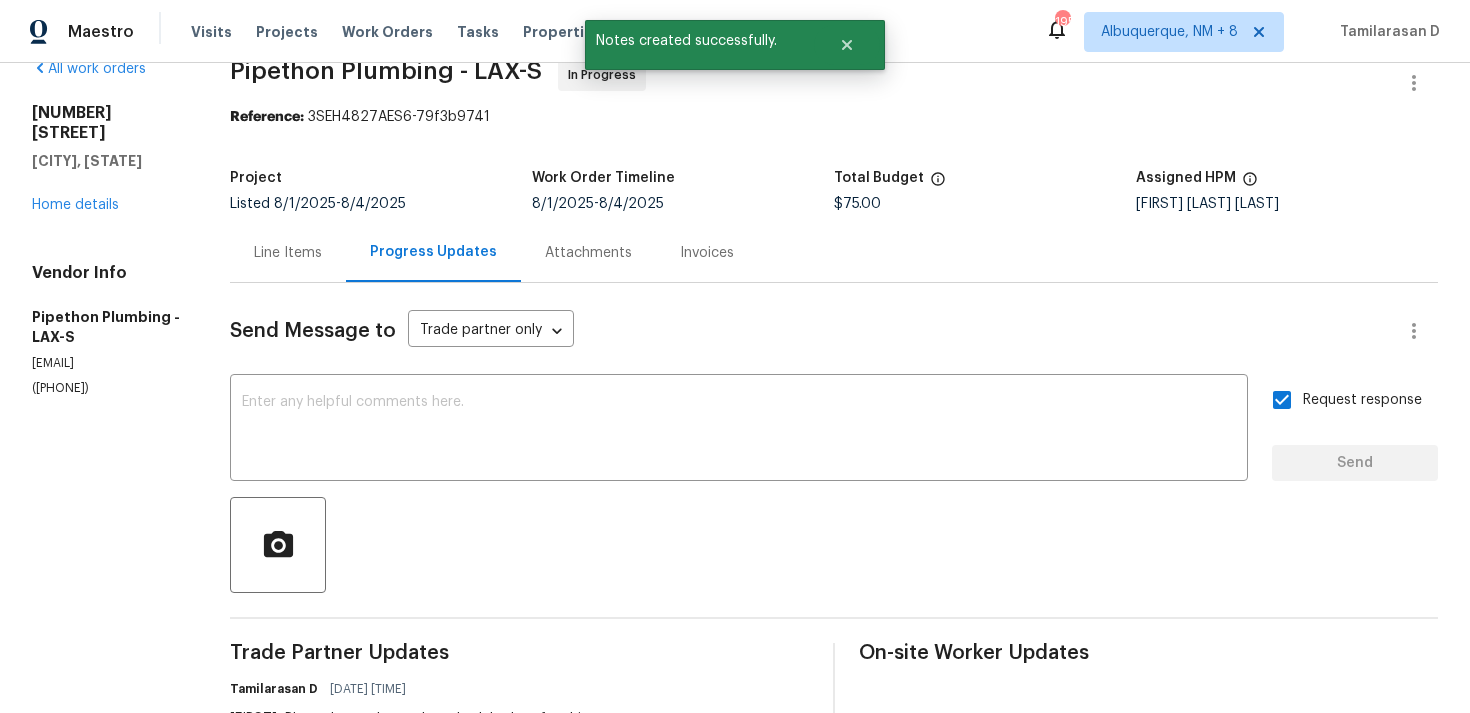 scroll, scrollTop: 0, scrollLeft: 0, axis: both 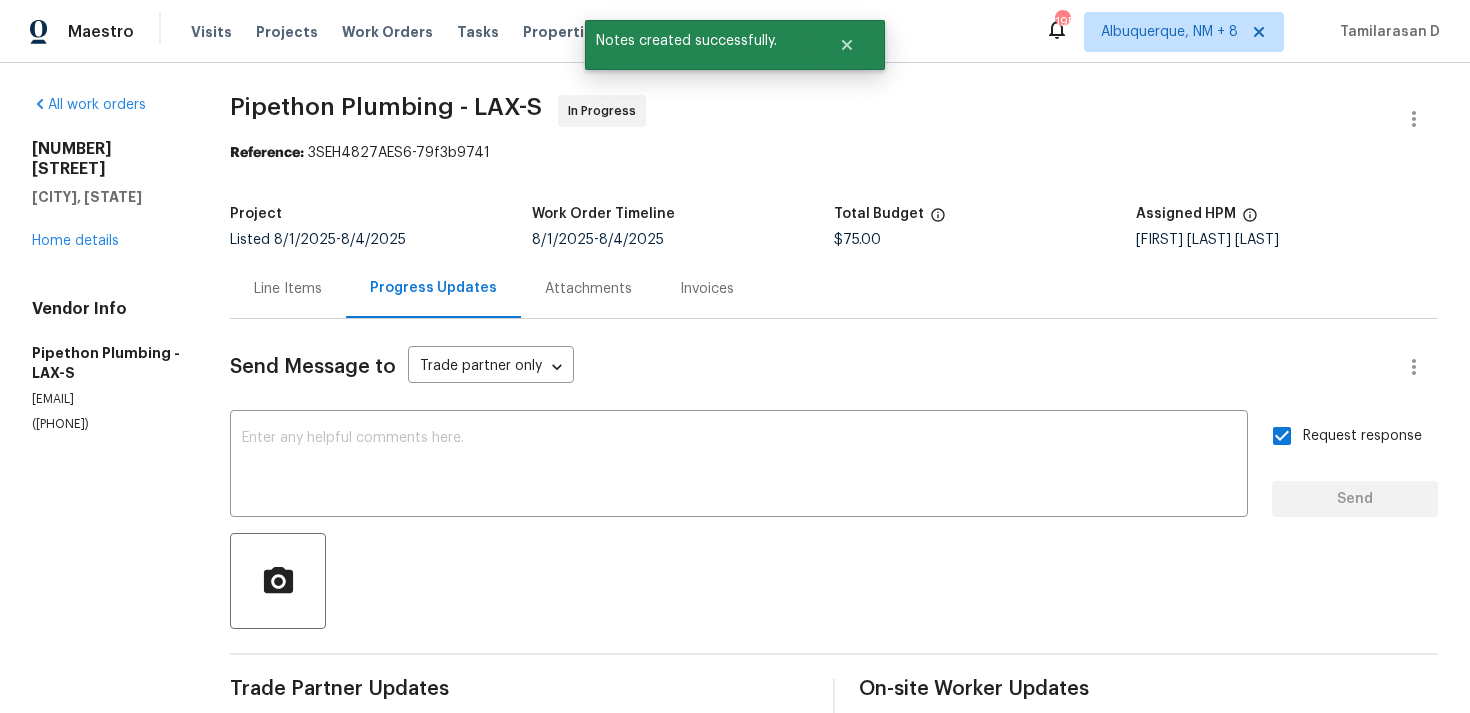 drag, startPoint x: 29, startPoint y: 147, endPoint x: 208, endPoint y: 144, distance: 179.02513 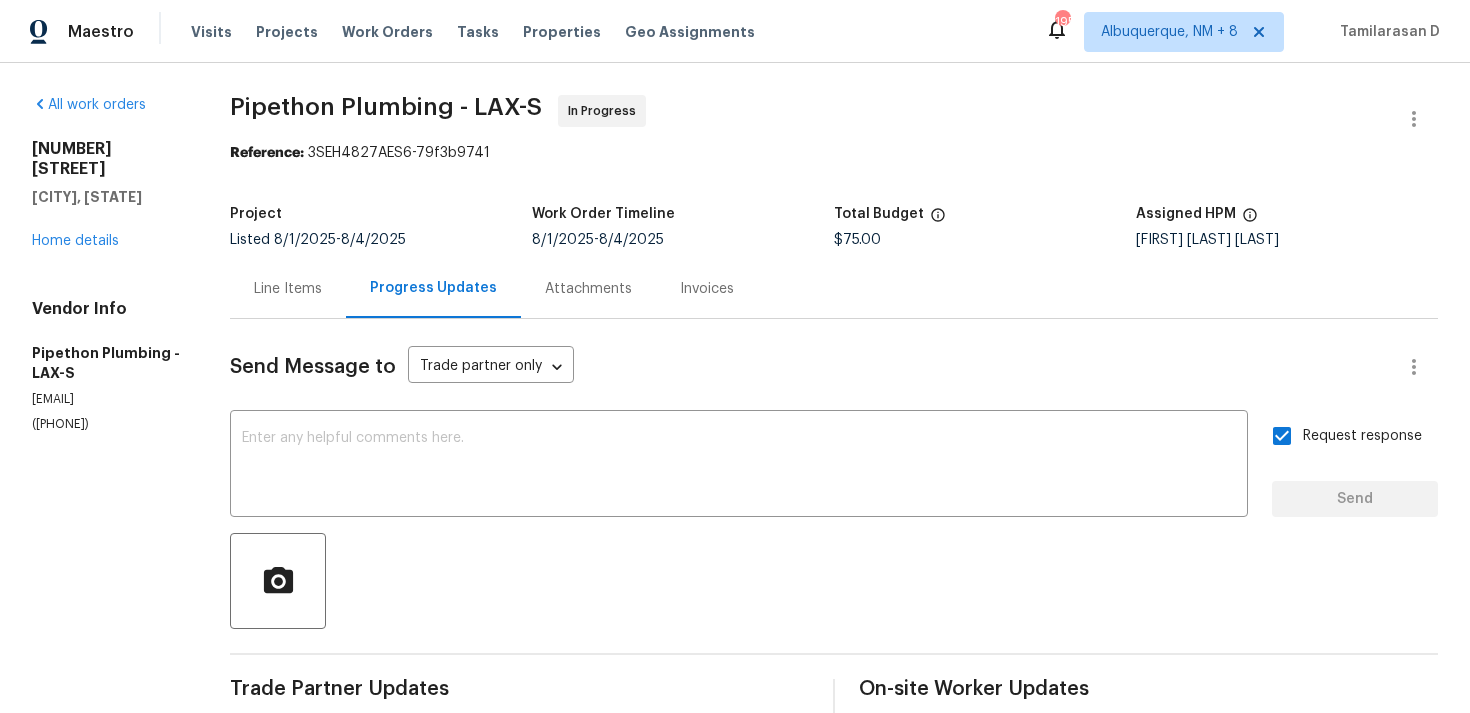 scroll, scrollTop: 18, scrollLeft: 0, axis: vertical 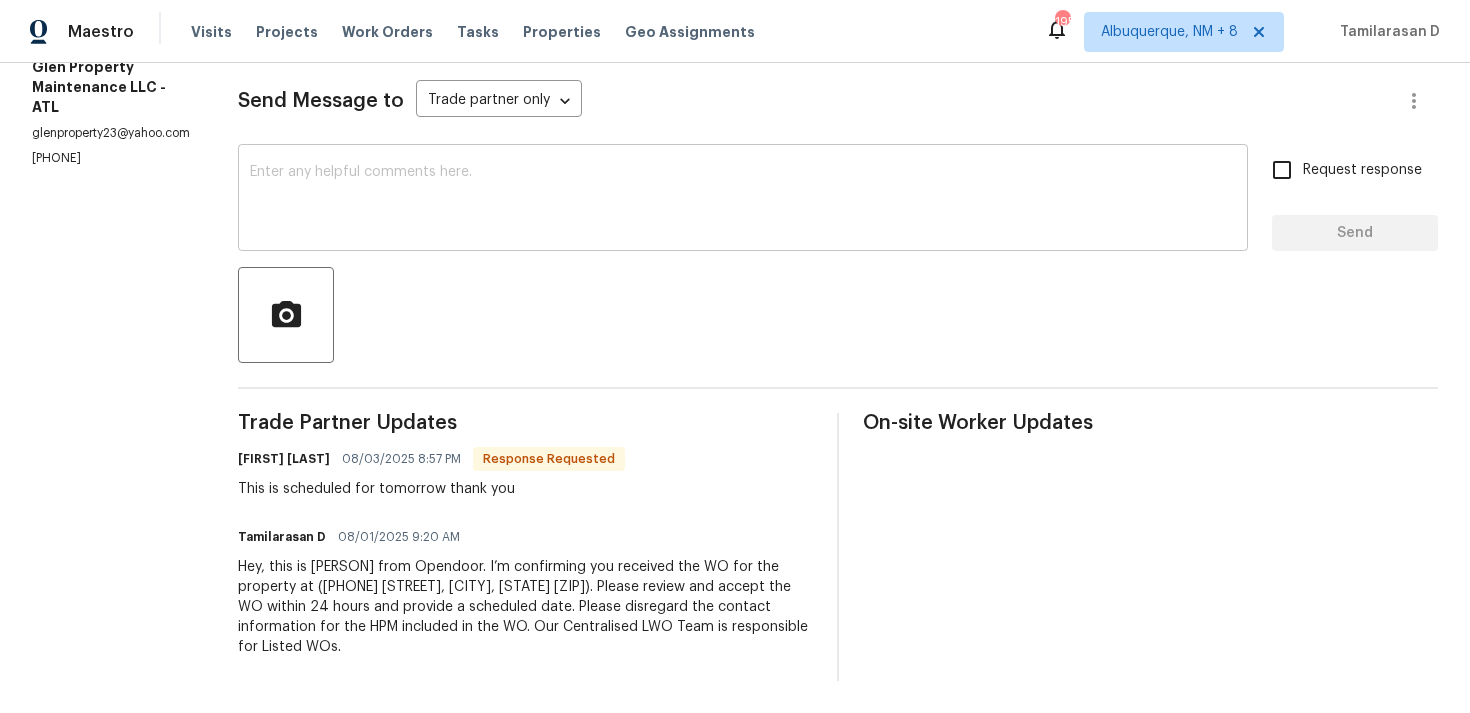 click at bounding box center [743, 200] 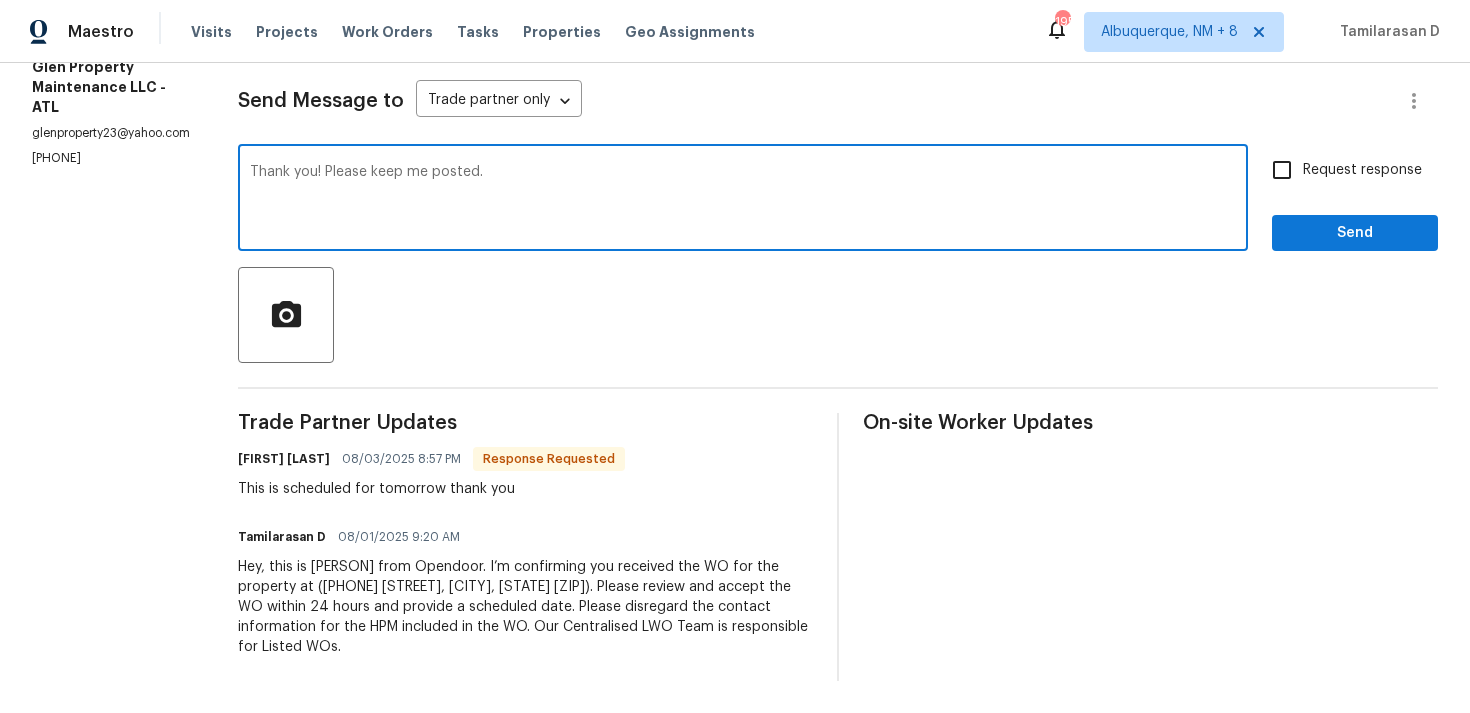 type on "Thank you! Please keep me posted." 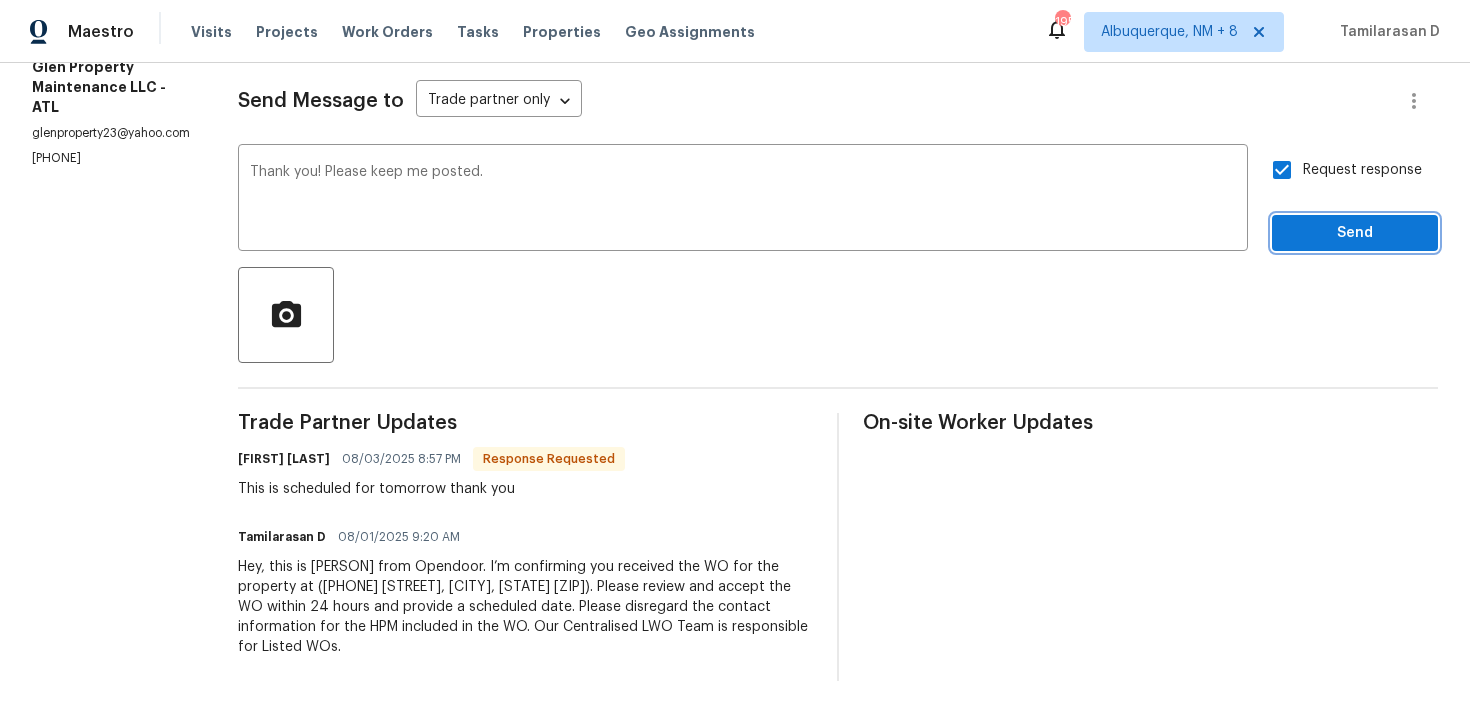 click on "Send" at bounding box center [1355, 233] 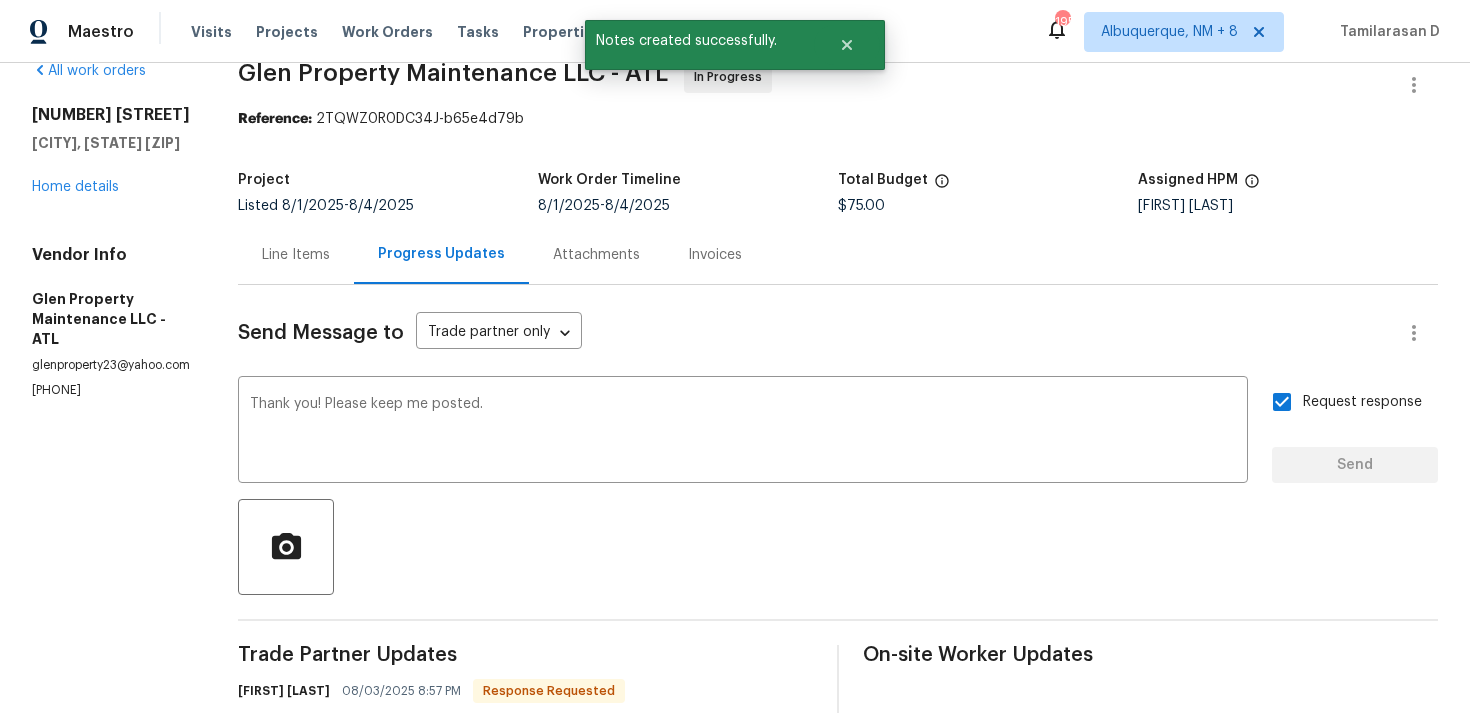 type 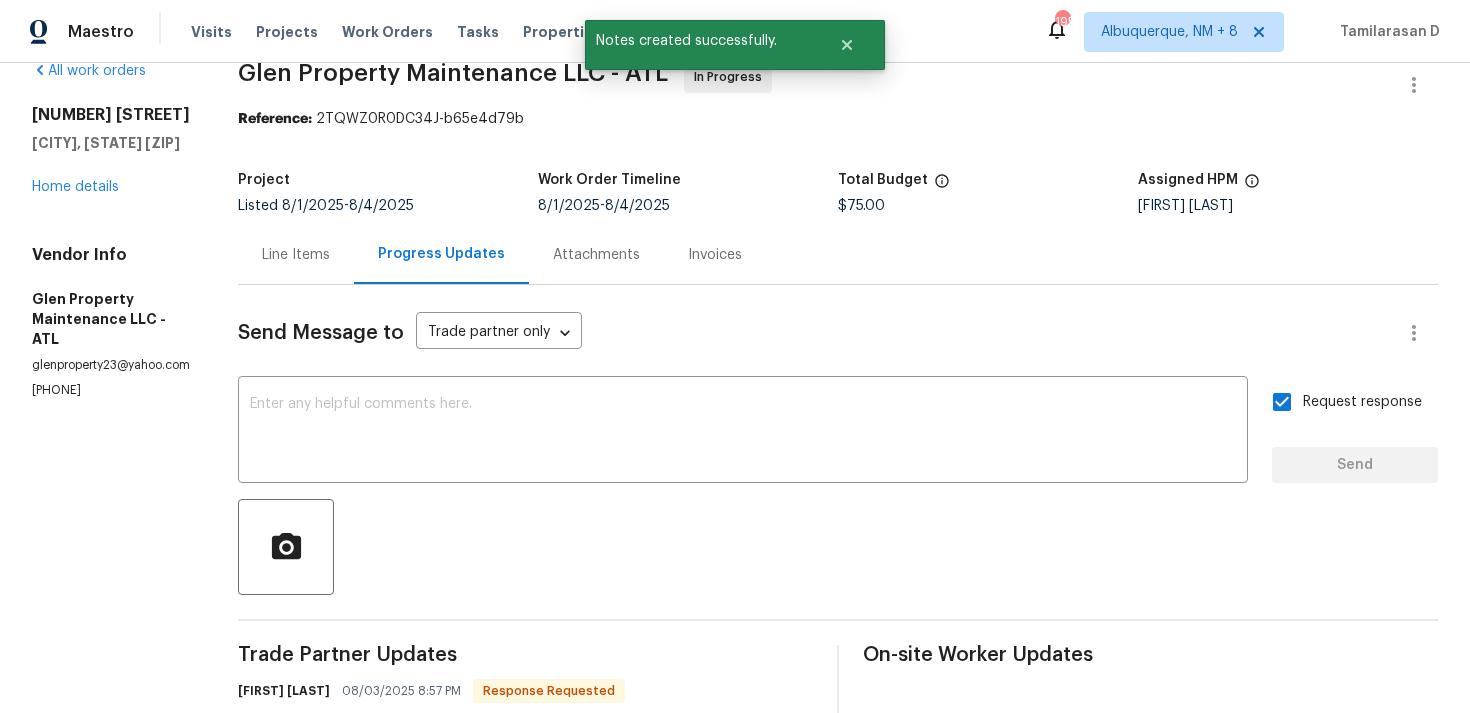 scroll, scrollTop: 266, scrollLeft: 0, axis: vertical 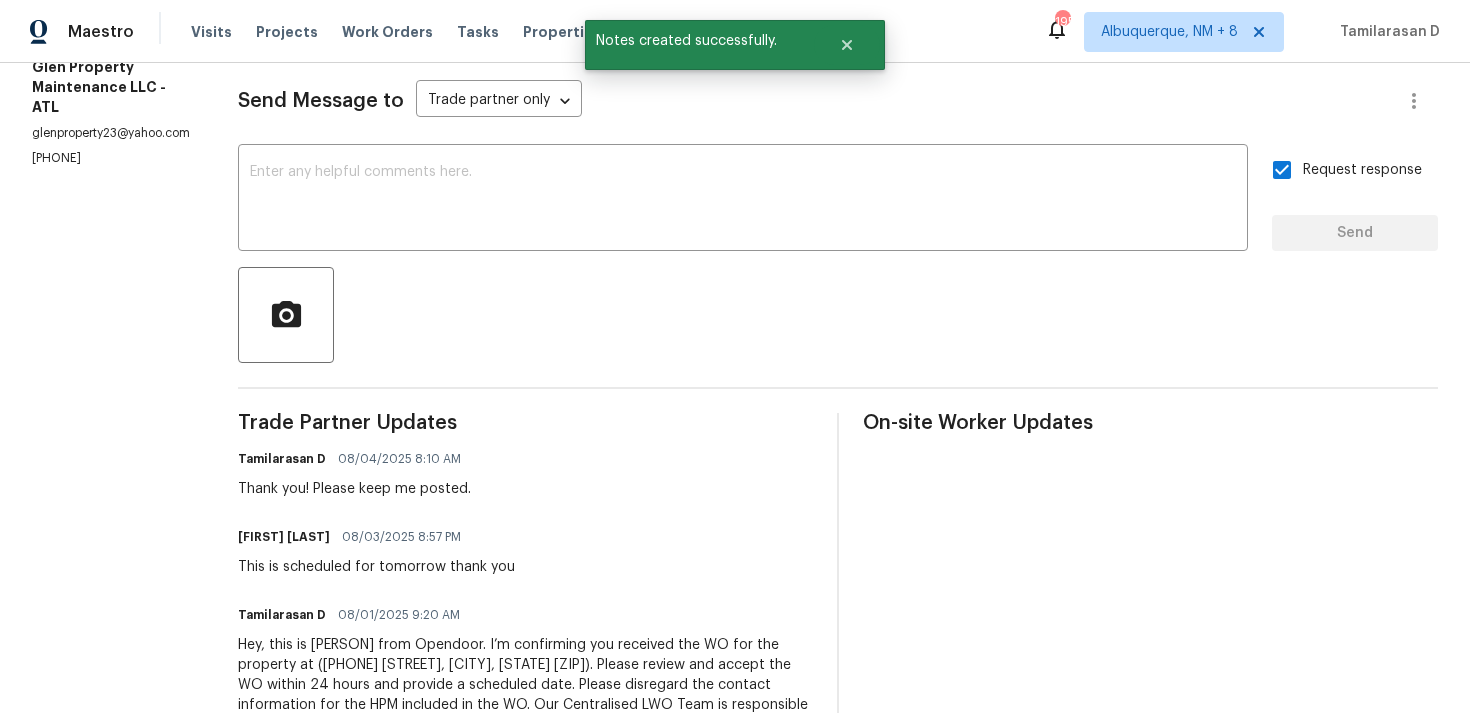 click on "[FIRST] [LAST] [DATE] [TIME] This is scheduled for tomorrow thank you" at bounding box center (376, 550) 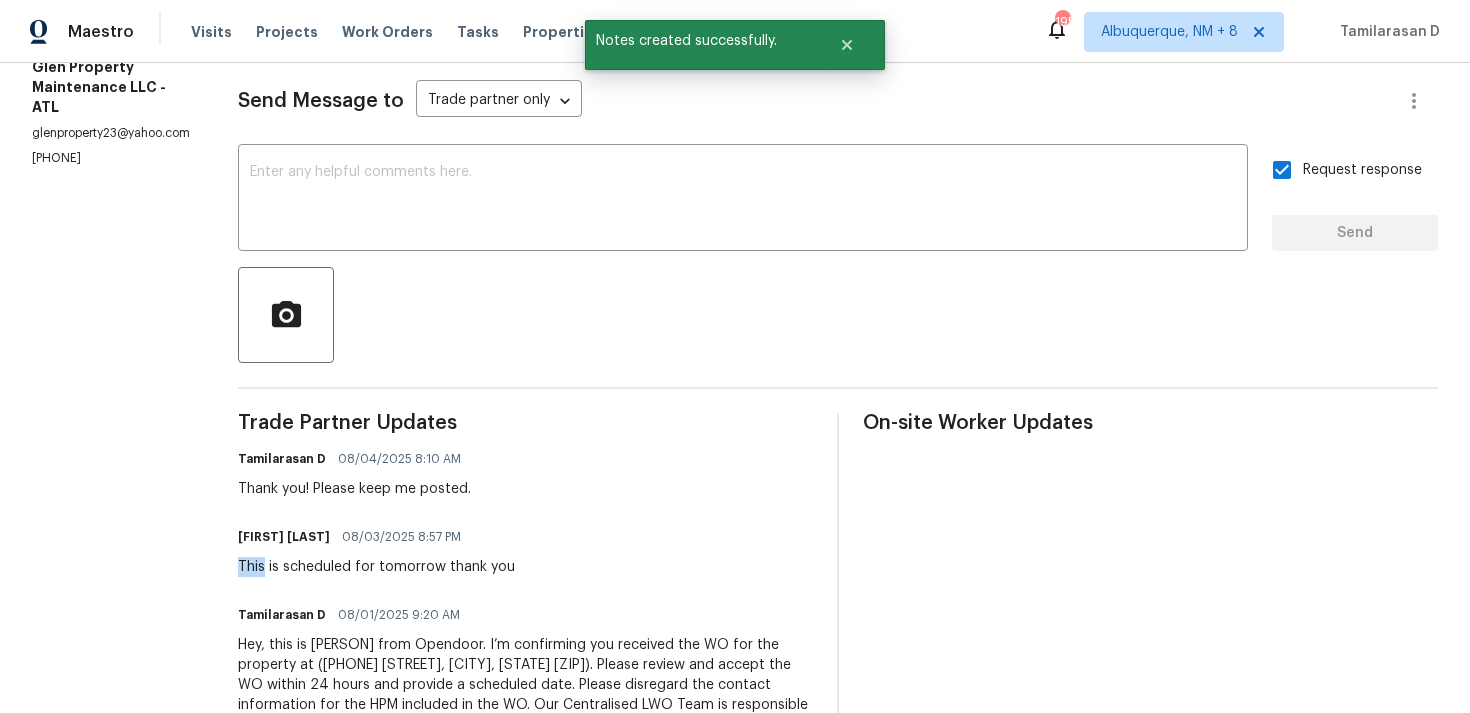 click on "[FIRST] [LAST] [DATE] [TIME] This is scheduled for tomorrow thank you" at bounding box center [376, 550] 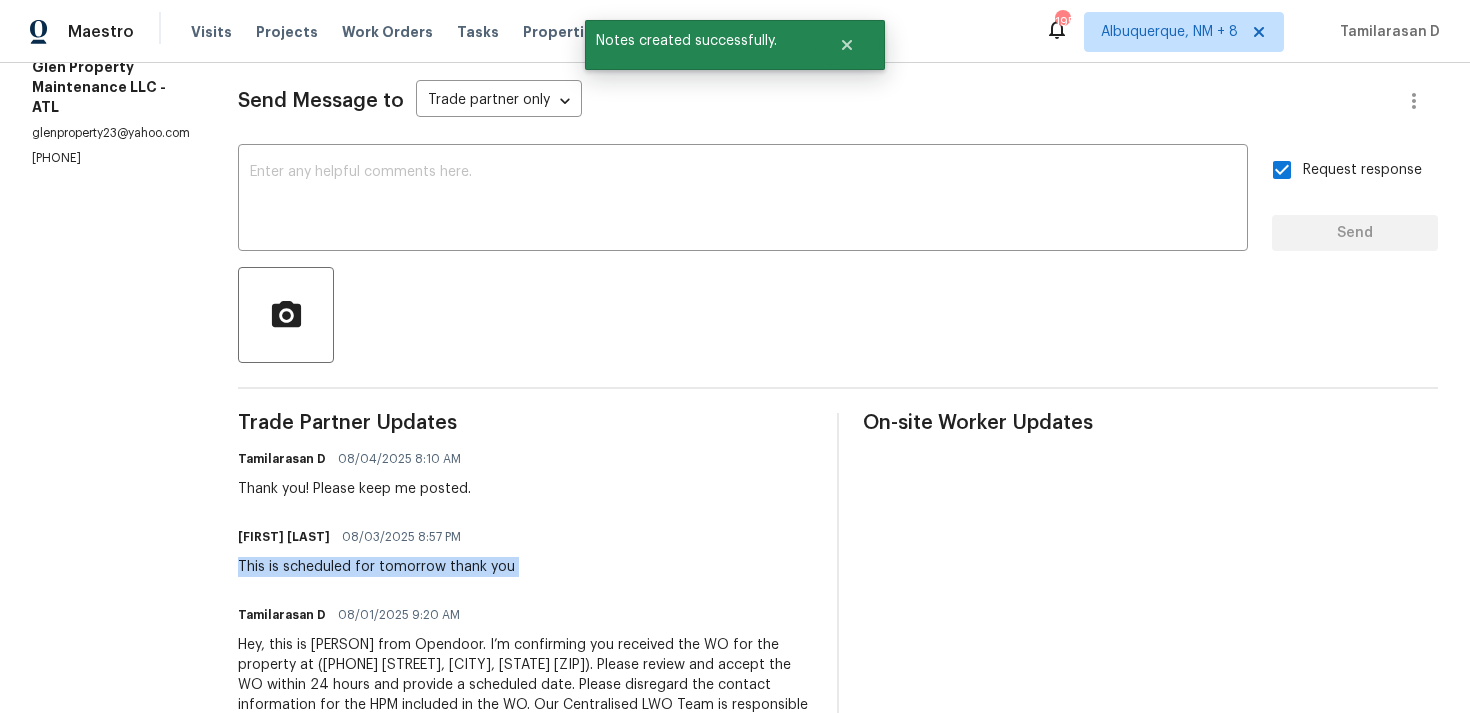 copy on "This is scheduled for tomorrow thank you" 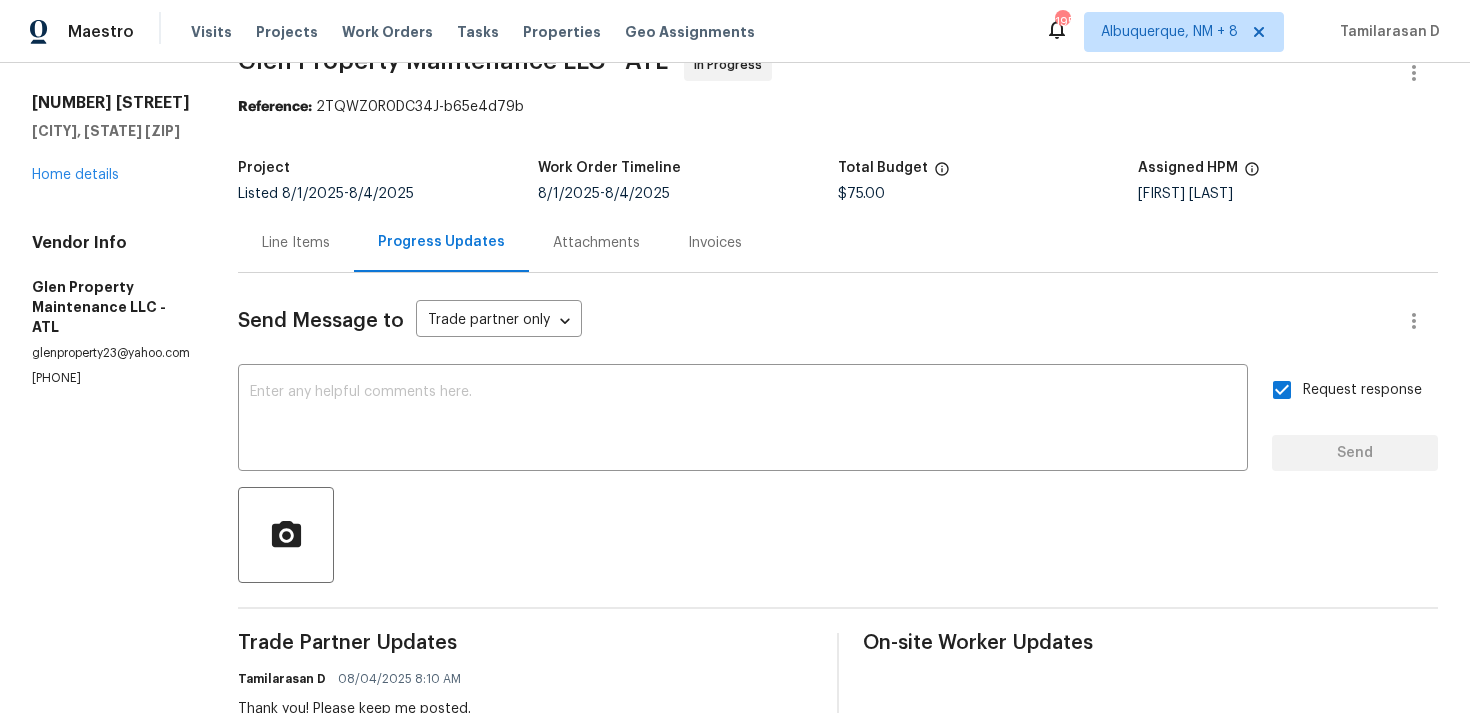 scroll, scrollTop: 0, scrollLeft: 0, axis: both 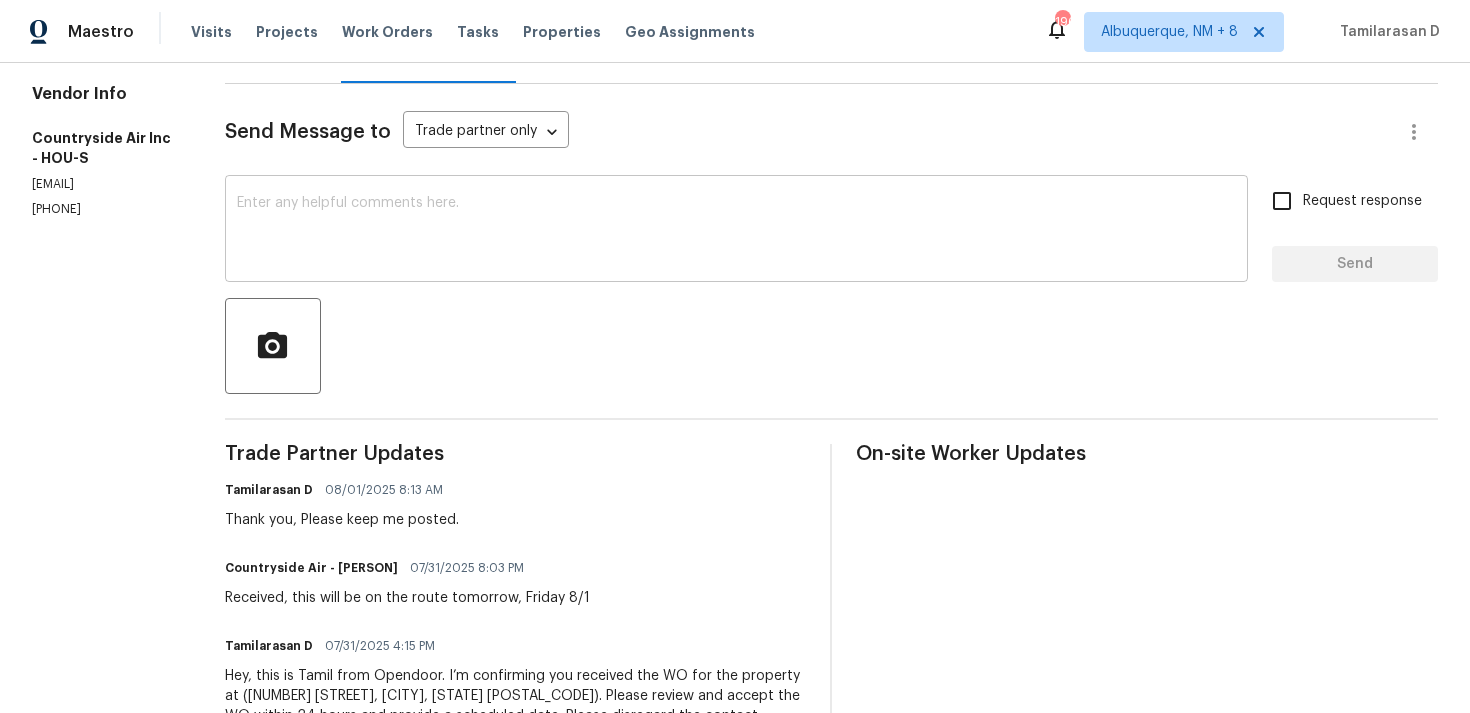 click at bounding box center (736, 231) 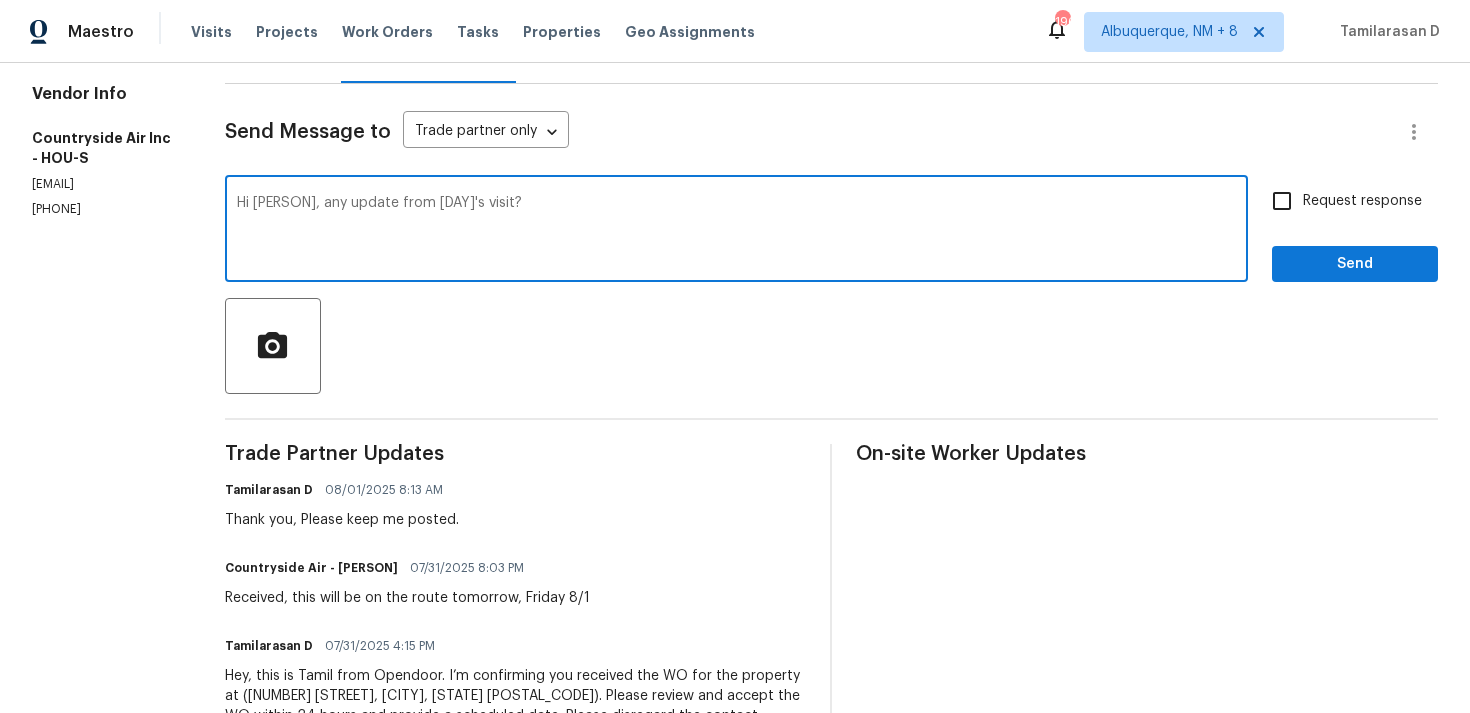 click on "Hi Jackie, any update from friday's visit?" at bounding box center [736, 231] 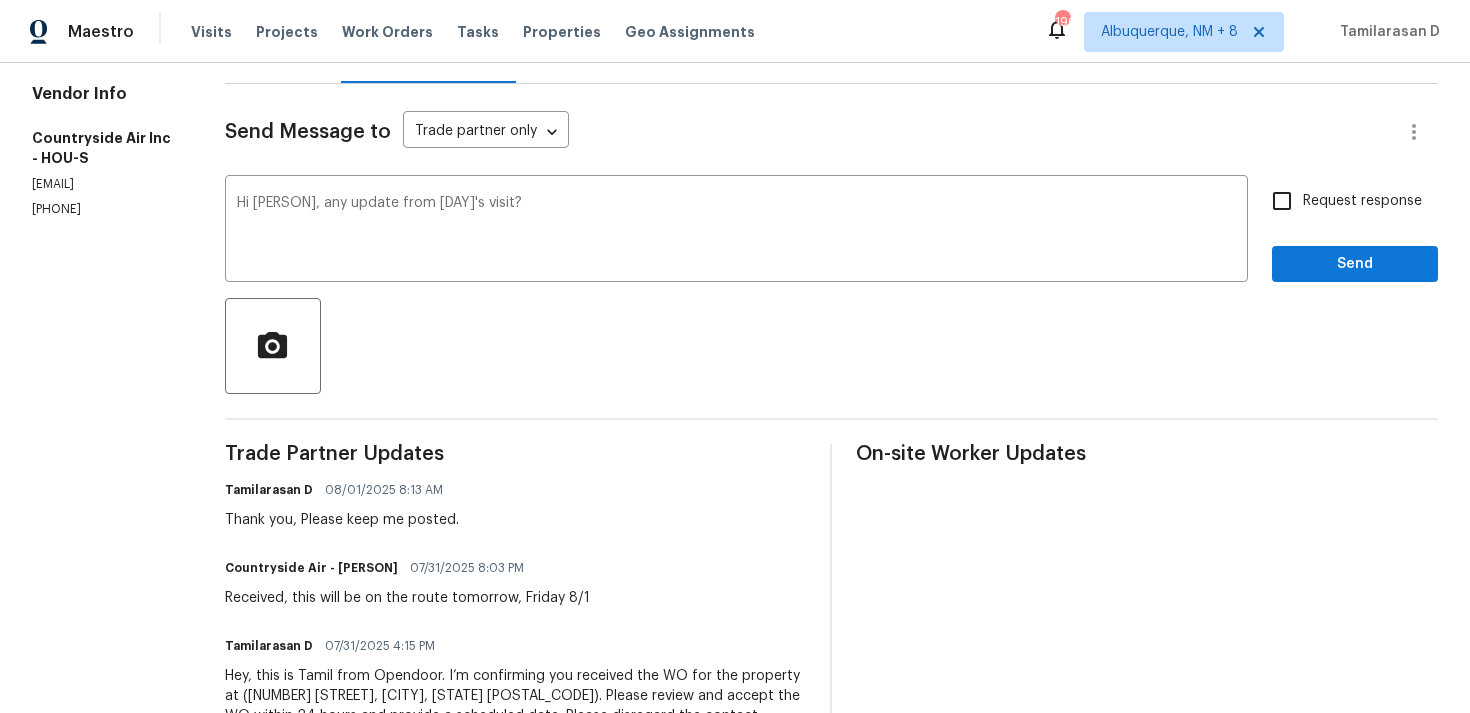 click on "Request response" at bounding box center [1282, 201] 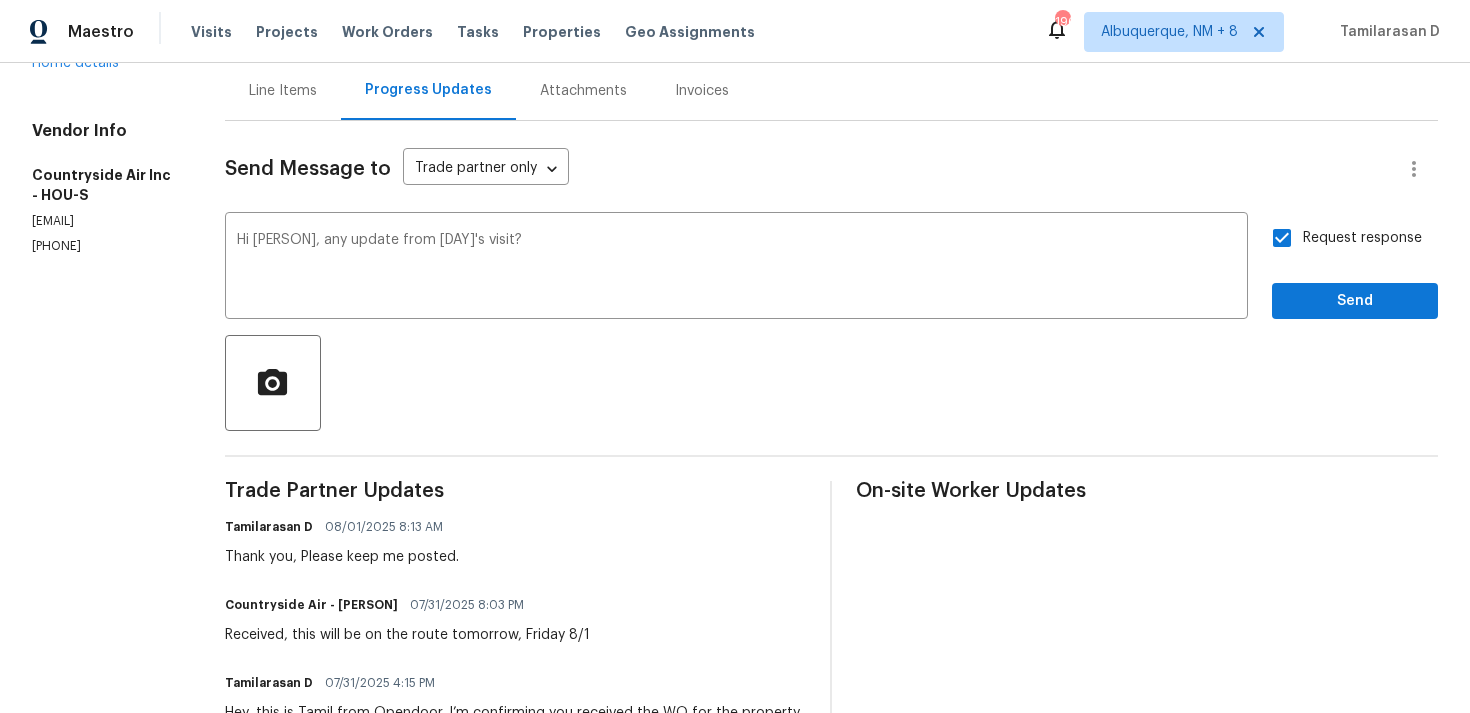 scroll, scrollTop: 199, scrollLeft: 0, axis: vertical 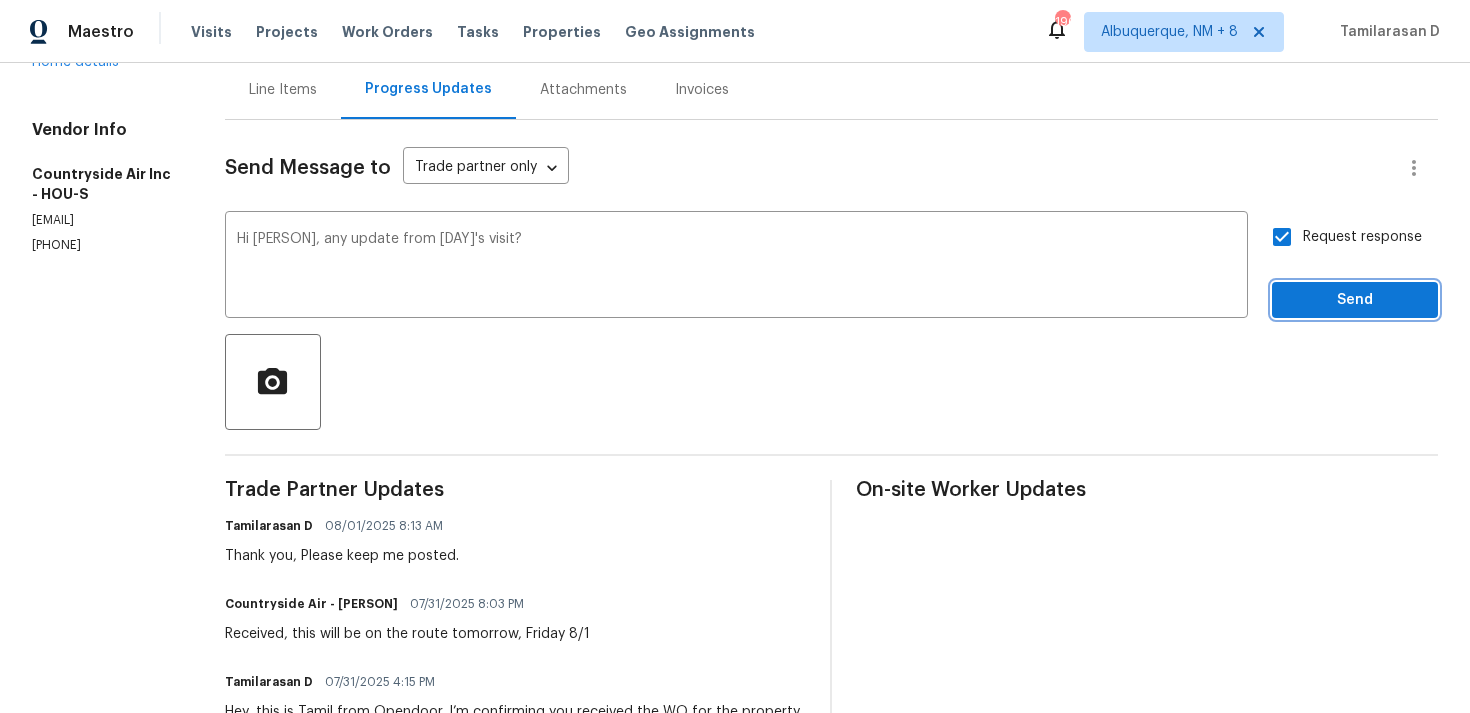 click on "Send" at bounding box center [1355, 300] 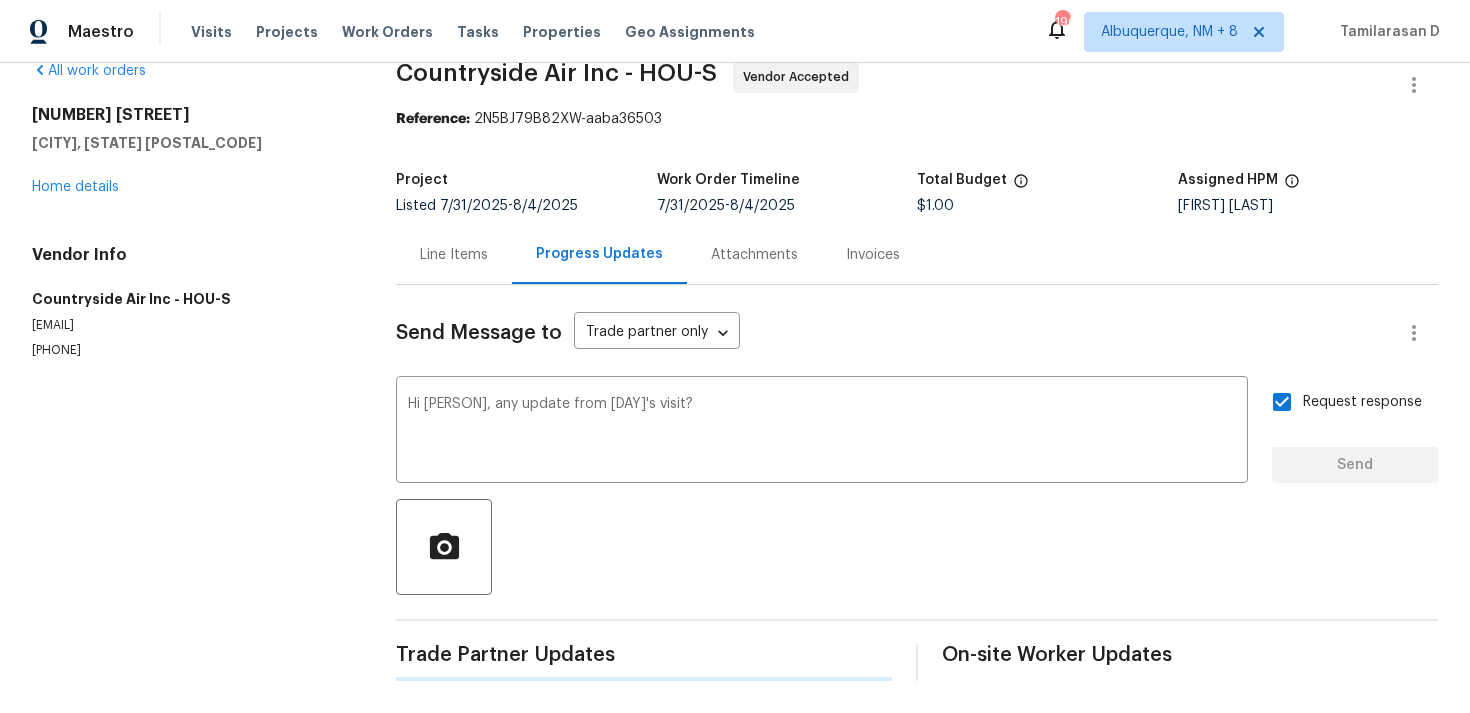 scroll, scrollTop: 34, scrollLeft: 0, axis: vertical 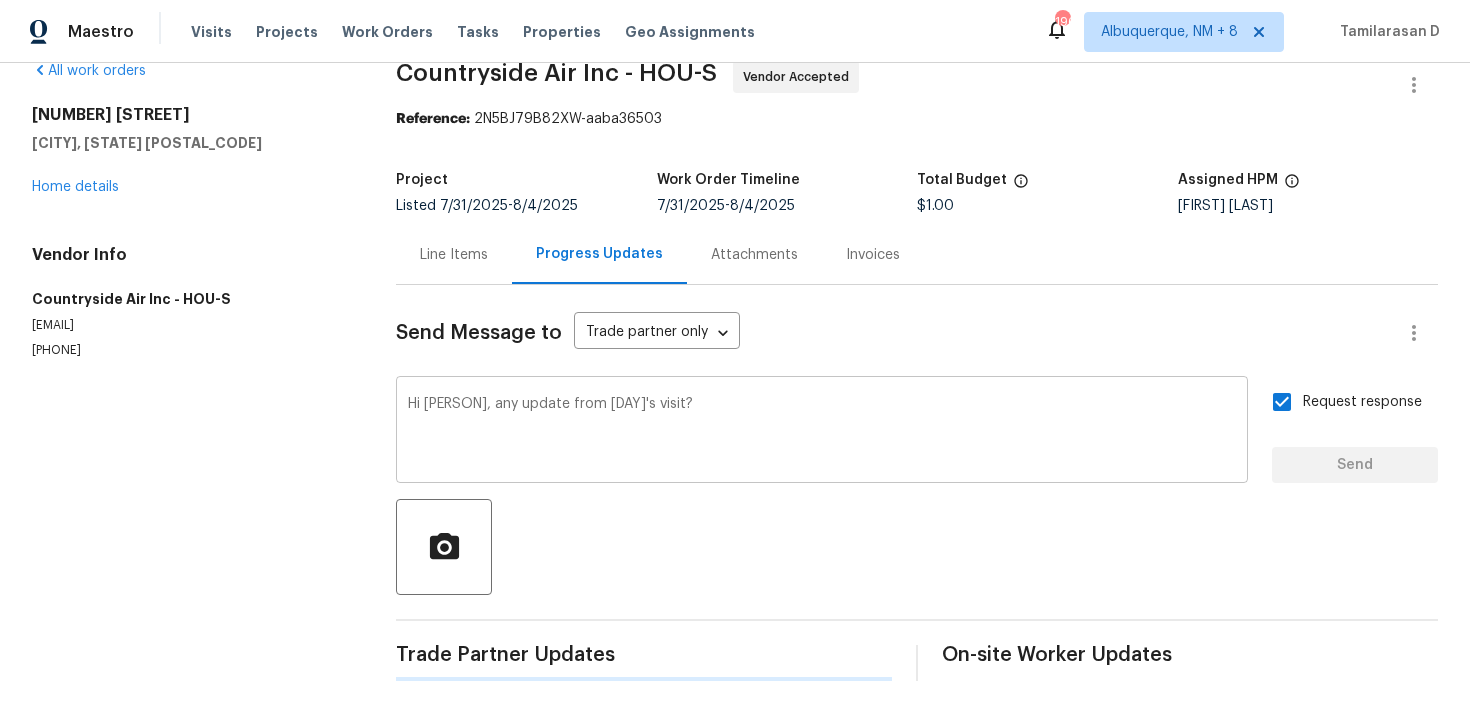 type 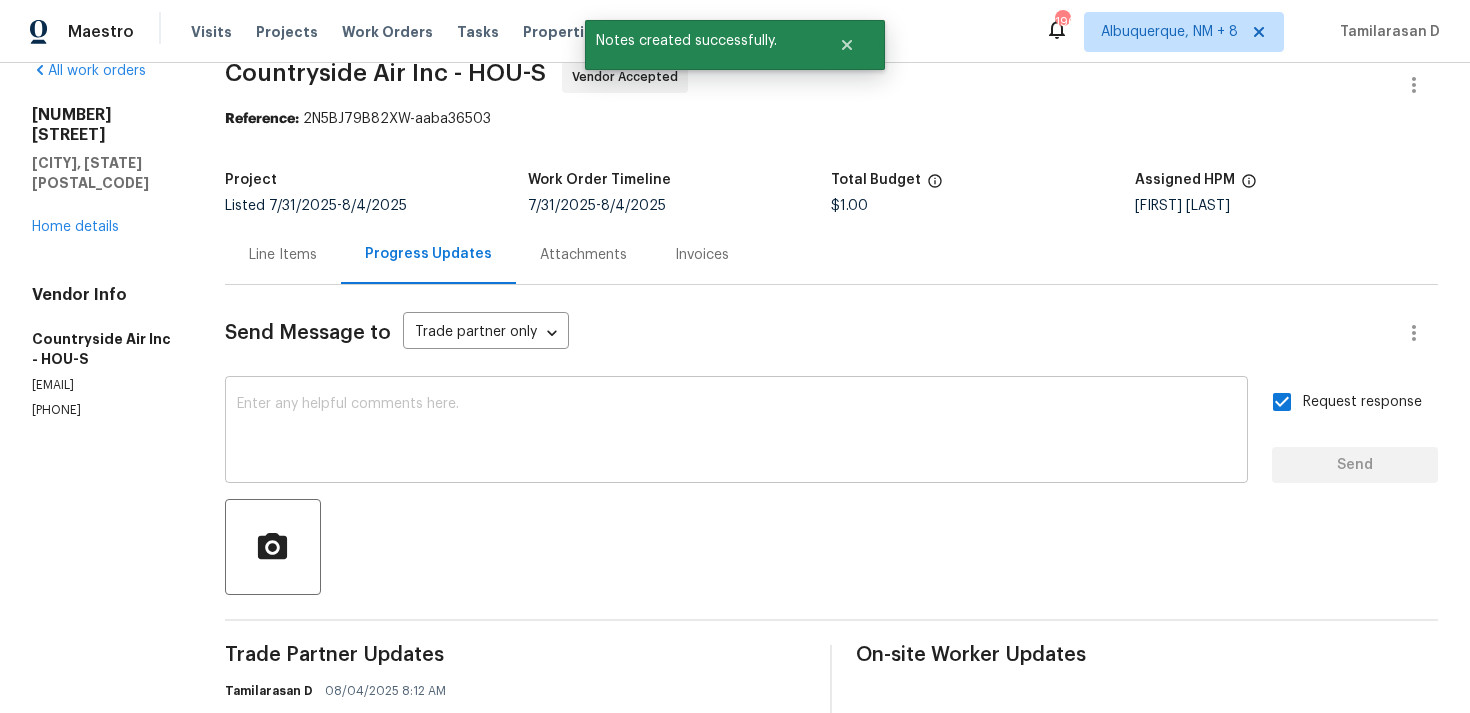 scroll, scrollTop: 0, scrollLeft: 0, axis: both 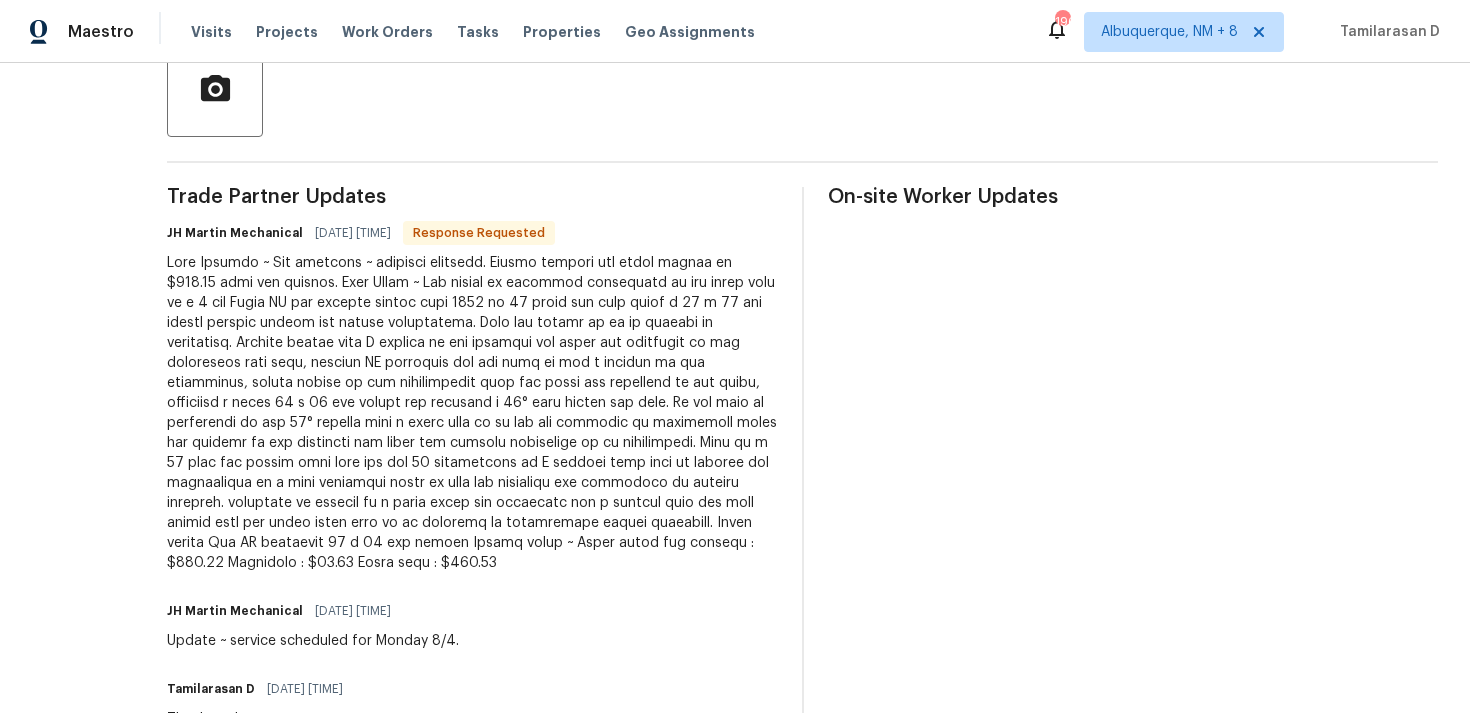 click at bounding box center (472, 413) 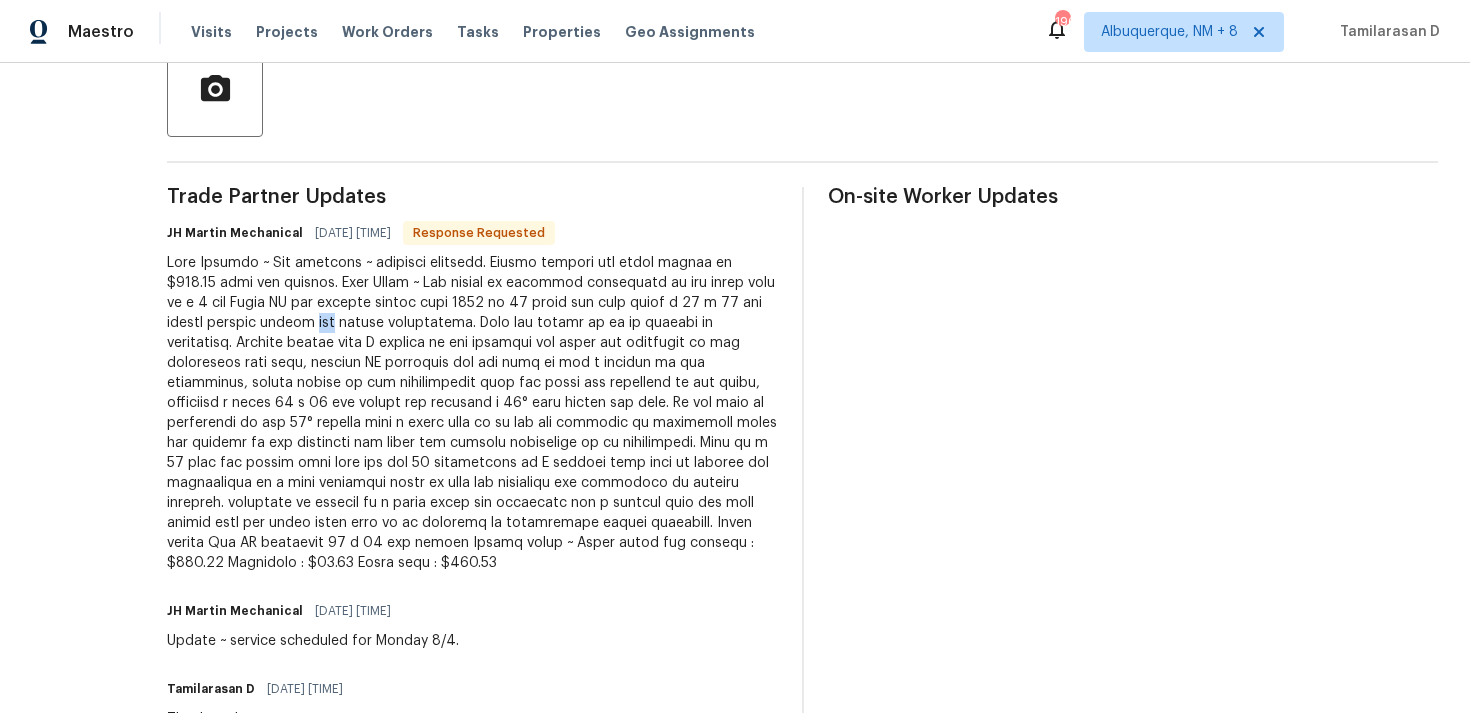 click at bounding box center (472, 413) 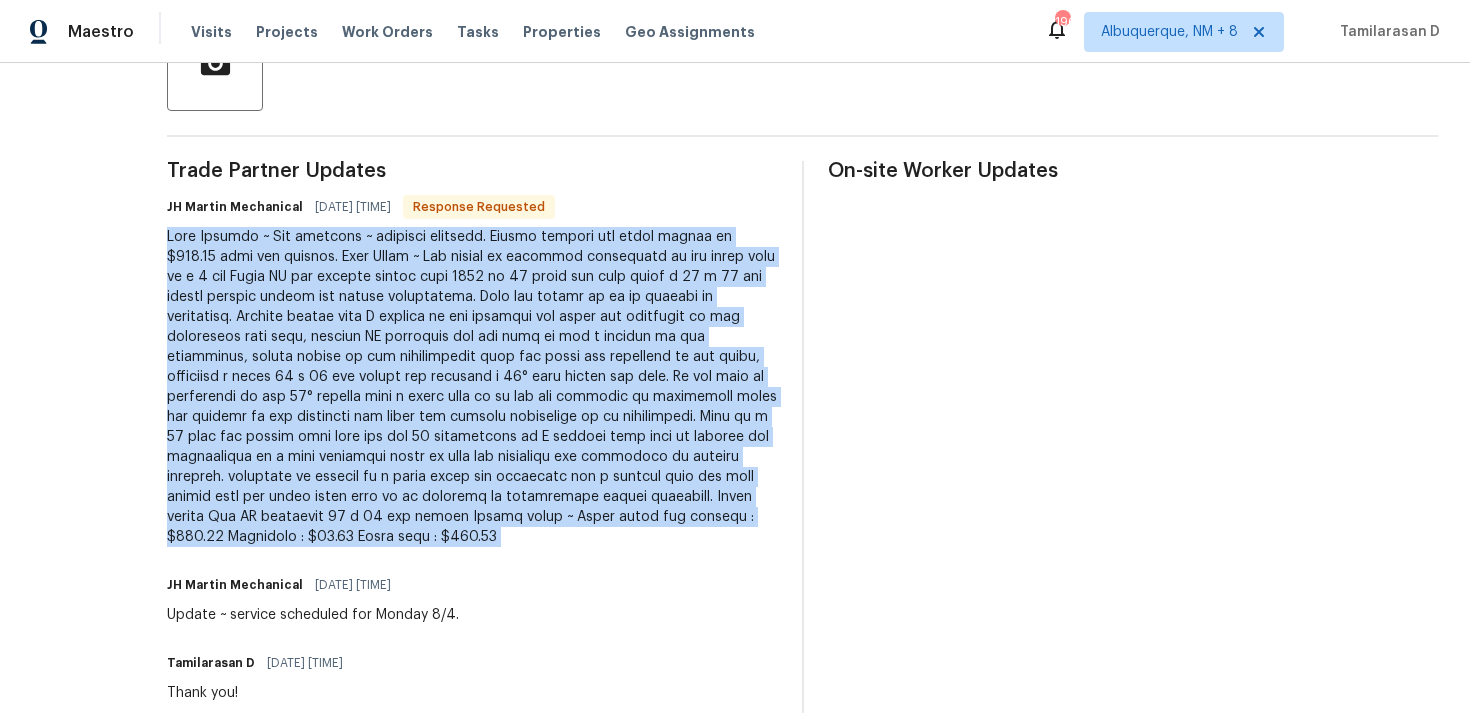 scroll, scrollTop: 387, scrollLeft: 0, axis: vertical 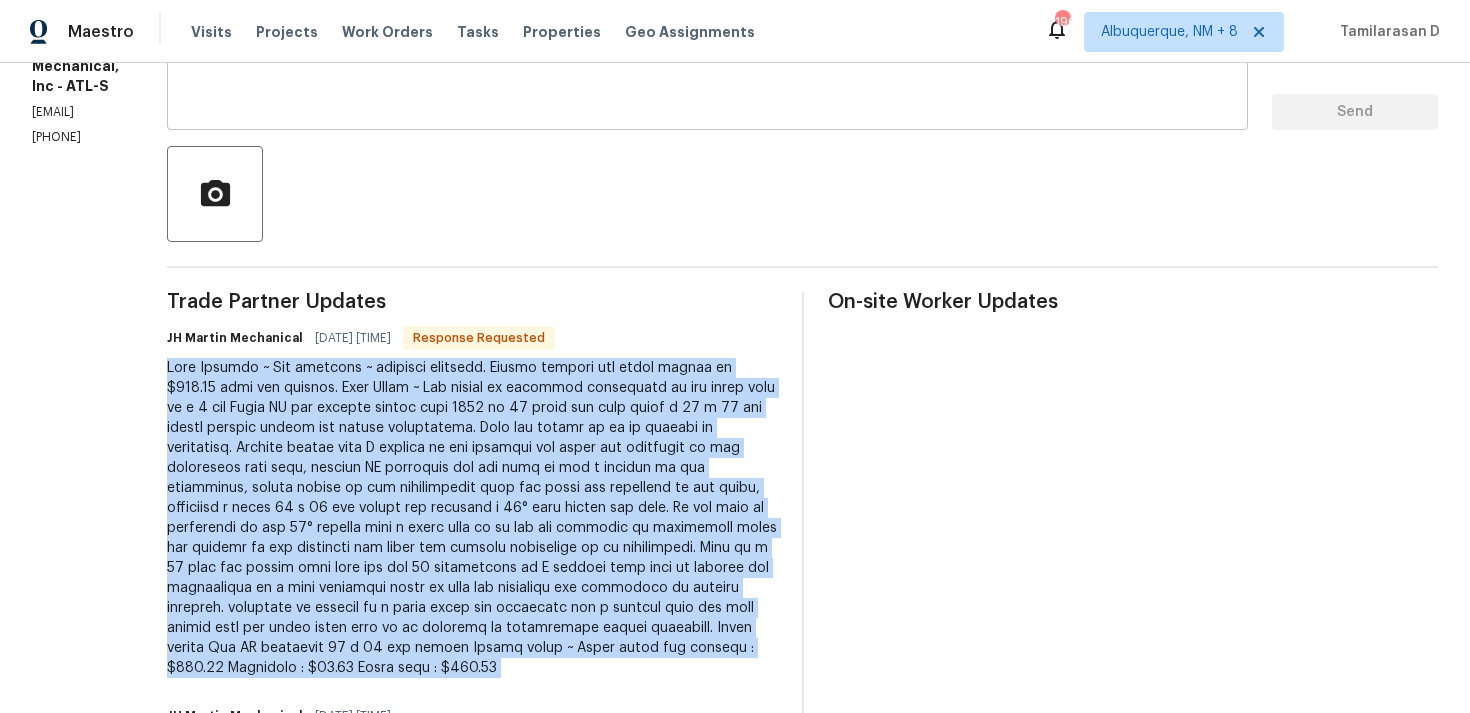 click at bounding box center (707, 79) 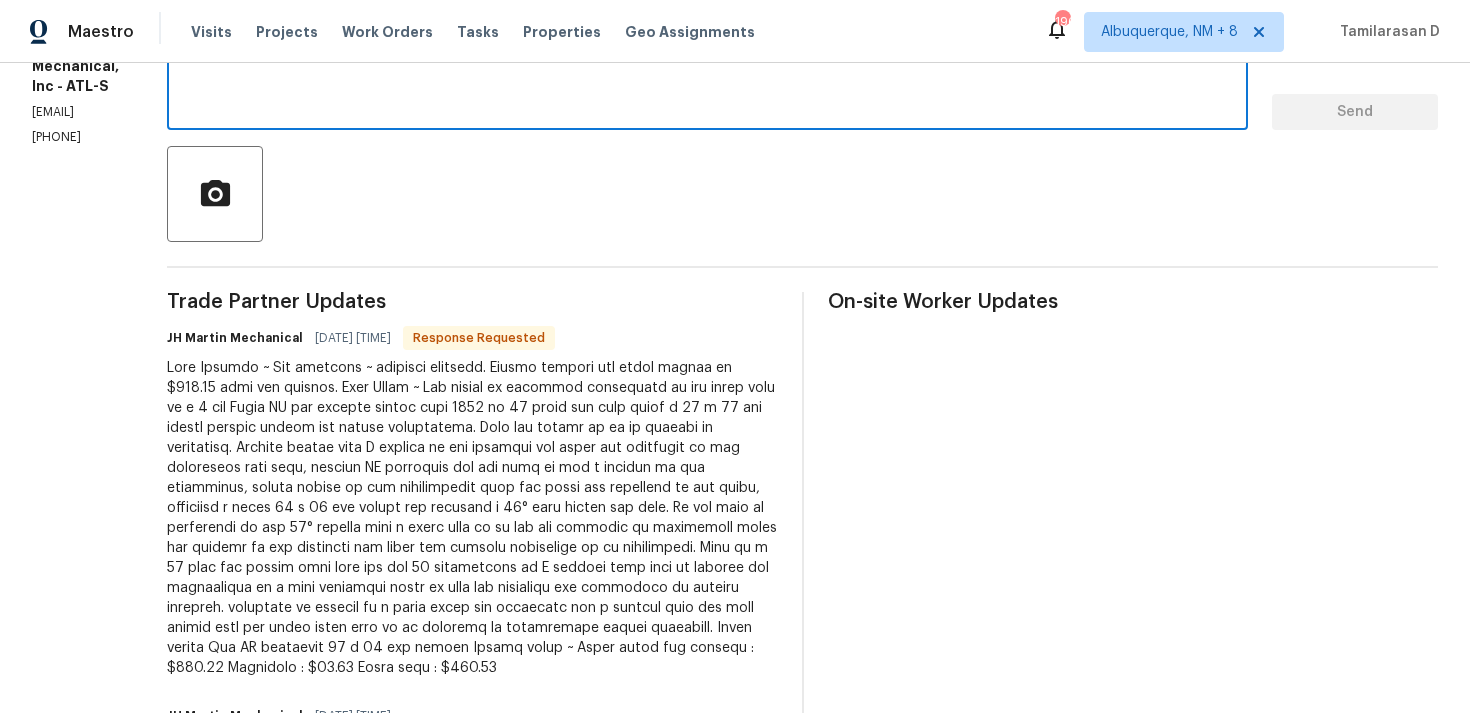 scroll, scrollTop: 368, scrollLeft: 0, axis: vertical 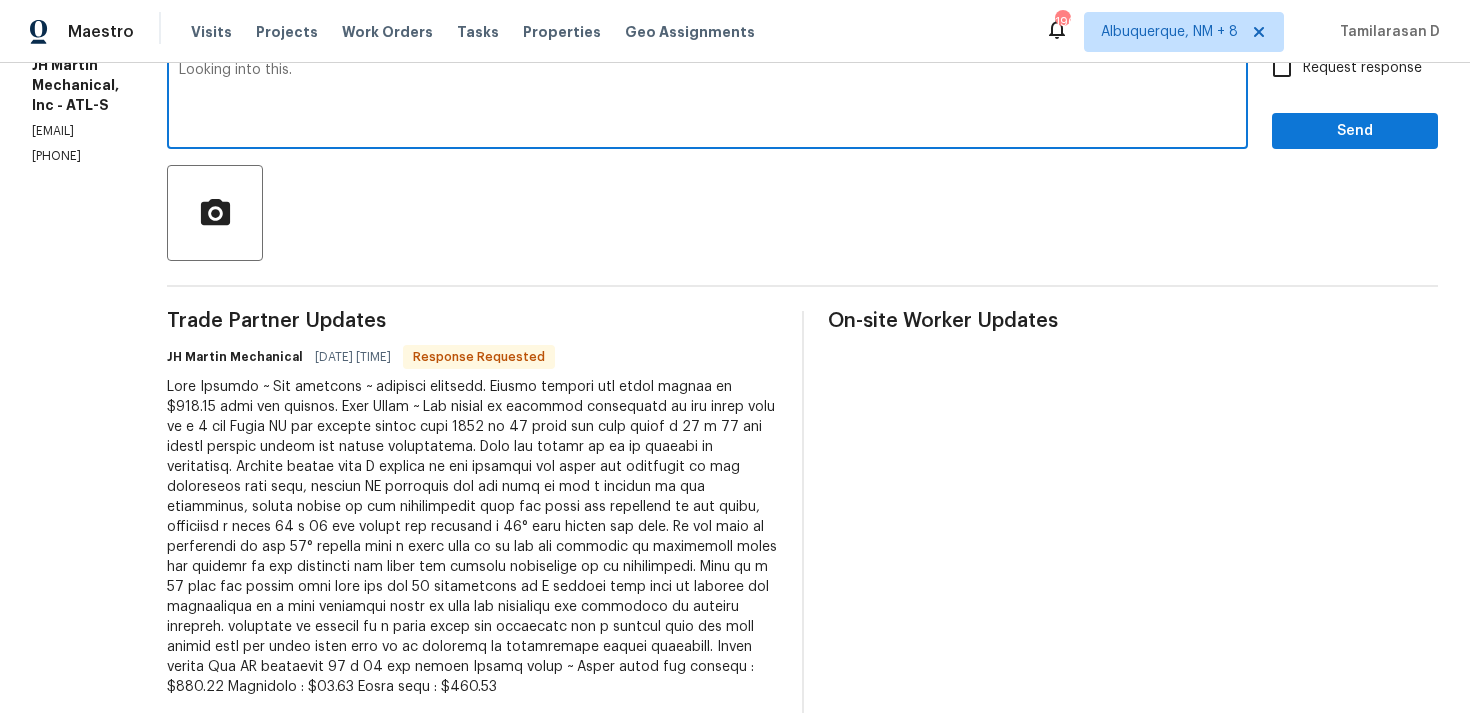 type on "Looking into this." 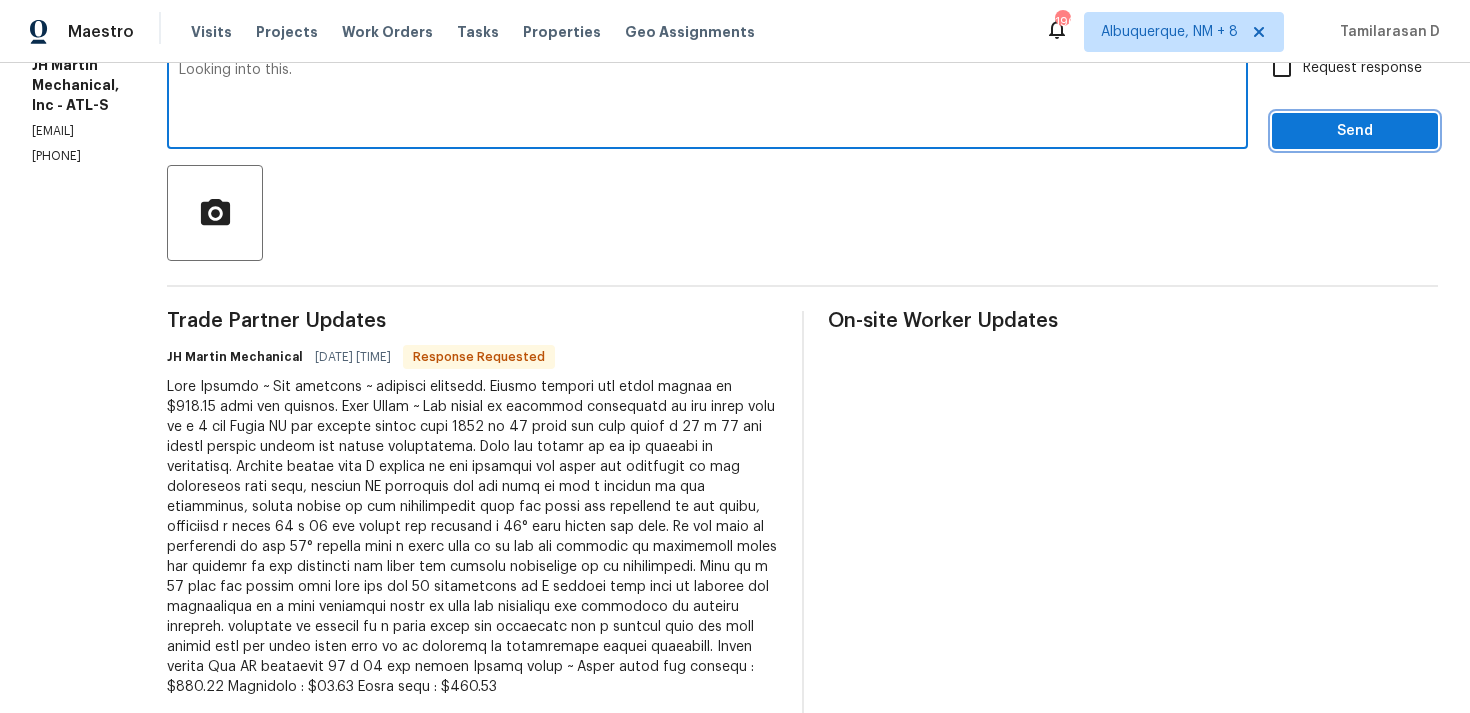 click on "Send" at bounding box center [1355, 131] 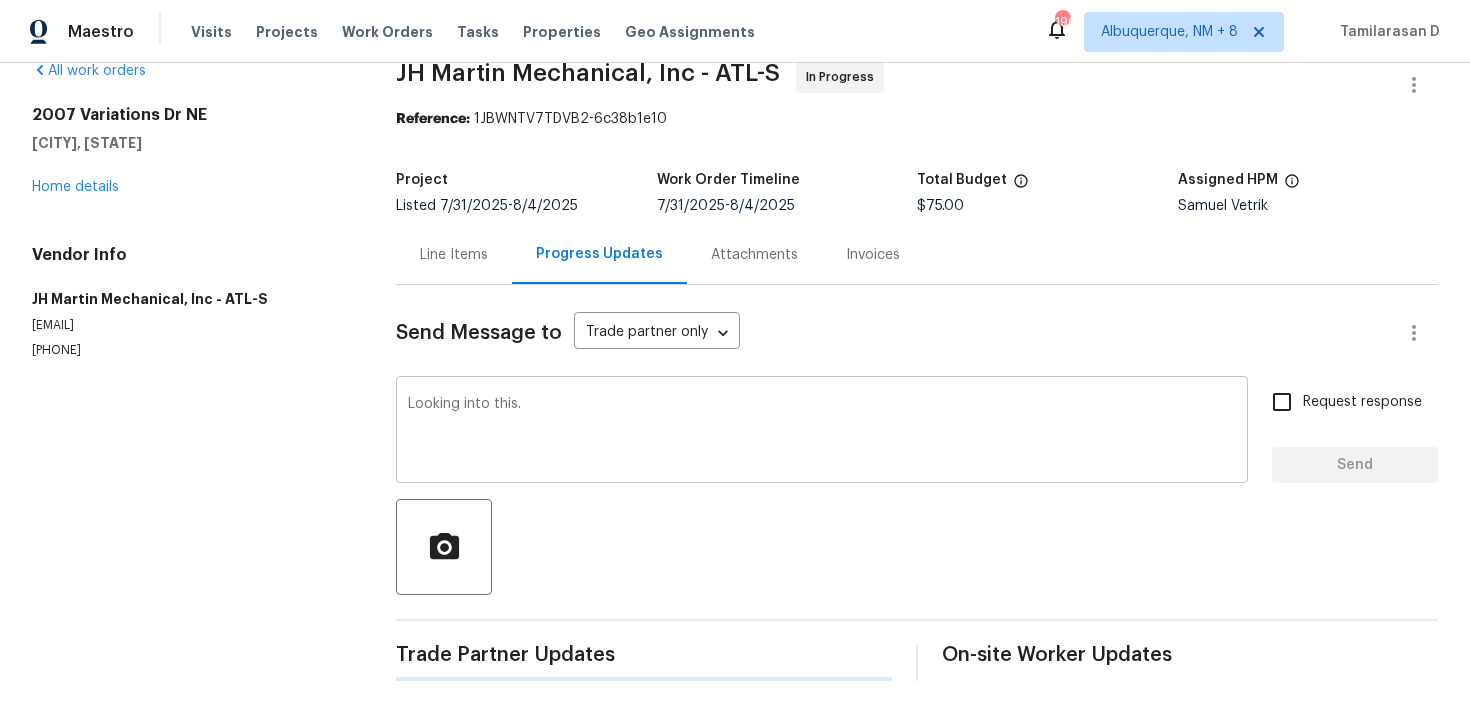 type 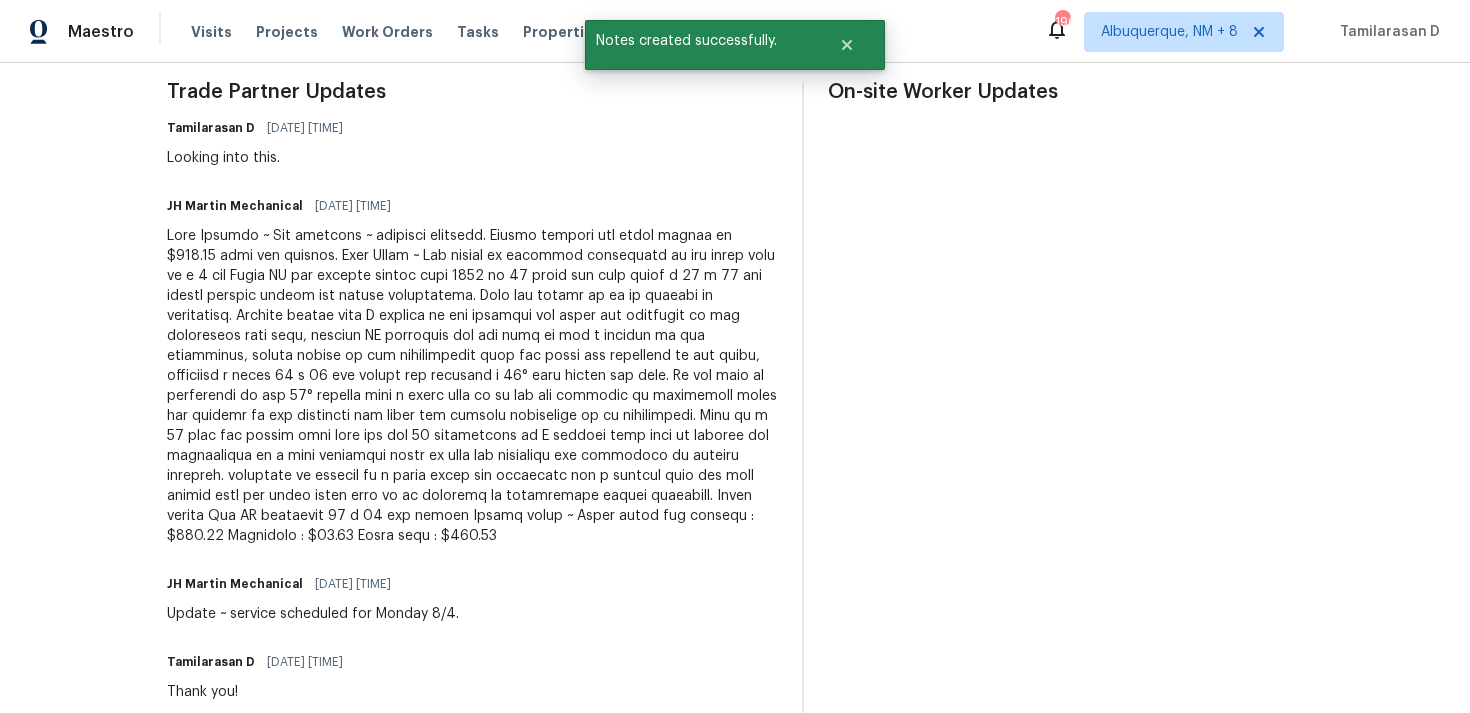 scroll, scrollTop: 614, scrollLeft: 0, axis: vertical 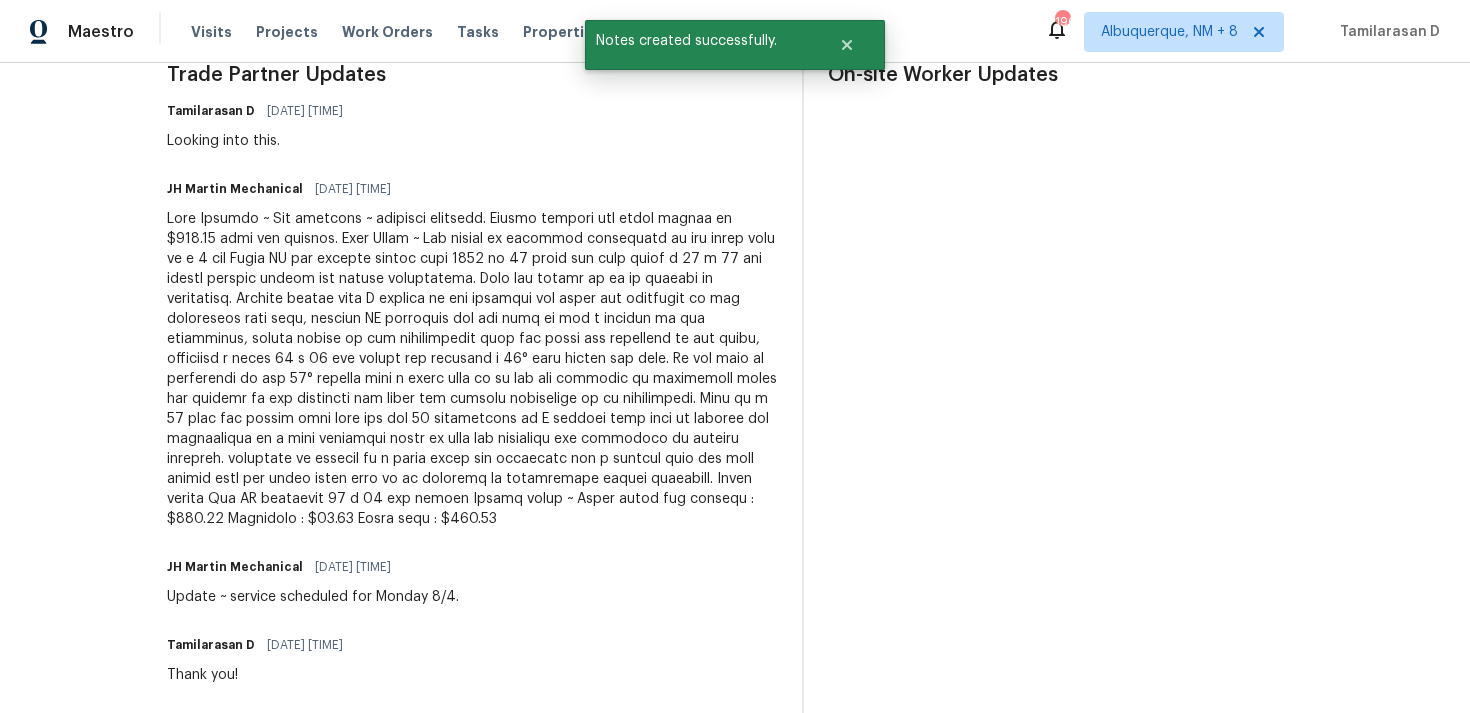 click at bounding box center [472, 369] 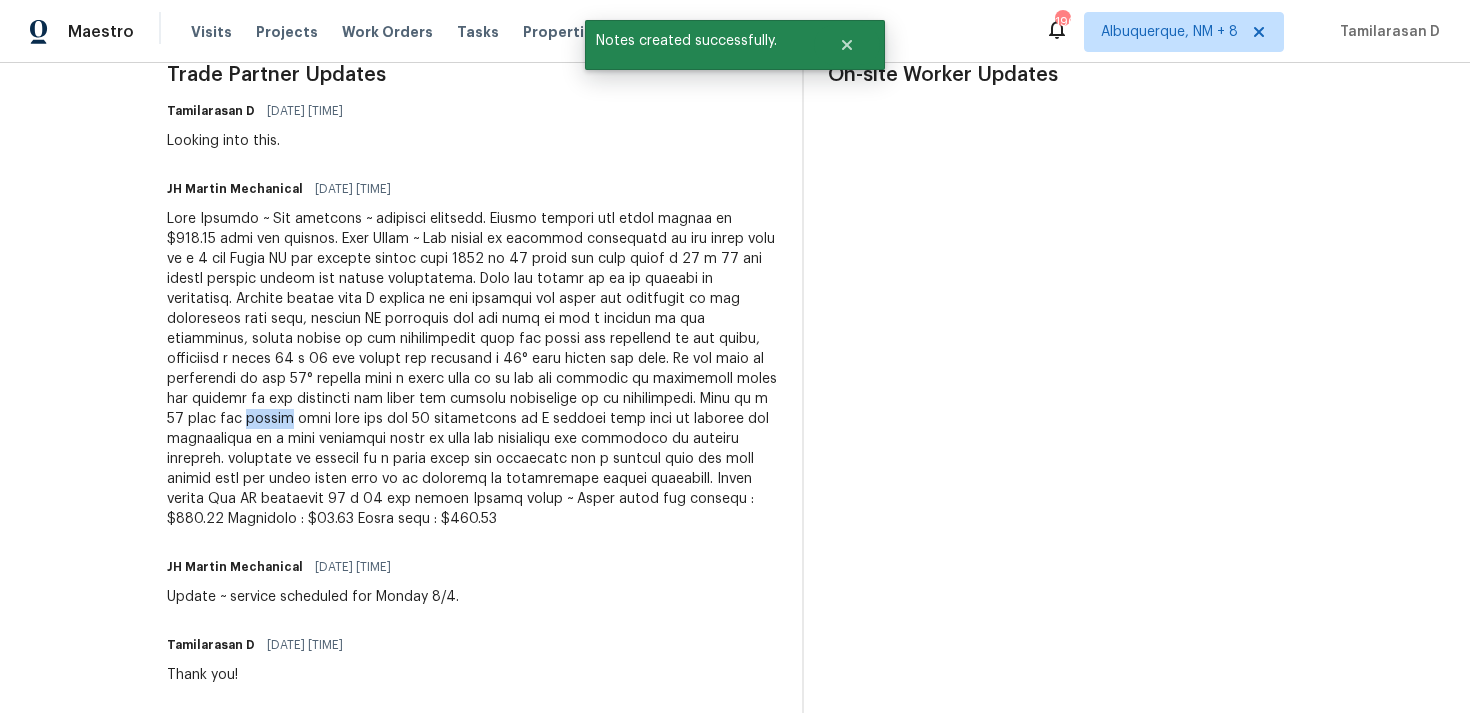 click at bounding box center [472, 369] 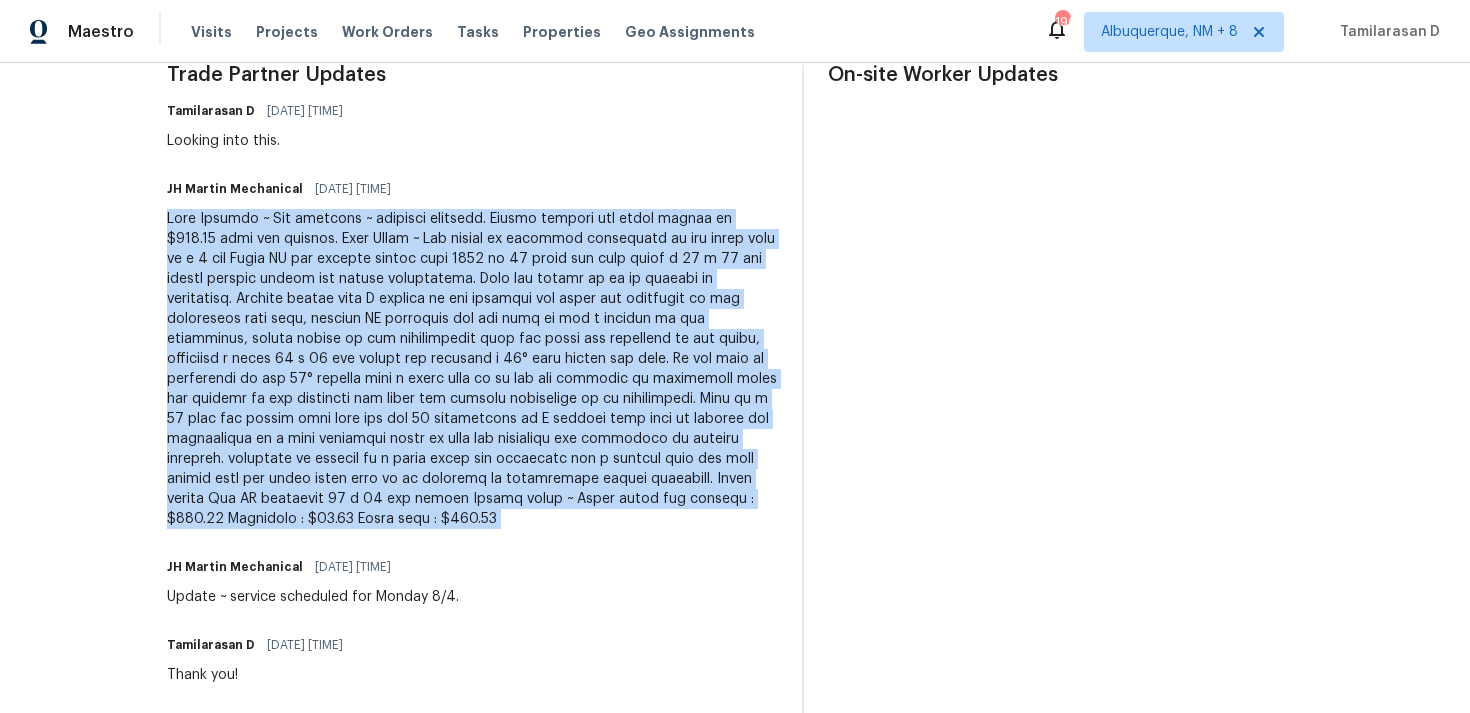 click at bounding box center (472, 369) 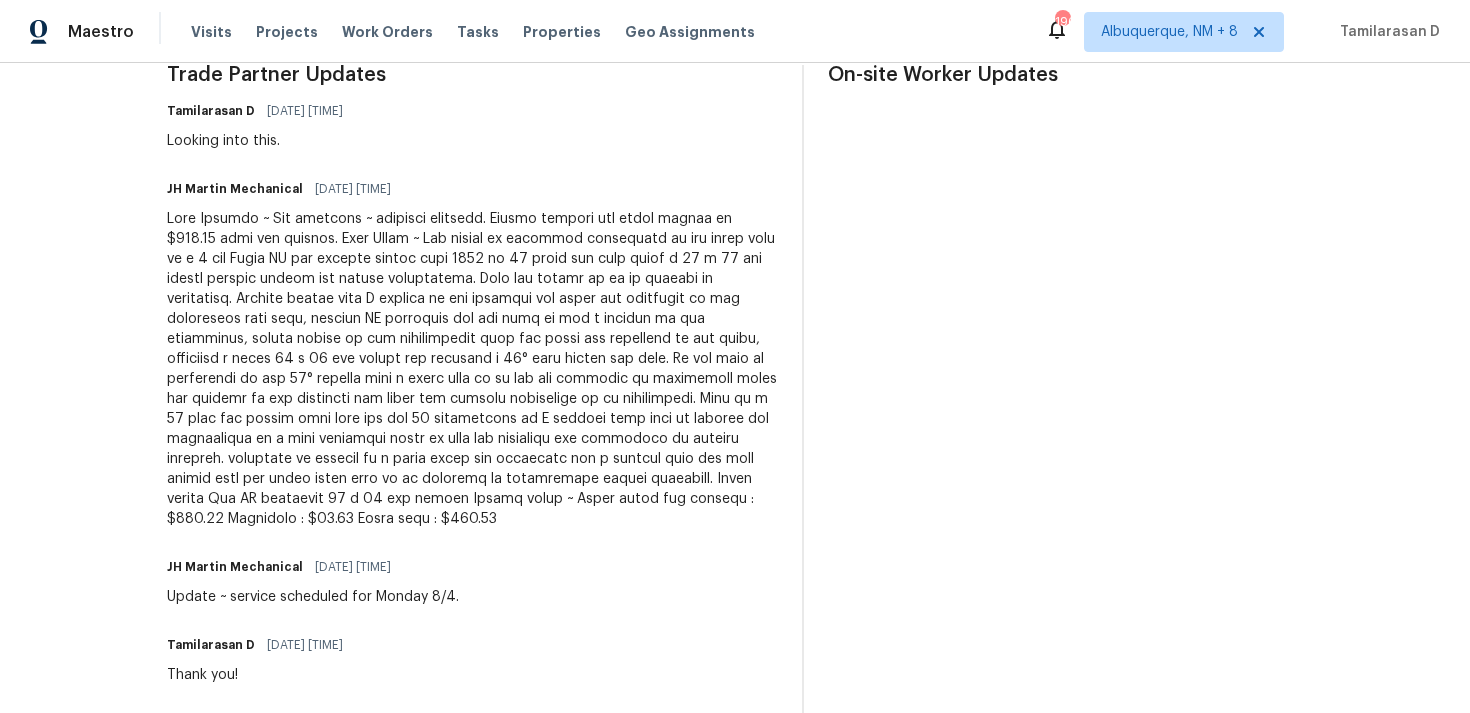 click at bounding box center [472, 369] 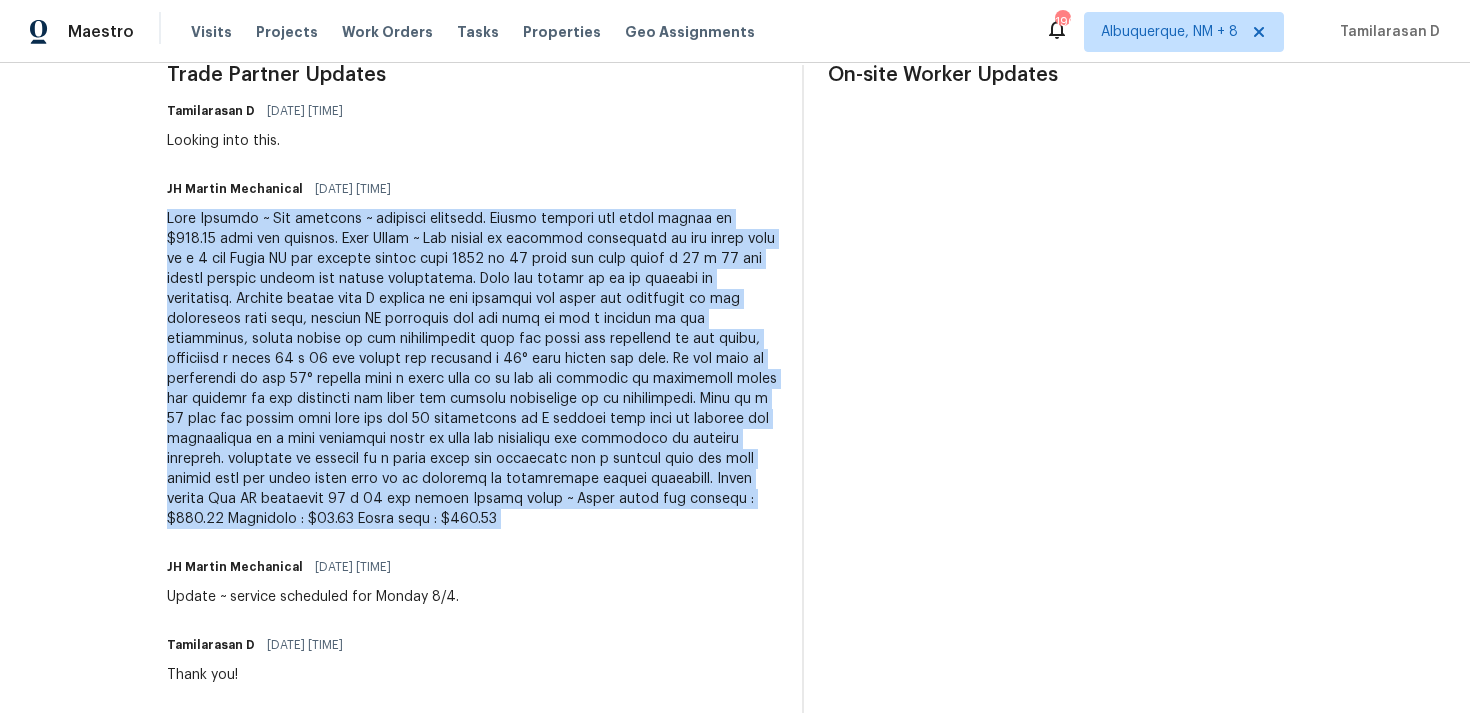 click at bounding box center (472, 369) 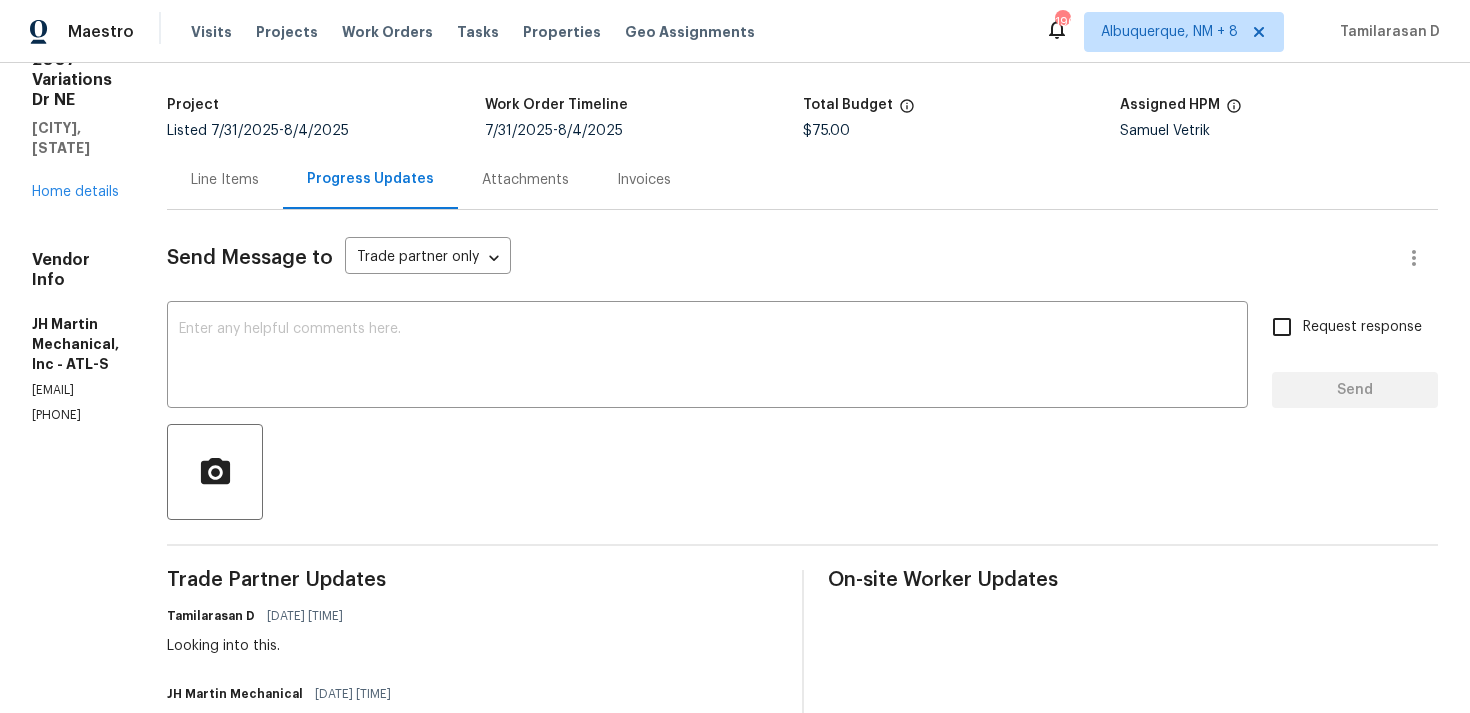 scroll, scrollTop: 0, scrollLeft: 0, axis: both 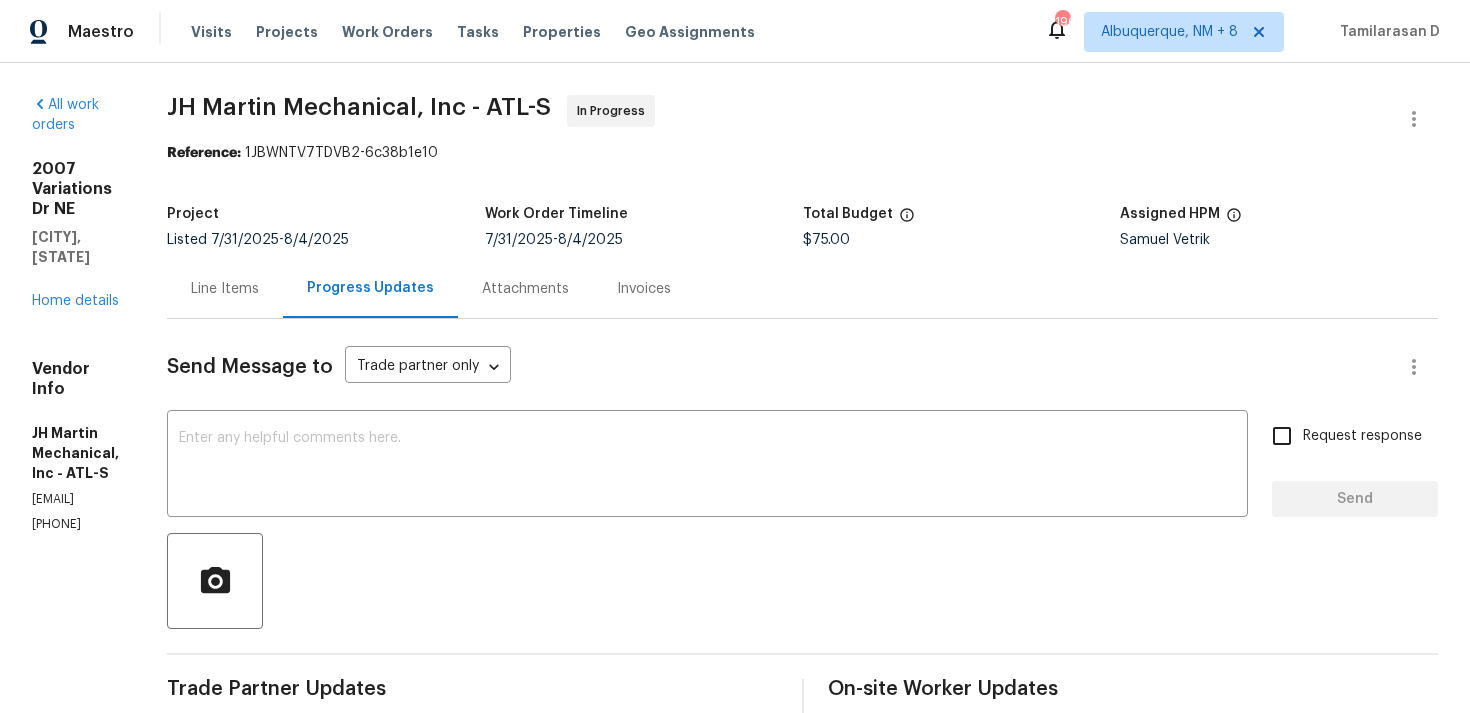 click on "Line Items" at bounding box center (225, 288) 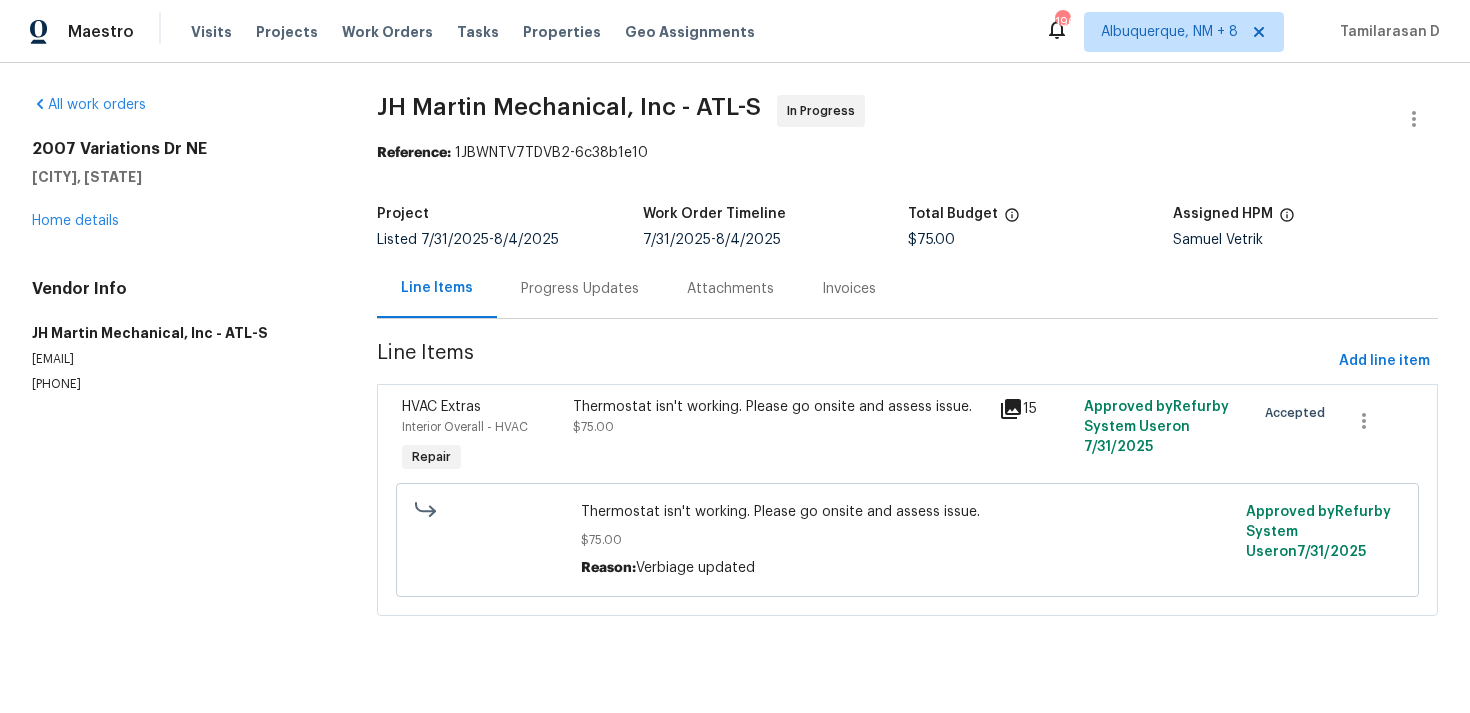 click on "Thermostat isn't working. Please go onsite and assess issue. $75.00" at bounding box center [780, 437] 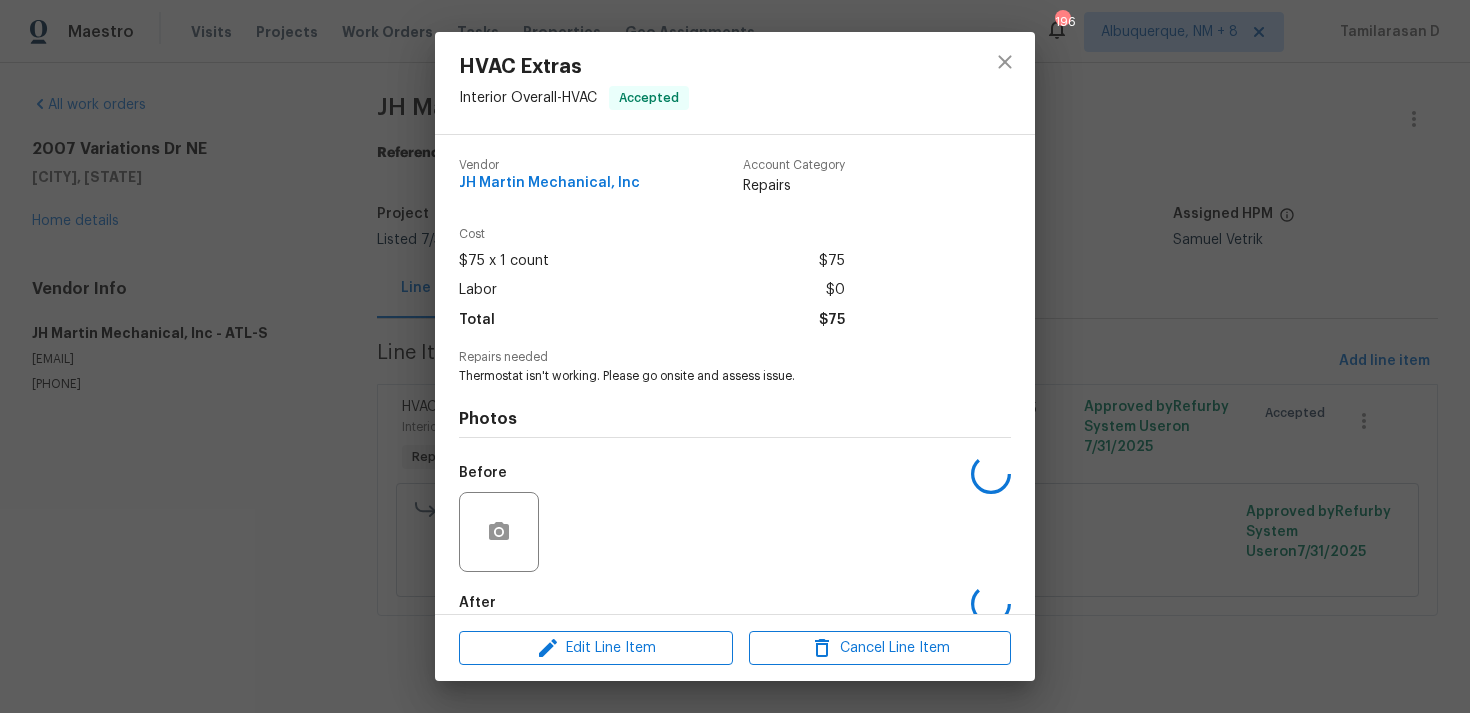scroll, scrollTop: 108, scrollLeft: 0, axis: vertical 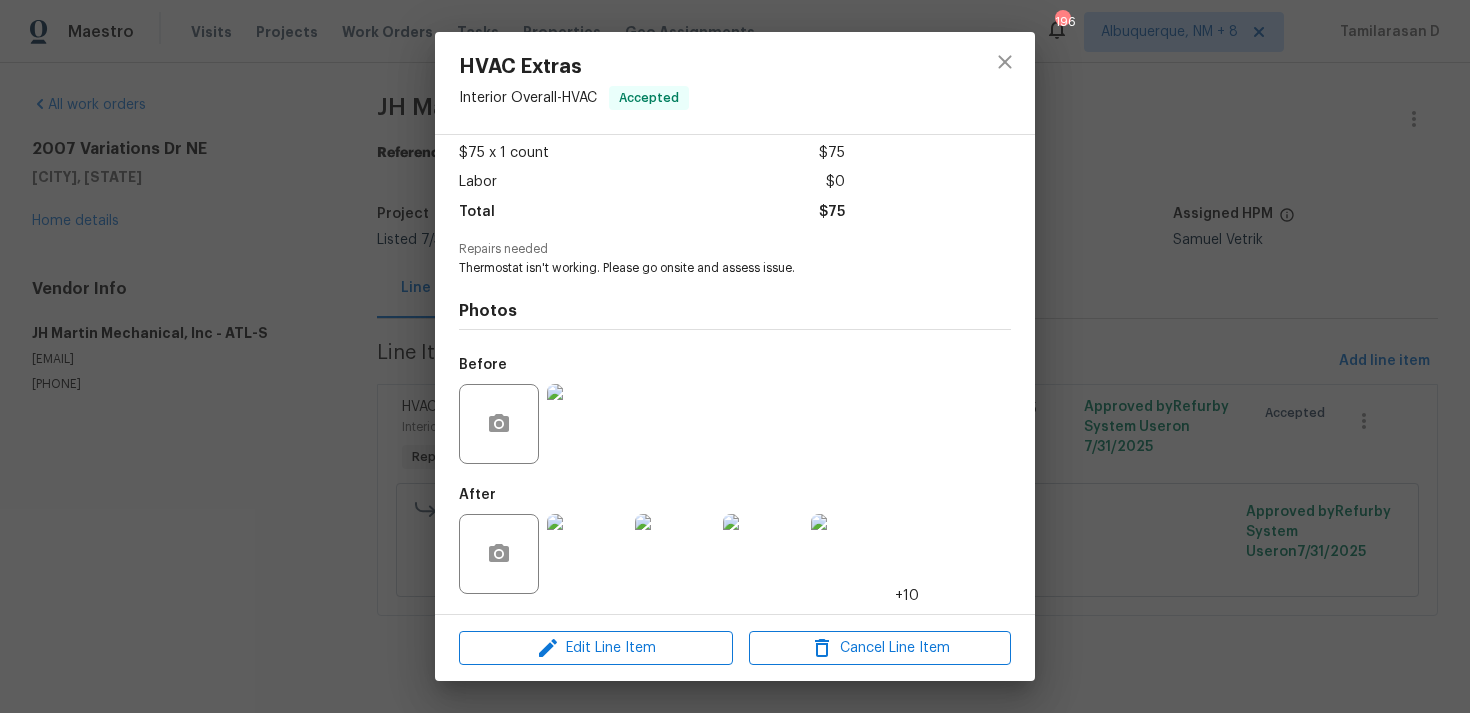 click at bounding box center [587, 424] 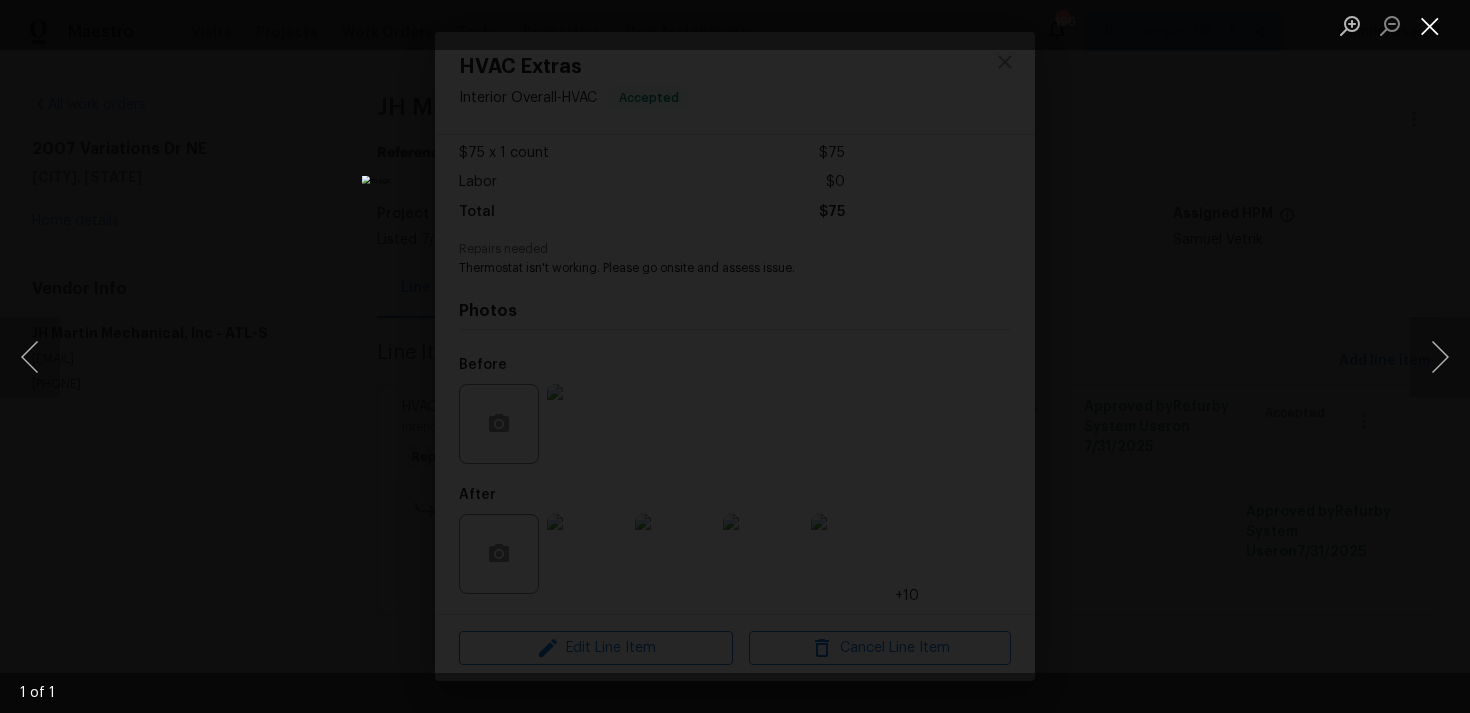 click at bounding box center (1430, 25) 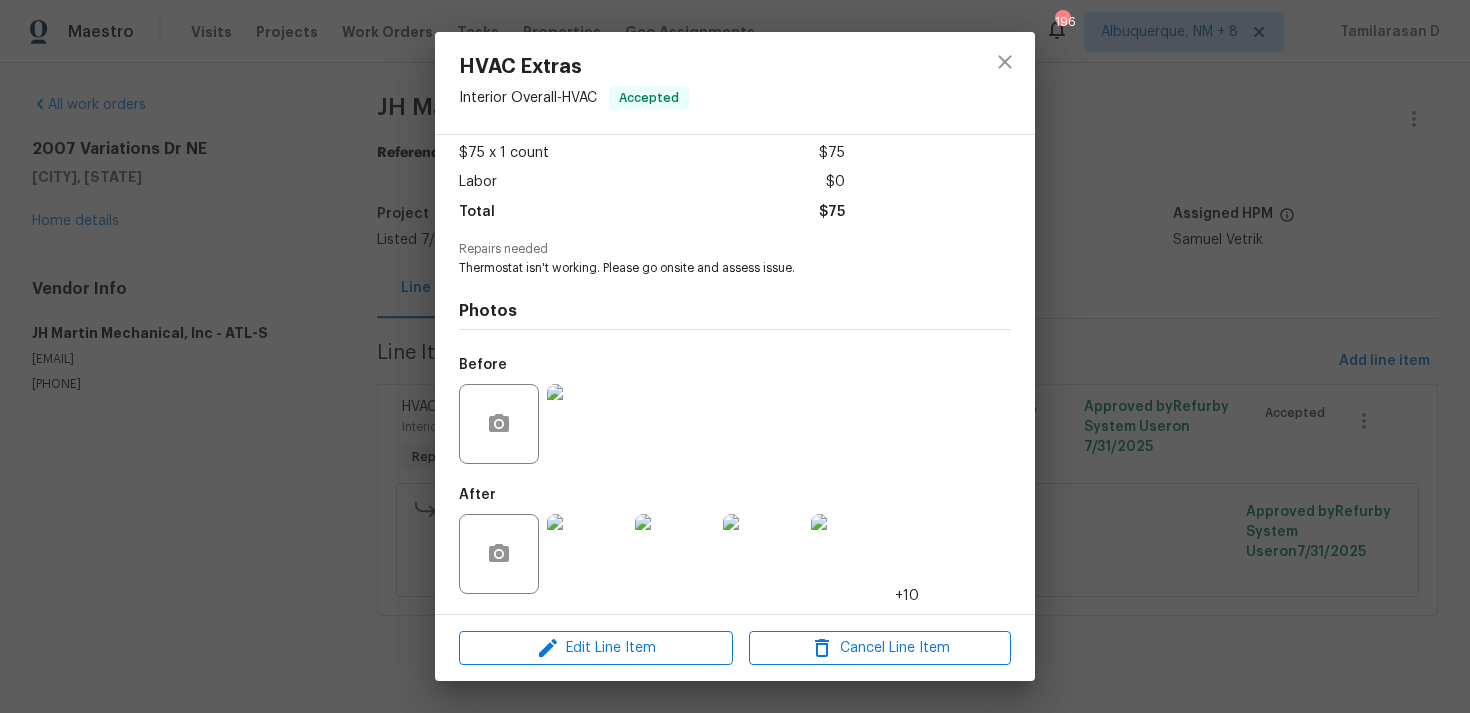 click at bounding box center [587, 554] 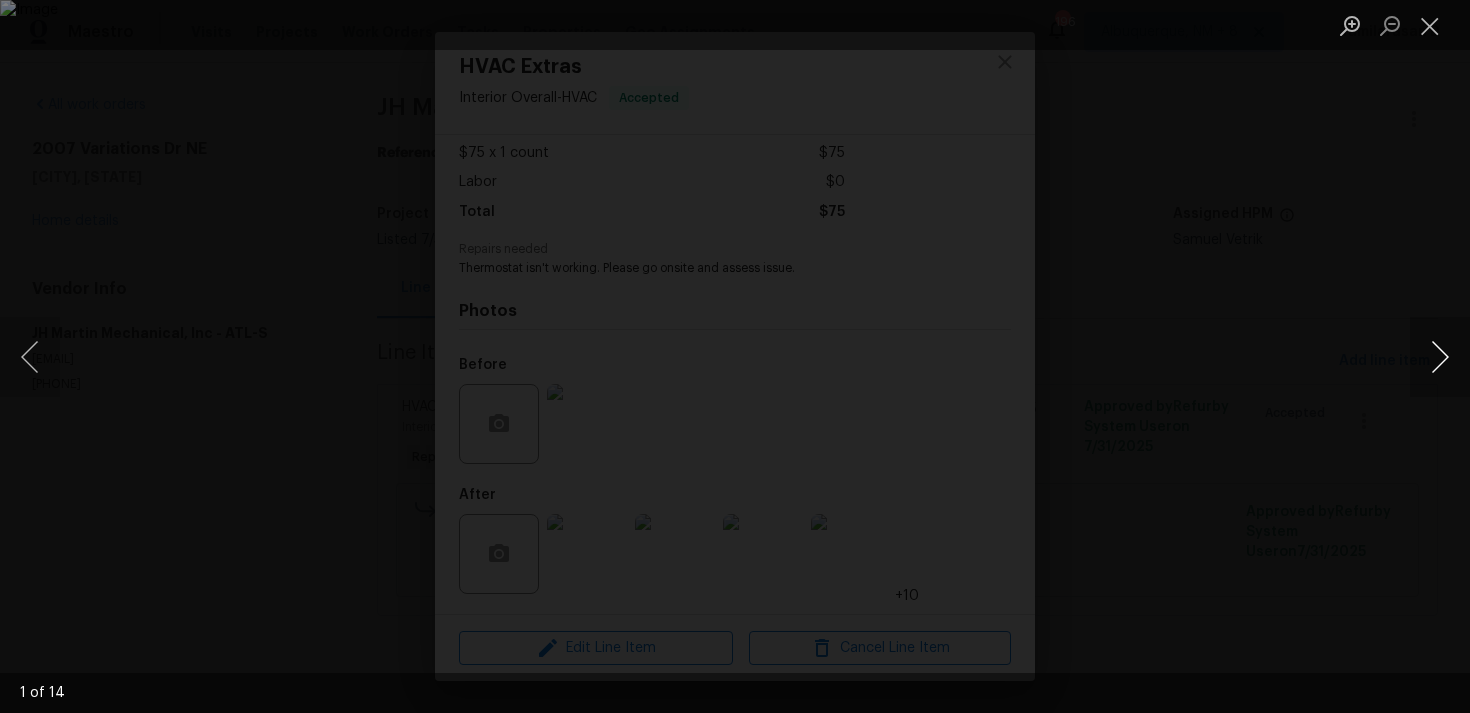 click at bounding box center (1440, 357) 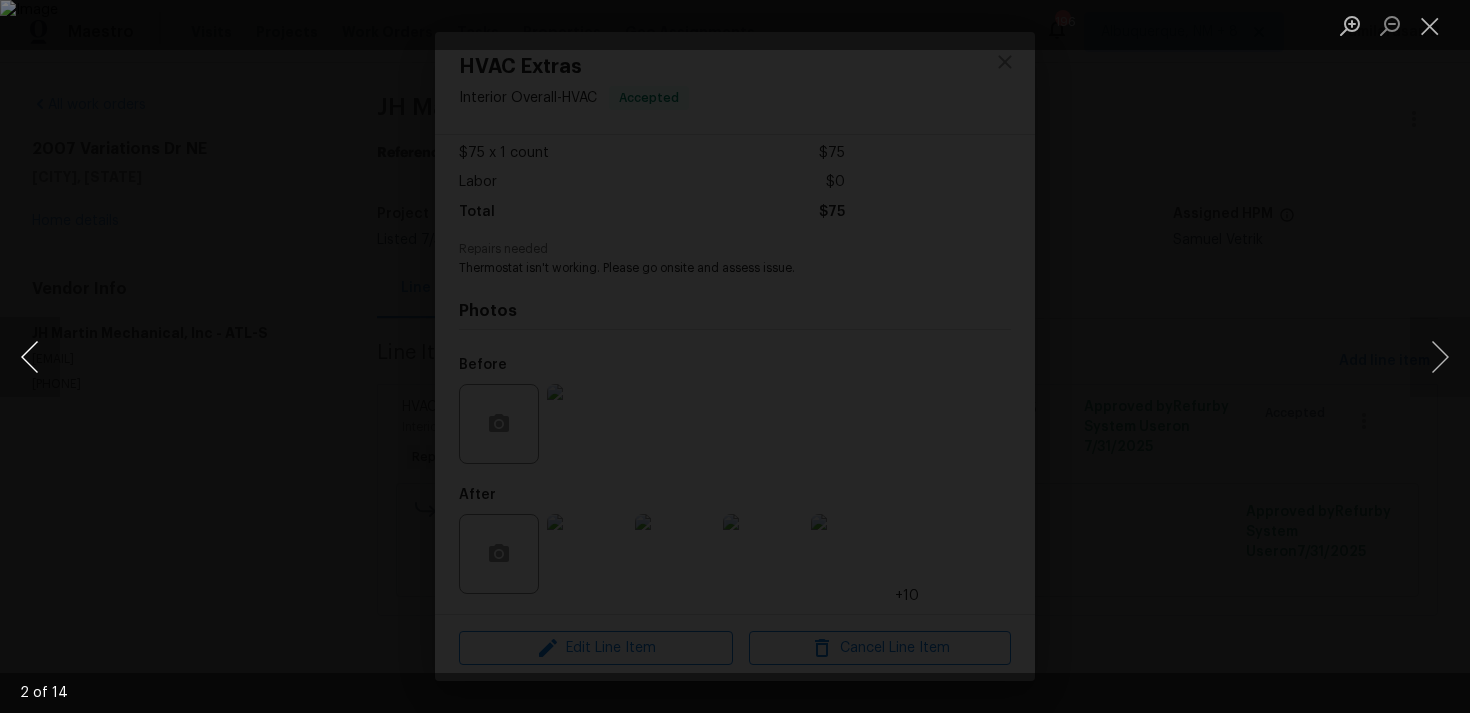 click at bounding box center [30, 357] 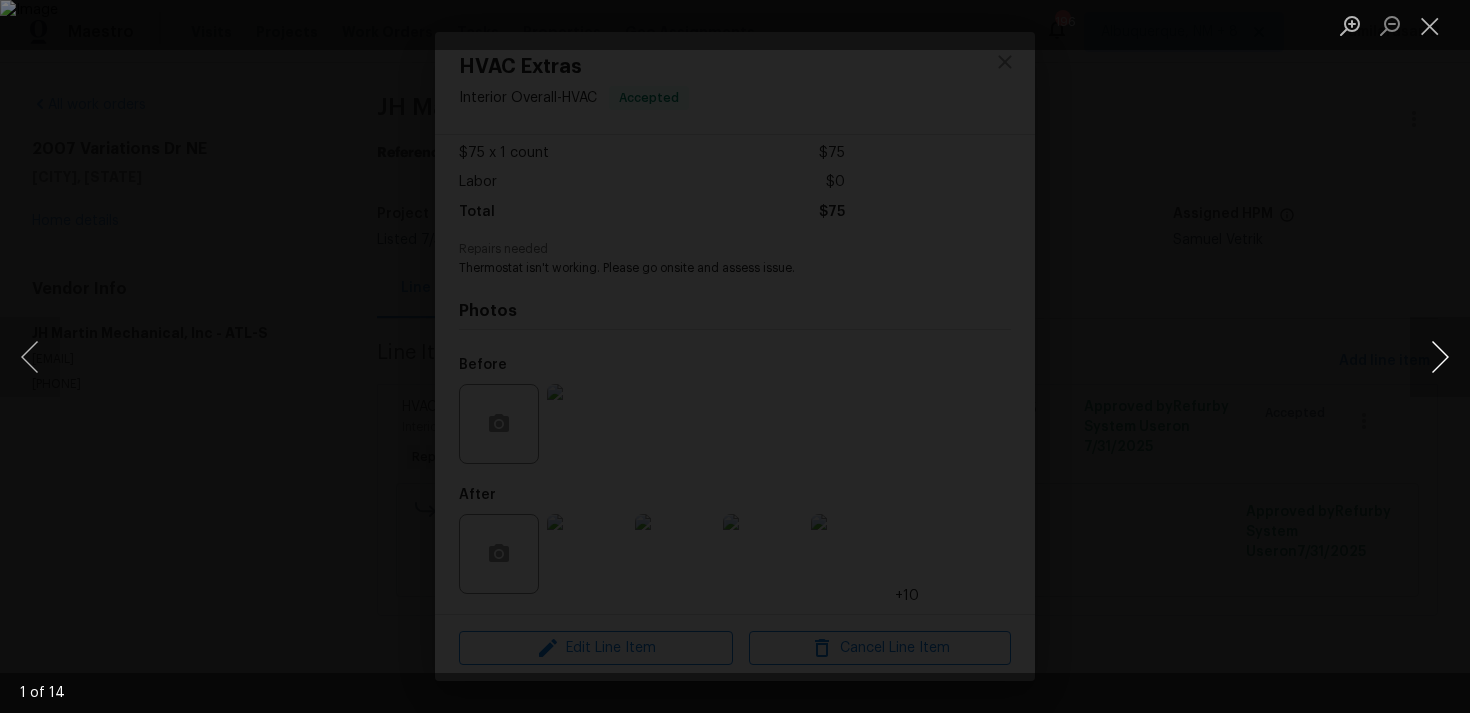 click at bounding box center (1440, 357) 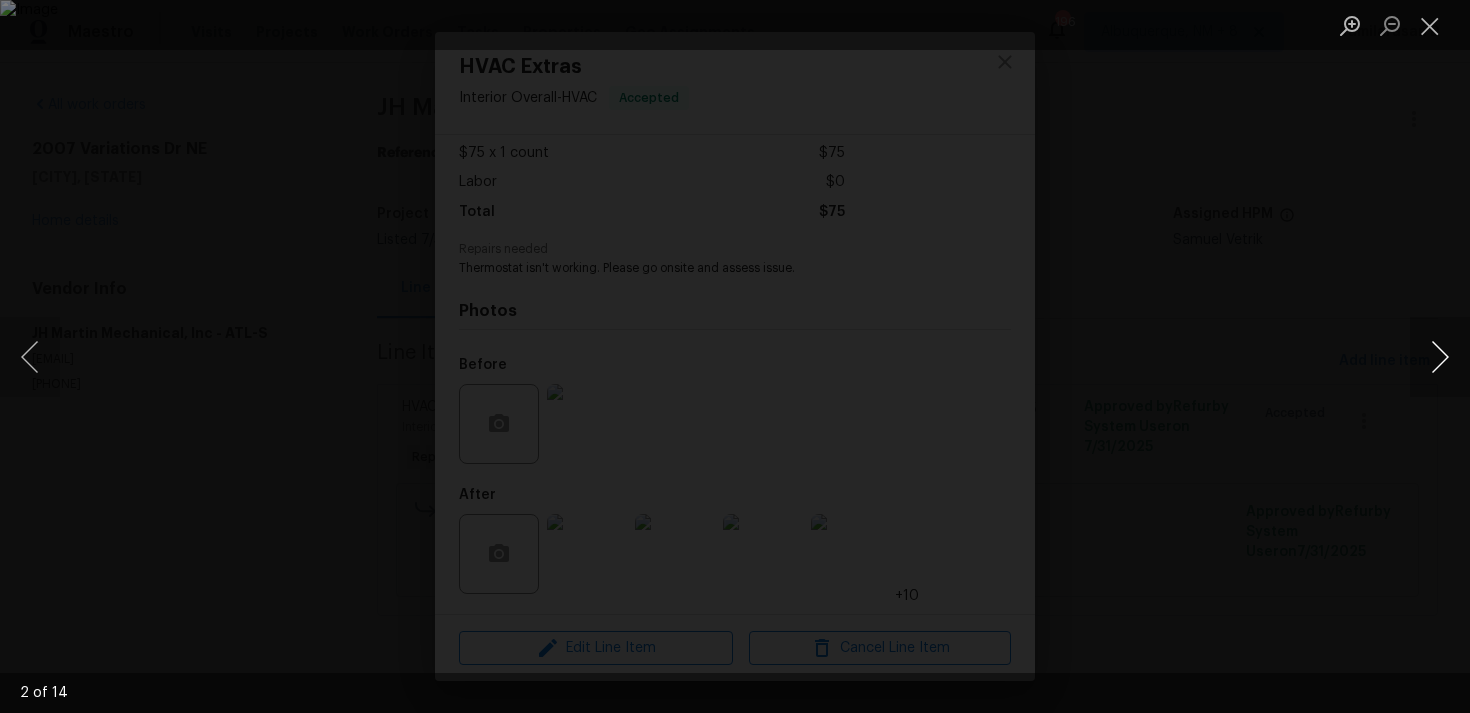 click at bounding box center [1440, 357] 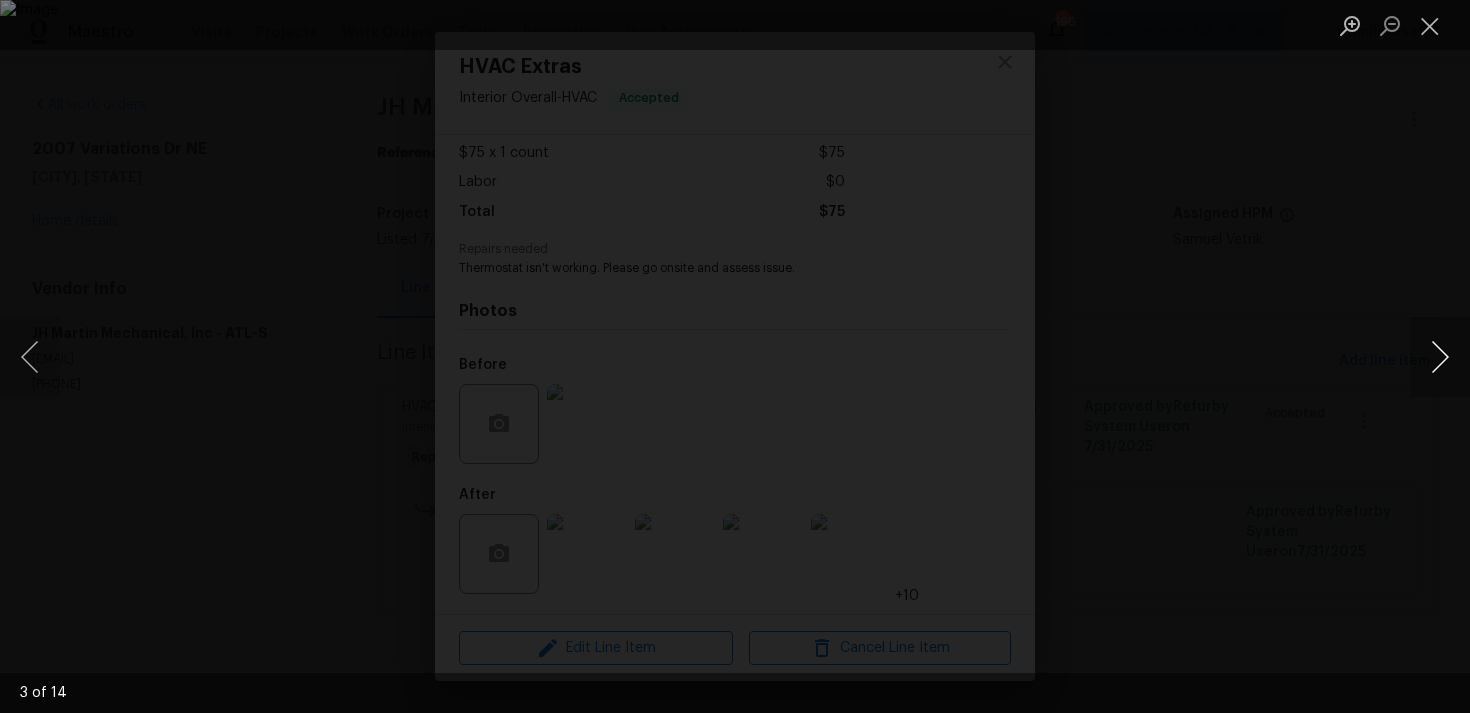 click at bounding box center (1440, 357) 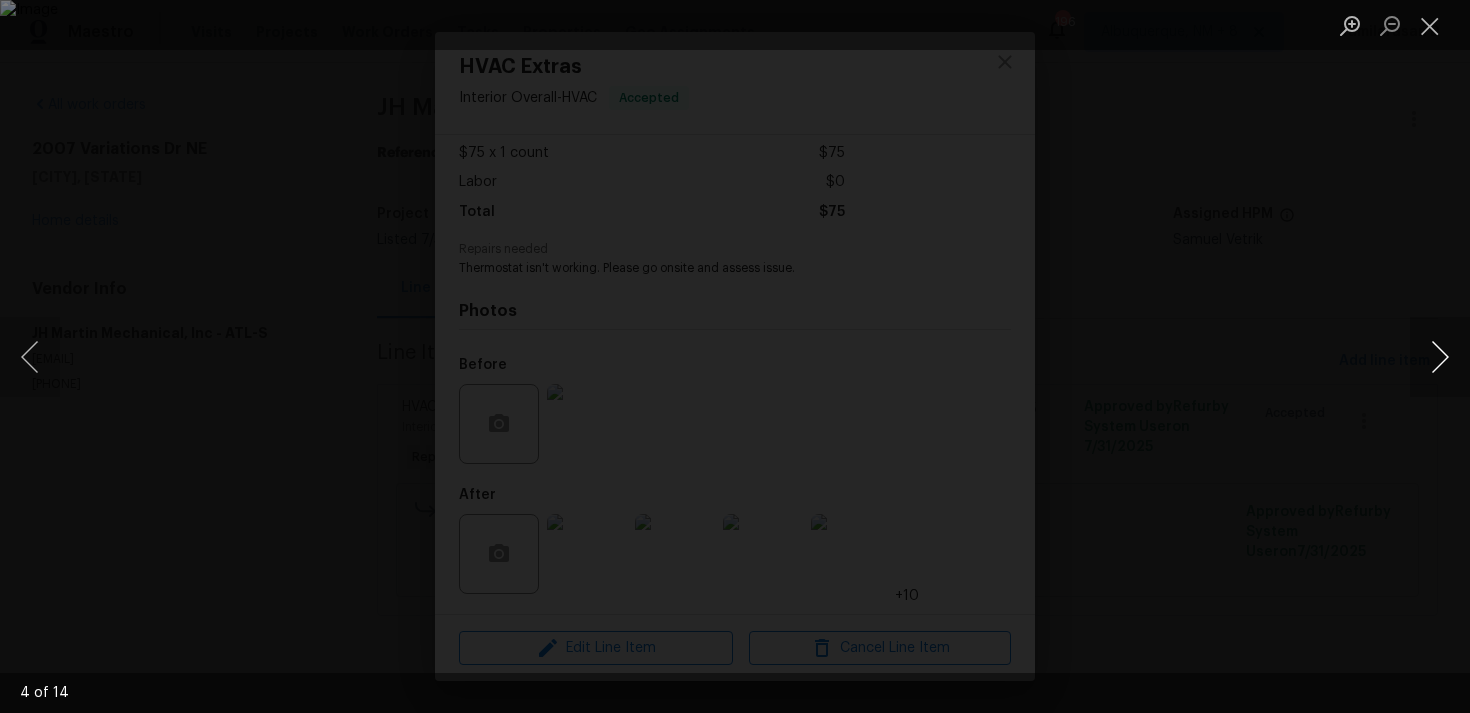 click at bounding box center [1440, 357] 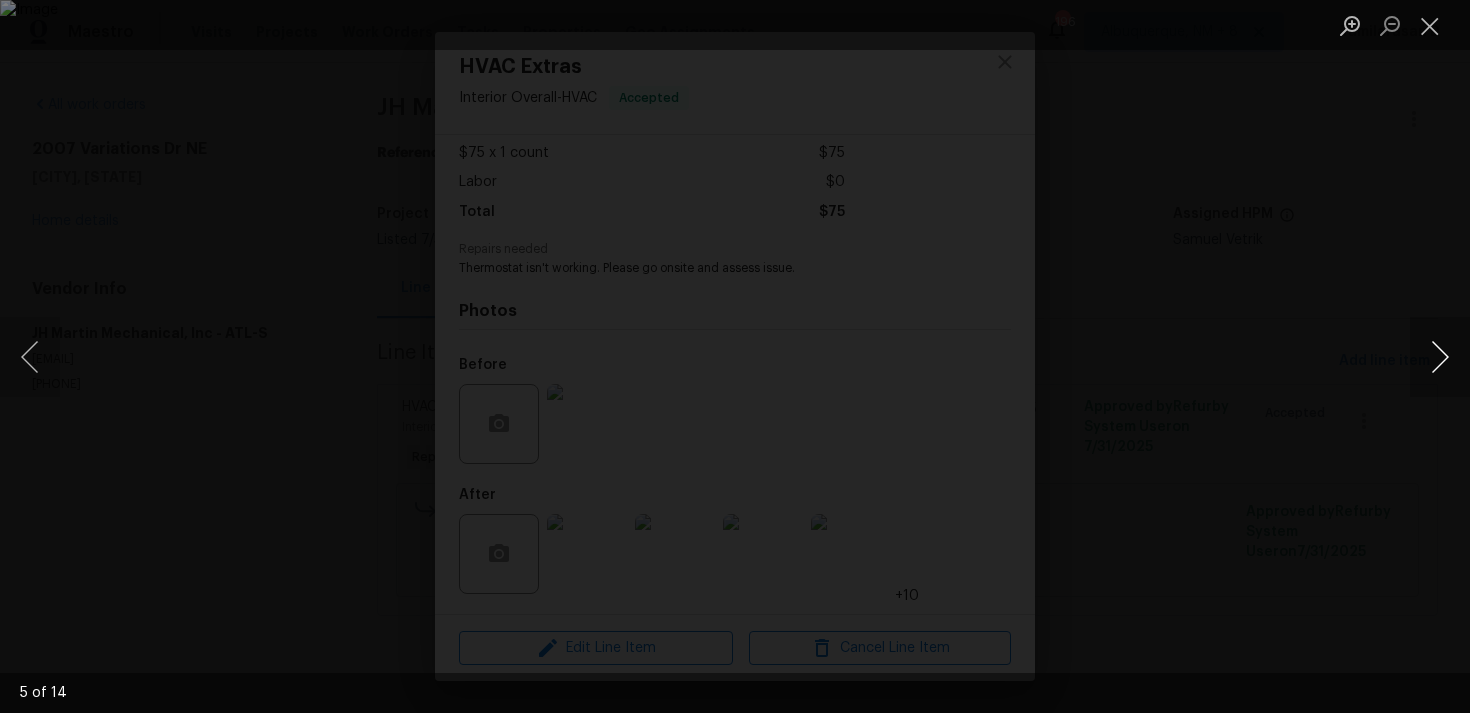 click at bounding box center [1440, 357] 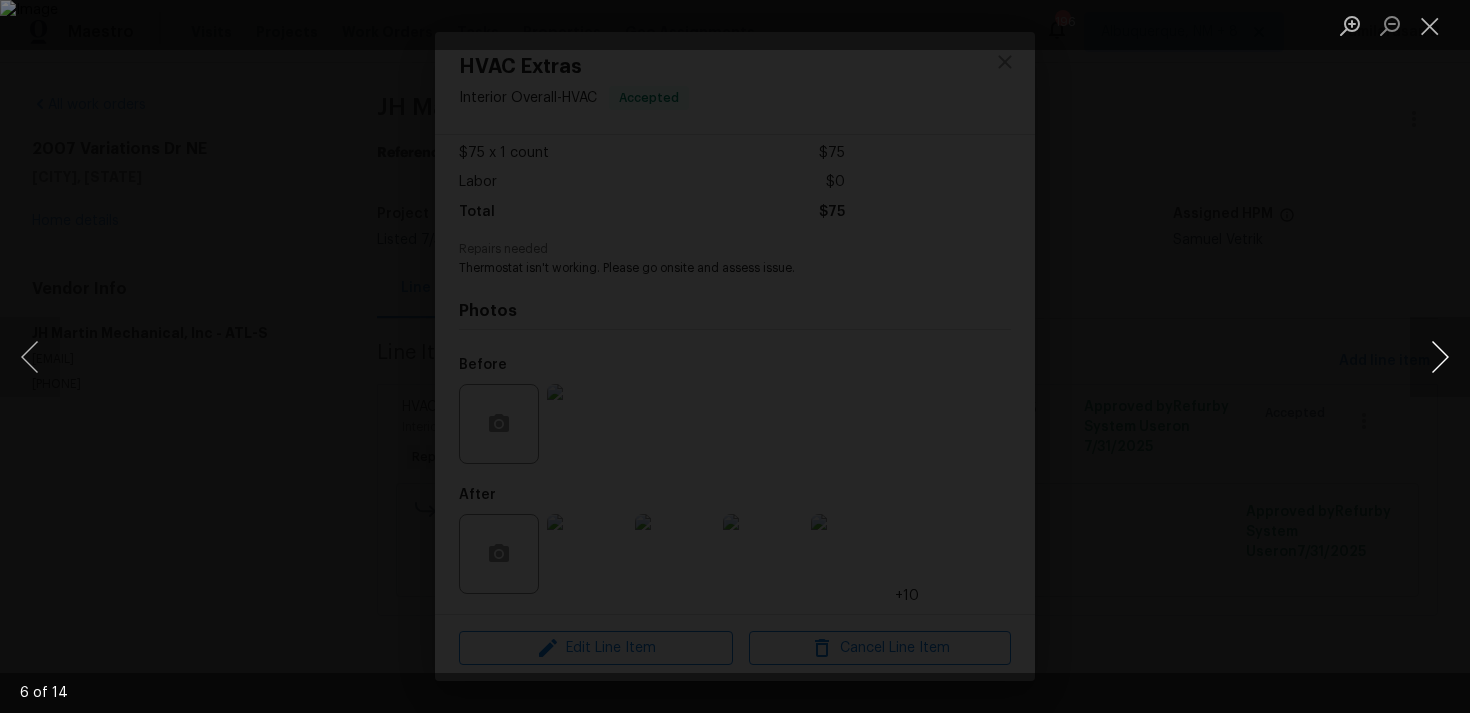 click at bounding box center [1440, 357] 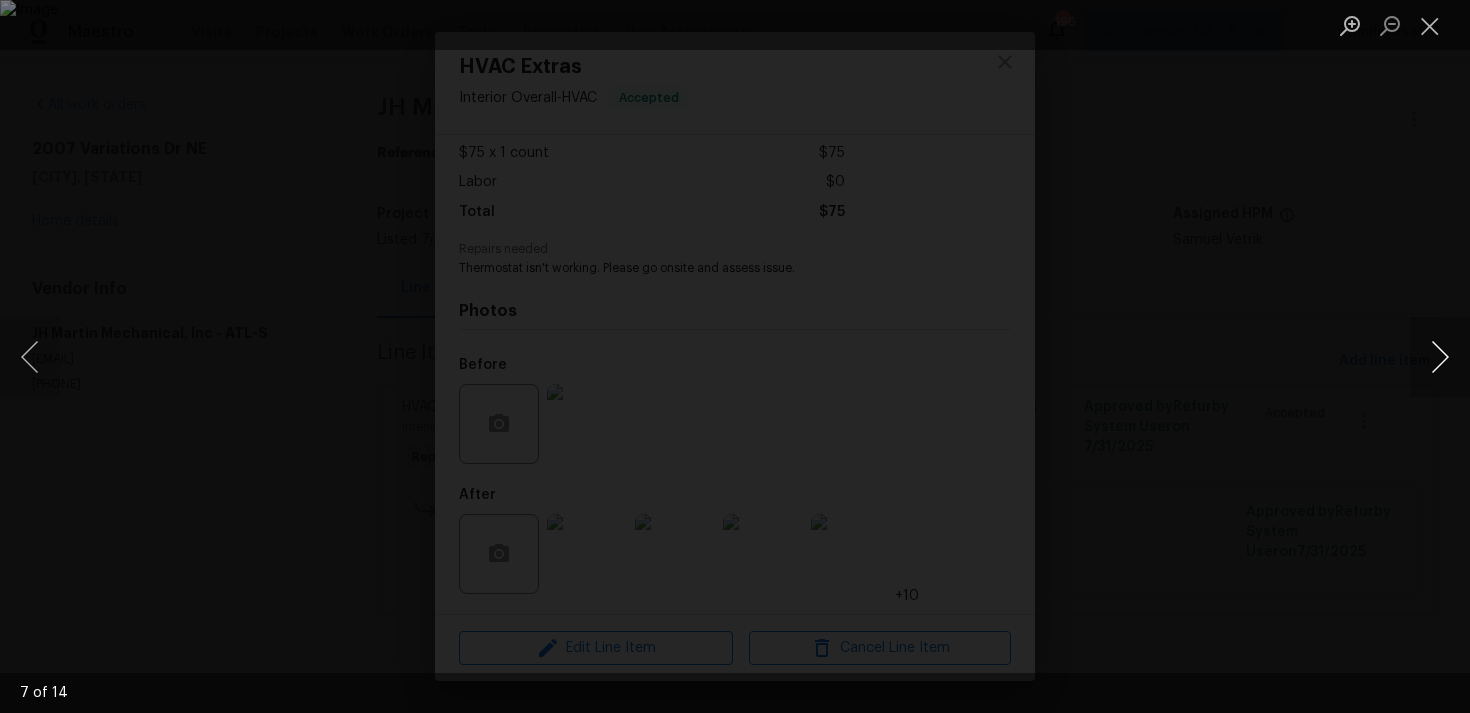 click at bounding box center (1440, 357) 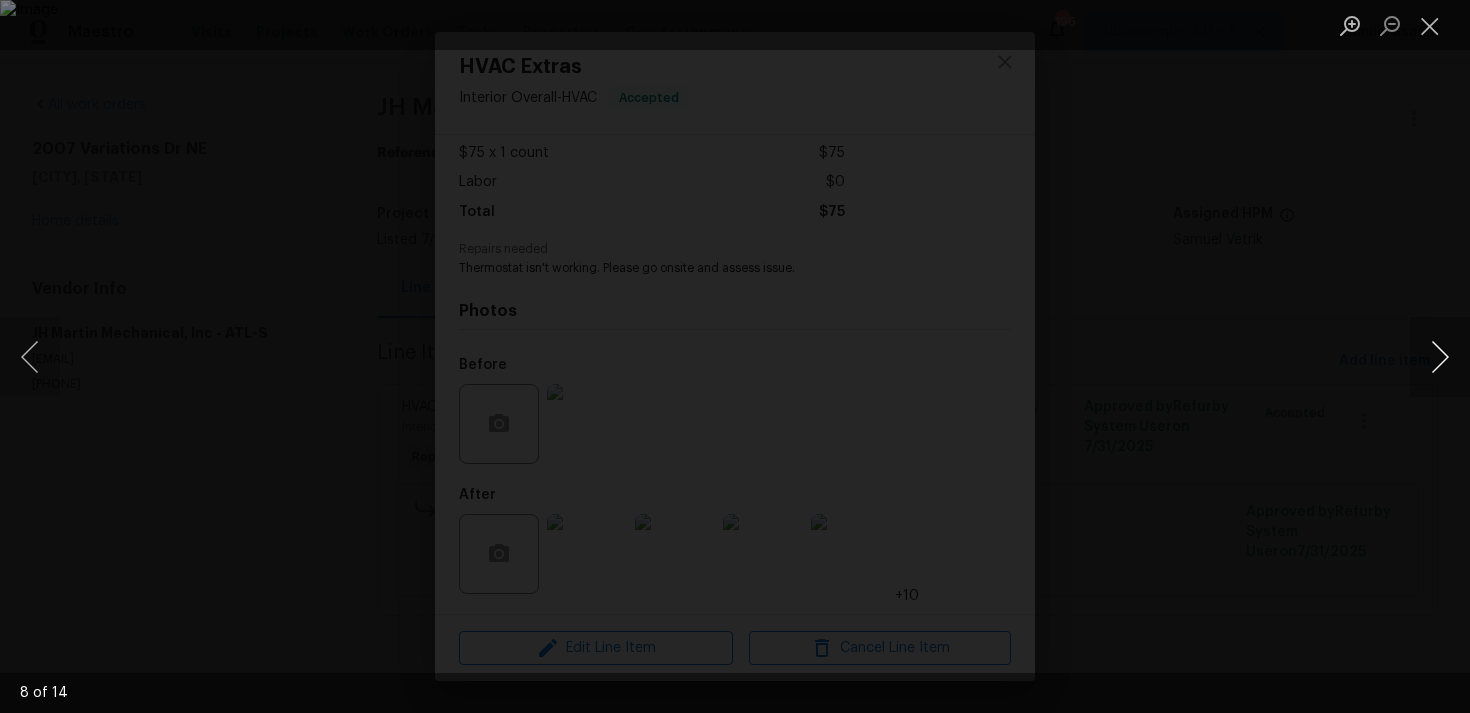click at bounding box center (1440, 357) 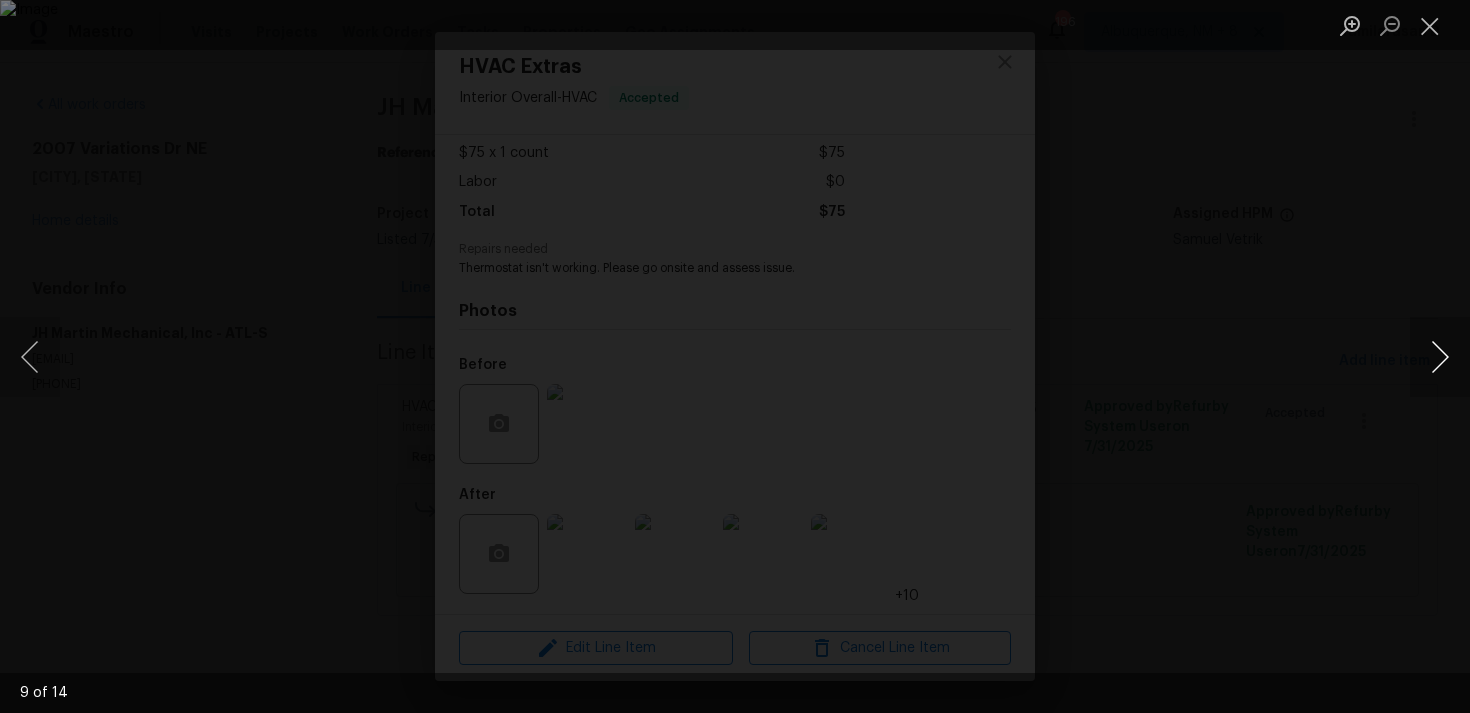 click at bounding box center [1440, 357] 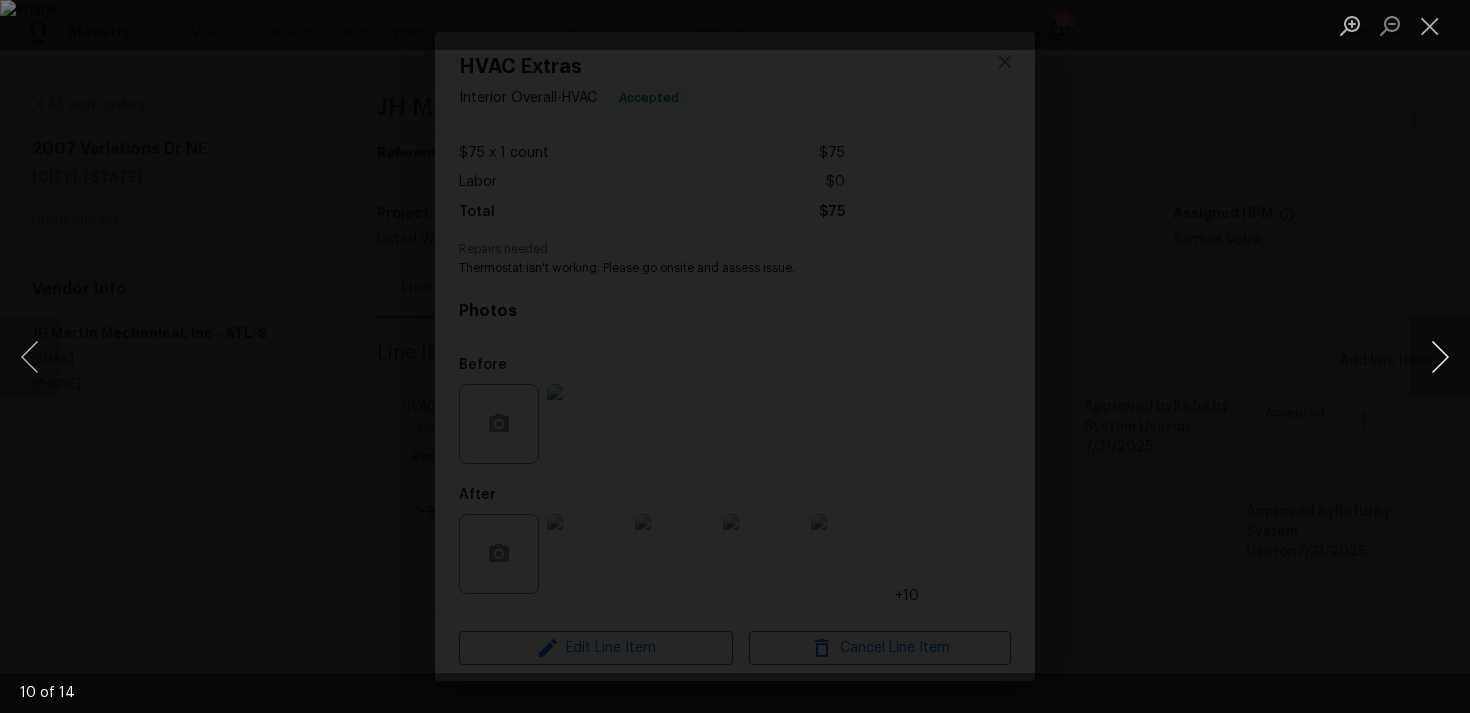 click at bounding box center [1440, 357] 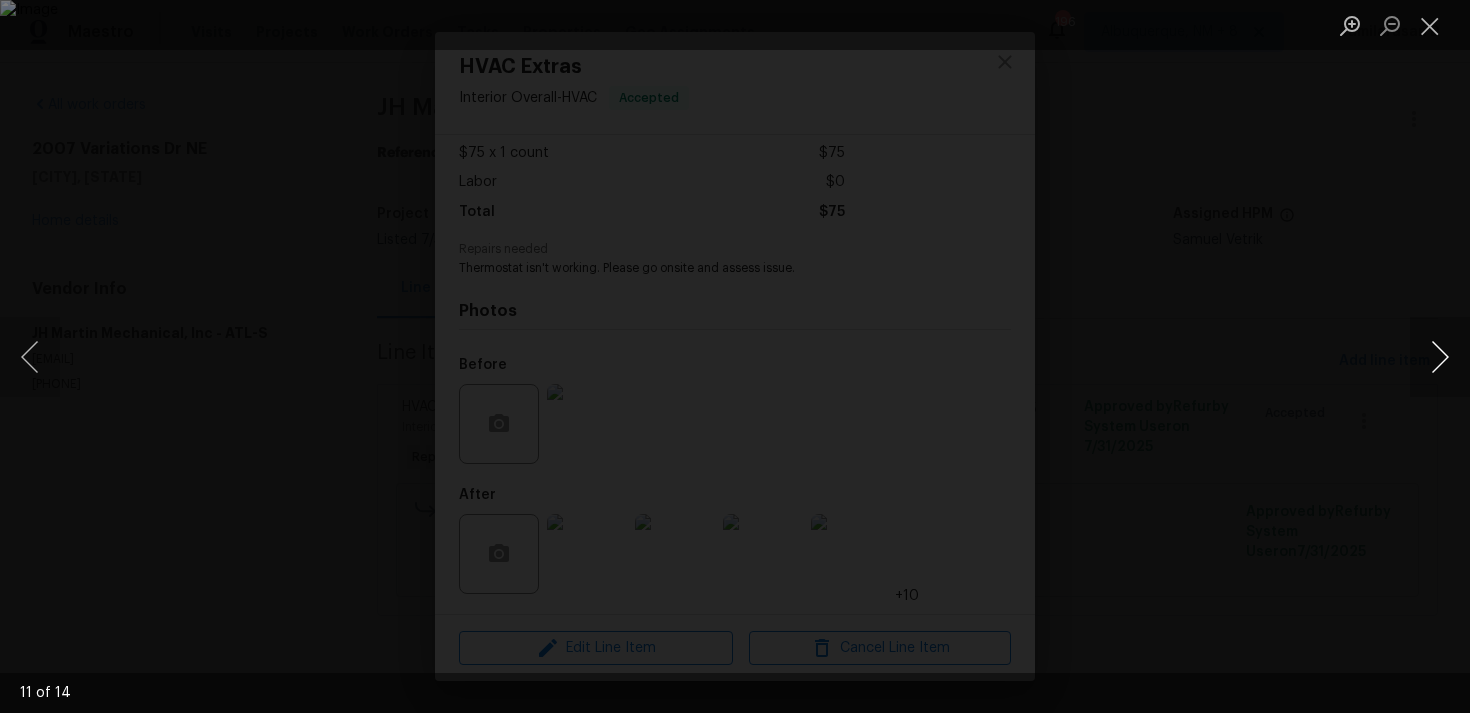 click at bounding box center (1440, 357) 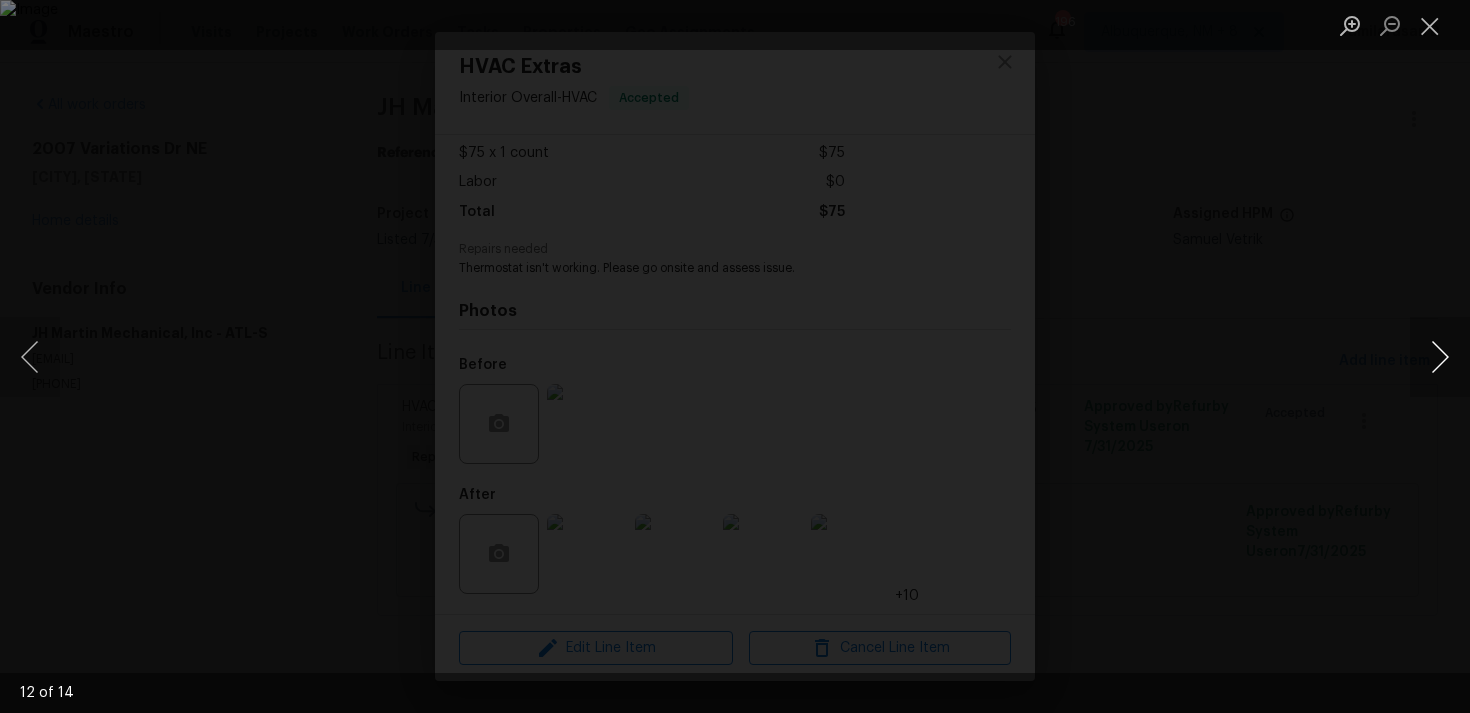 click at bounding box center (1440, 357) 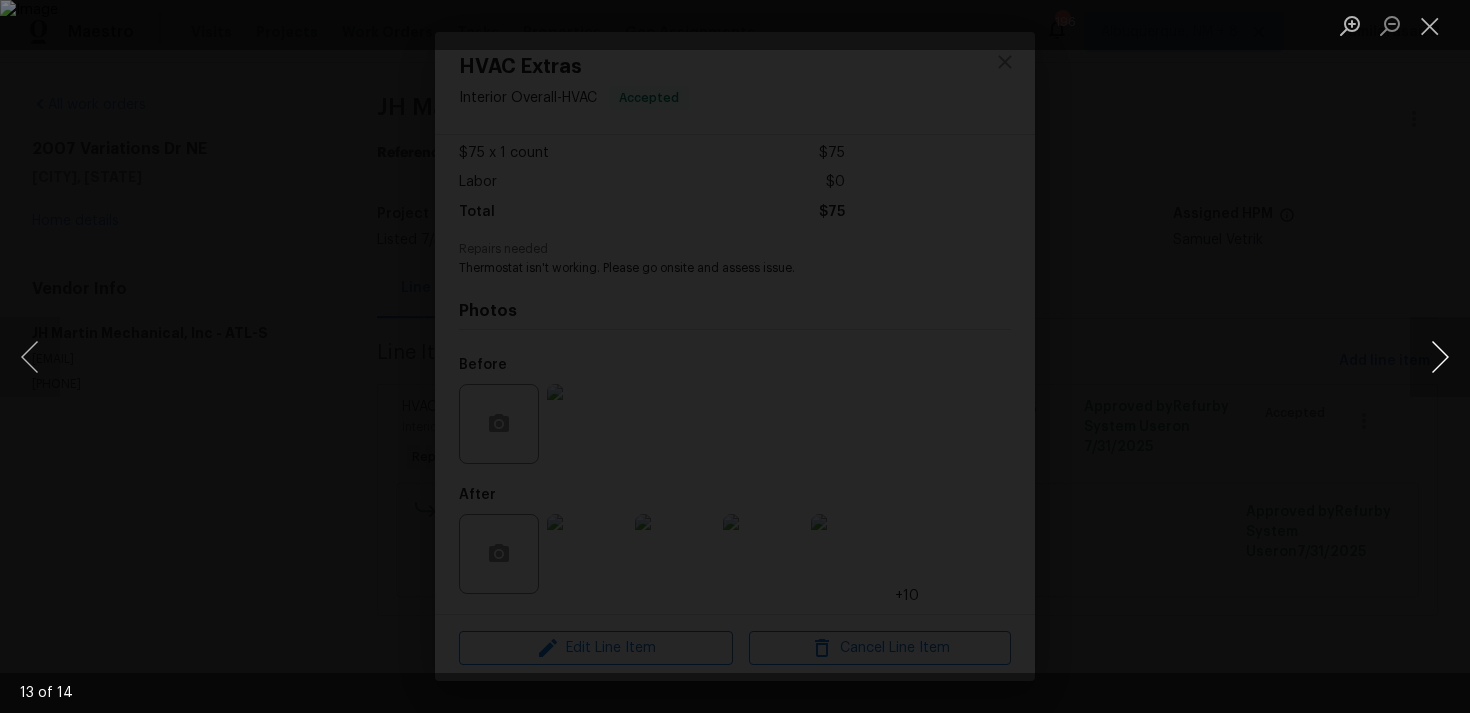 click at bounding box center [1440, 357] 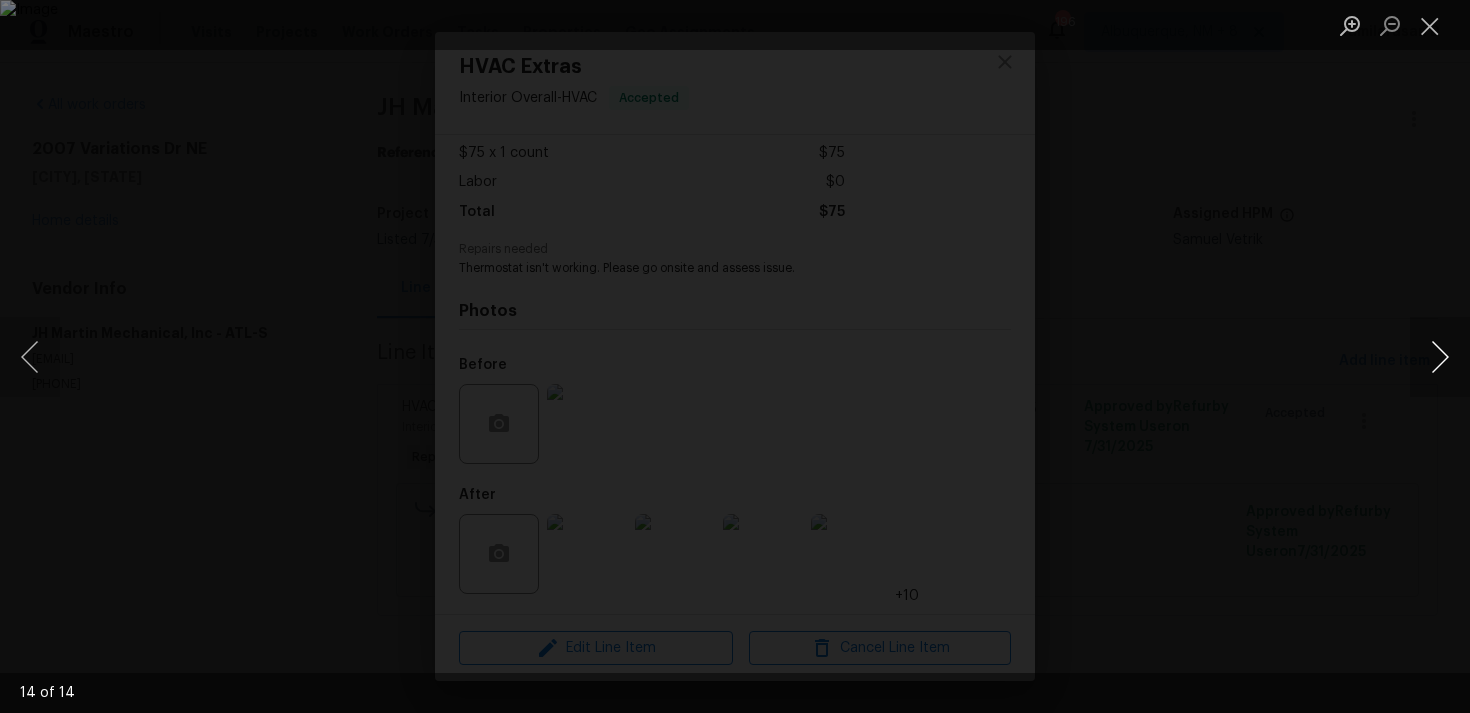 click at bounding box center (1440, 357) 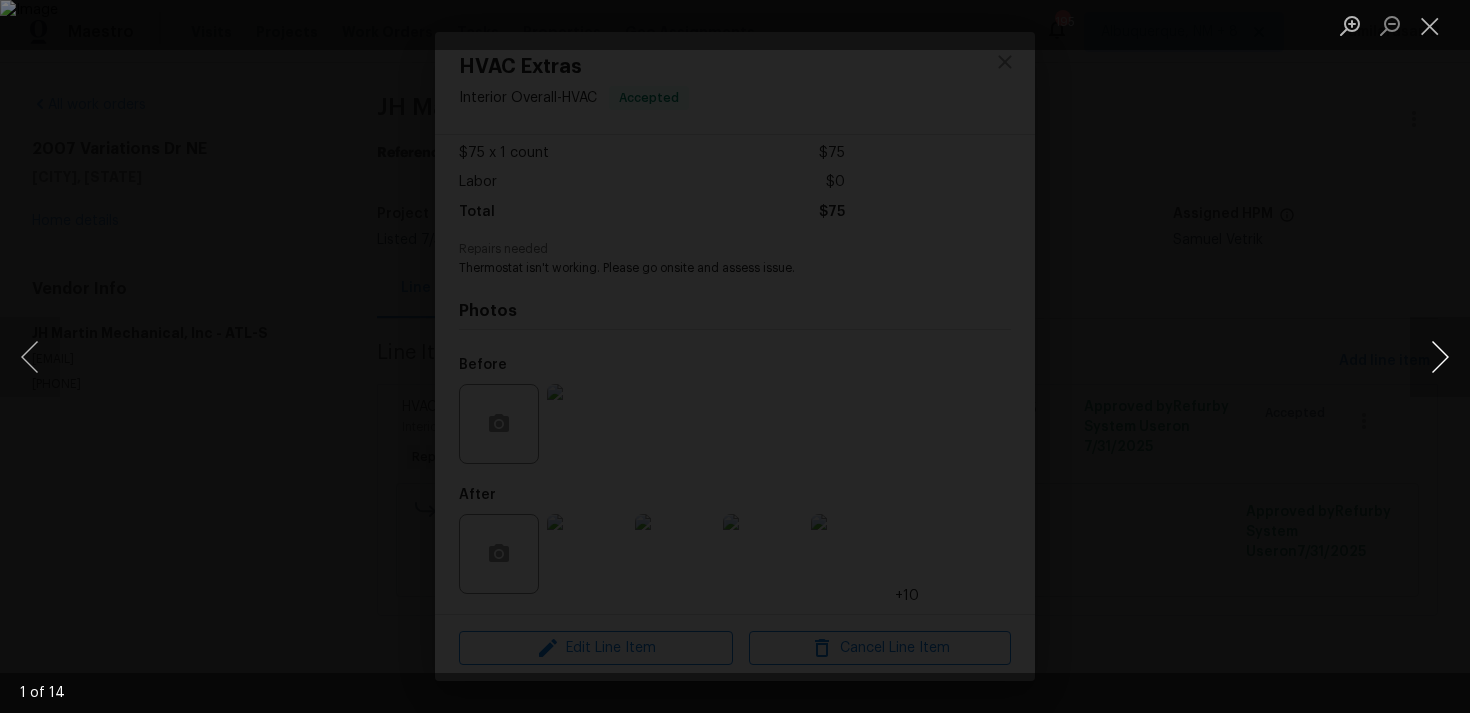 click at bounding box center [1440, 357] 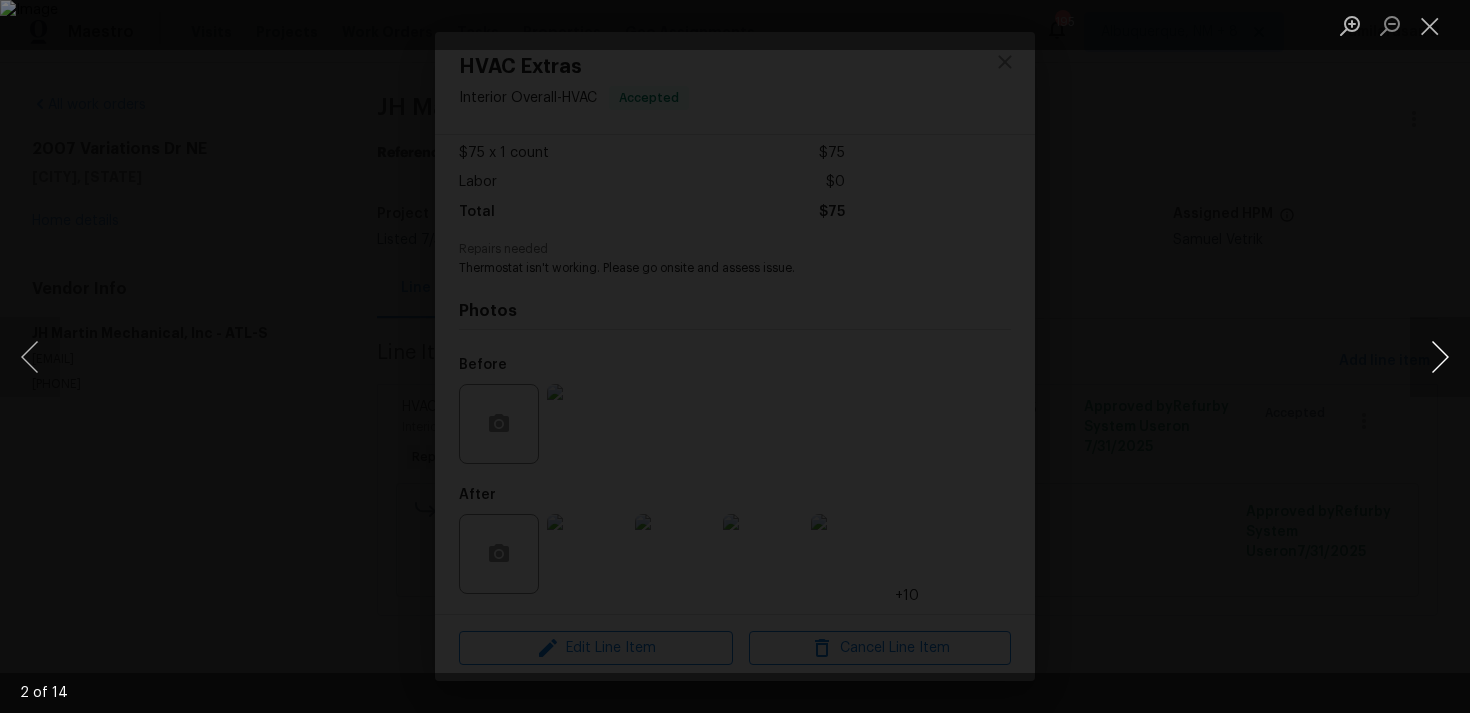 click at bounding box center (1440, 357) 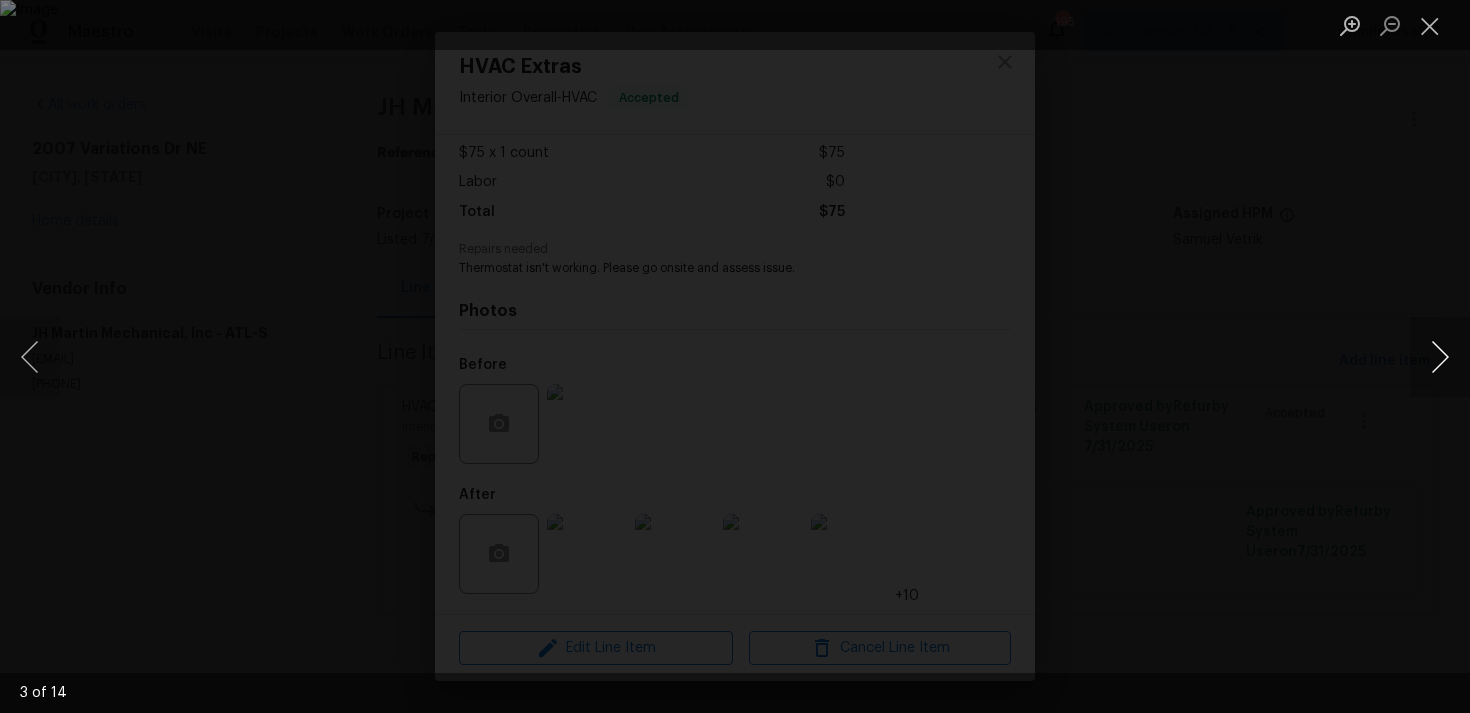 click at bounding box center (1440, 357) 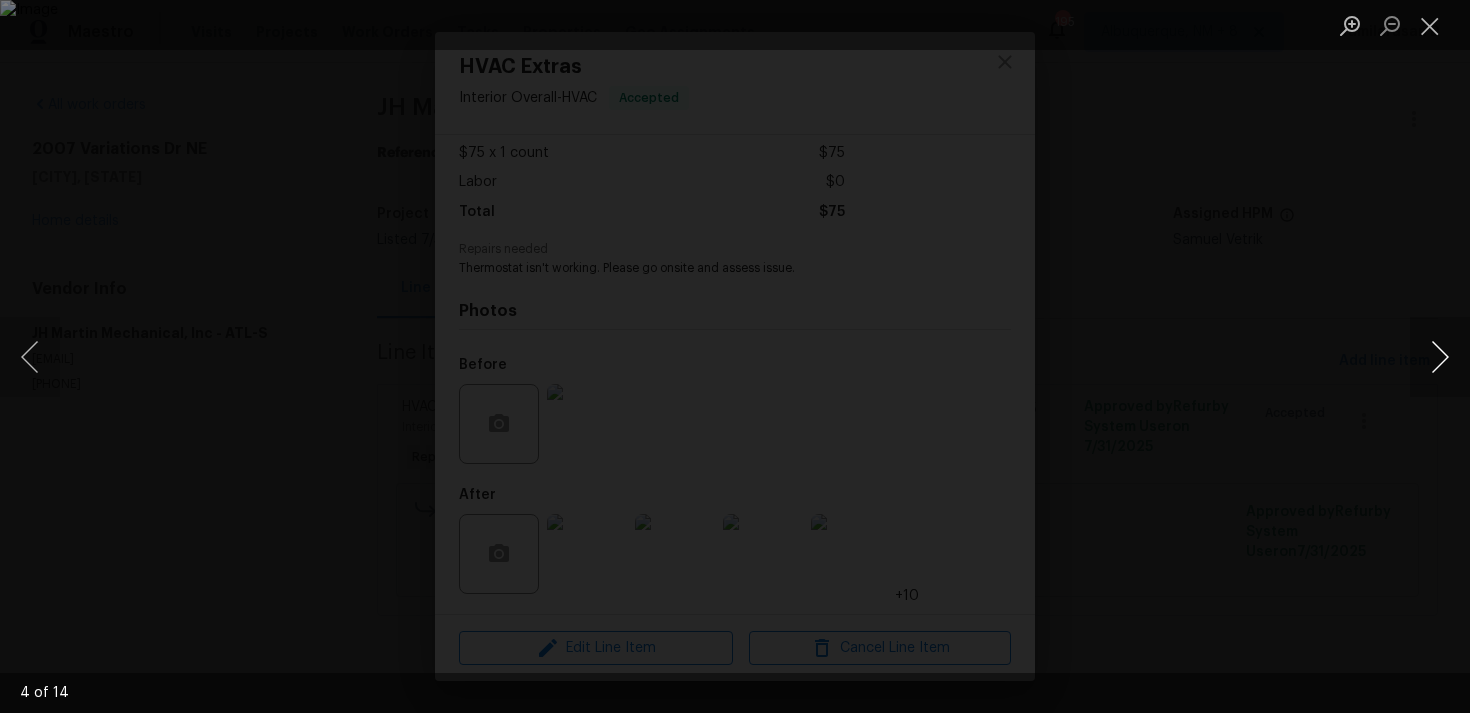 click at bounding box center [1440, 357] 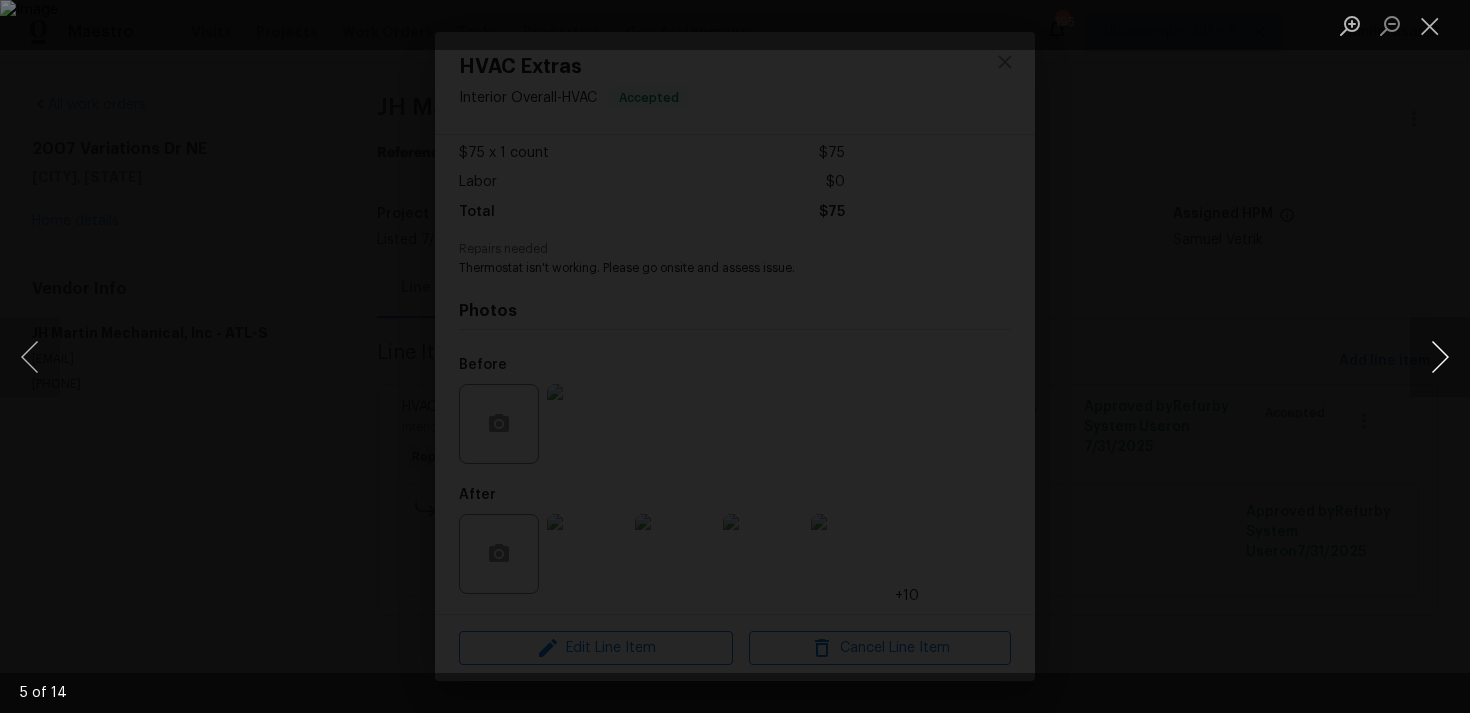 click at bounding box center [1440, 357] 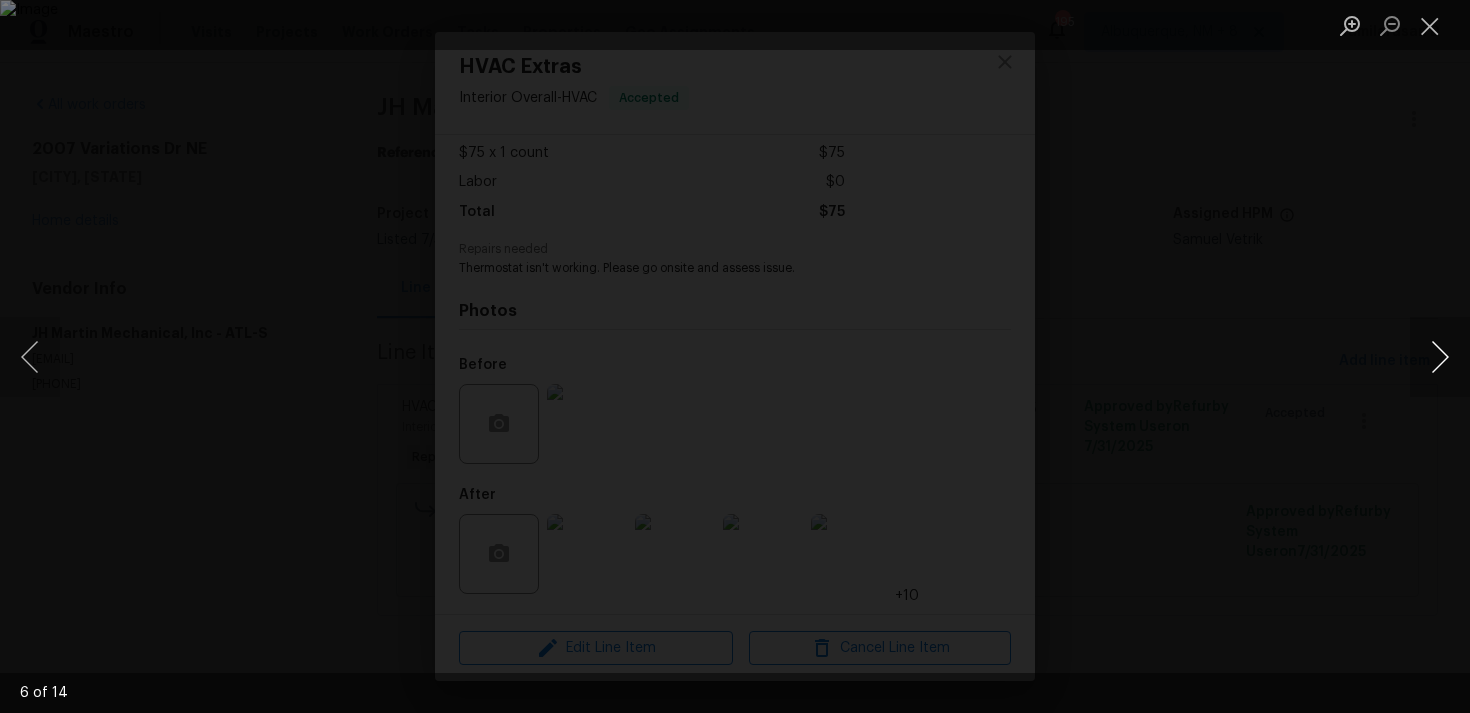 click at bounding box center (1440, 357) 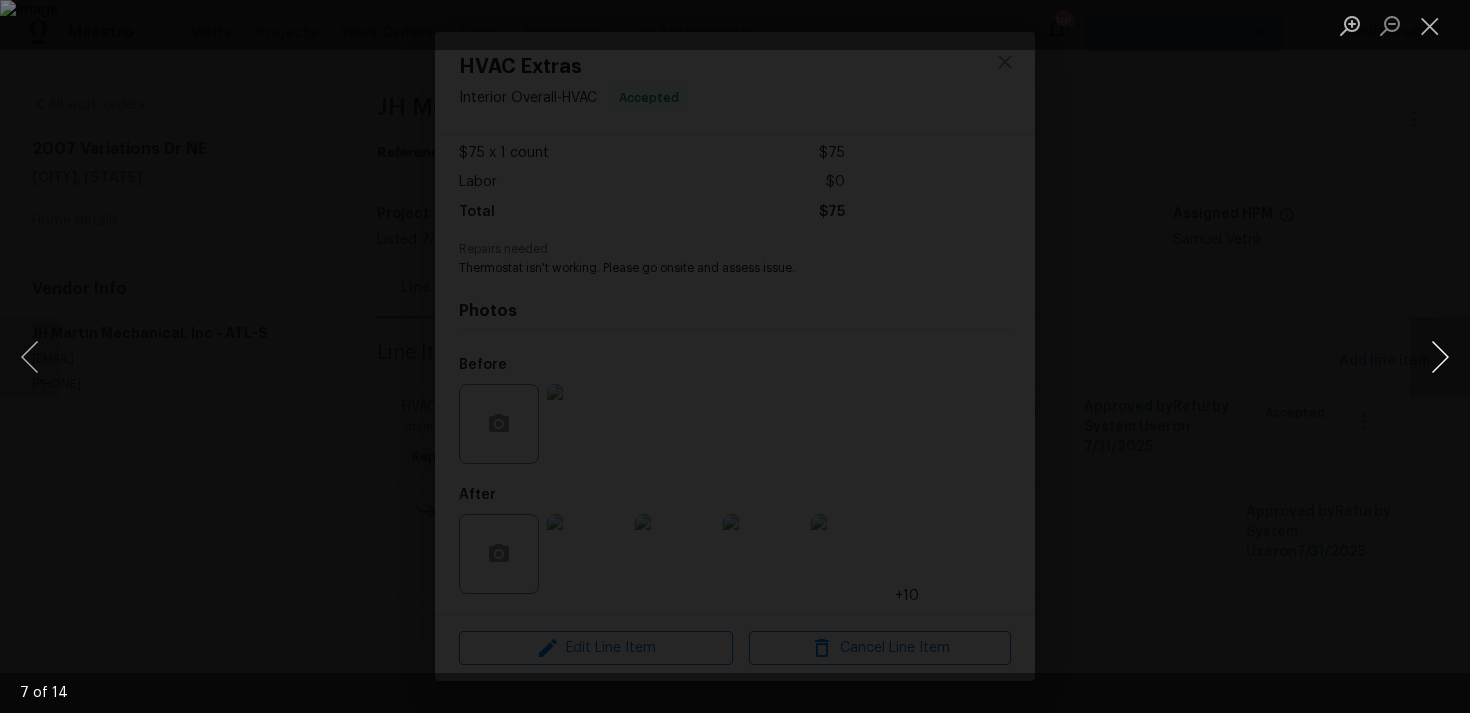 click at bounding box center [1440, 357] 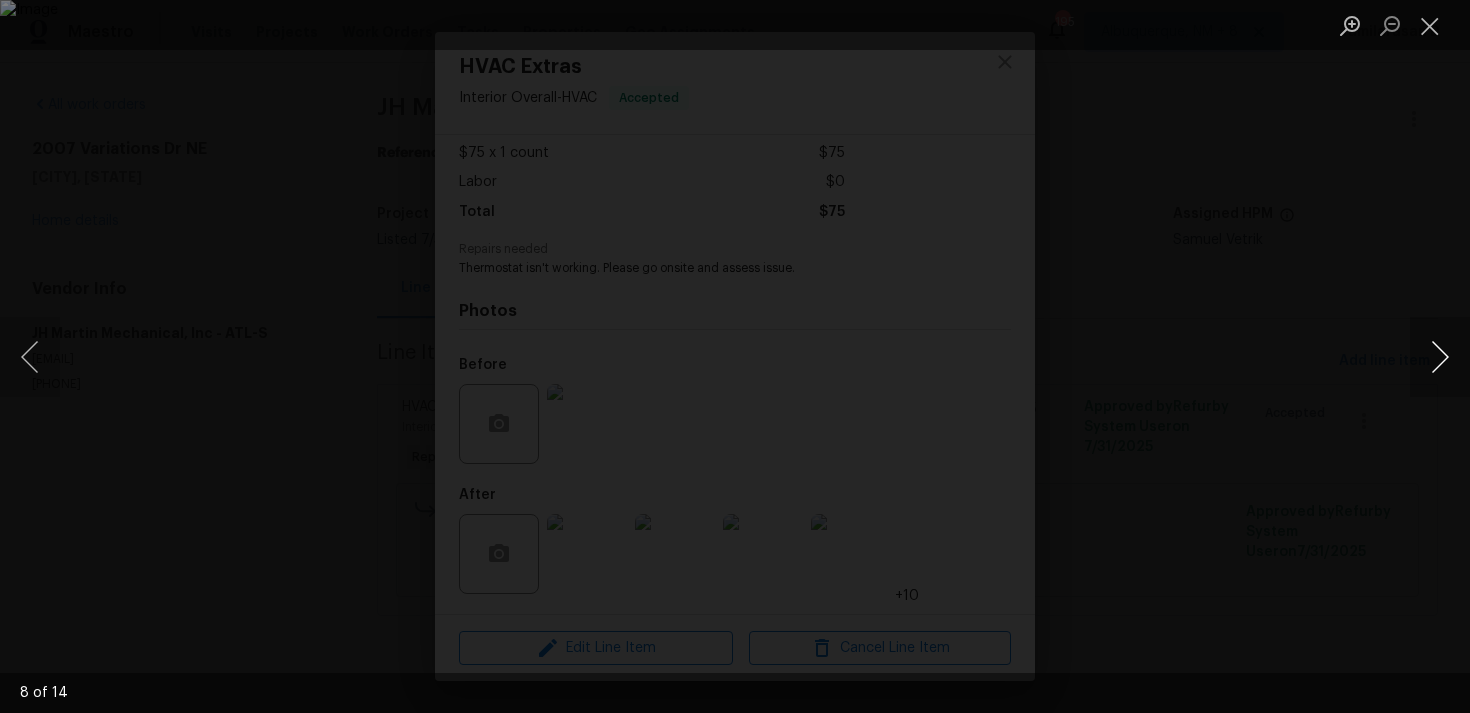 click at bounding box center (1440, 357) 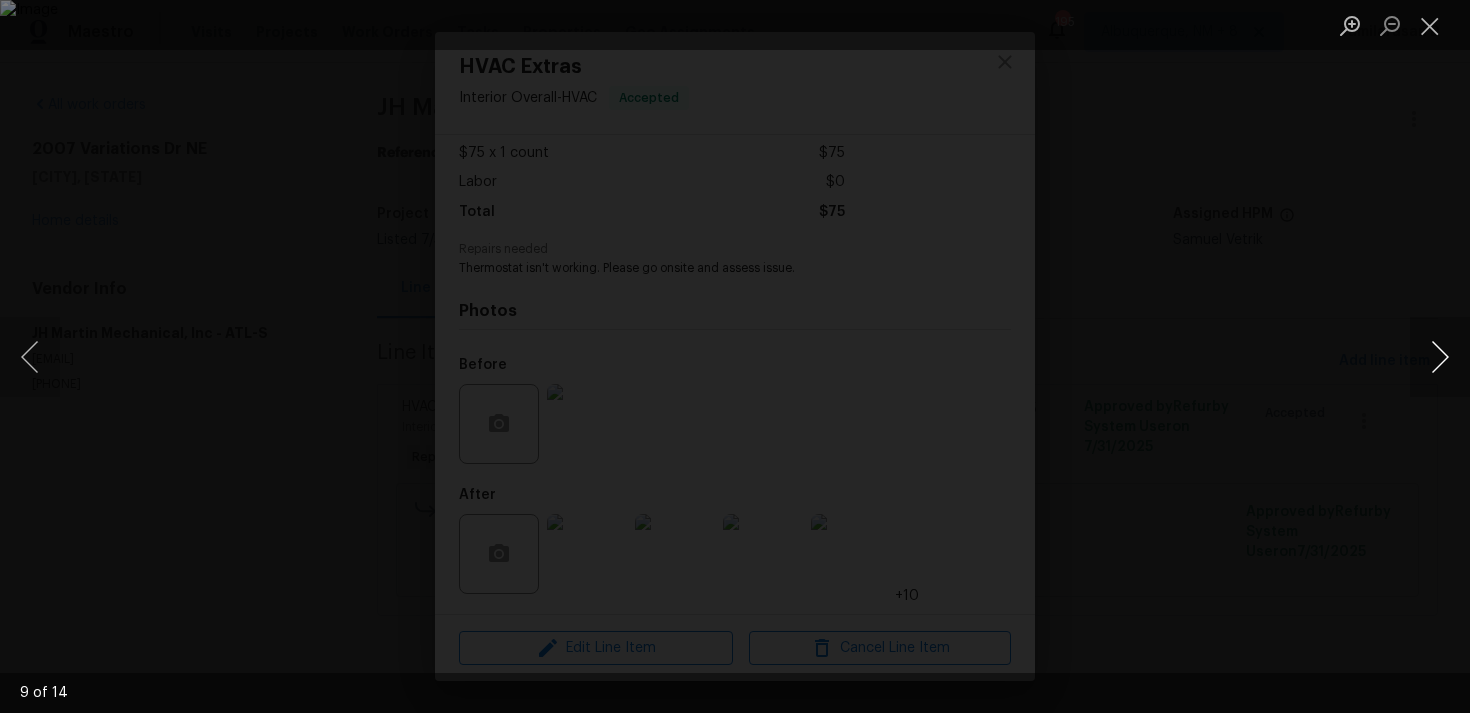 click at bounding box center (1440, 357) 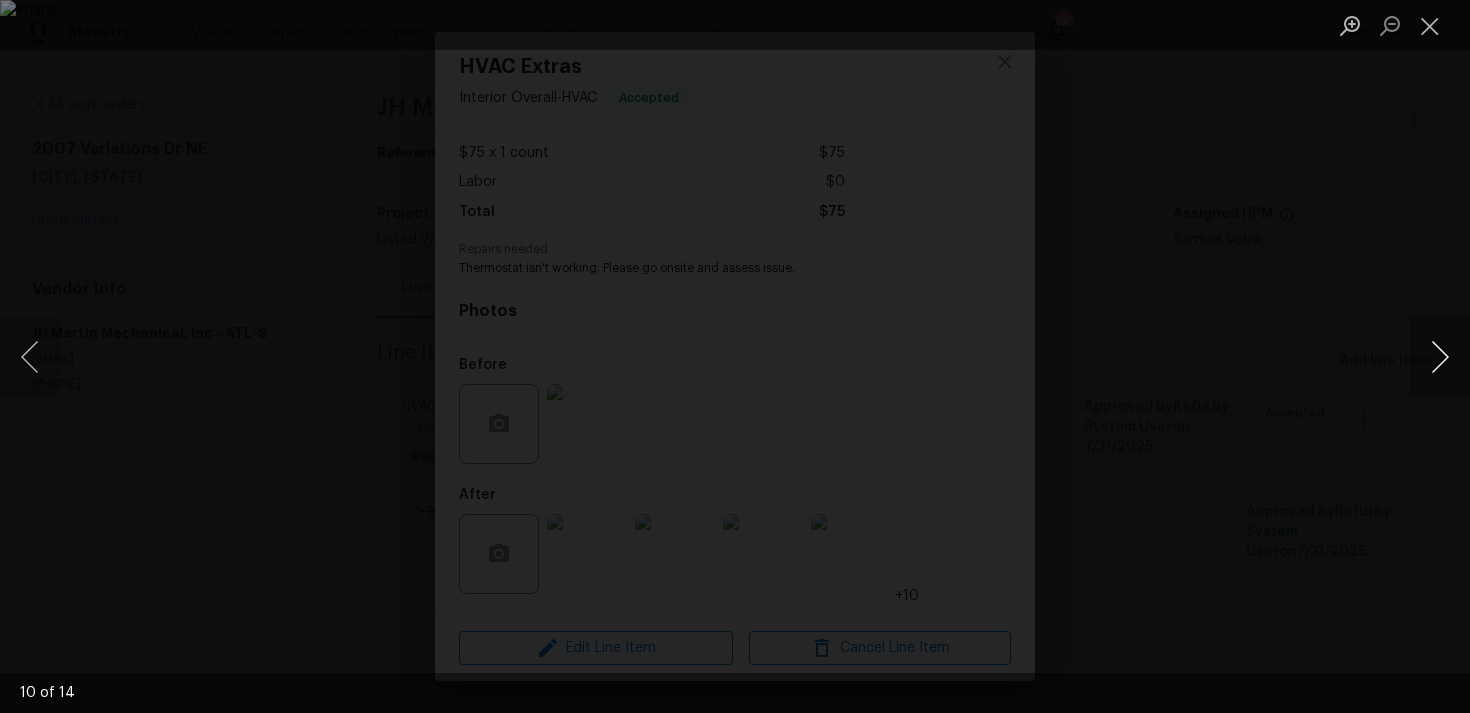 click at bounding box center [1440, 357] 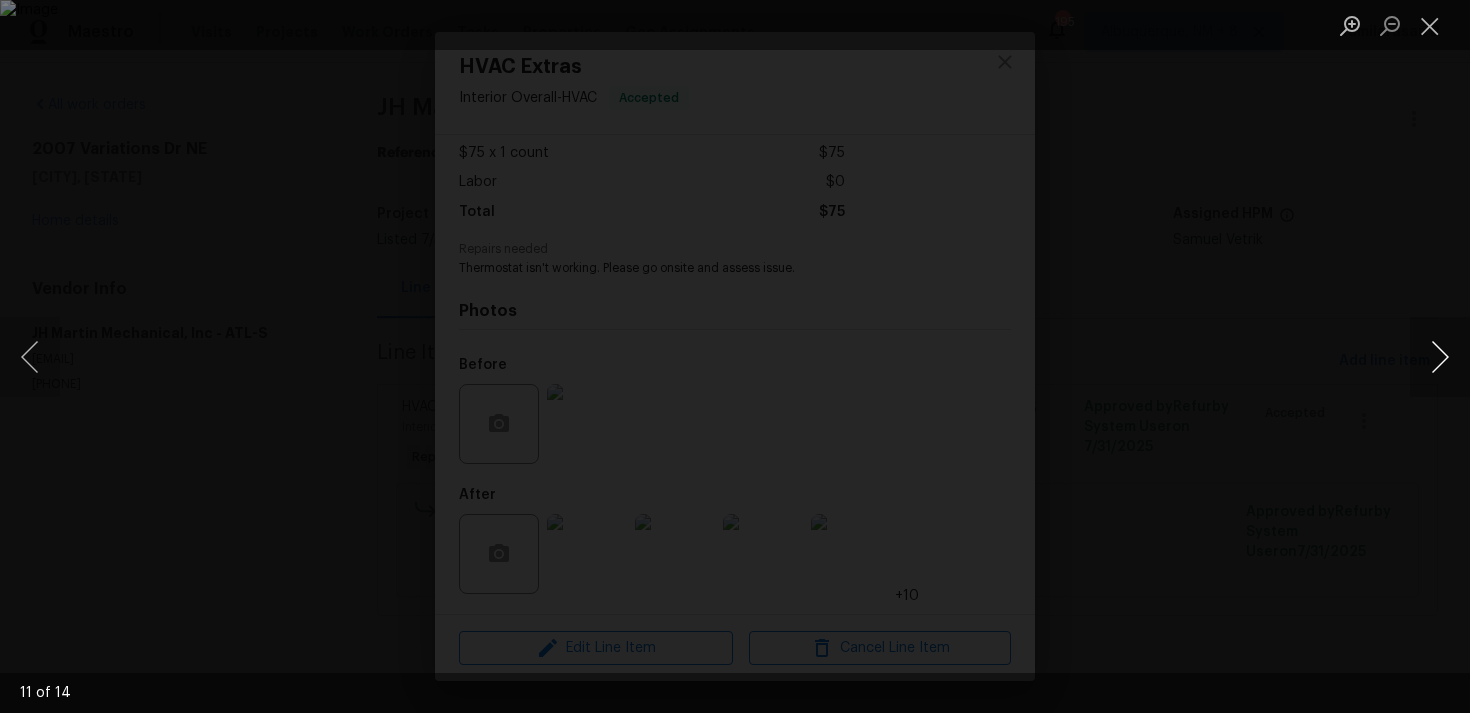 click at bounding box center [1440, 357] 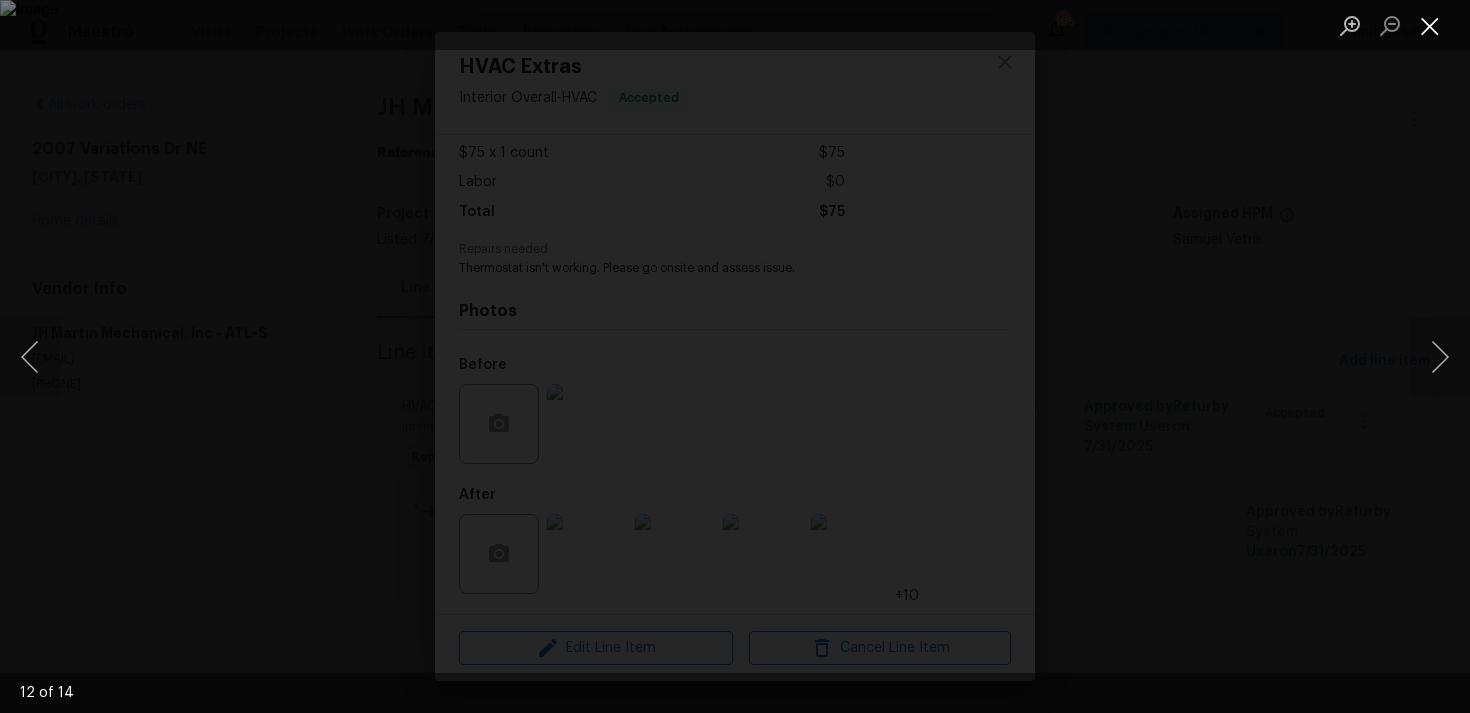 click at bounding box center (1430, 25) 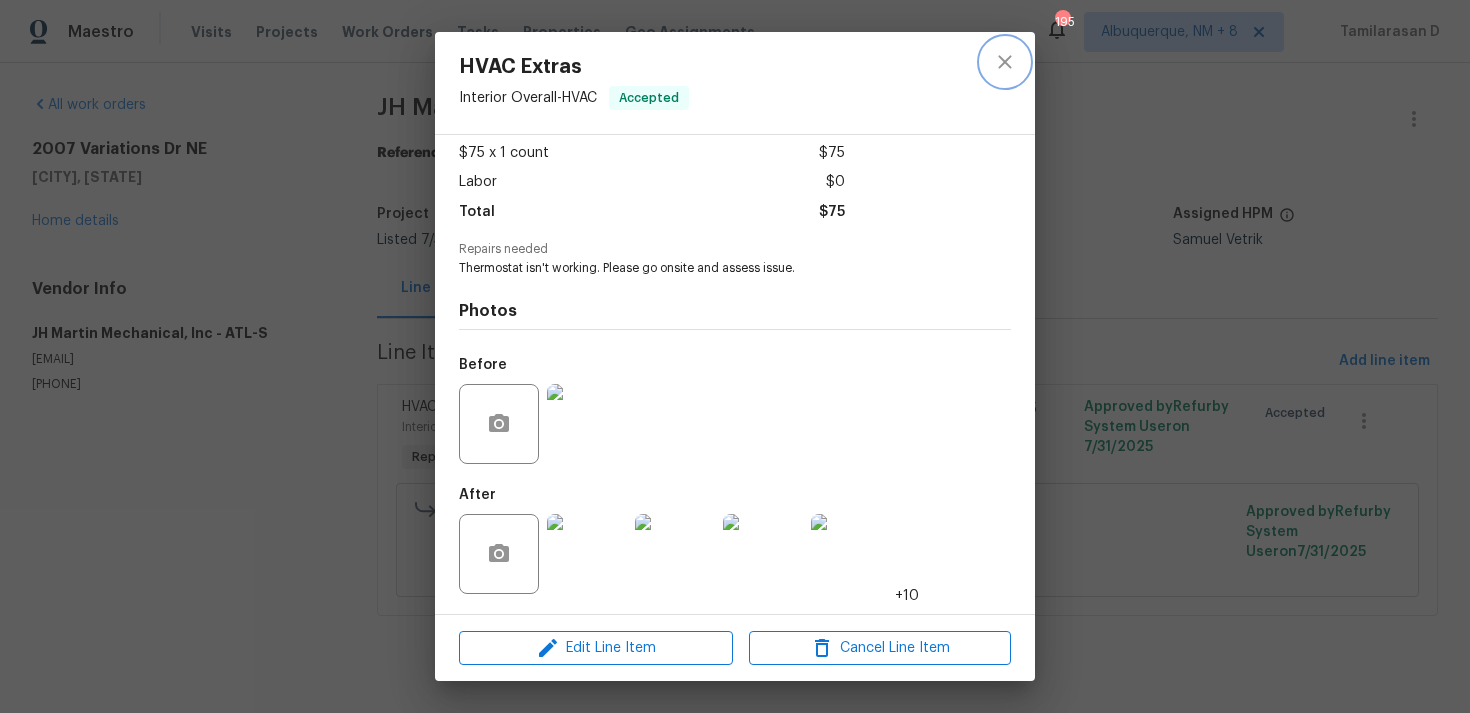 click at bounding box center (1005, 62) 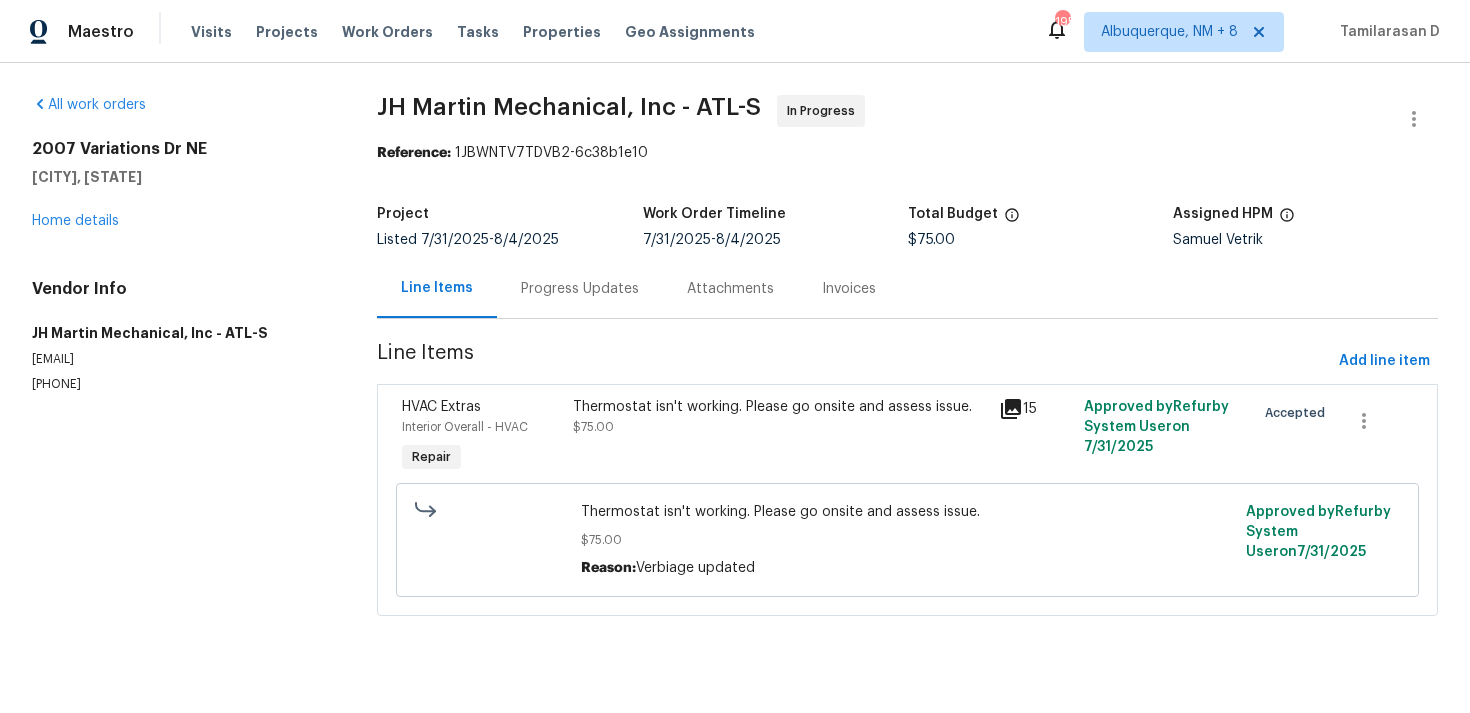click on "Progress Updates" at bounding box center [580, 288] 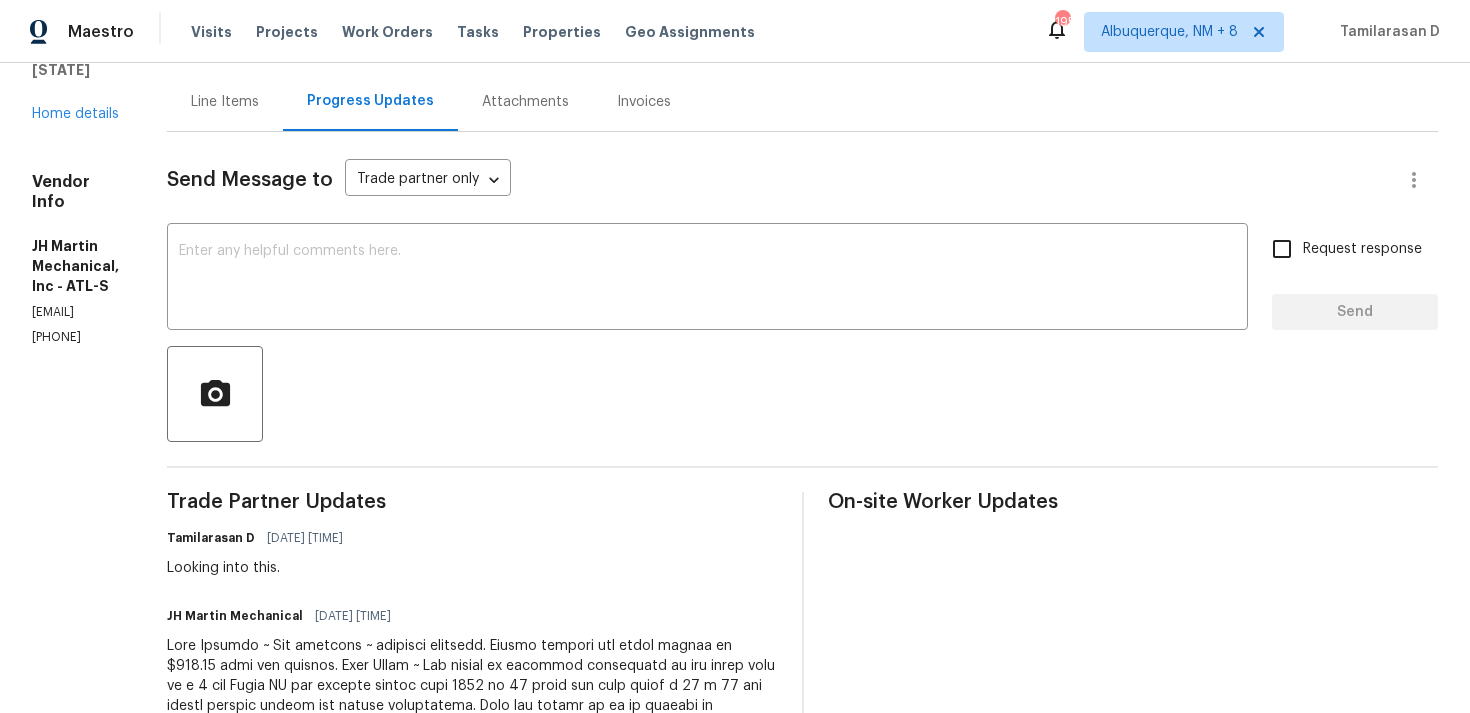scroll, scrollTop: 144, scrollLeft: 0, axis: vertical 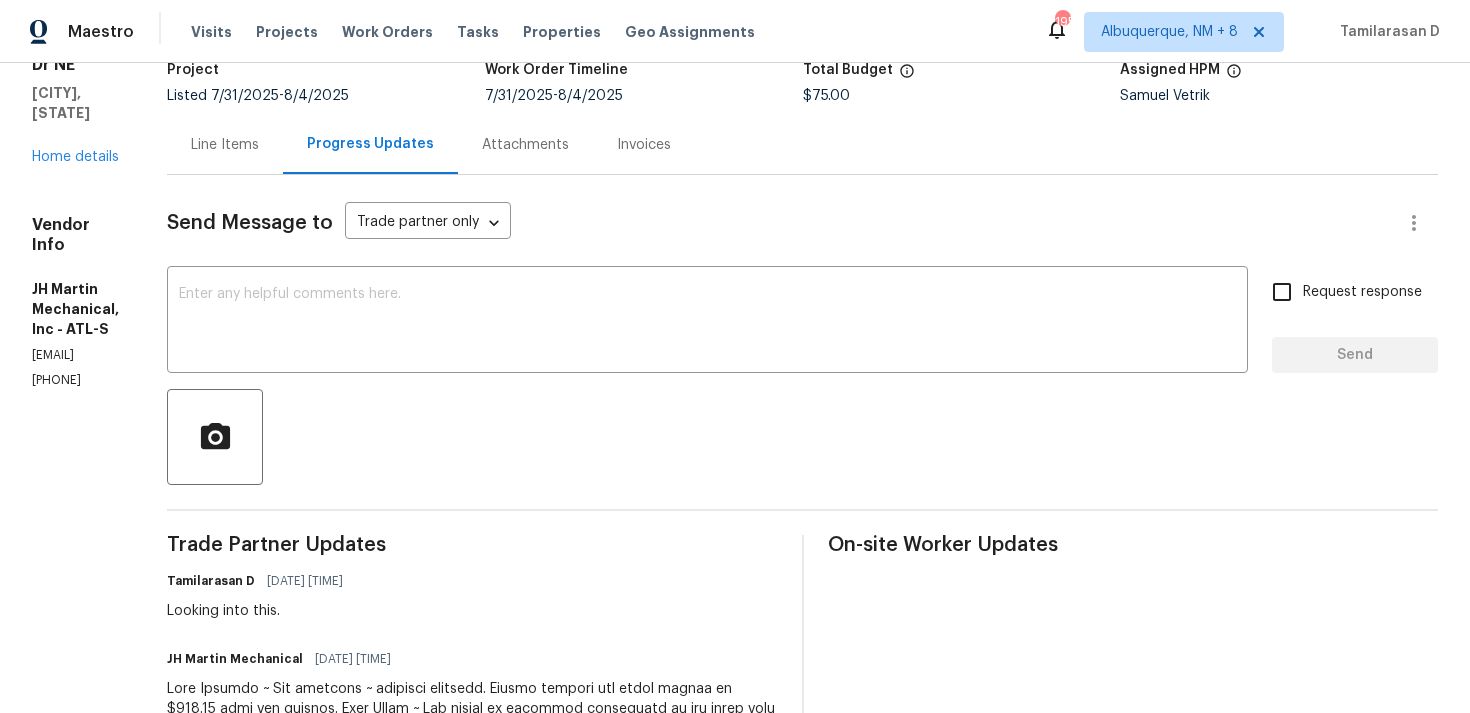 click on "Line Items" at bounding box center (225, 145) 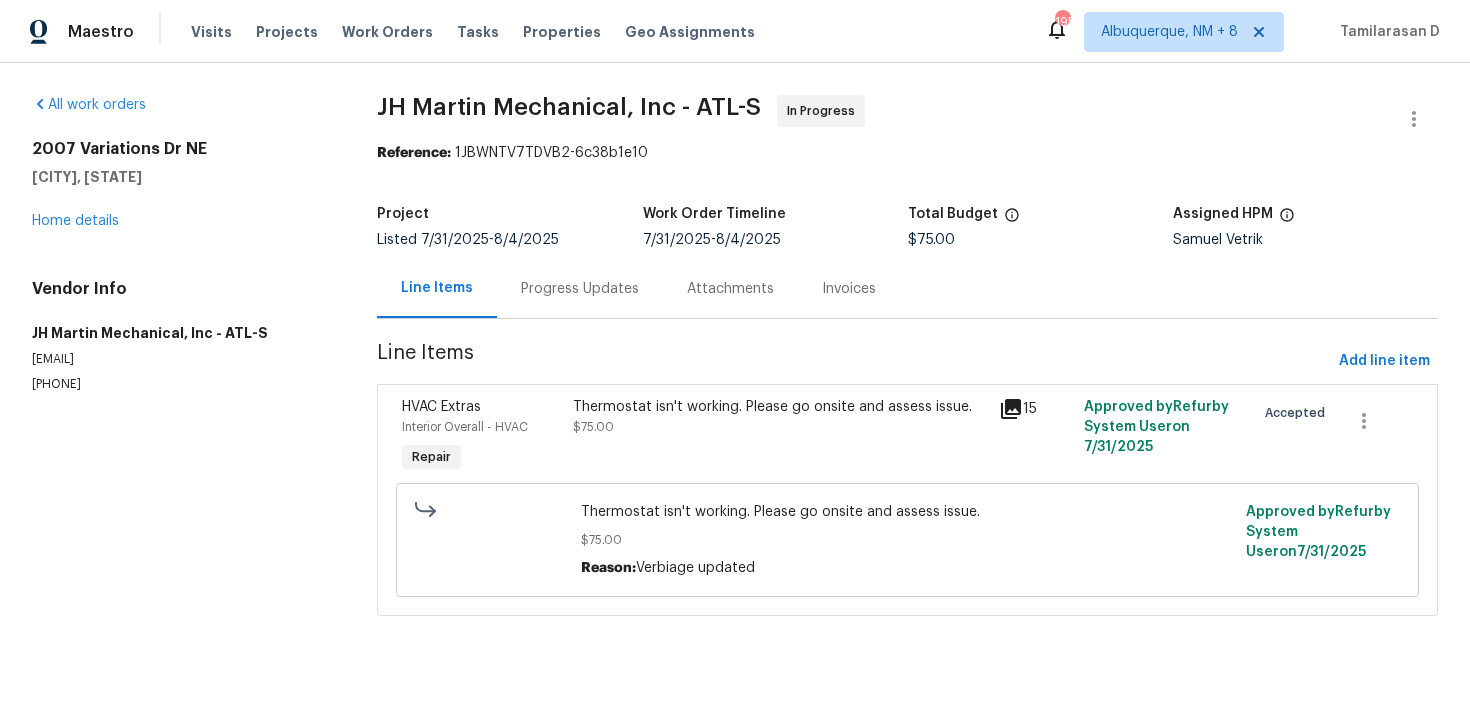click on "Thermostat isn't working. Please go onsite and assess issue. $75.00" at bounding box center [780, 417] 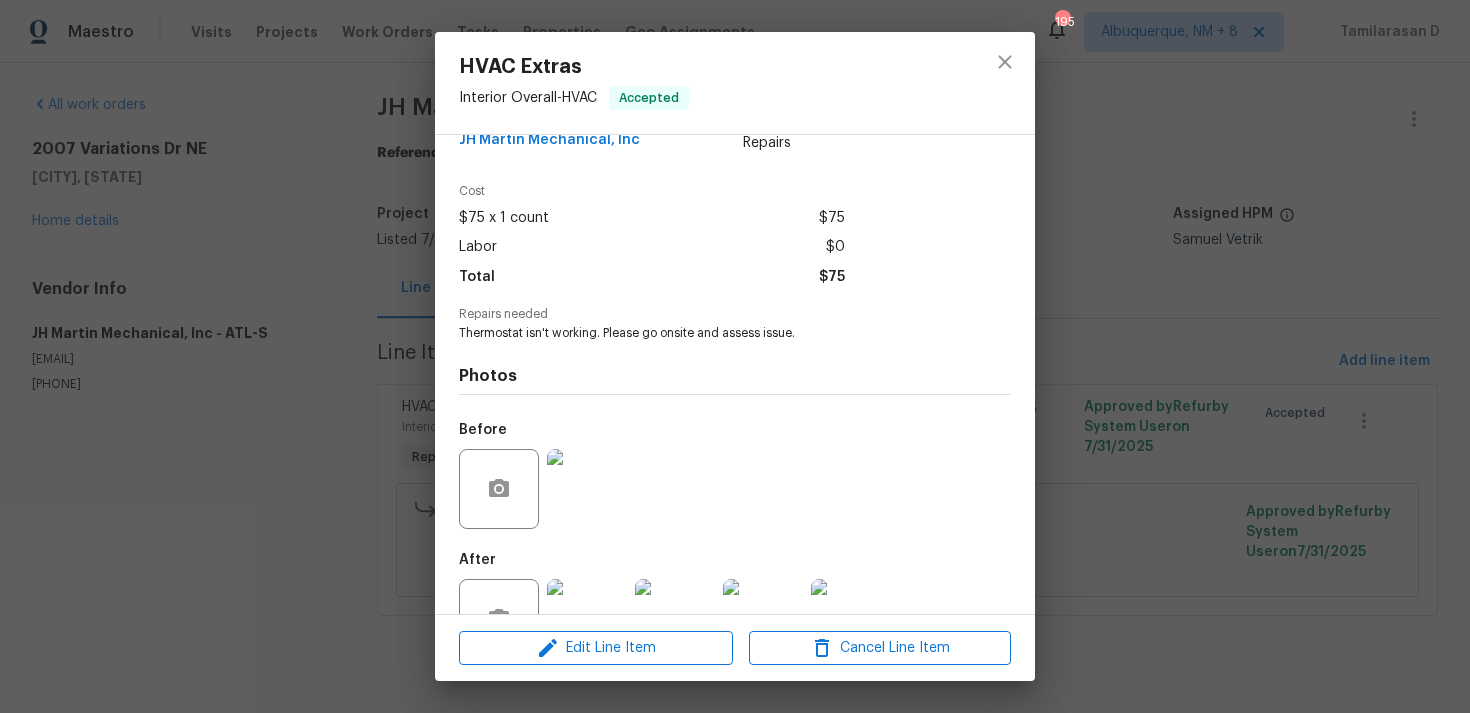 scroll, scrollTop: 72, scrollLeft: 0, axis: vertical 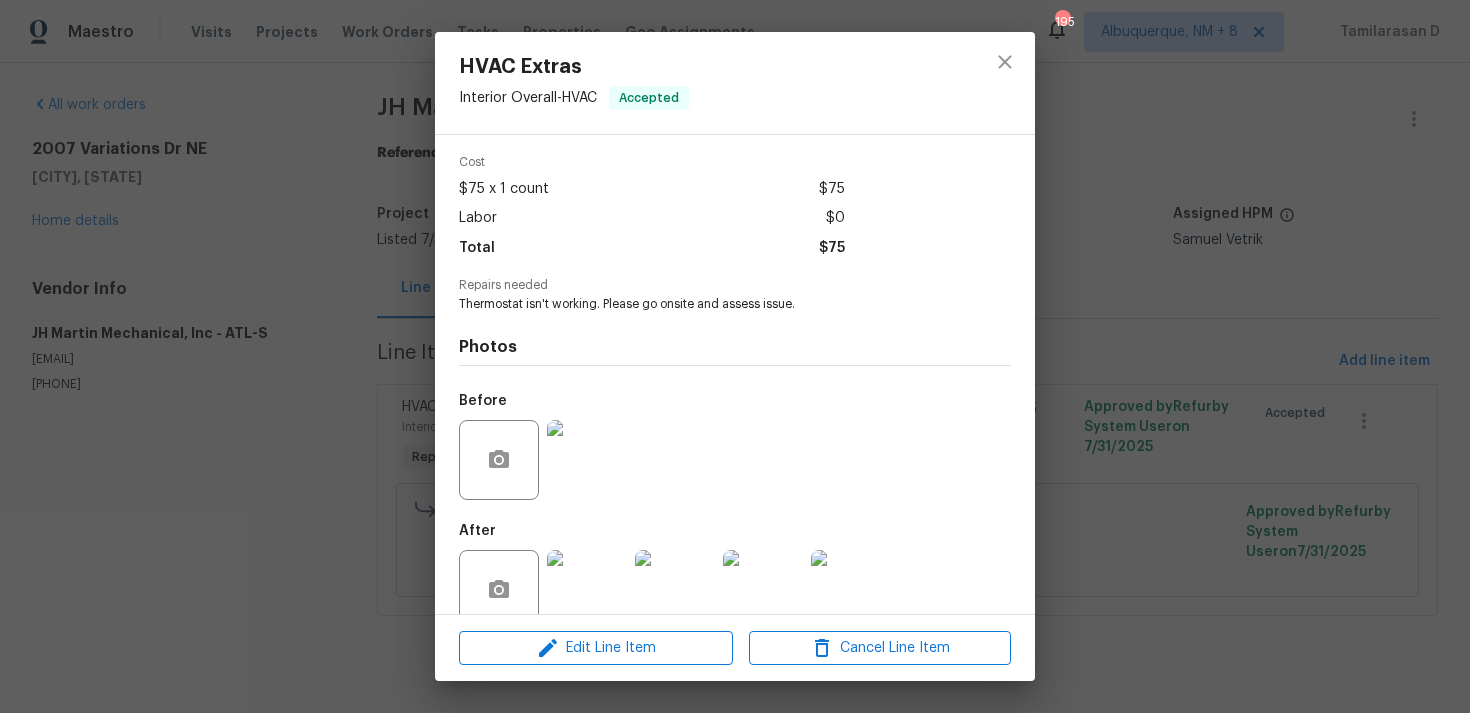 click at bounding box center (587, 590) 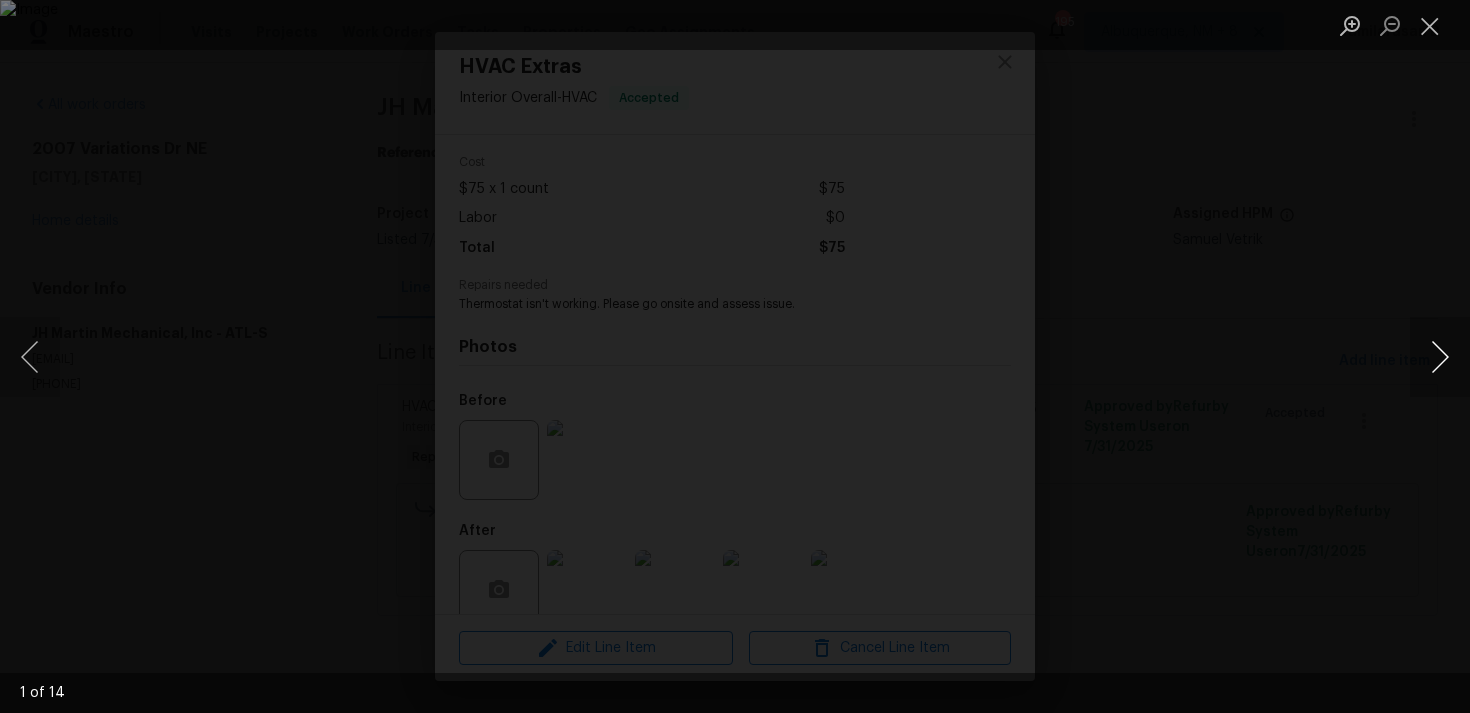 click at bounding box center [1440, 357] 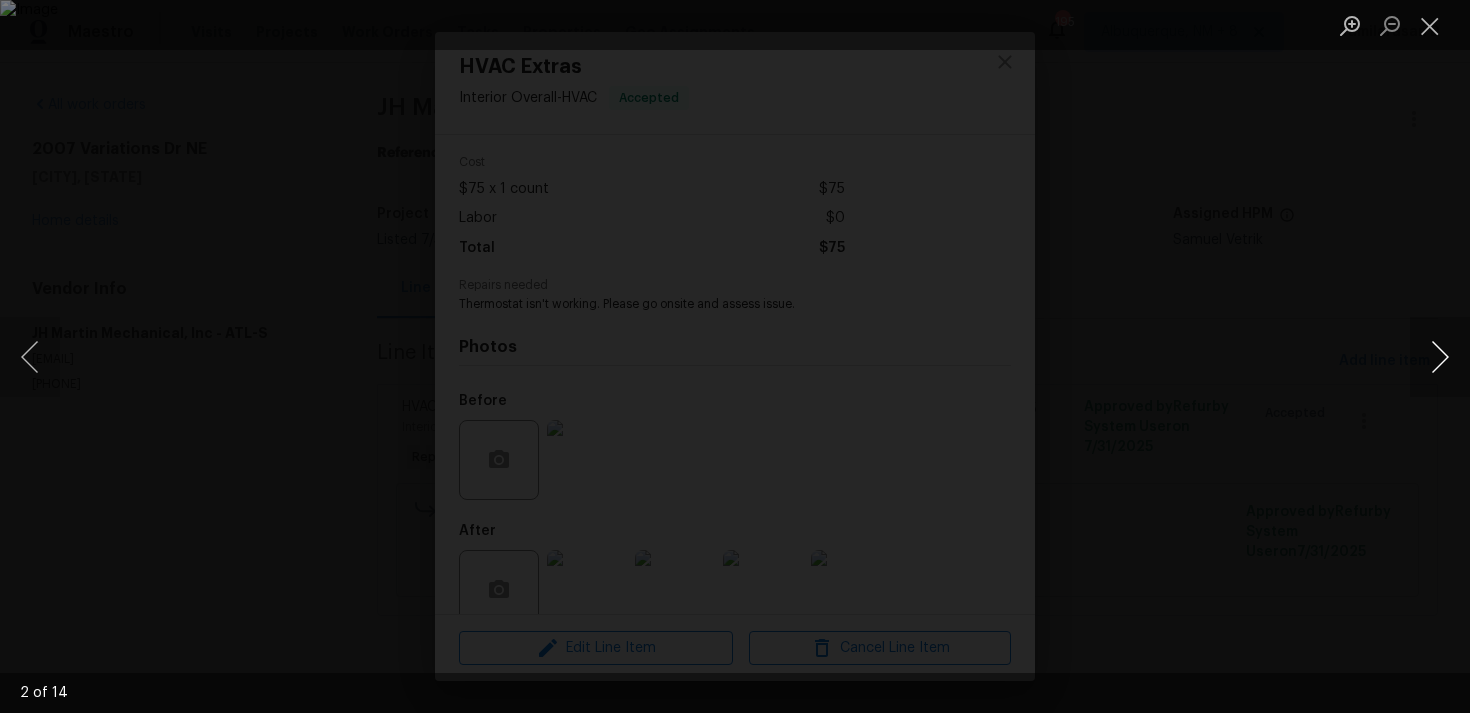click at bounding box center [1440, 357] 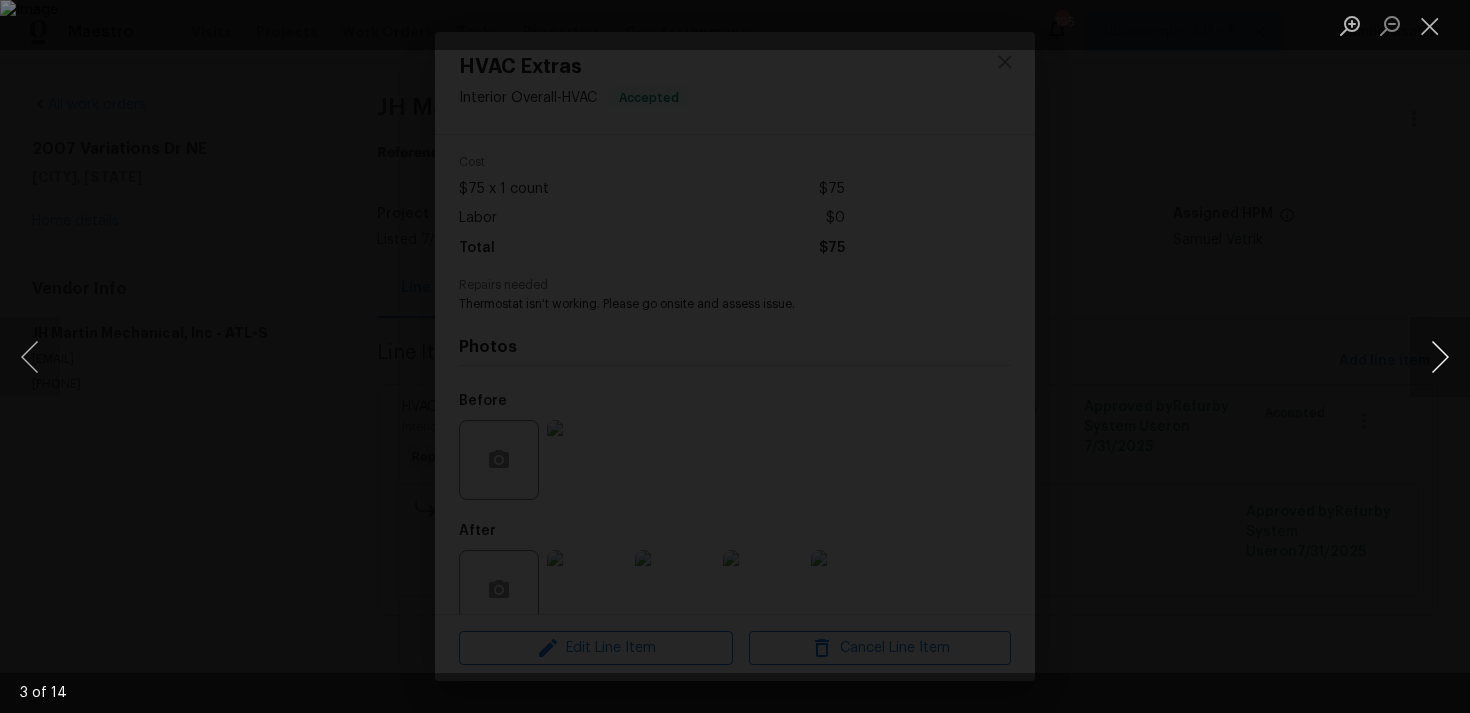 click at bounding box center (1440, 357) 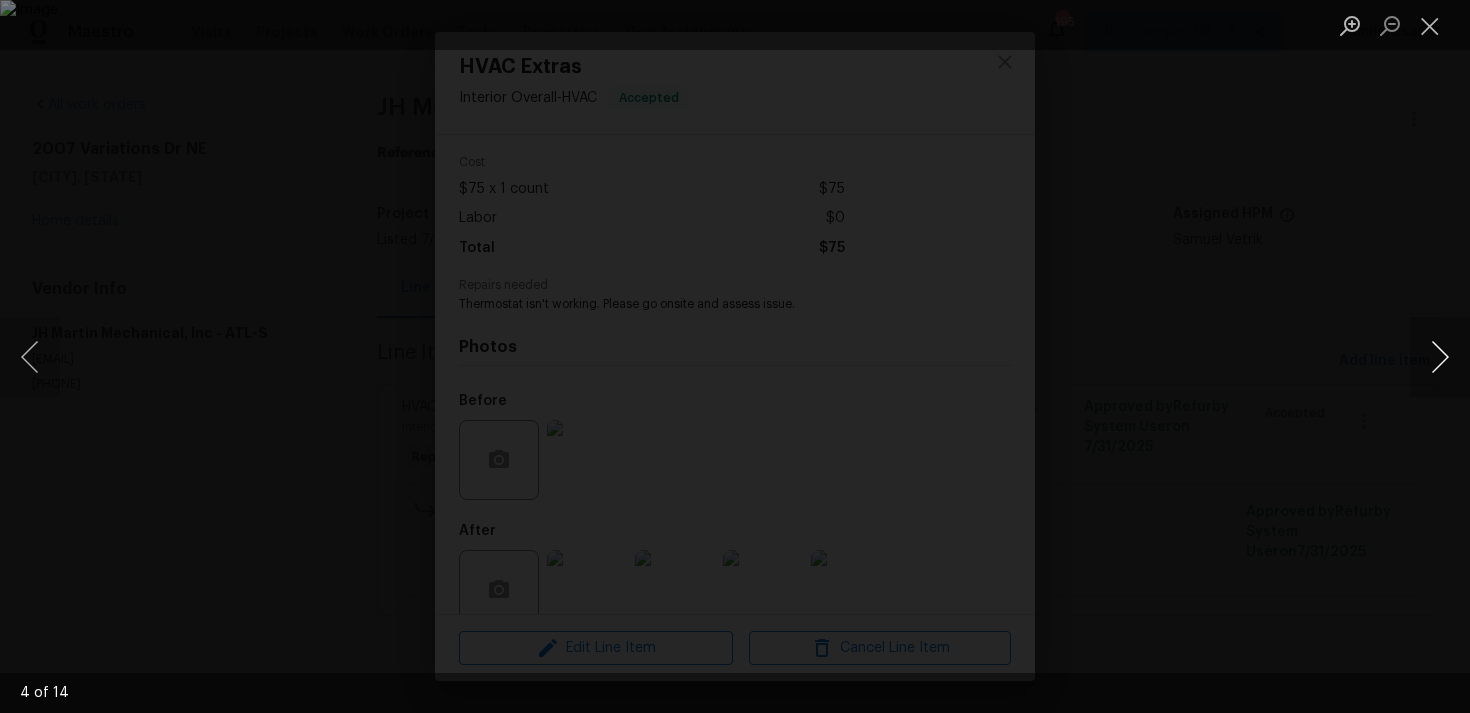click at bounding box center (1440, 357) 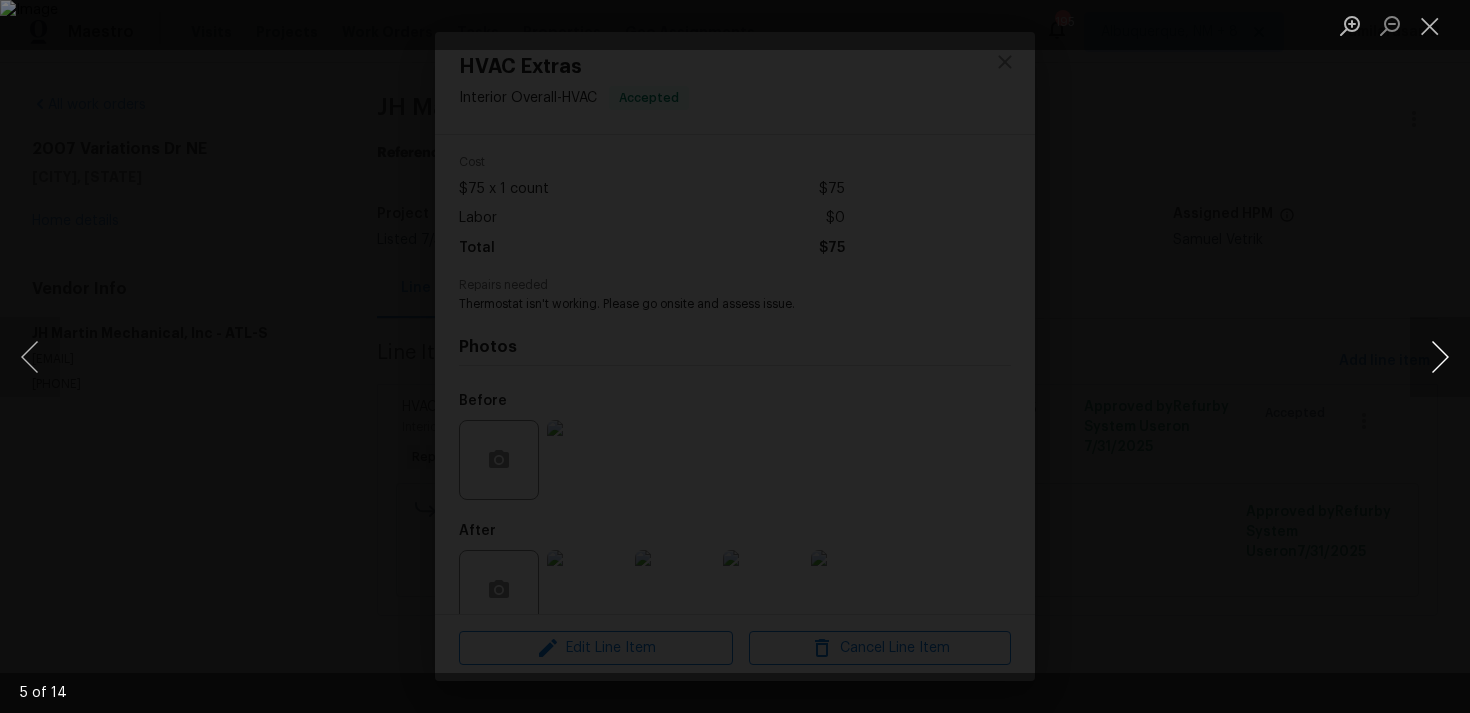 click at bounding box center (1440, 357) 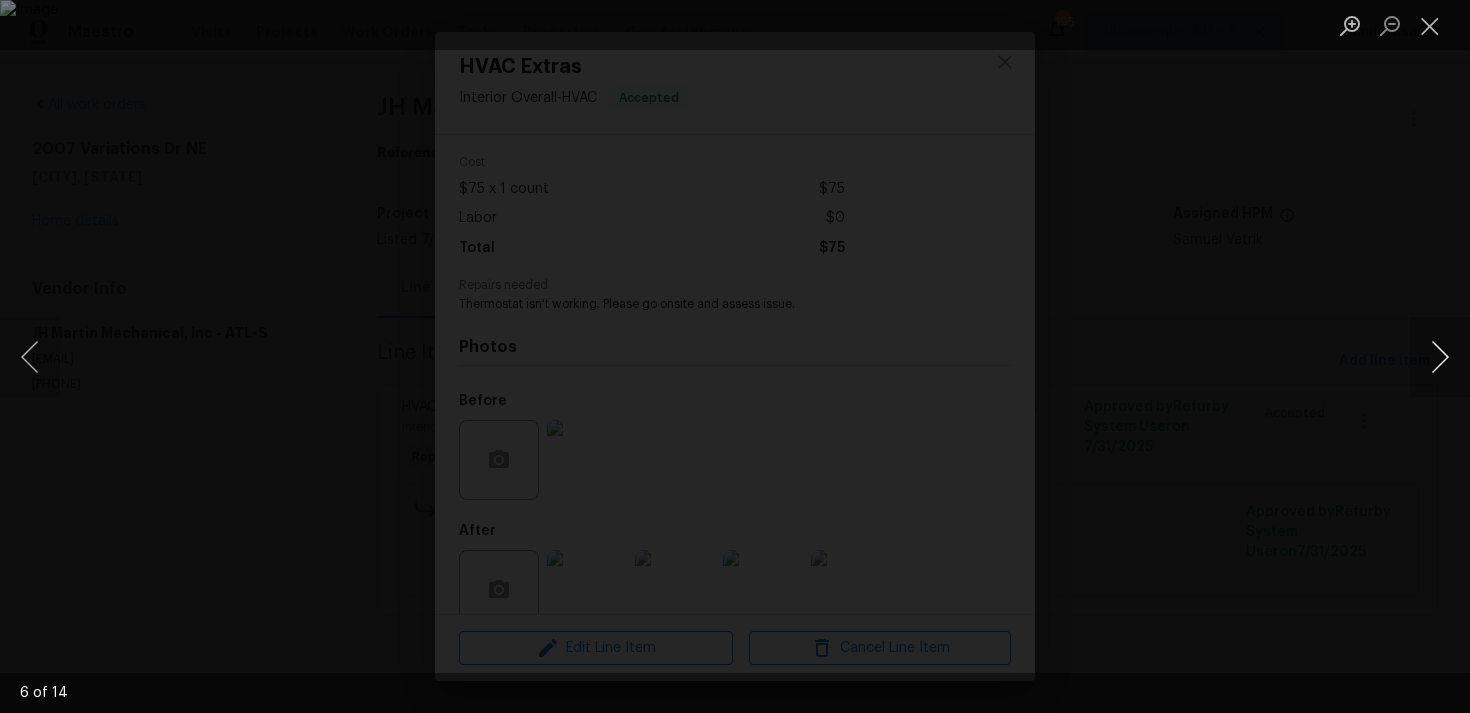 click at bounding box center [1440, 357] 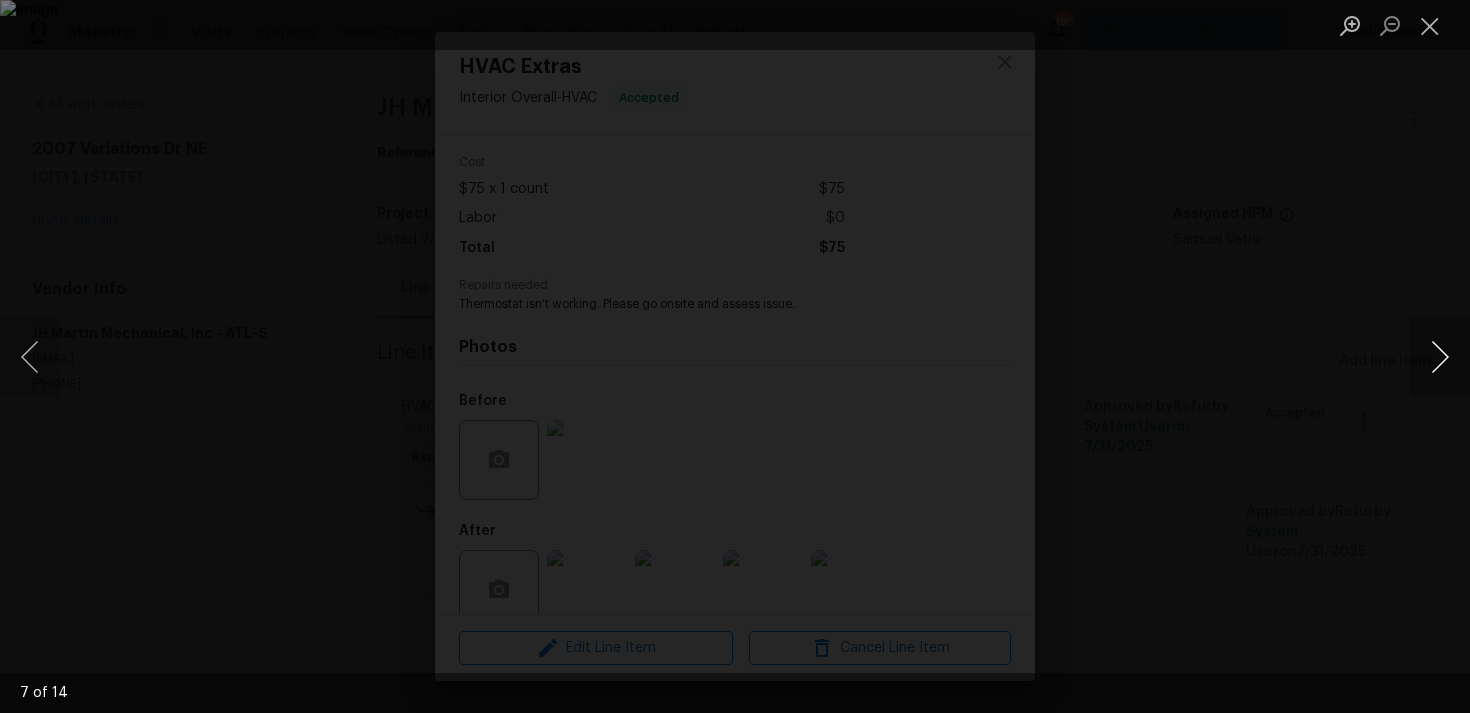 click at bounding box center [1440, 357] 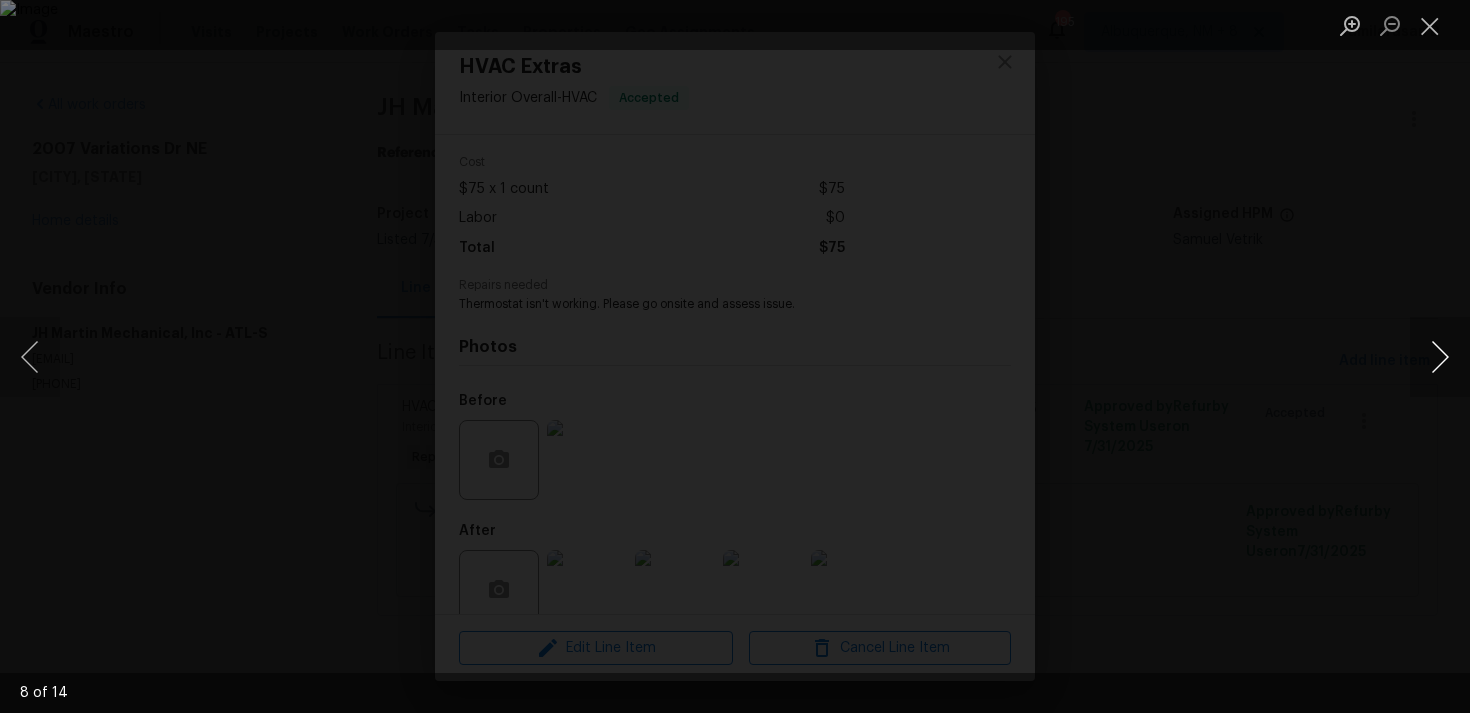 click at bounding box center (1440, 357) 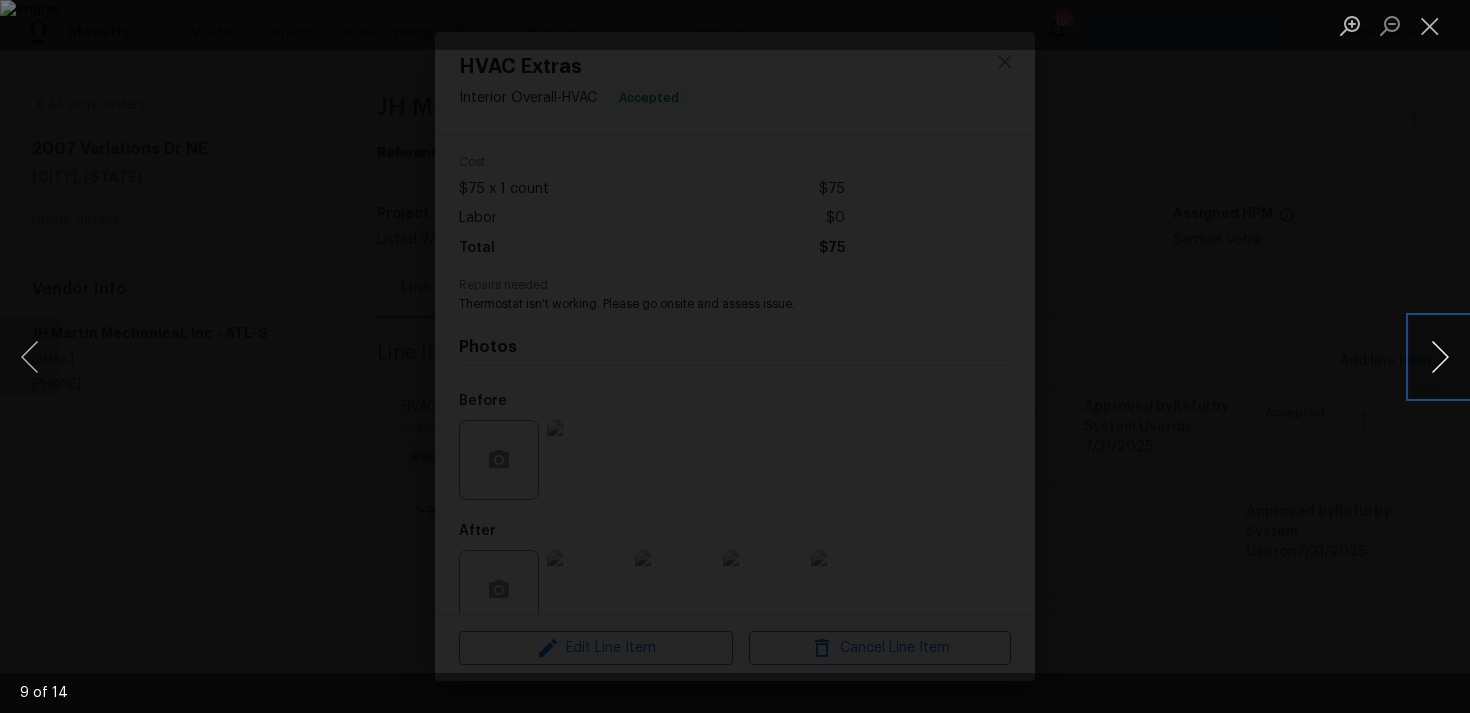 click at bounding box center [1440, 357] 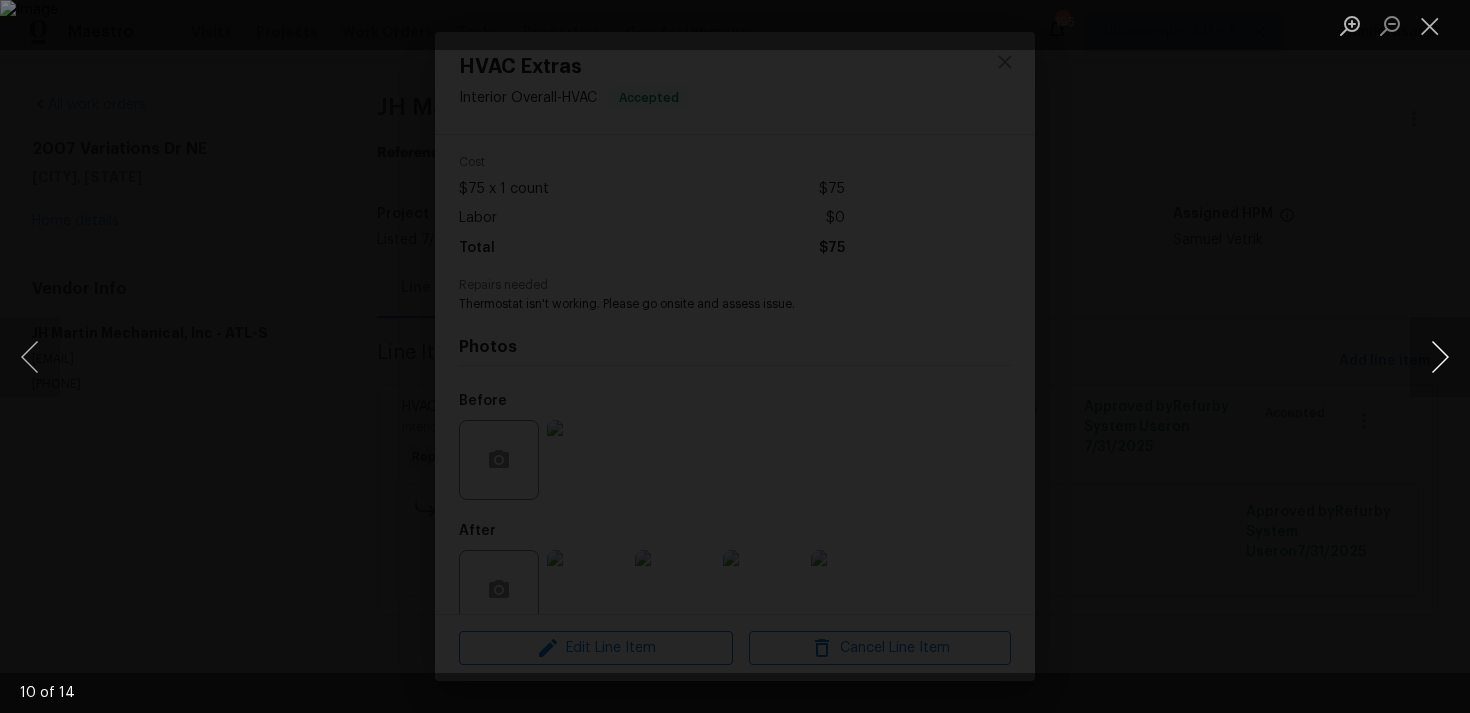 click at bounding box center [1440, 357] 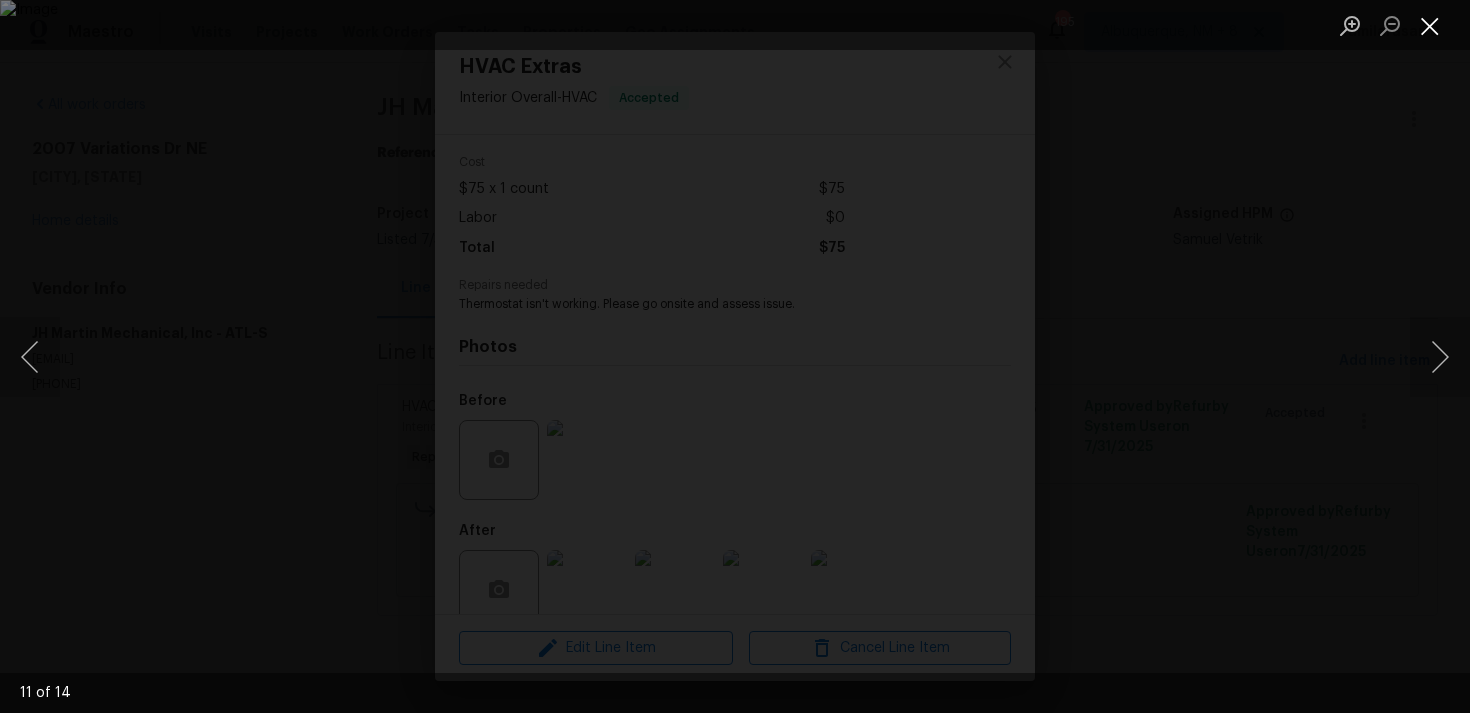 click at bounding box center (1430, 25) 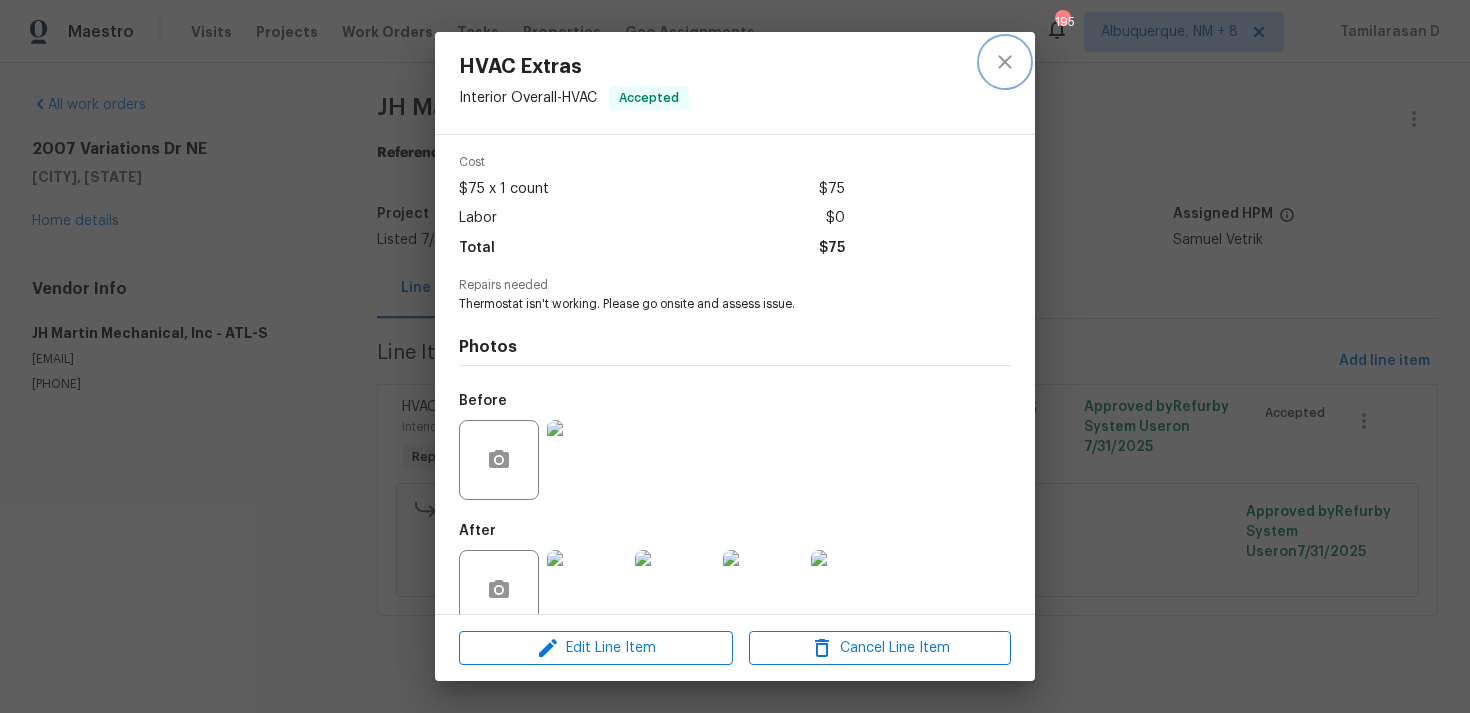 click 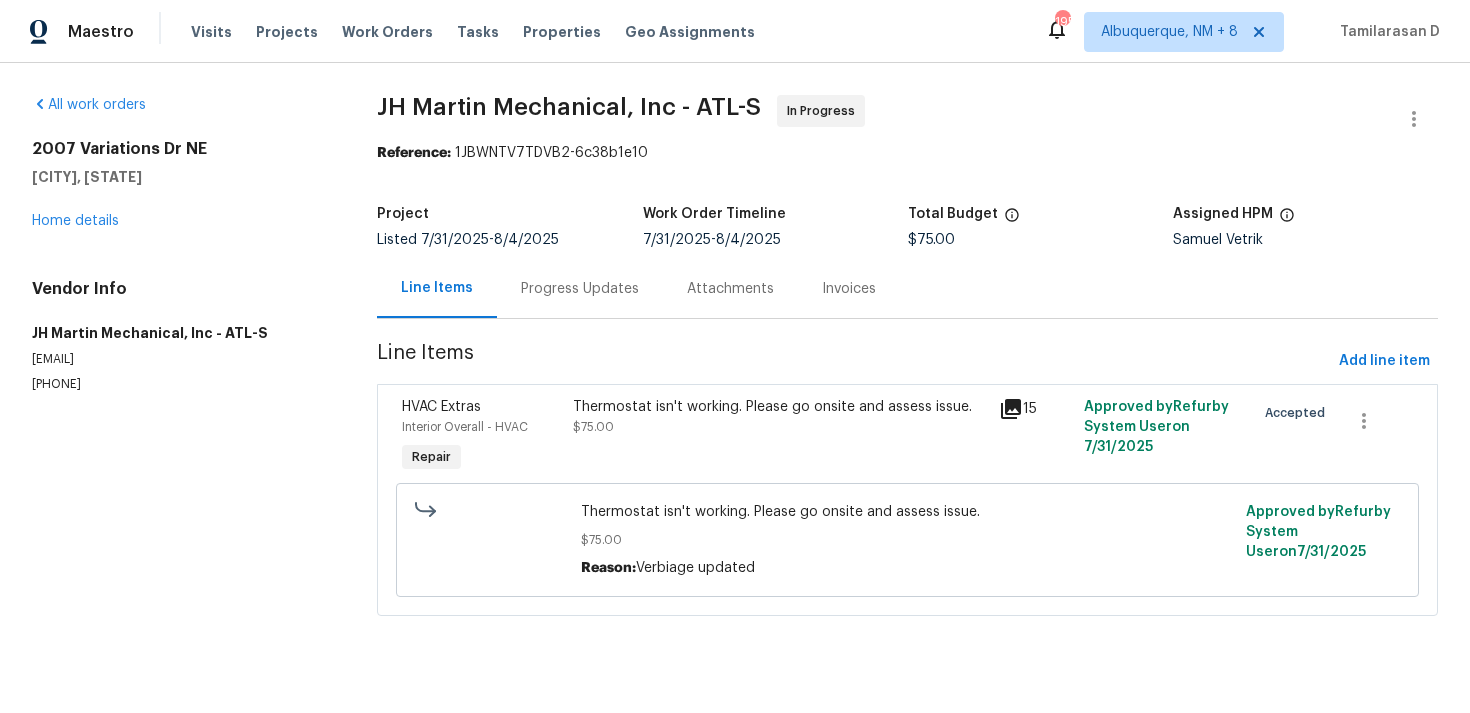 click on "Progress Updates" at bounding box center [580, 289] 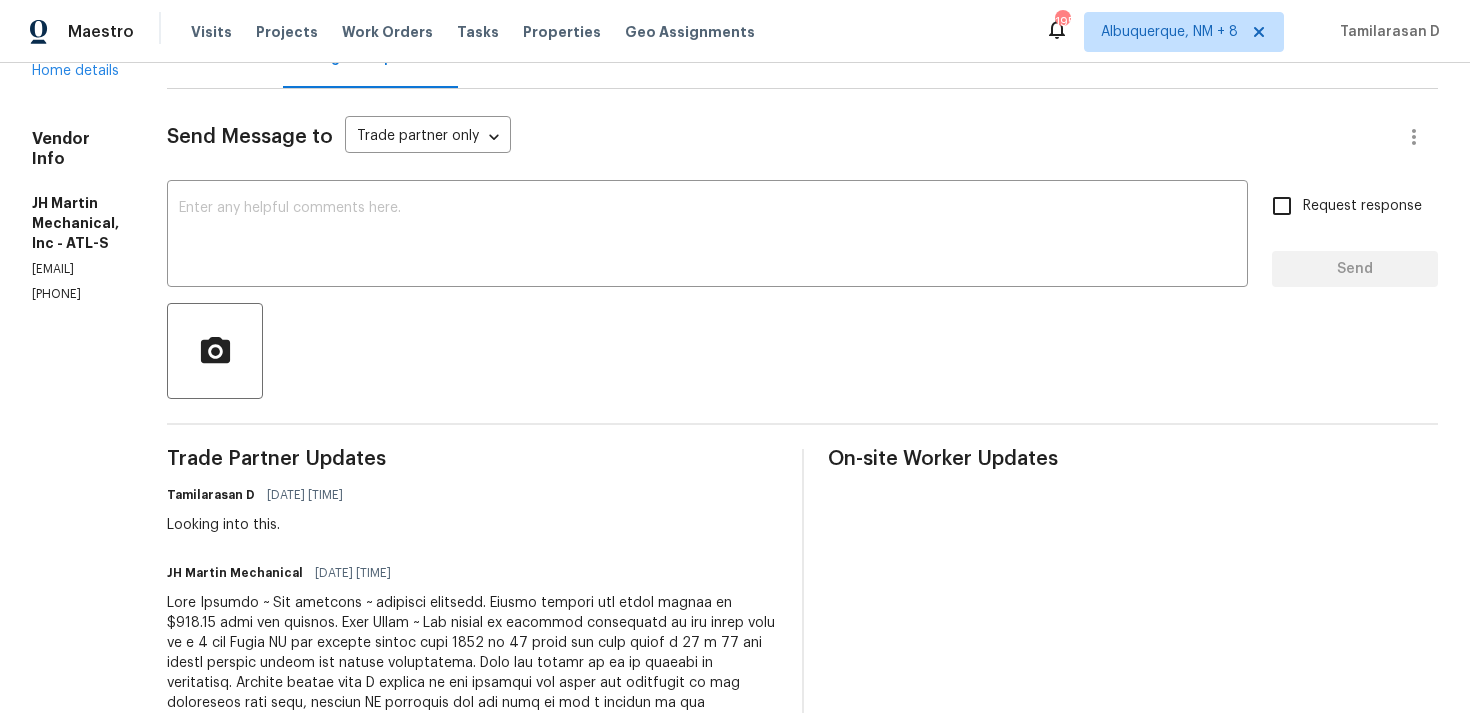 scroll, scrollTop: 225, scrollLeft: 0, axis: vertical 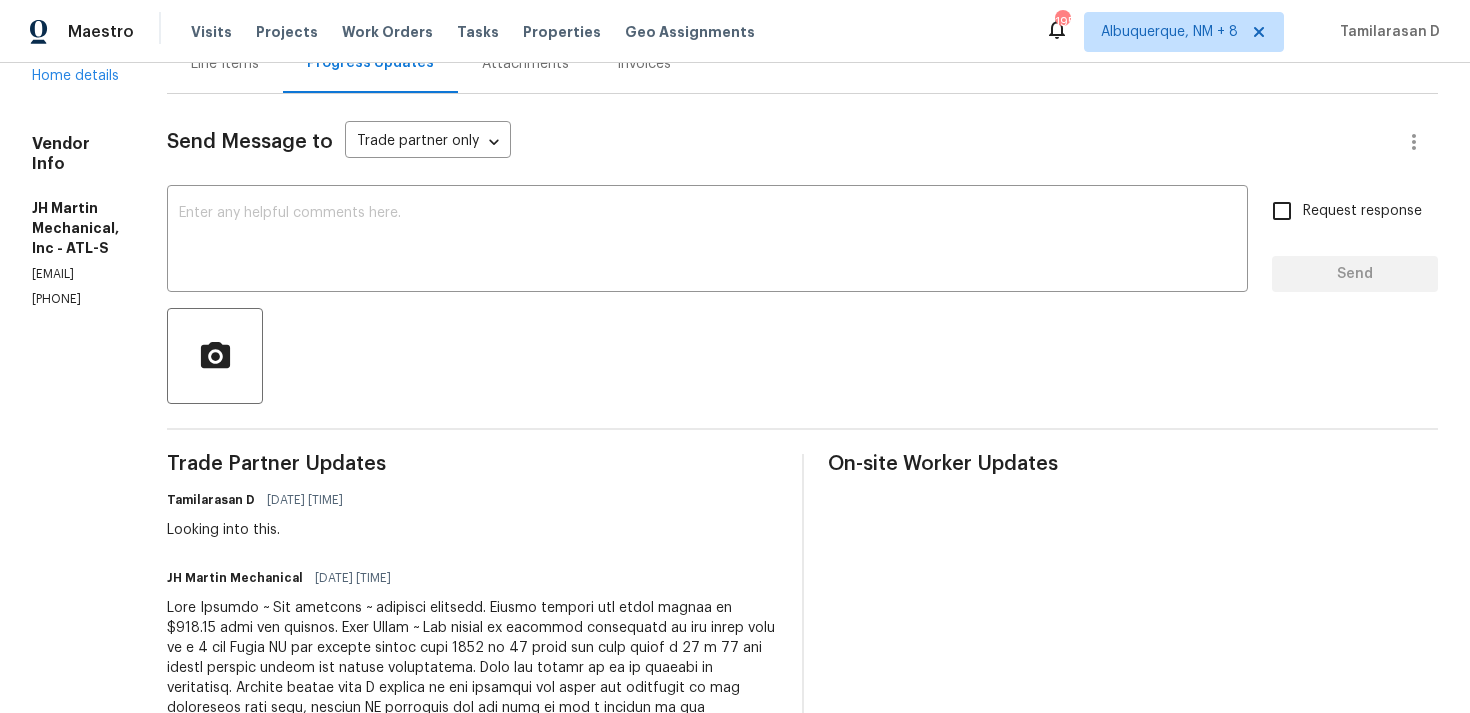 click on "Send Message to Trade partner only Trade partner only ​ x ​ Request response Send Trade Partner Updates Tamilarasan D 08/04/2025 8:13 AM Looking into this. JH Martin Mechanical 08/04/2025 6:47 AM JH Martin Mechanical 08/01/2025 11:30 AM Update ~ service scheduled for Monday 8/4. Tamilarasan D 08/01/2025 8:15 AM Thank you! JH Martin Mechanical 07/31/2025 1:03 PM Received, will follow up with a confirmed scheduled date. Tamilarasan D 07/31/2025 11:13 AM Hey, this is Tamil from Opendoor. I’m confirming you received the WO for the property at (2007 Variations Dr NE, Atlanta, GA 30329). Please review and accept the WO within 24 hours and provide a scheduled date. Please disregard the contact information for the HPM included in the WO. Our Centralised LWO Team is responsible for Listed WOs. On-site Worker Updates" at bounding box center [802, 704] 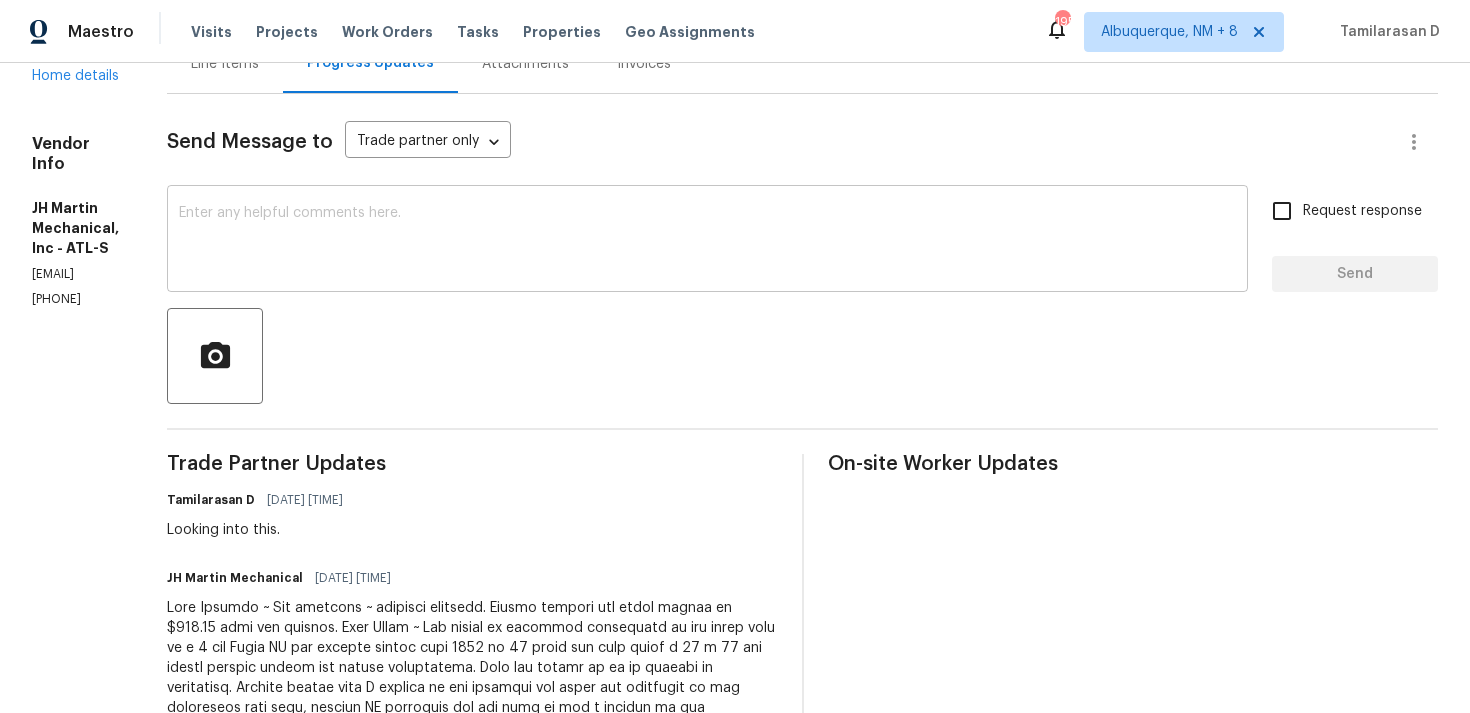 click on "x ​" at bounding box center [707, 241] 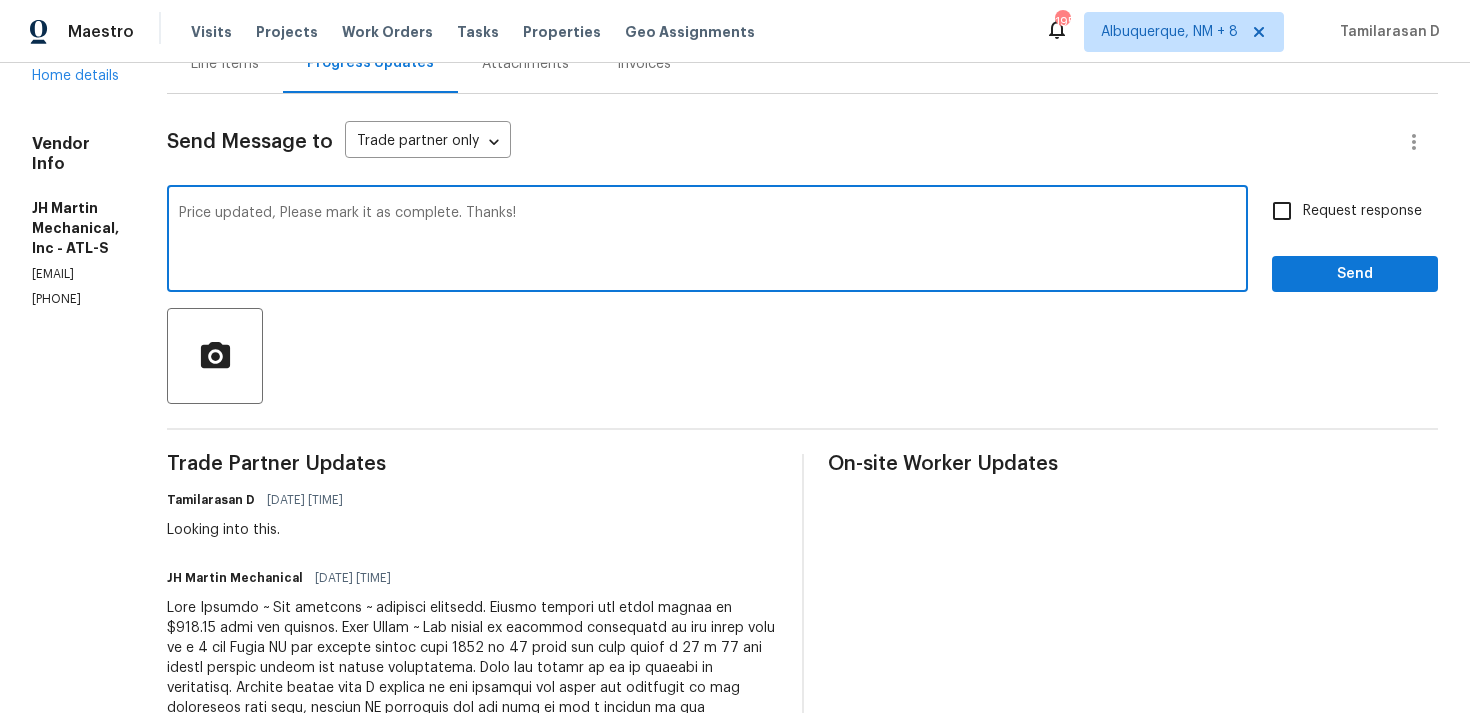 type on "Price updated, Please mark it as complete. Thanks!" 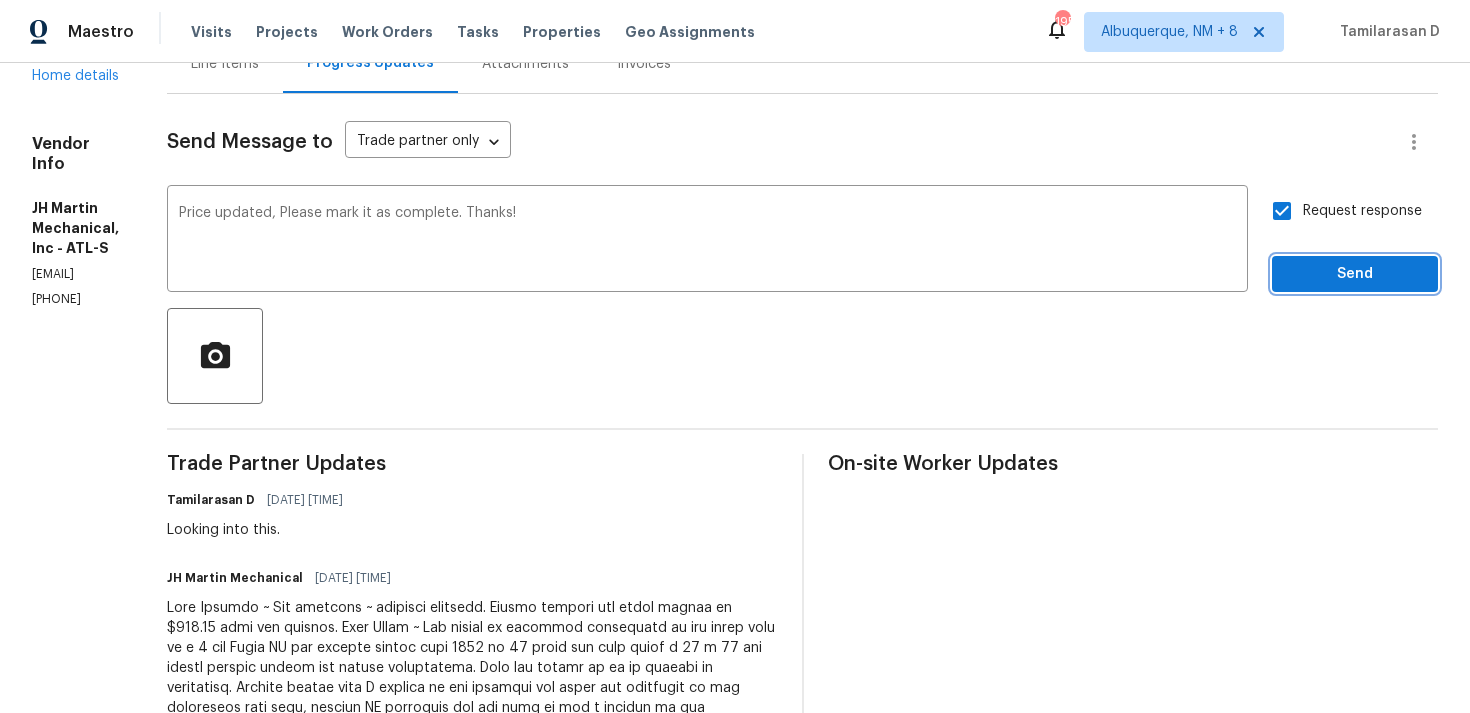 click on "Send" at bounding box center (1355, 274) 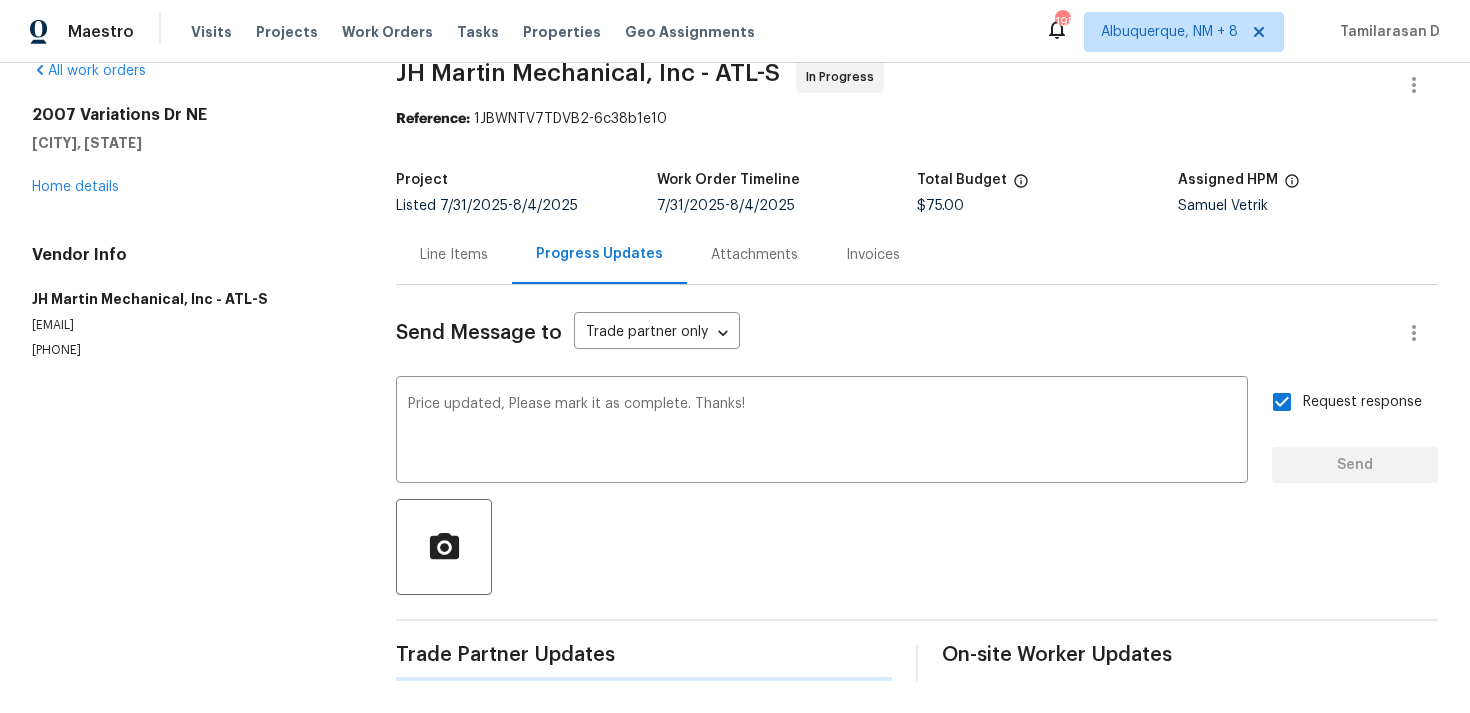 type 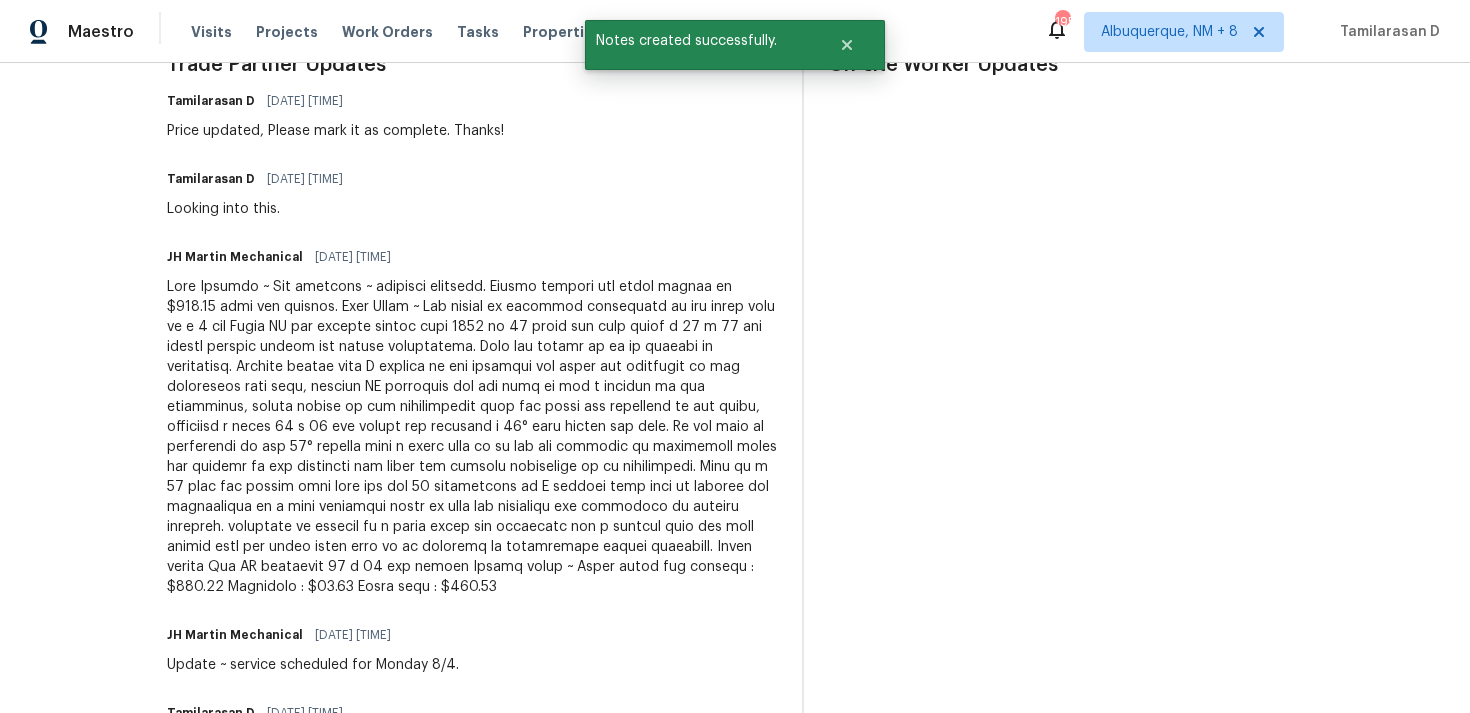 scroll, scrollTop: 0, scrollLeft: 0, axis: both 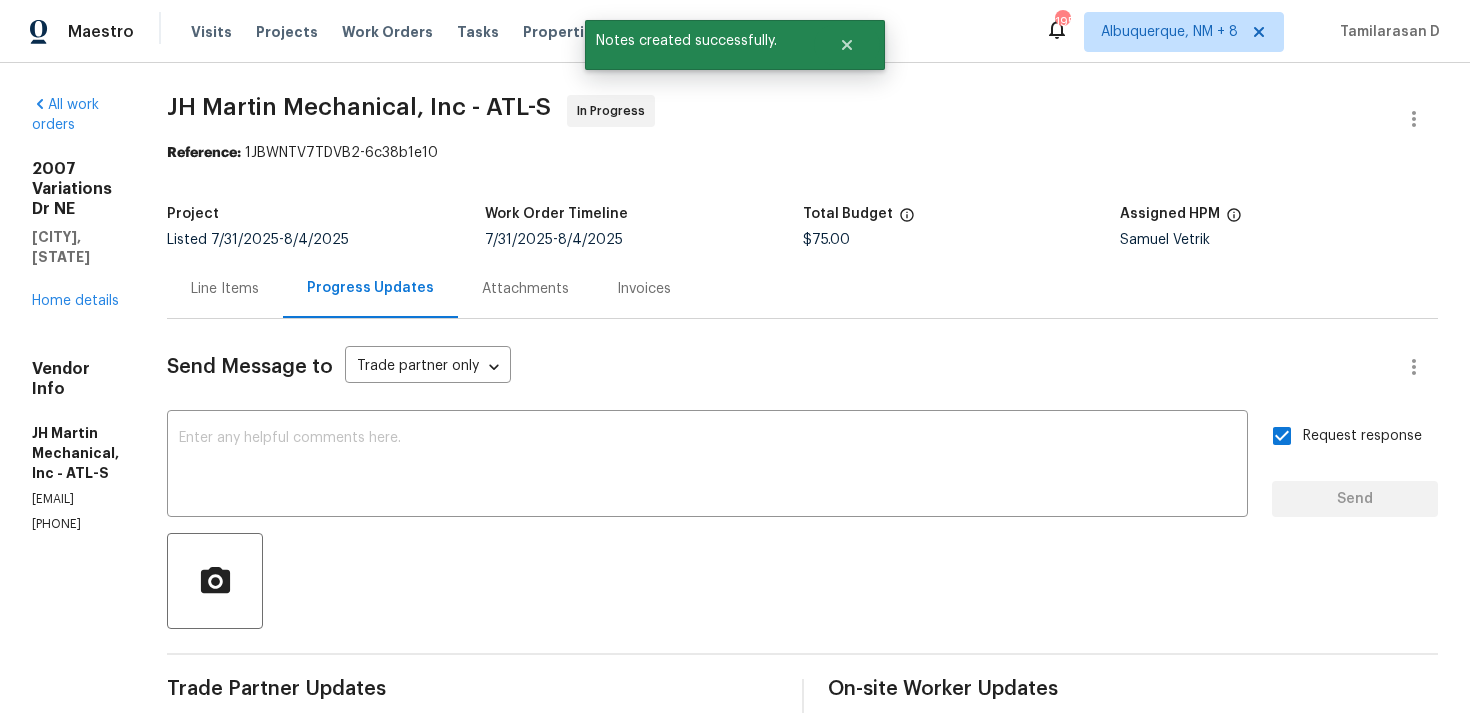 click on "Line Items" at bounding box center (225, 288) 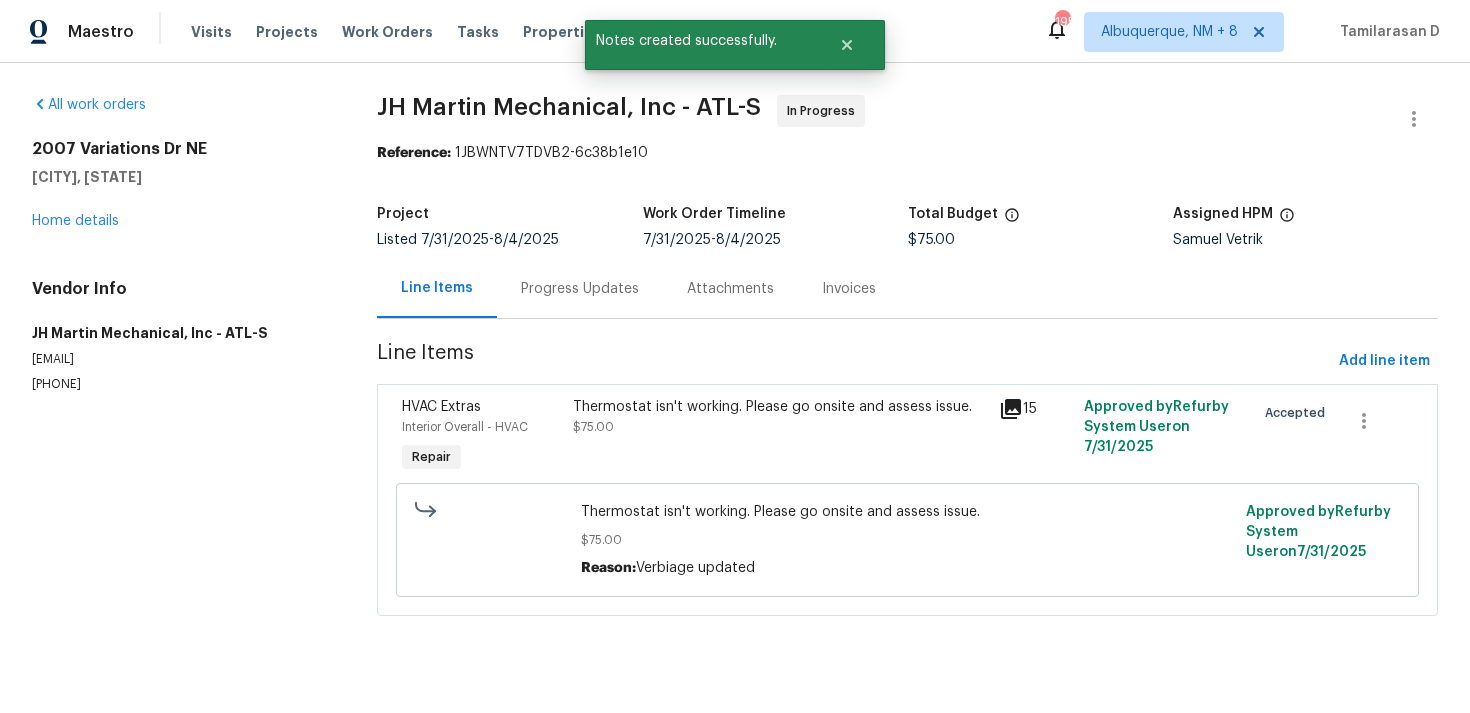 click on "Thermostat isn't working. Please go onsite and assess issue. $75.00 Reason:  Verbiage updated Approved by  Refurby System User  on  7/31/2025" at bounding box center (907, 540) 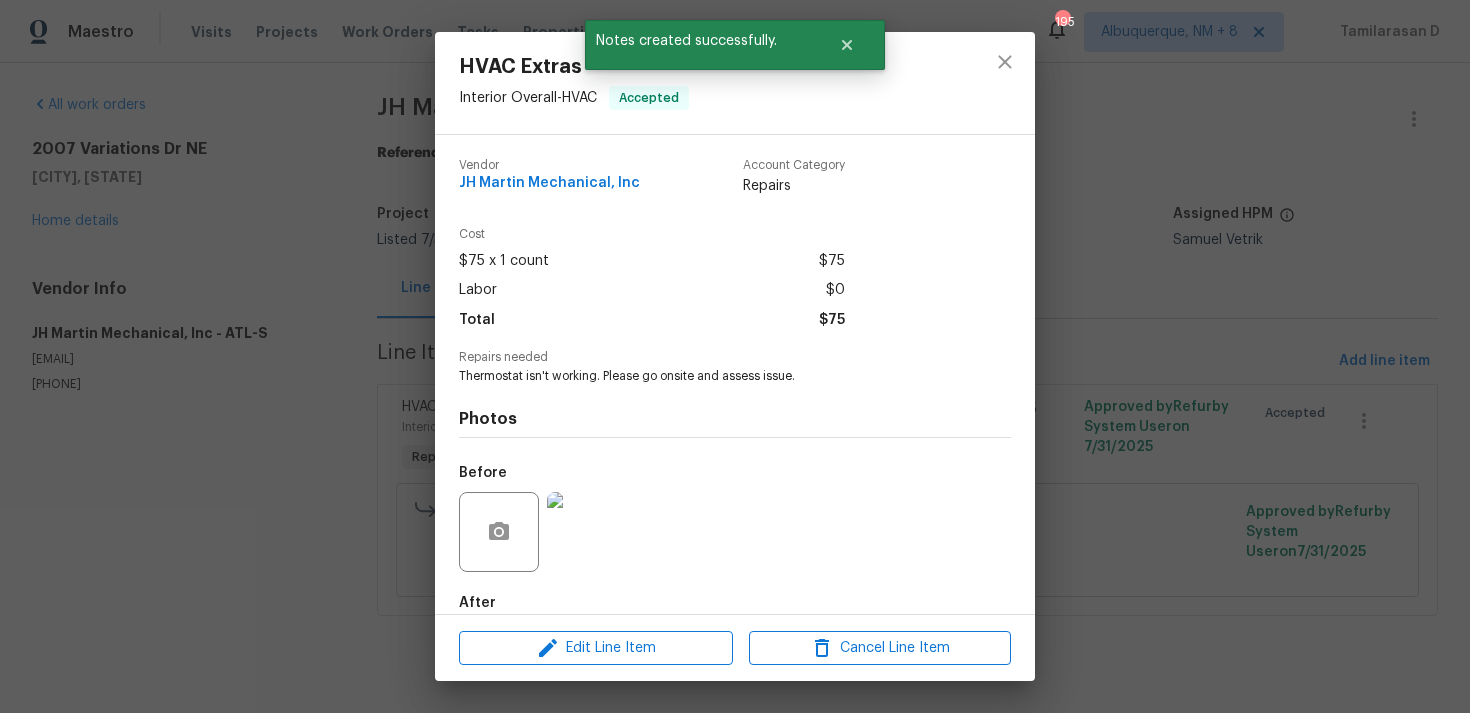 scroll, scrollTop: 108, scrollLeft: 0, axis: vertical 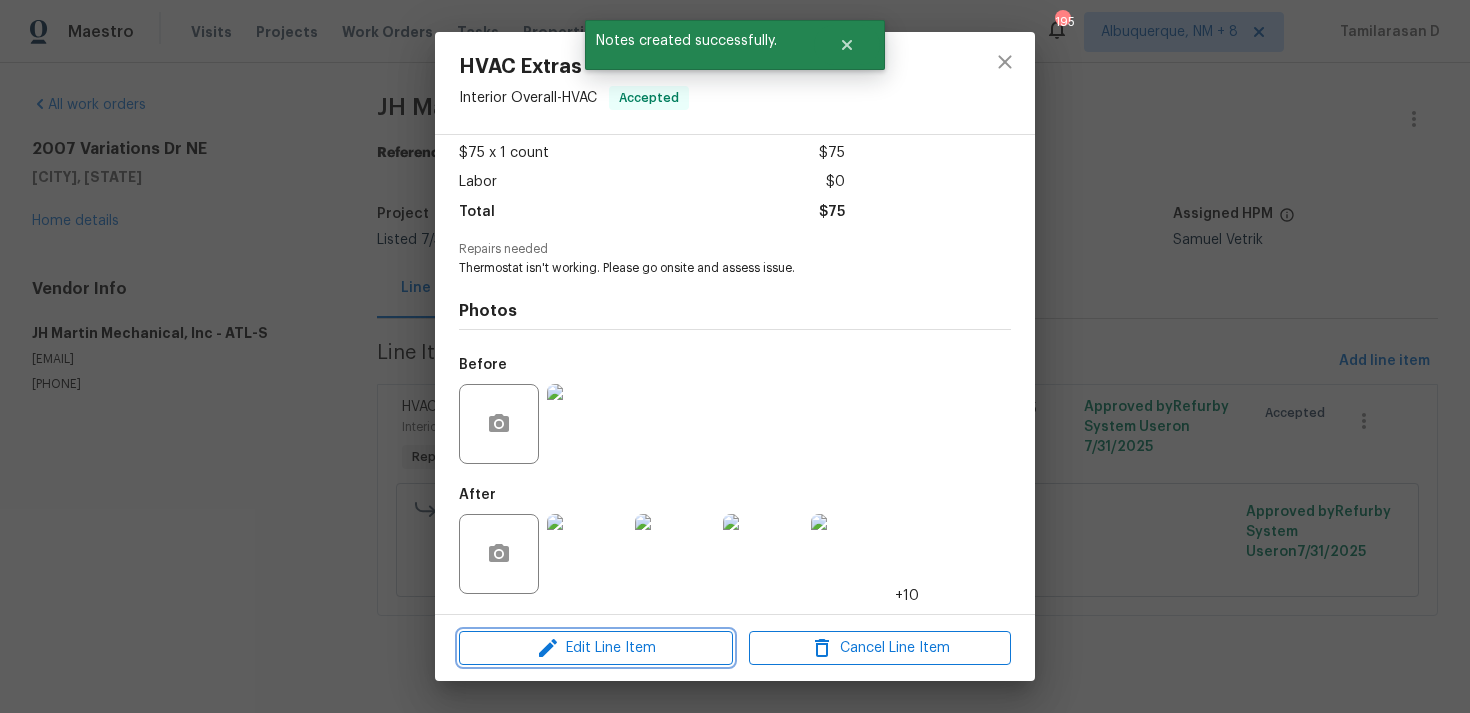 click 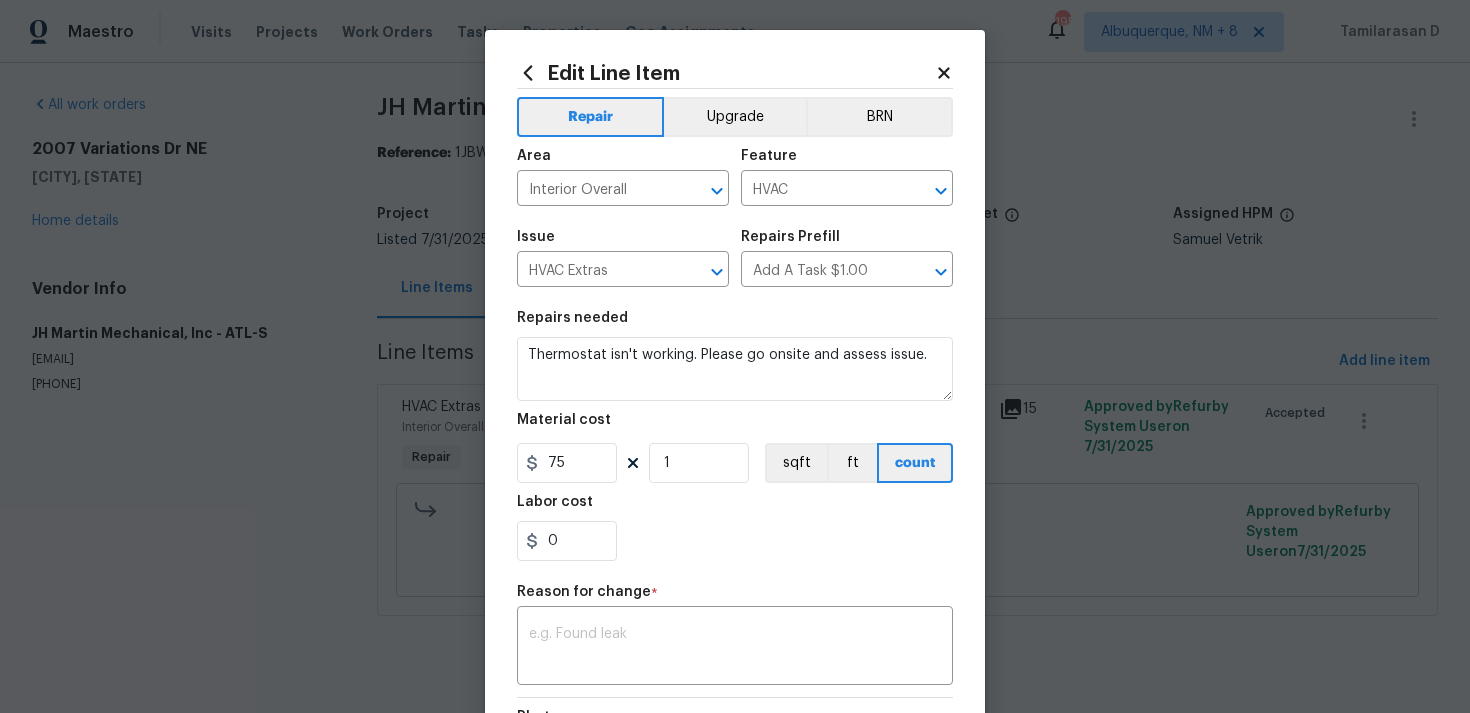 click on "Material cost 75 1 sqft ft count" at bounding box center (735, 448) 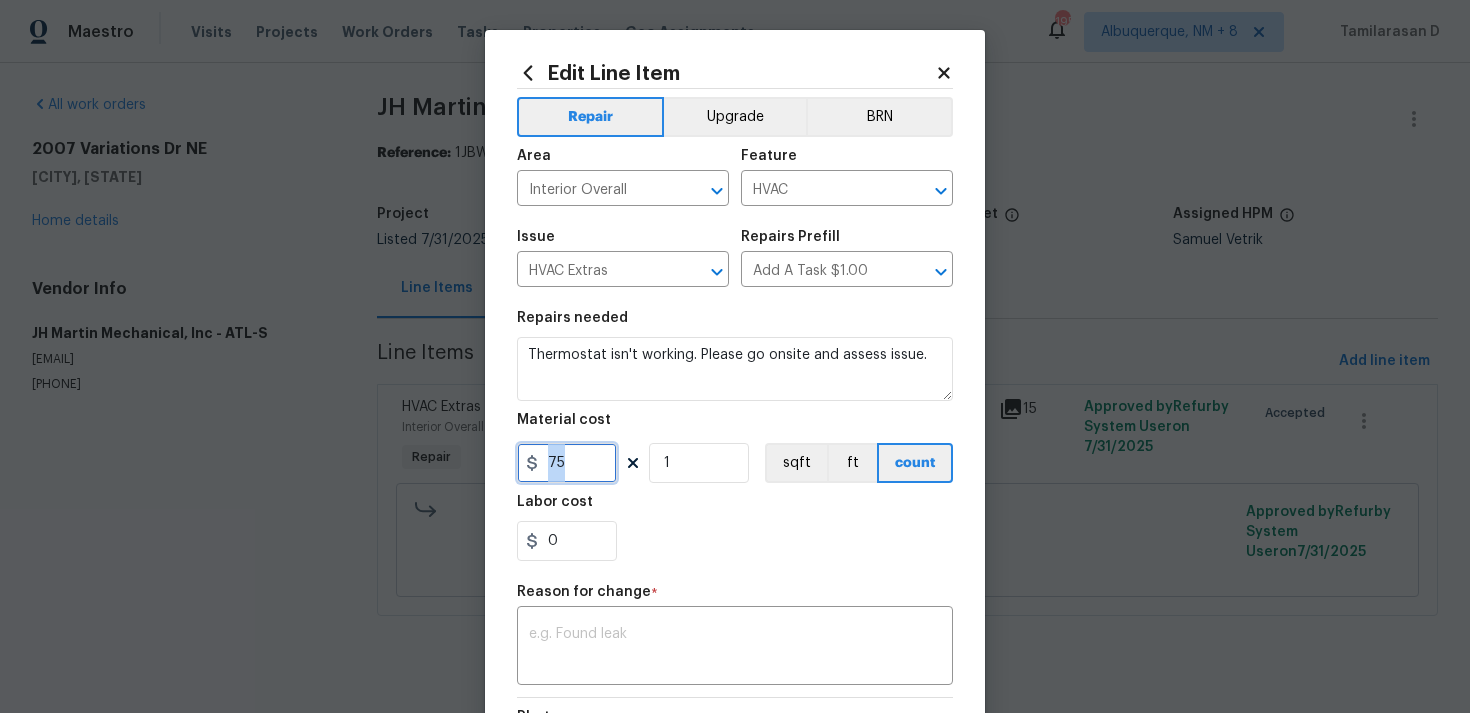 click on "75" at bounding box center (567, 463) 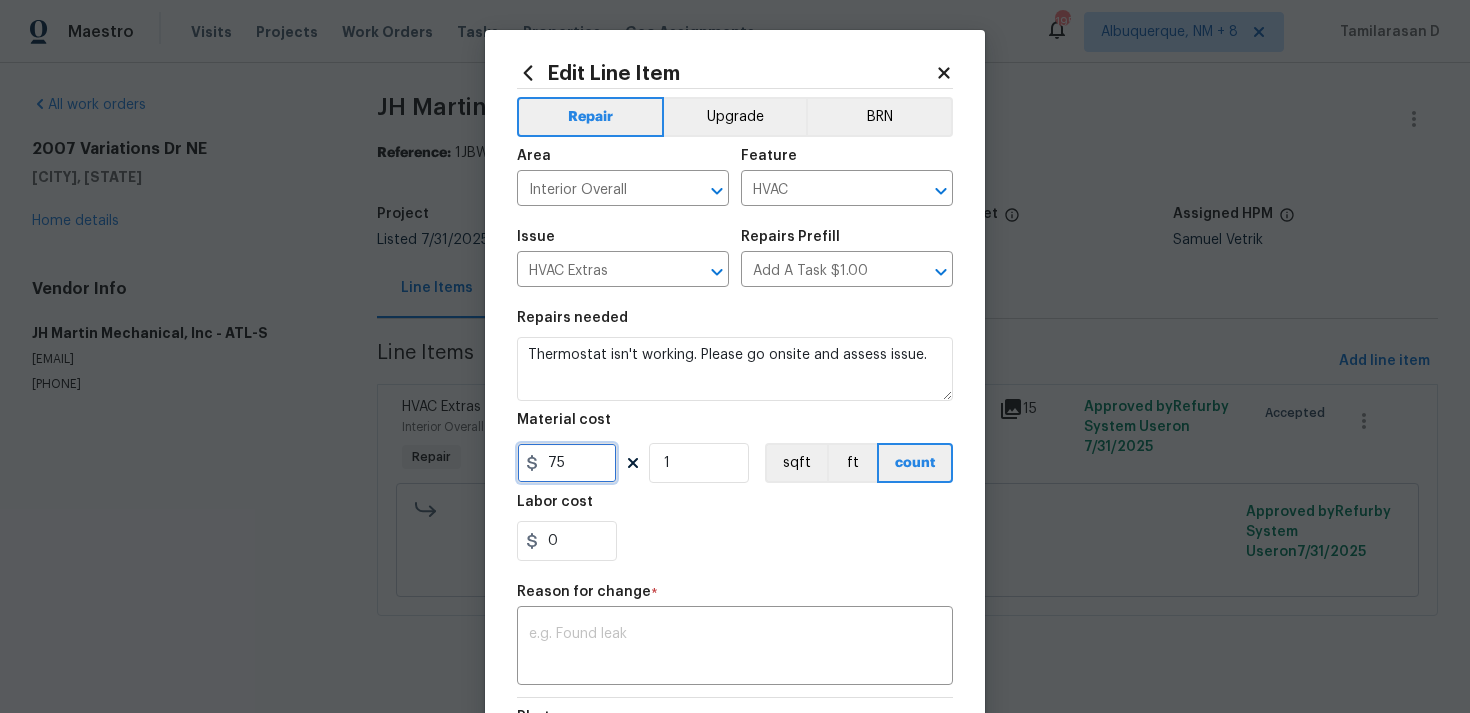 click on "75" at bounding box center (567, 463) 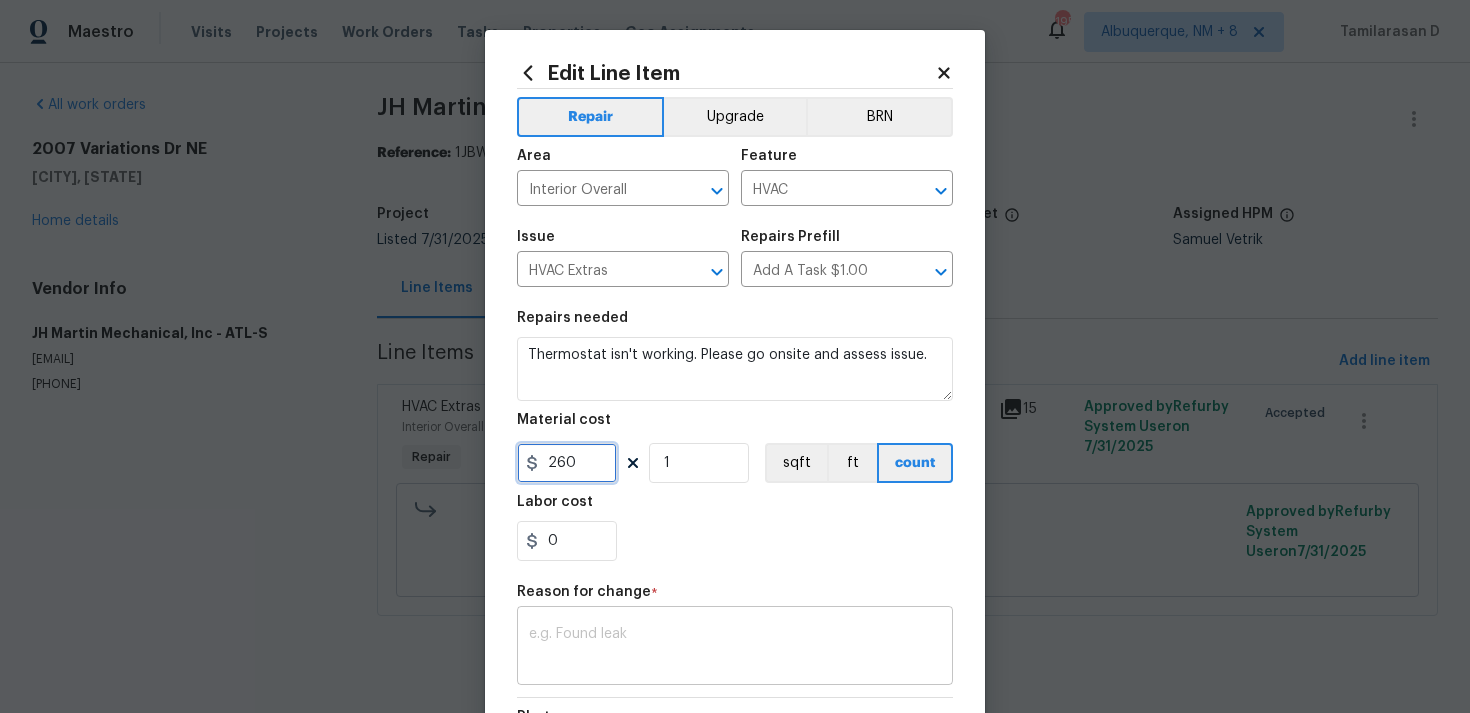 type on "260" 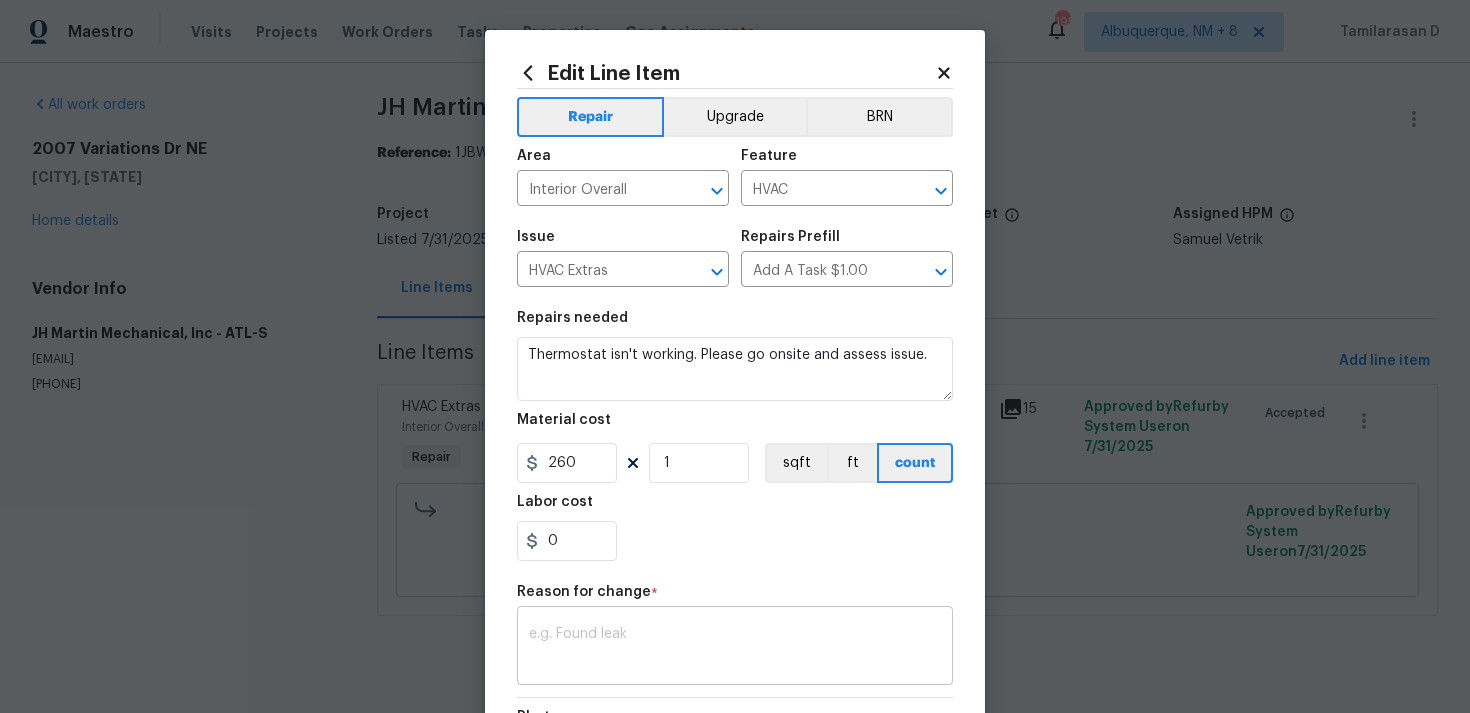 click at bounding box center (735, 648) 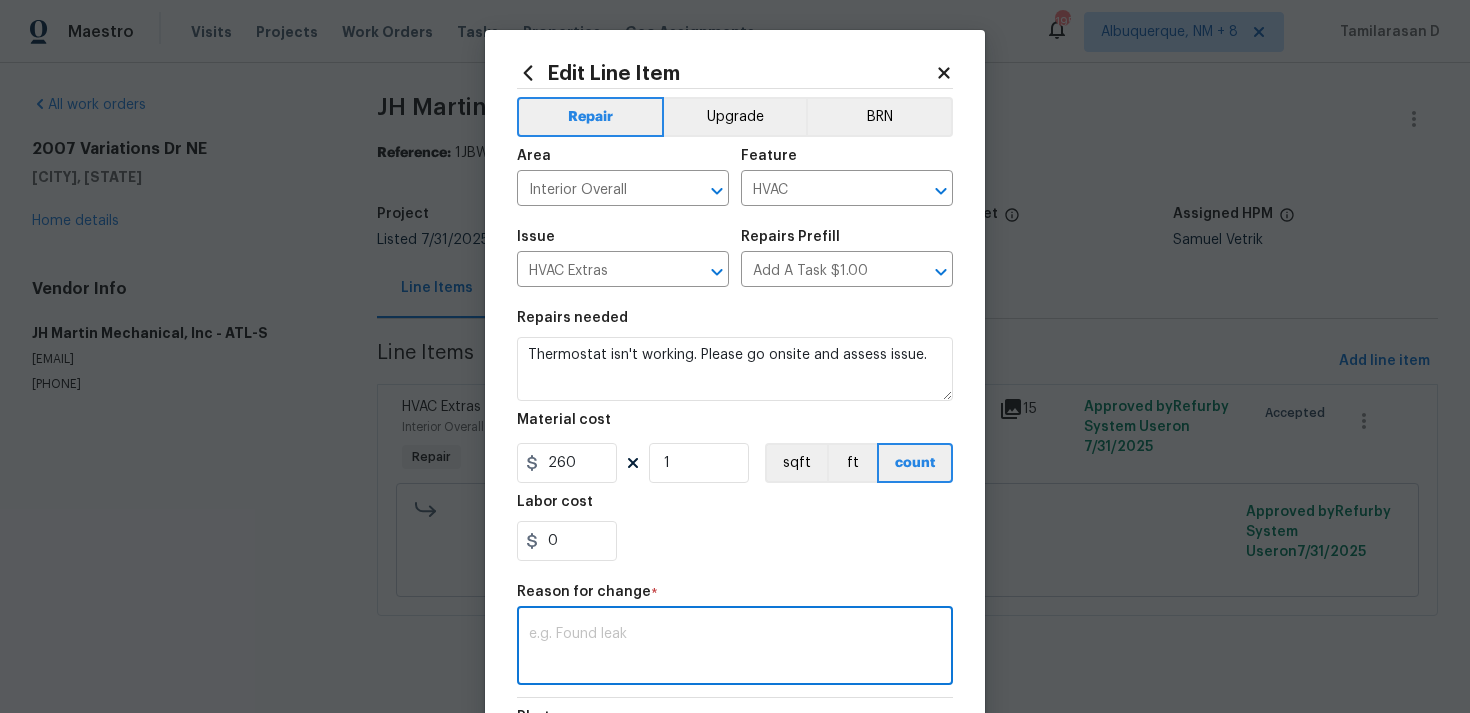 paste on "(TD) Updated per vendor’s final cost." 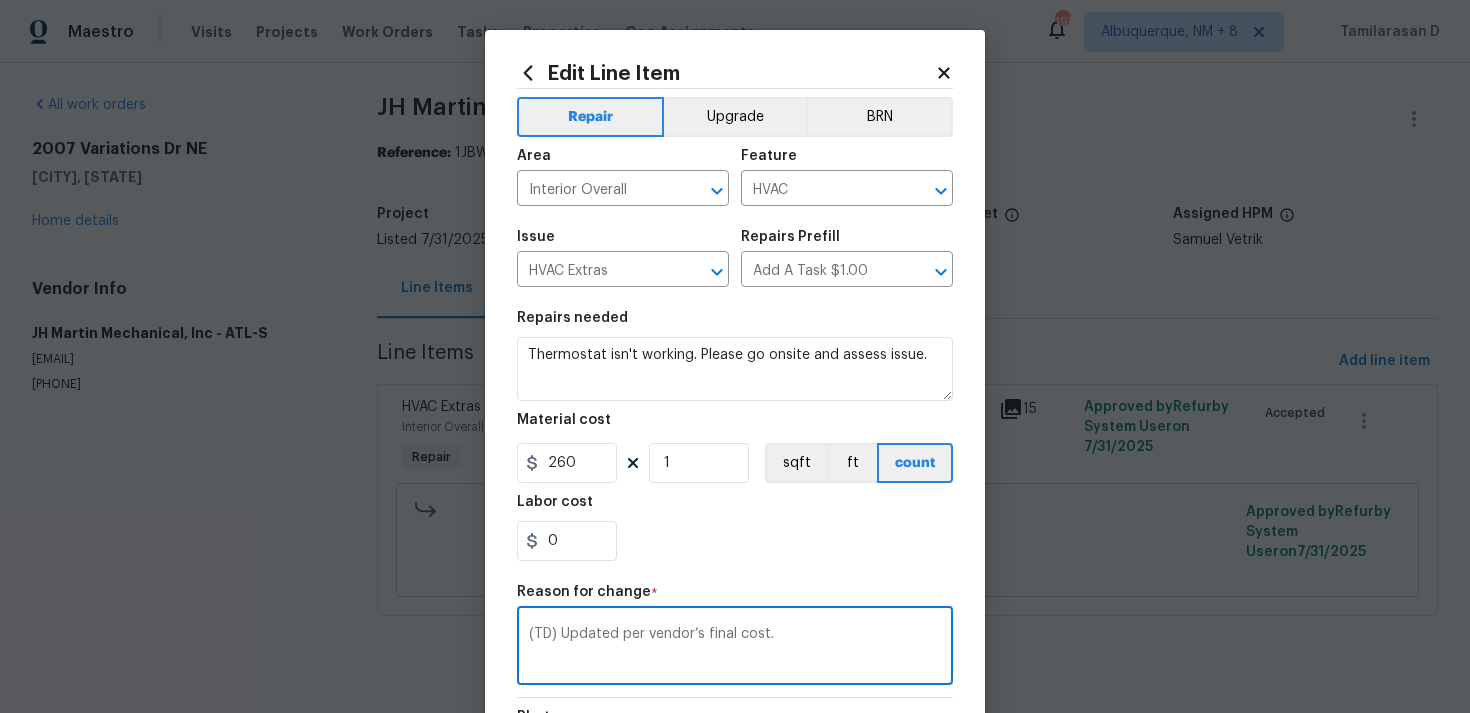 scroll, scrollTop: 293, scrollLeft: 0, axis: vertical 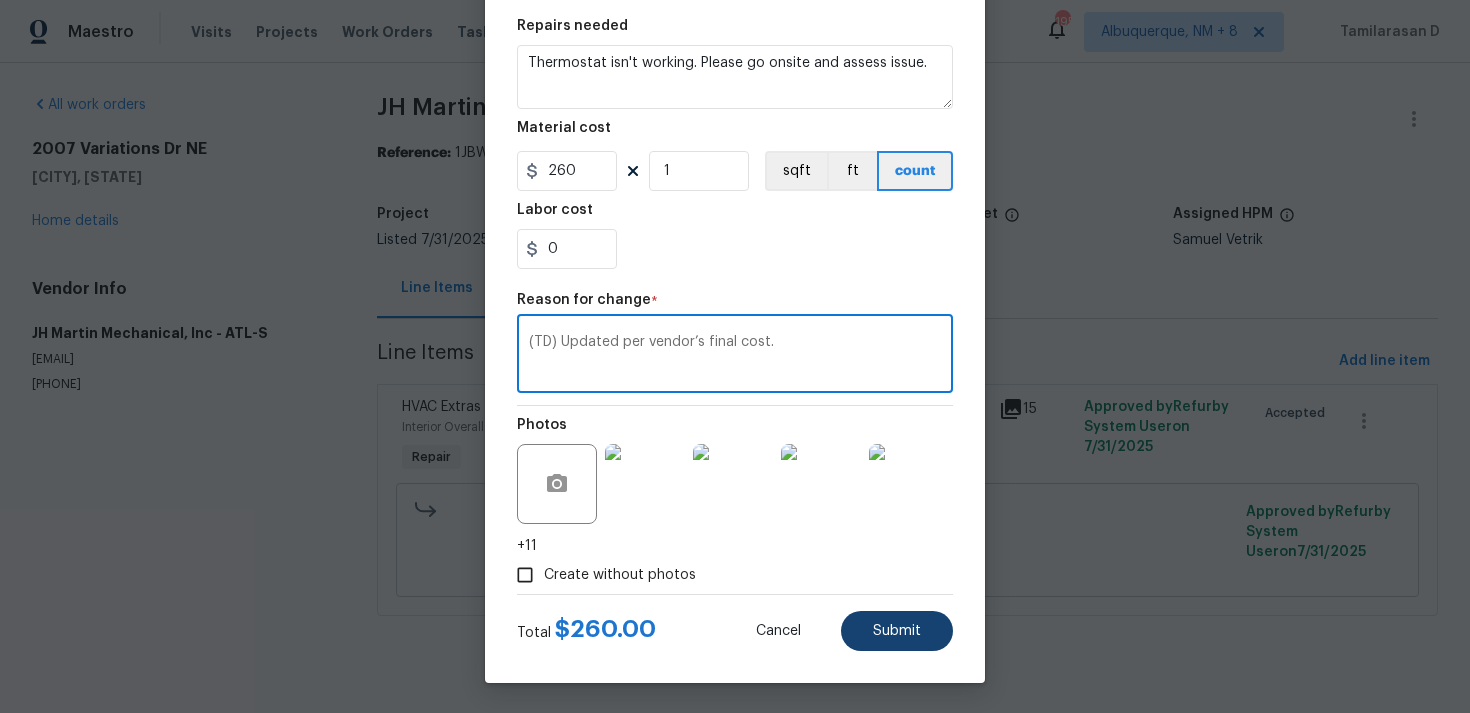 type on "(TD) Updated per vendor’s final cost." 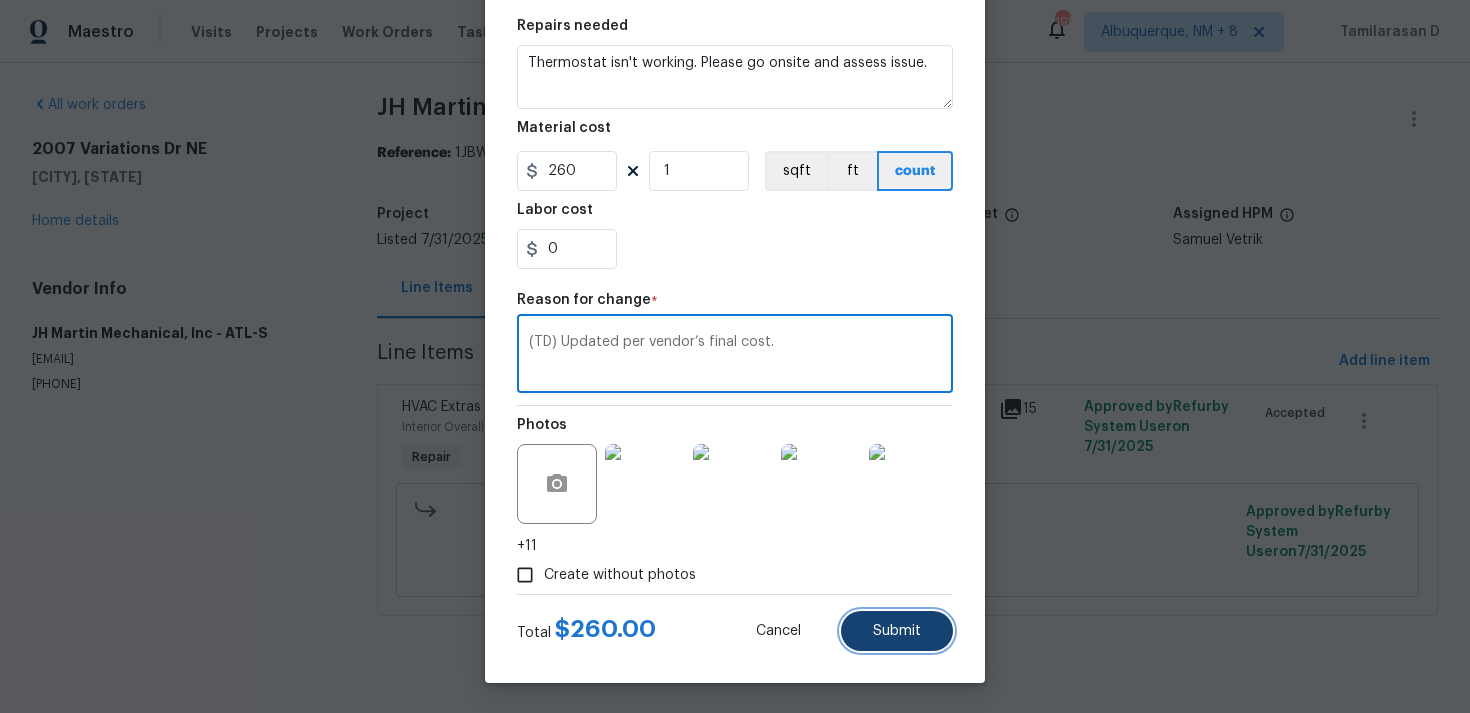 click on "Submit" at bounding box center [897, 631] 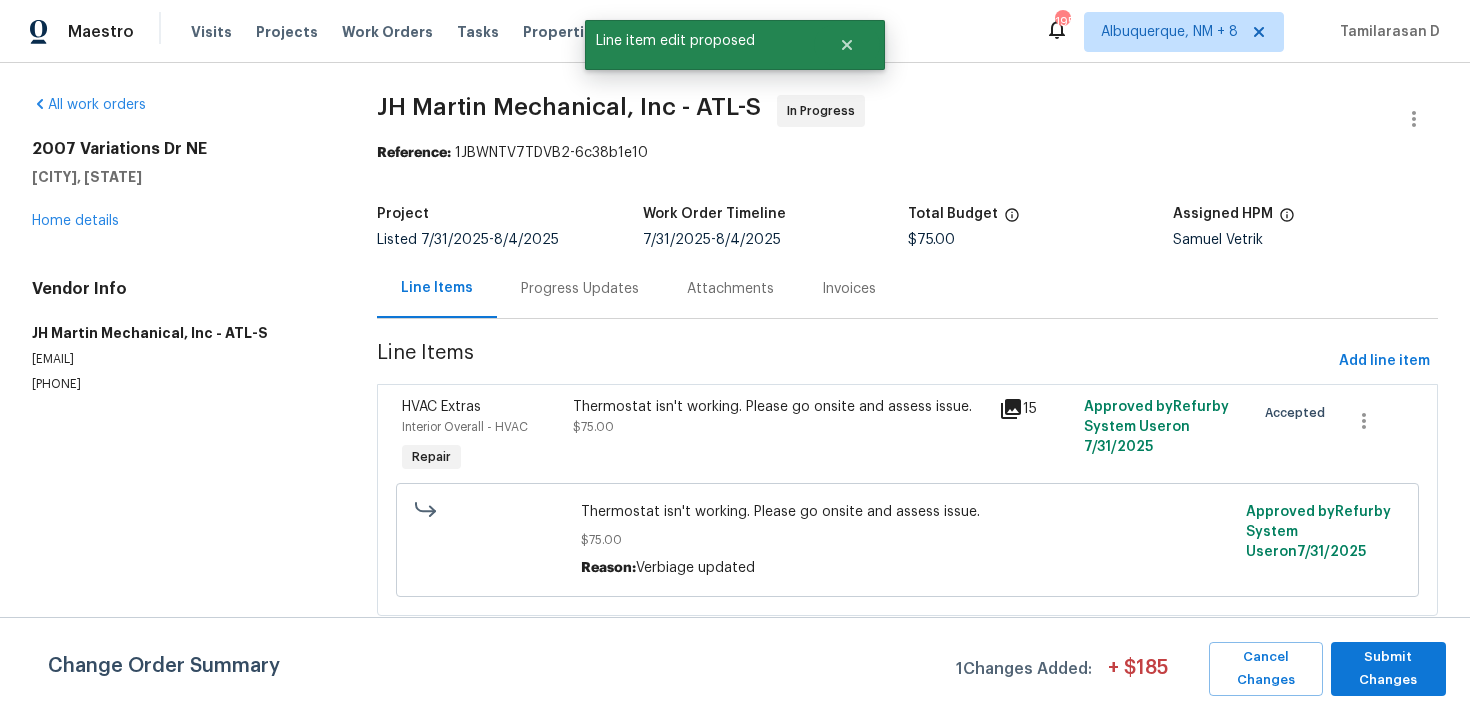 scroll, scrollTop: 0, scrollLeft: 0, axis: both 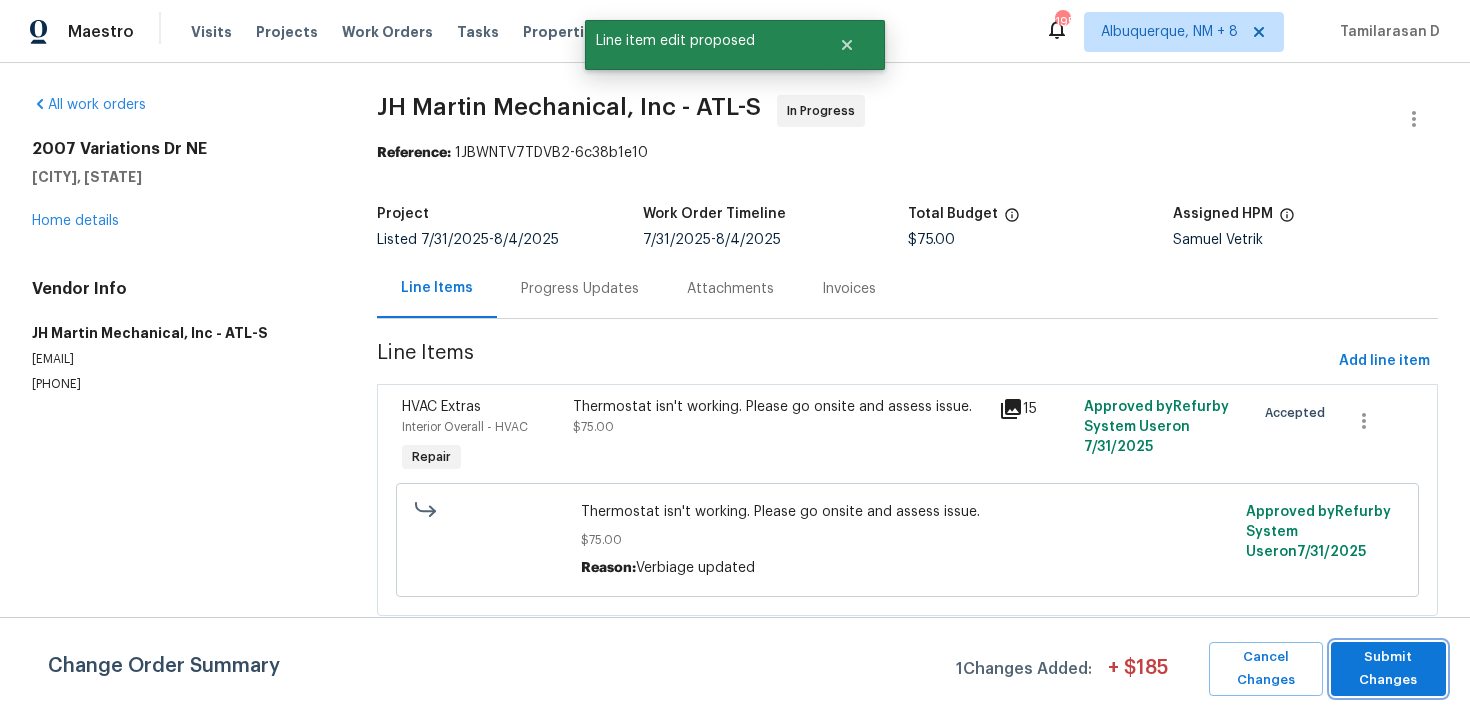 click on "Submit Changes" at bounding box center [1388, 669] 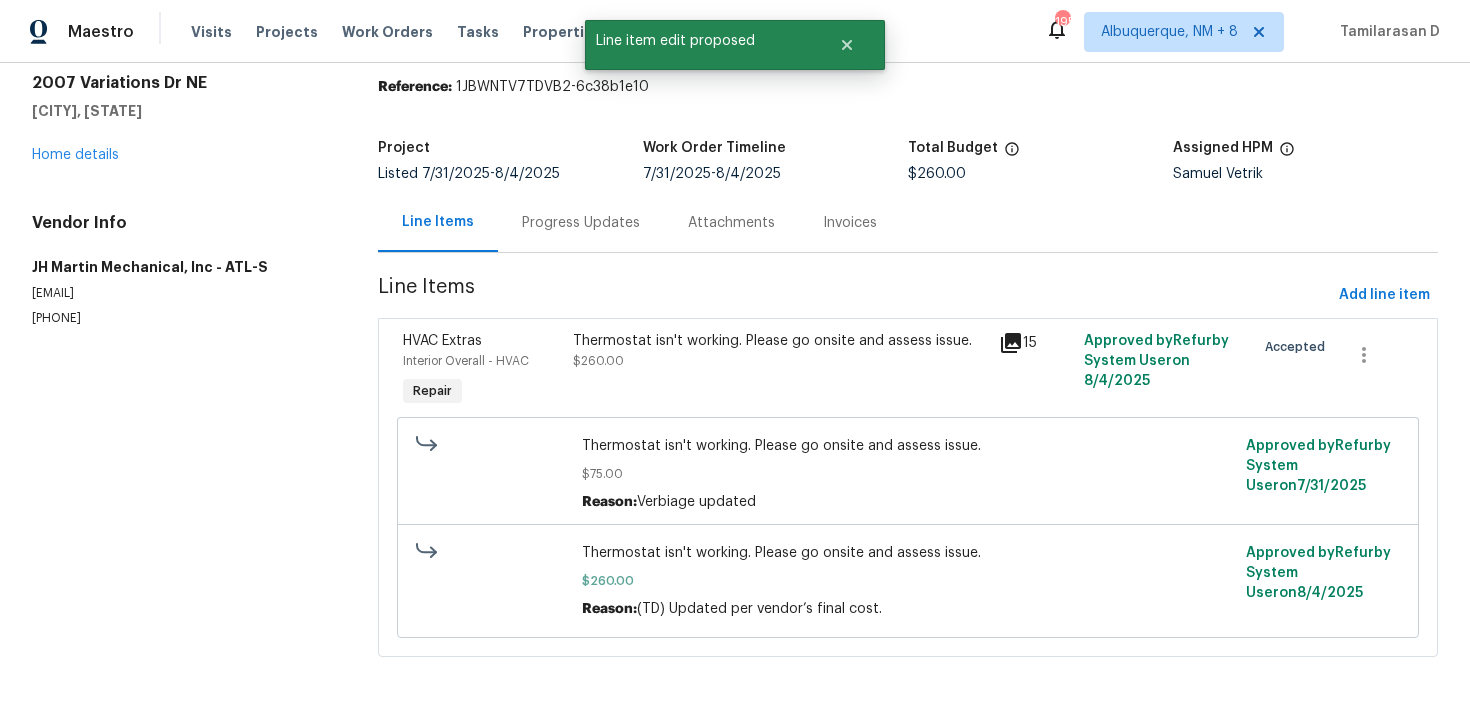 scroll, scrollTop: 0, scrollLeft: 0, axis: both 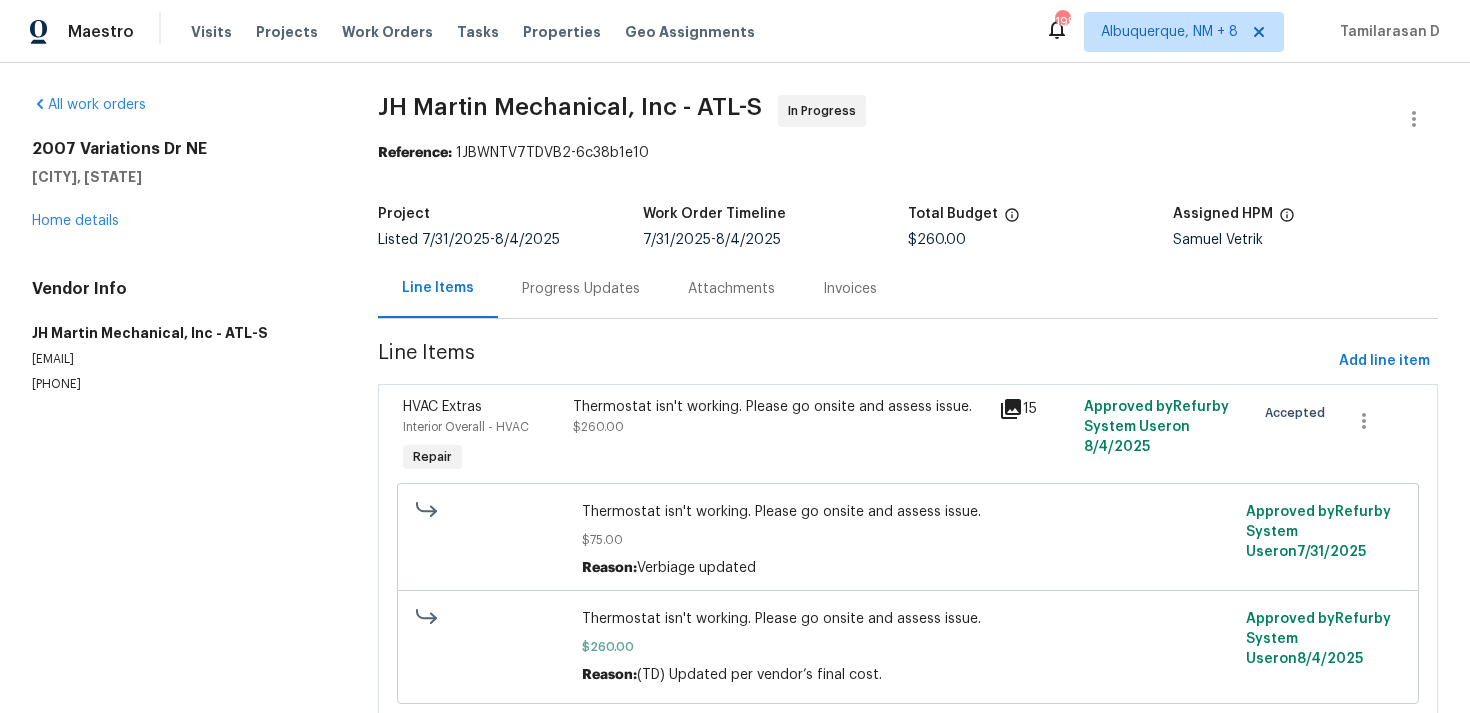click on "Project Listed   7/31/2025  -  8/4/2025 Work Order Timeline 7/31/2025  -  8/4/2025 Total Budget $260.00 Assigned HPM Samuel Vetrik" at bounding box center [908, 227] 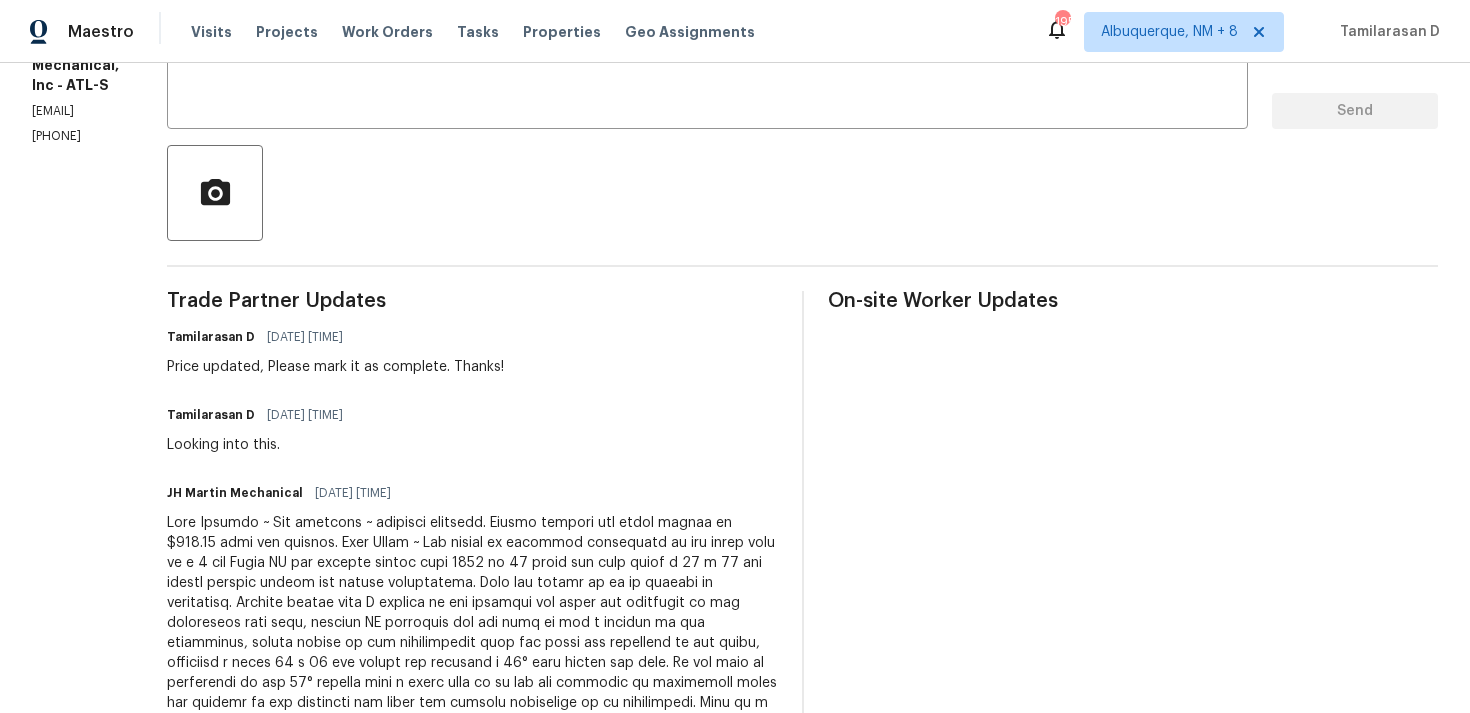 scroll, scrollTop: 556, scrollLeft: 0, axis: vertical 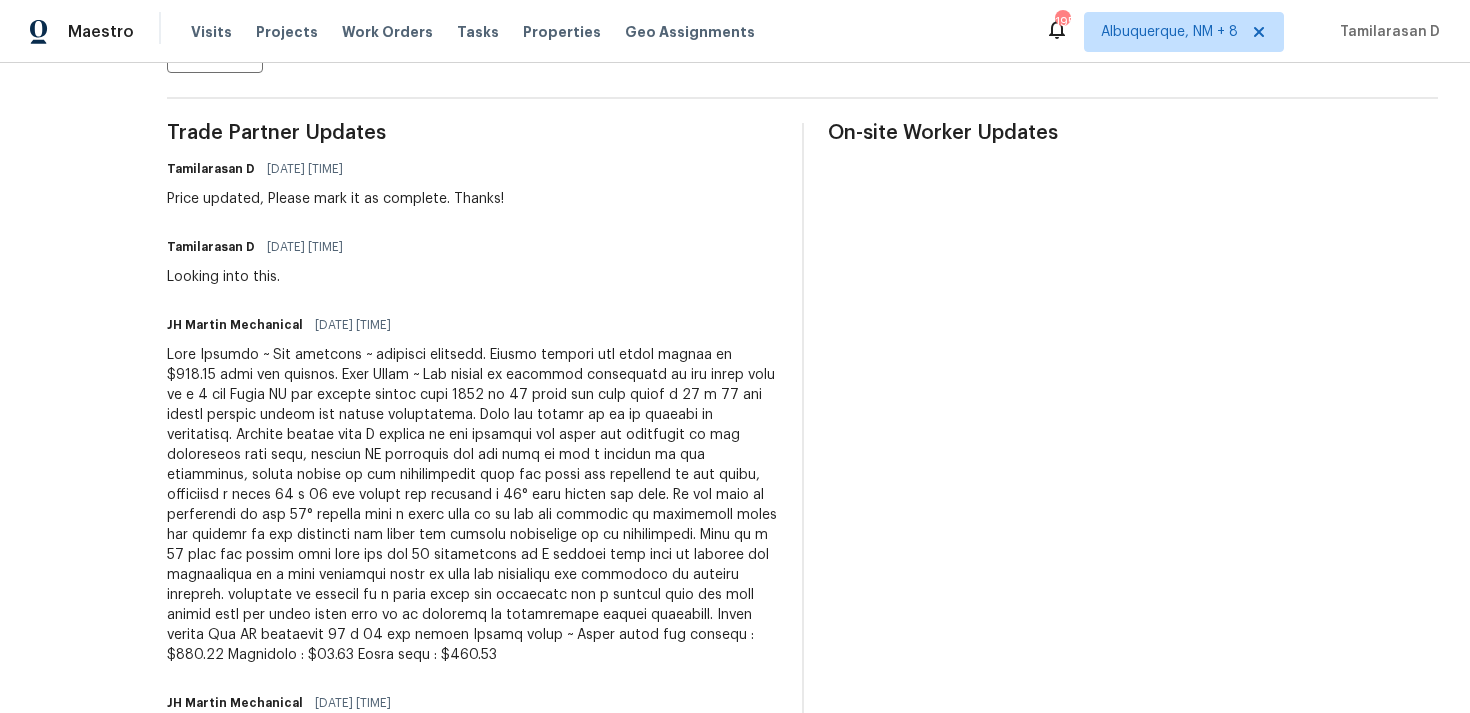 click at bounding box center [472, 505] 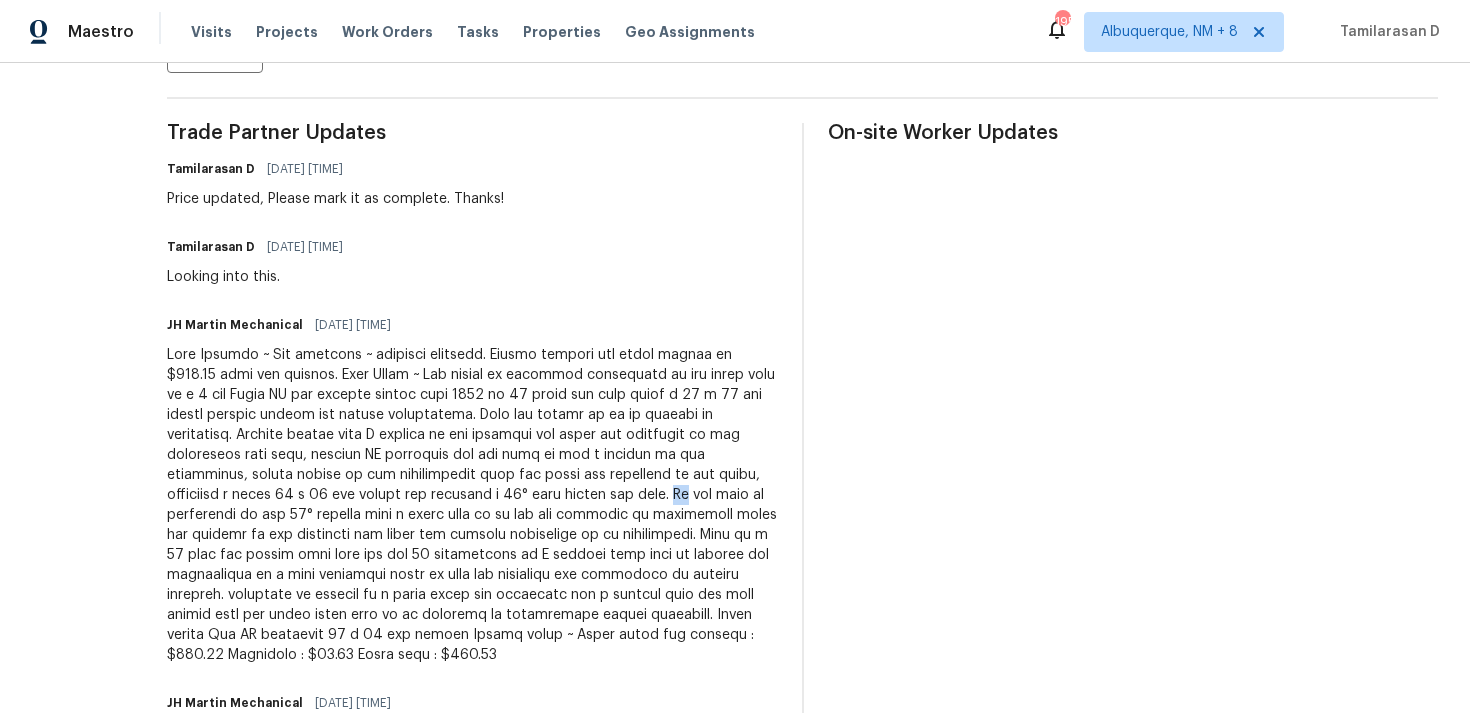 click at bounding box center [472, 505] 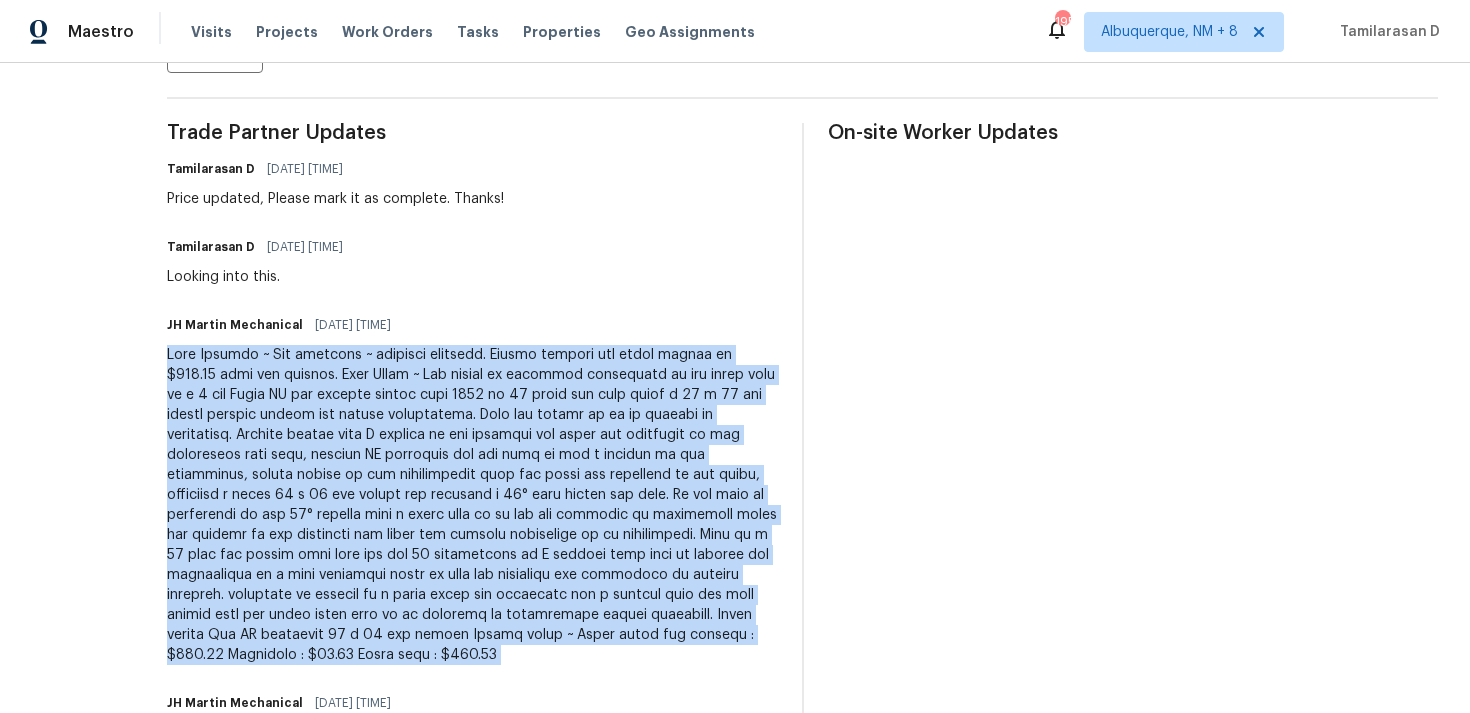 copy on "Good Morning ~
Job complete ~ pictures attached. Please approve the total amount of $260.00 asap for billing.
Tech Notes ~
One system on property horizontal in the attic this is a 2 ton Trane AC gas furnace system from 2005 or 20 years old that takes a 14 x 25 air filter located inside the blower compartment. This was called in as no display on thermostat. Checked system when I arrived at the property and found the batteries in the thermostat were dead, replace AA batteries and was able to get a display on the thermostat, tested system in air conditioning mode and check the equipment in the attic, installed a clean 14 x 25 air filter and verified a 20° drop across the coil. At the time of inspection it was 65° outside with a white rain so it was not possible to accurately check the cooling of the equipment but under the current conditions it is operational. This is a 20 year old system that uses the old 22 refrigerant so I suspect this will be flagged for replacement by a home inspector prior to sale but ..." 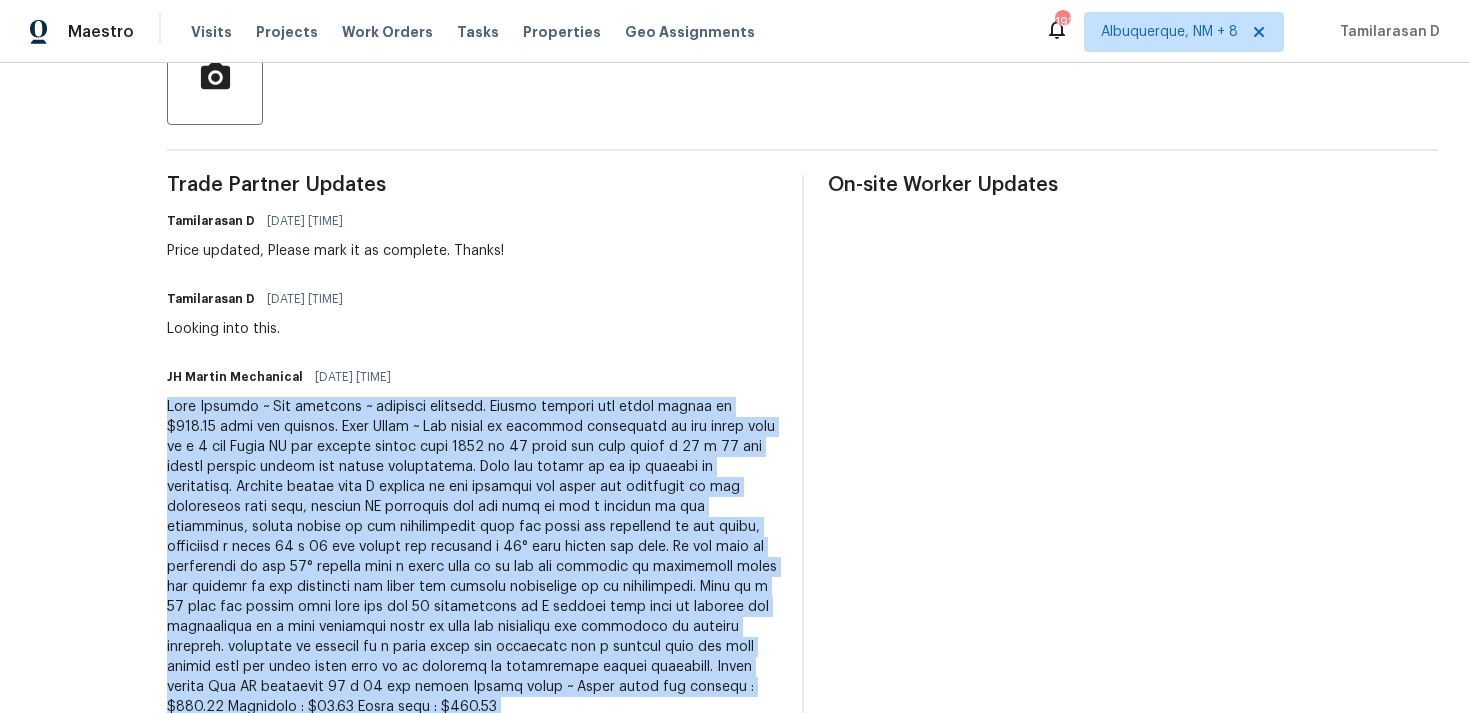 scroll, scrollTop: 510, scrollLeft: 0, axis: vertical 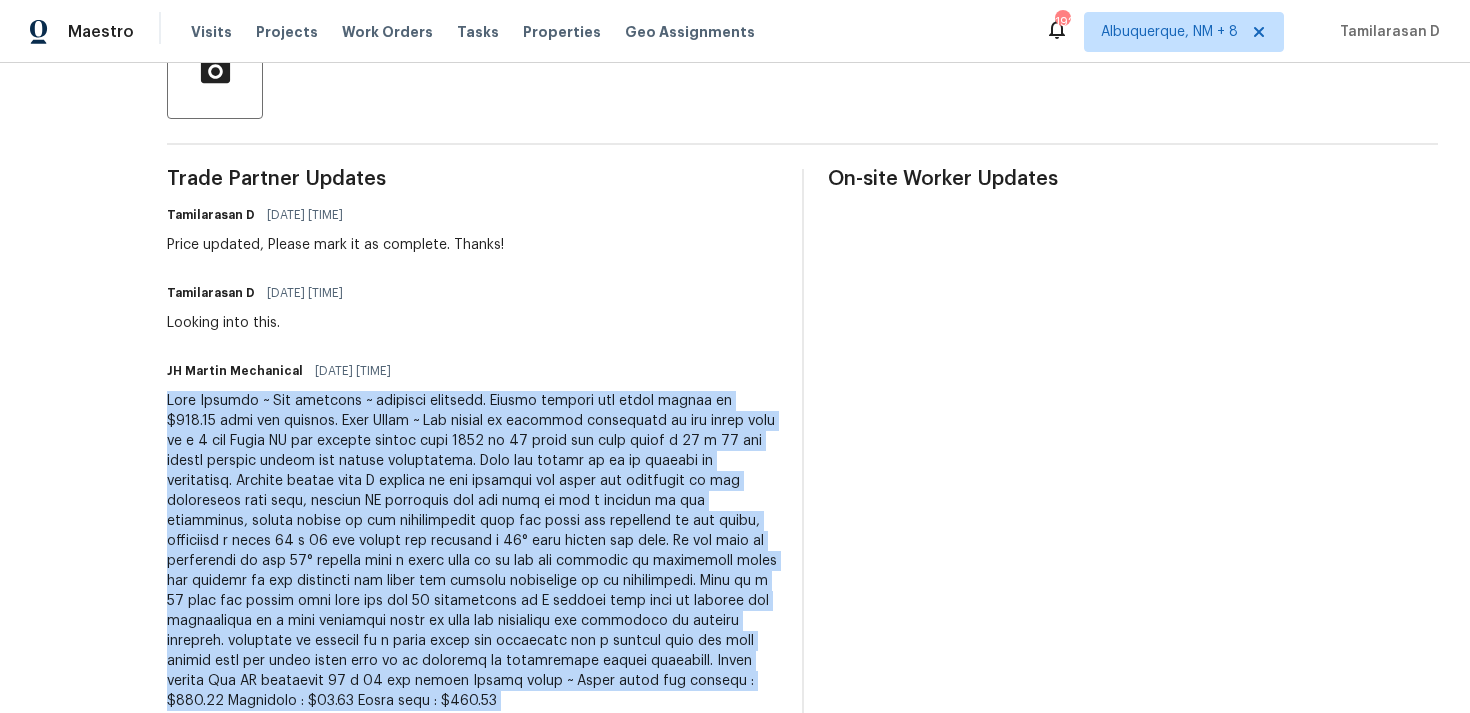 click on "JH Martin Mechanical 08/04/2025 6:47 AM" at bounding box center [472, 371] 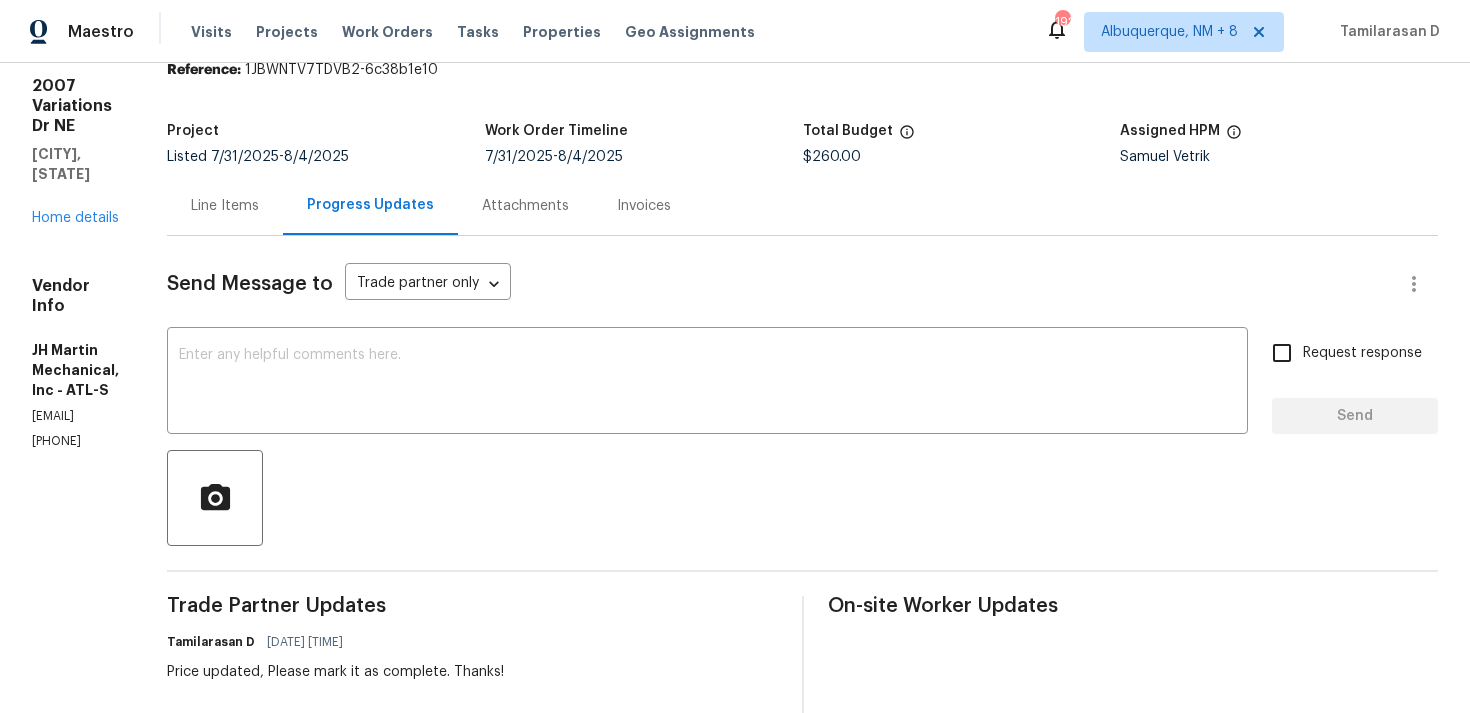 scroll, scrollTop: 0, scrollLeft: 0, axis: both 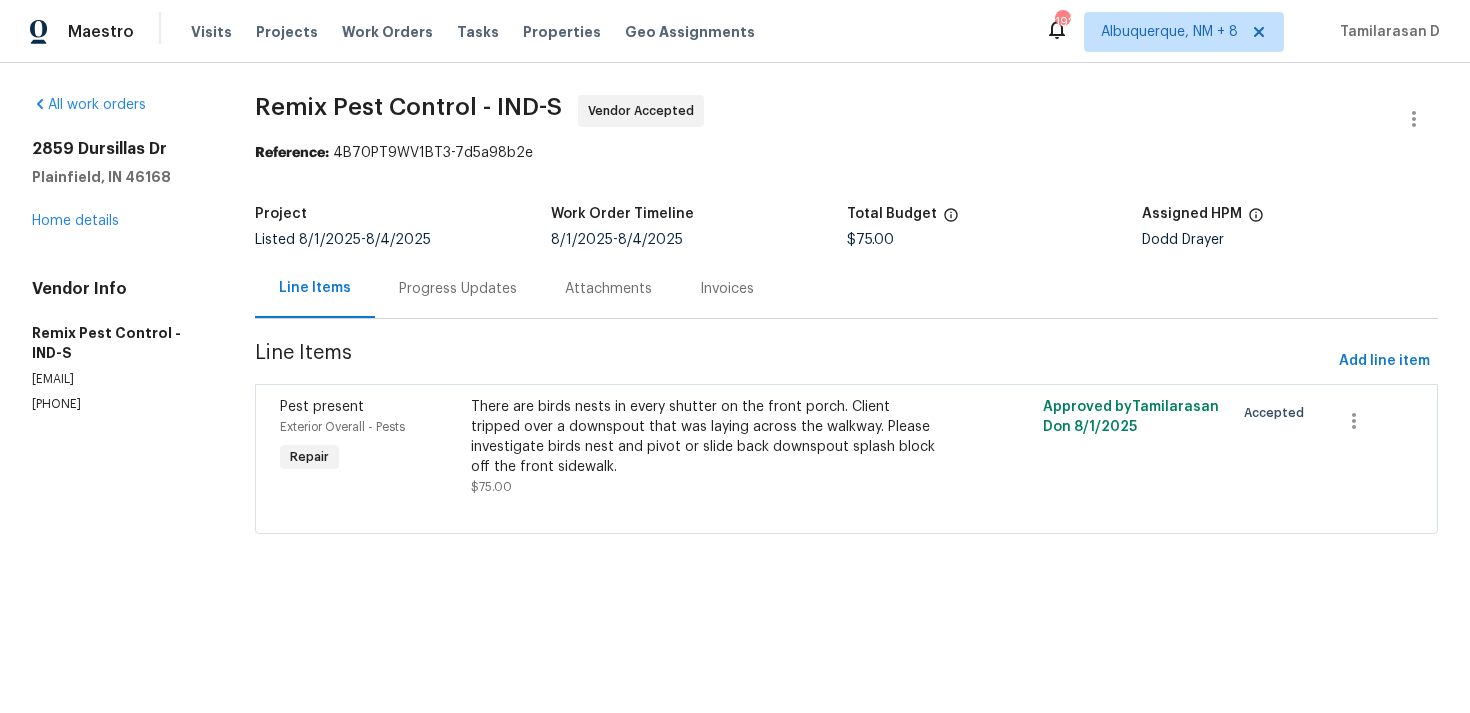 click on "Progress Updates" at bounding box center (458, 289) 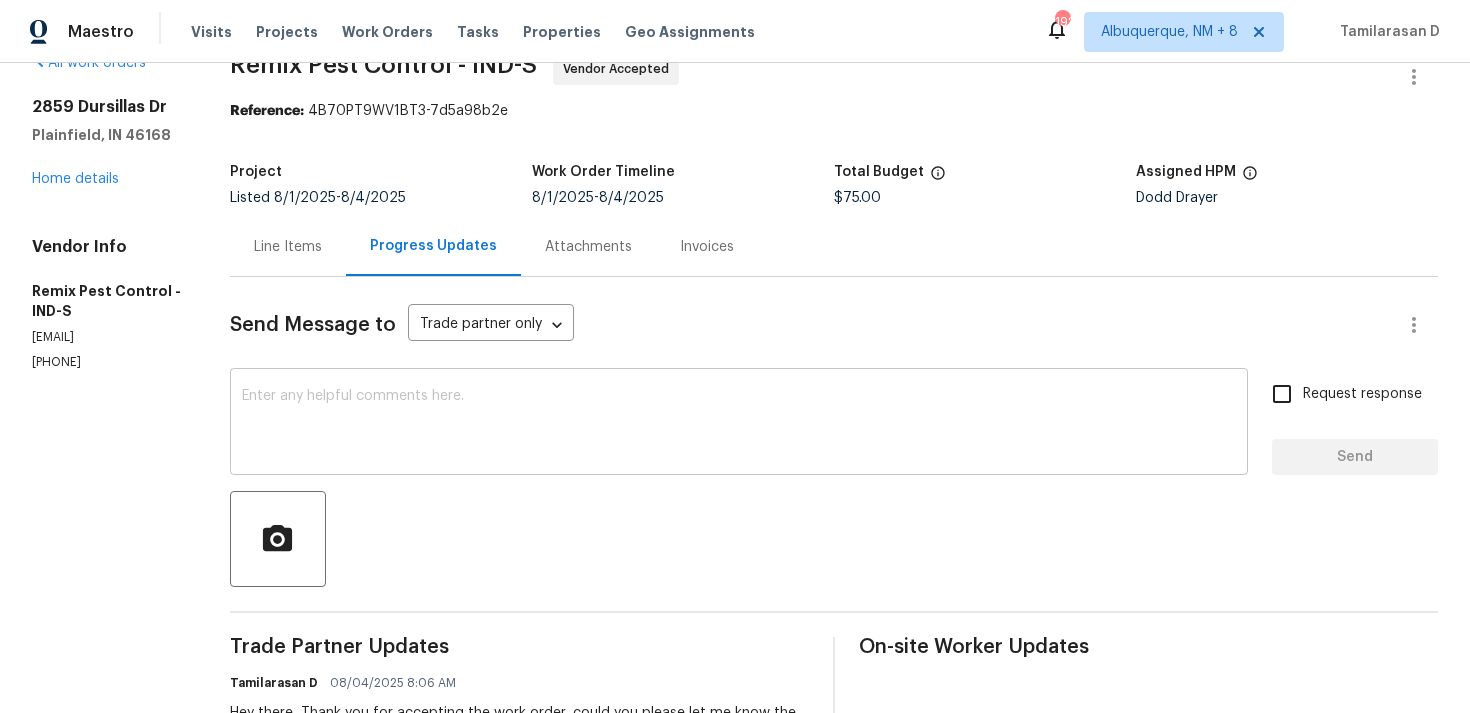 scroll, scrollTop: 0, scrollLeft: 0, axis: both 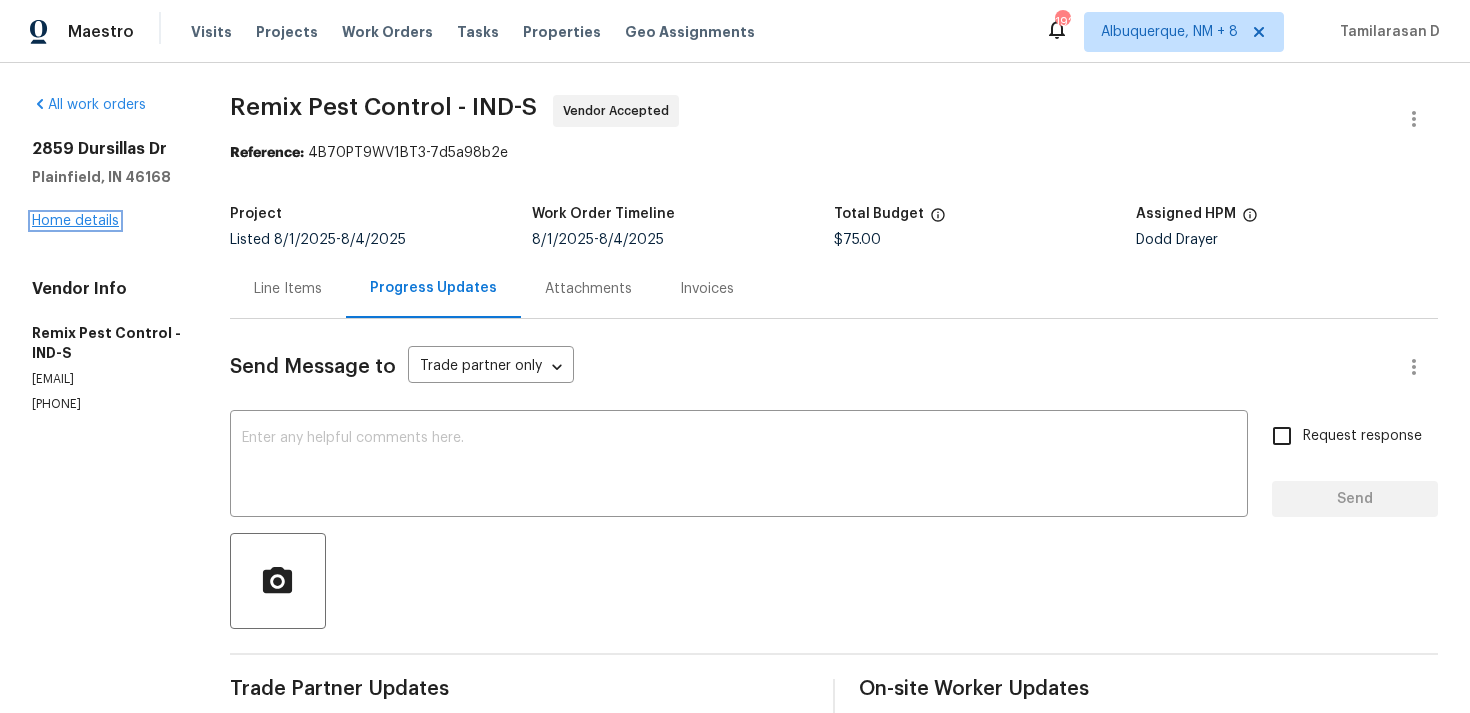 click on "Home details" at bounding box center (75, 221) 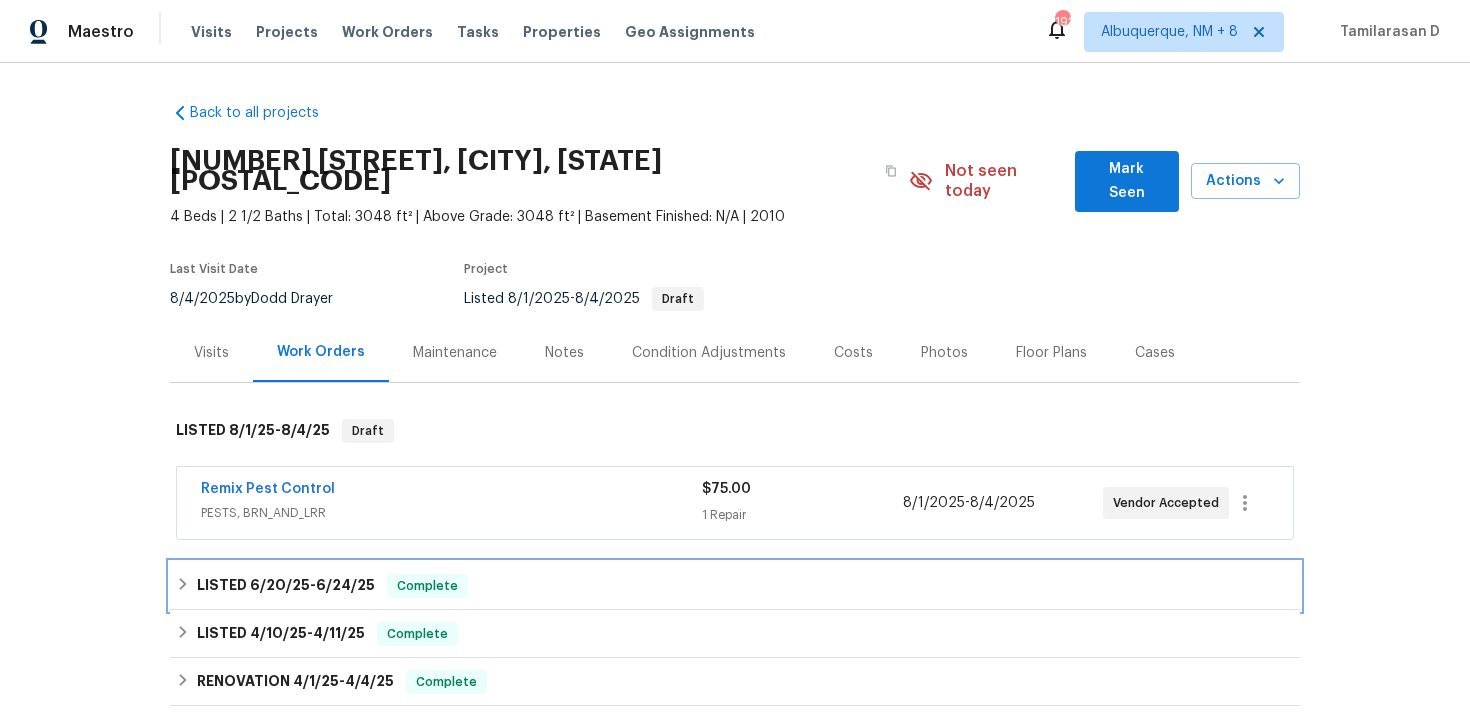 click on "LISTED   6/20/25  -  6/24/25" at bounding box center (286, 586) 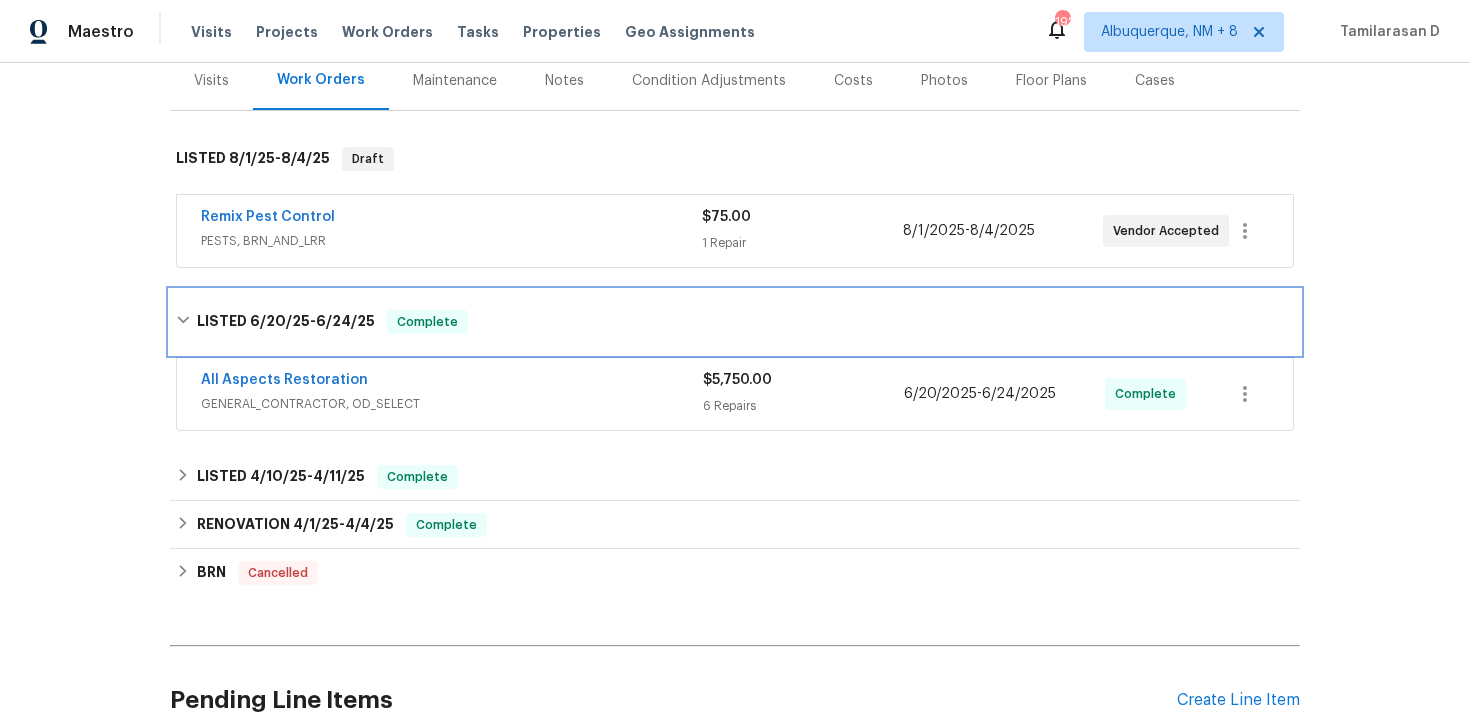 scroll, scrollTop: 305, scrollLeft: 0, axis: vertical 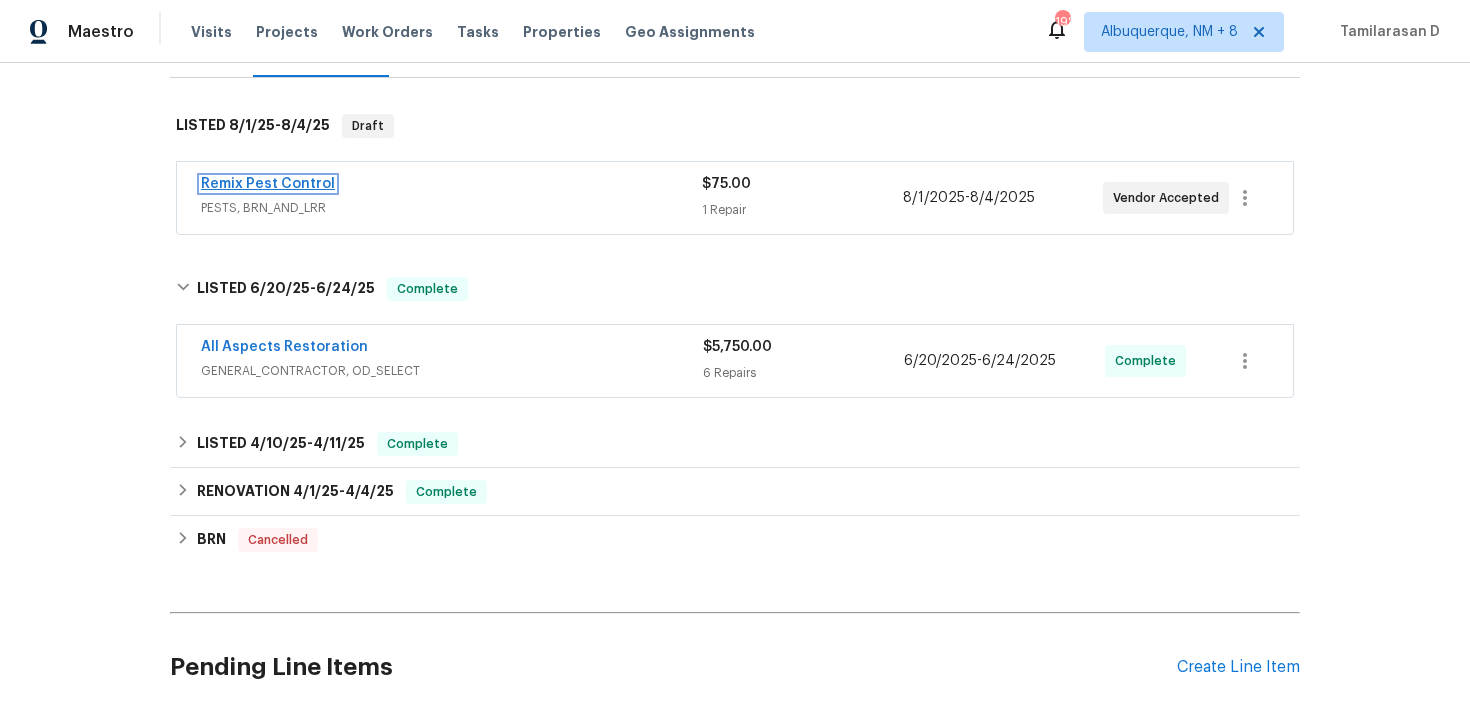 click on "Remix Pest Control" at bounding box center (268, 184) 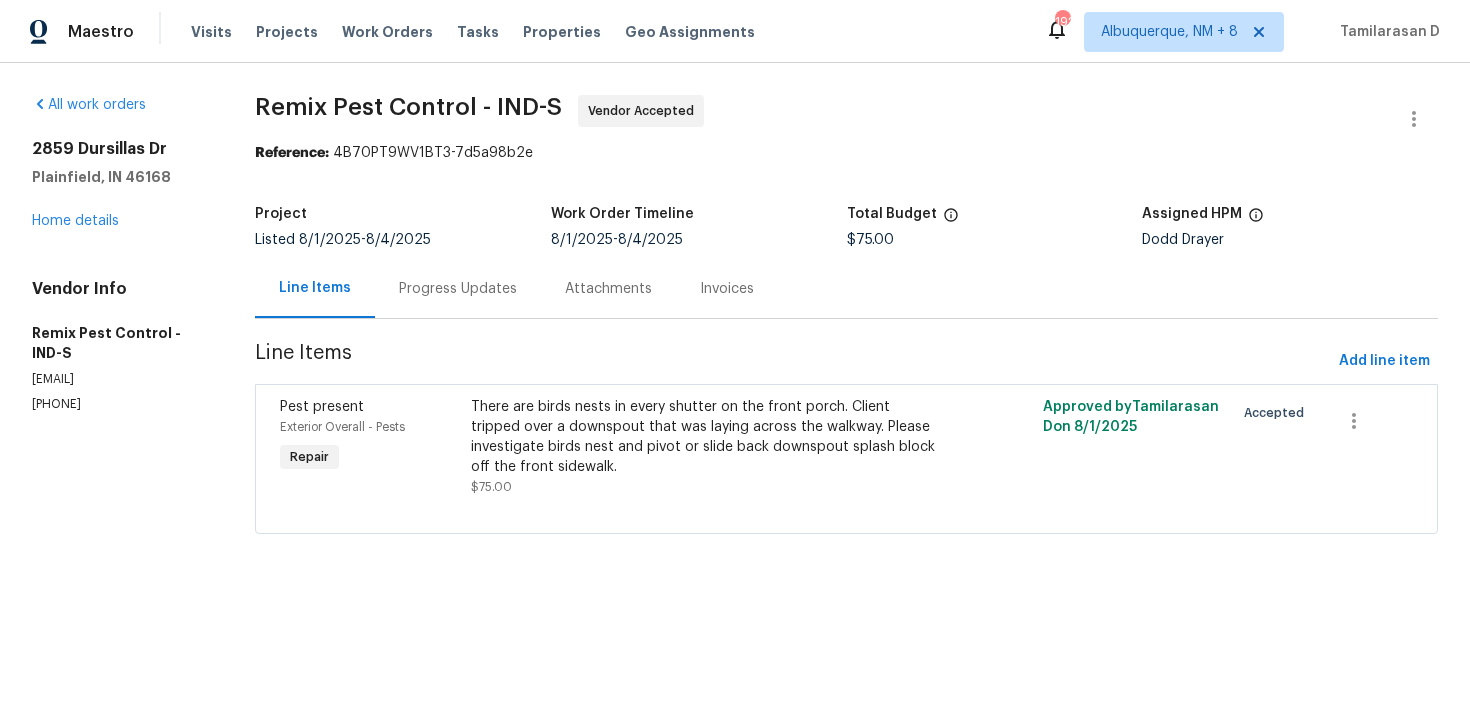 click on "There are birds nests in every shutter on the front porch. Client tripped over a downspout that was laying across the walkway. Please investigate  birds nest and pivot or slide back downspout splash block off the front sidewalk." at bounding box center (703, 437) 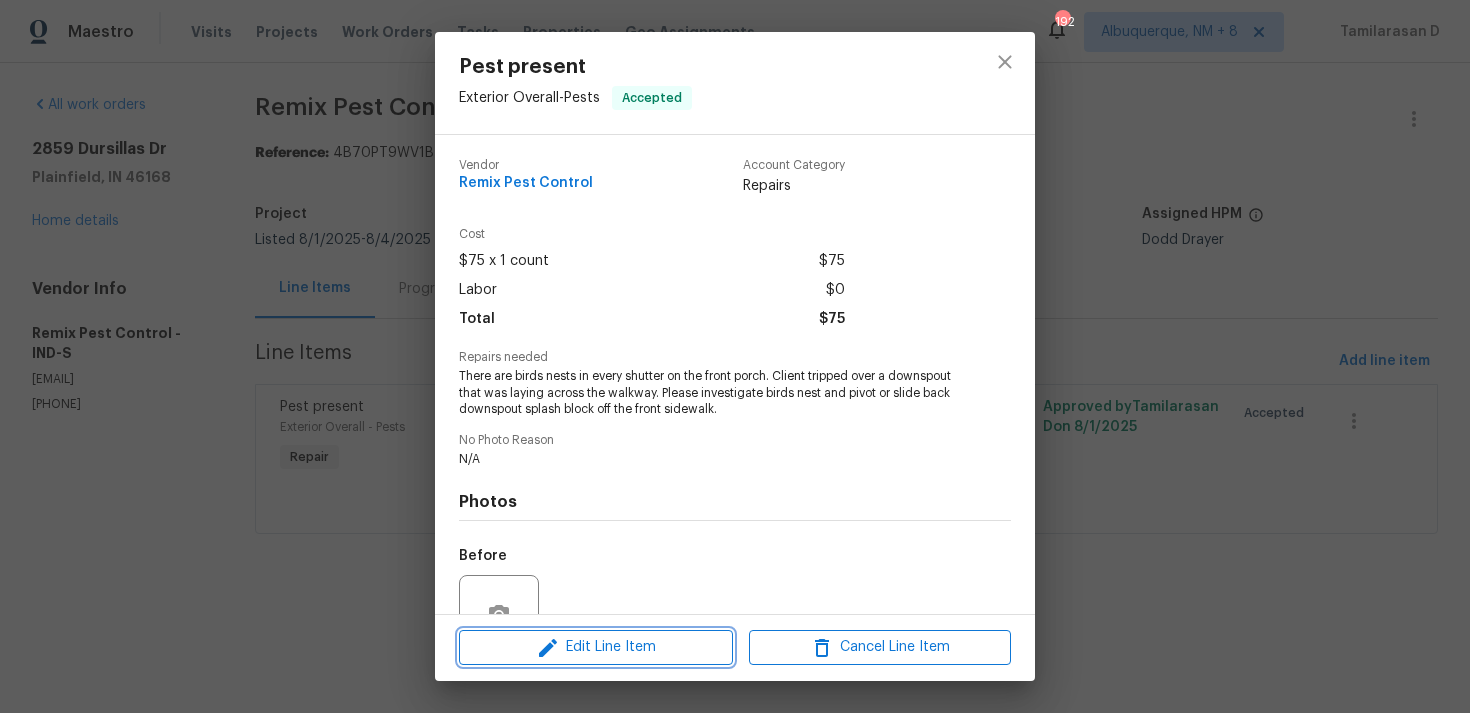 click on "Edit Line Item" at bounding box center (596, 647) 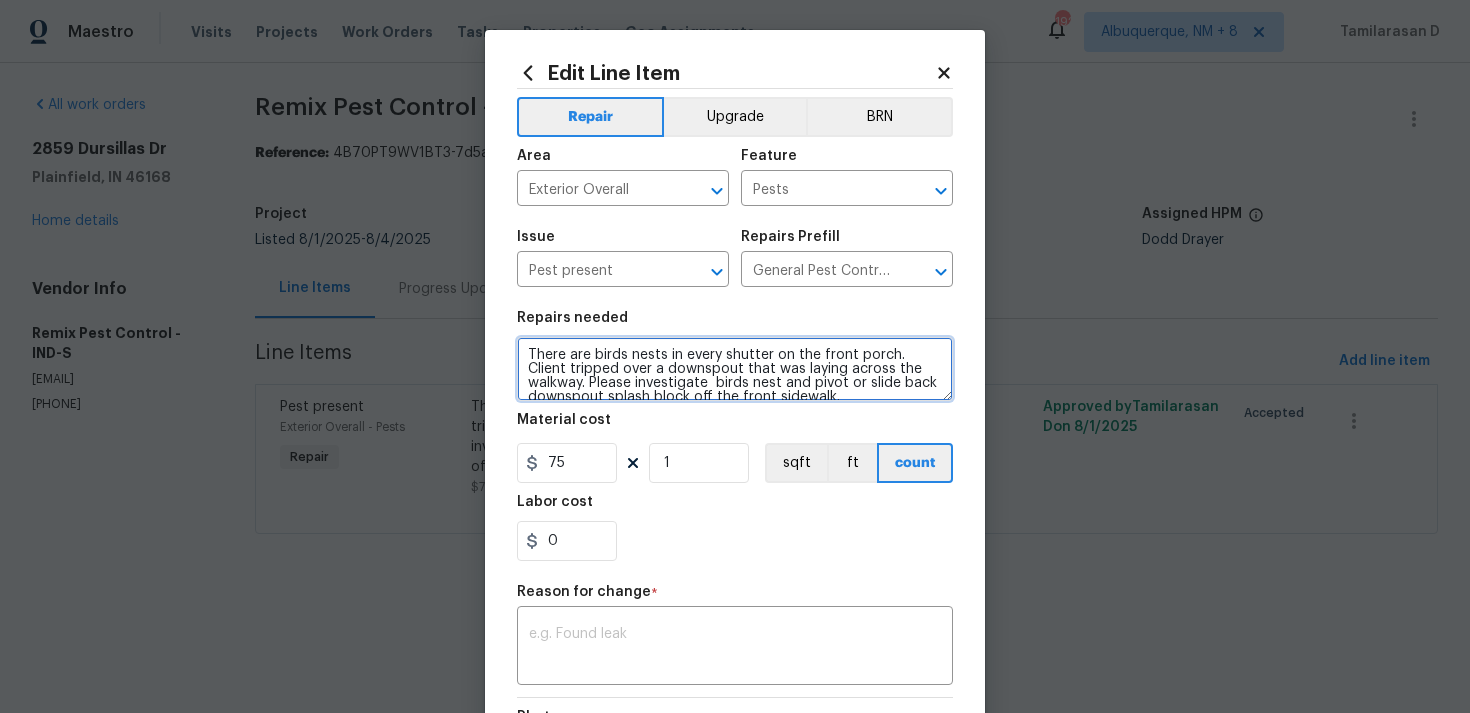 scroll, scrollTop: 14, scrollLeft: 0, axis: vertical 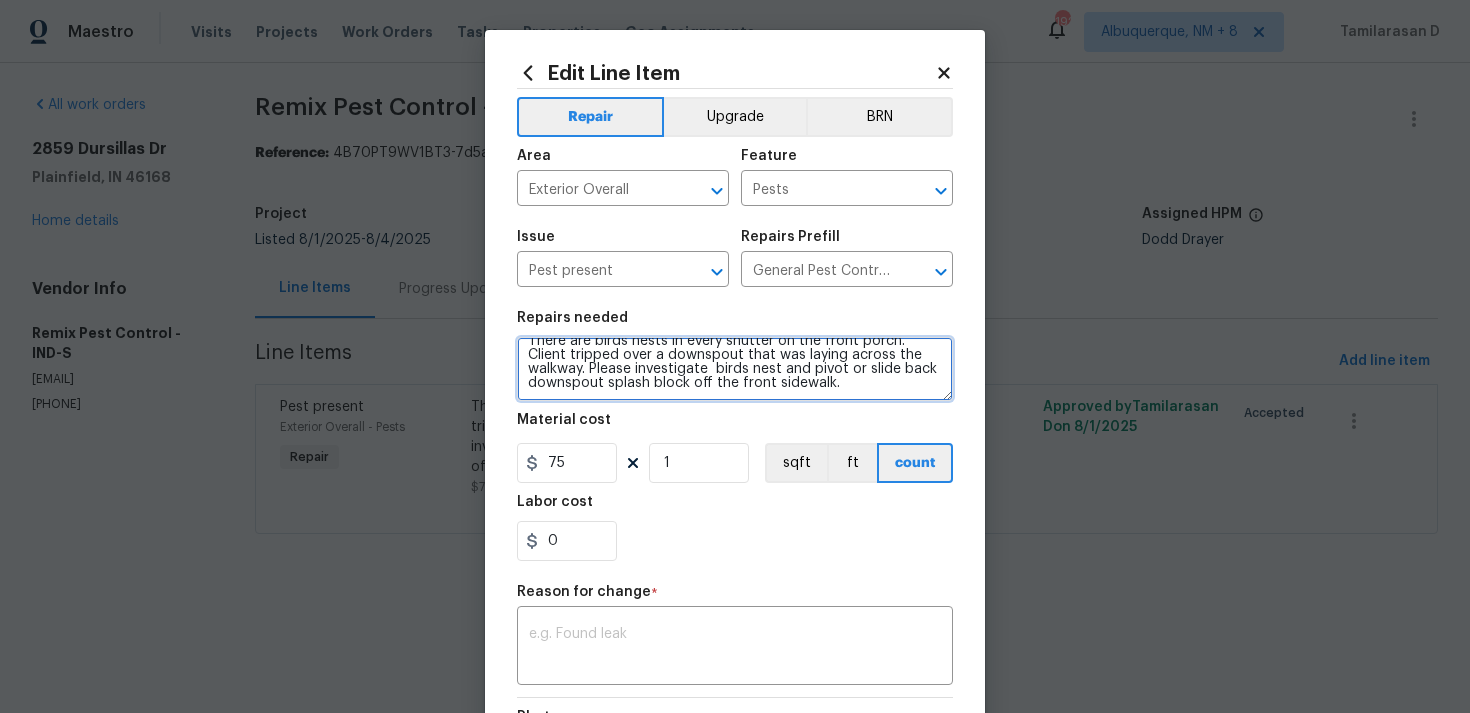 drag, startPoint x: 902, startPoint y: 350, endPoint x: 954, endPoint y: 426, distance: 92.086914 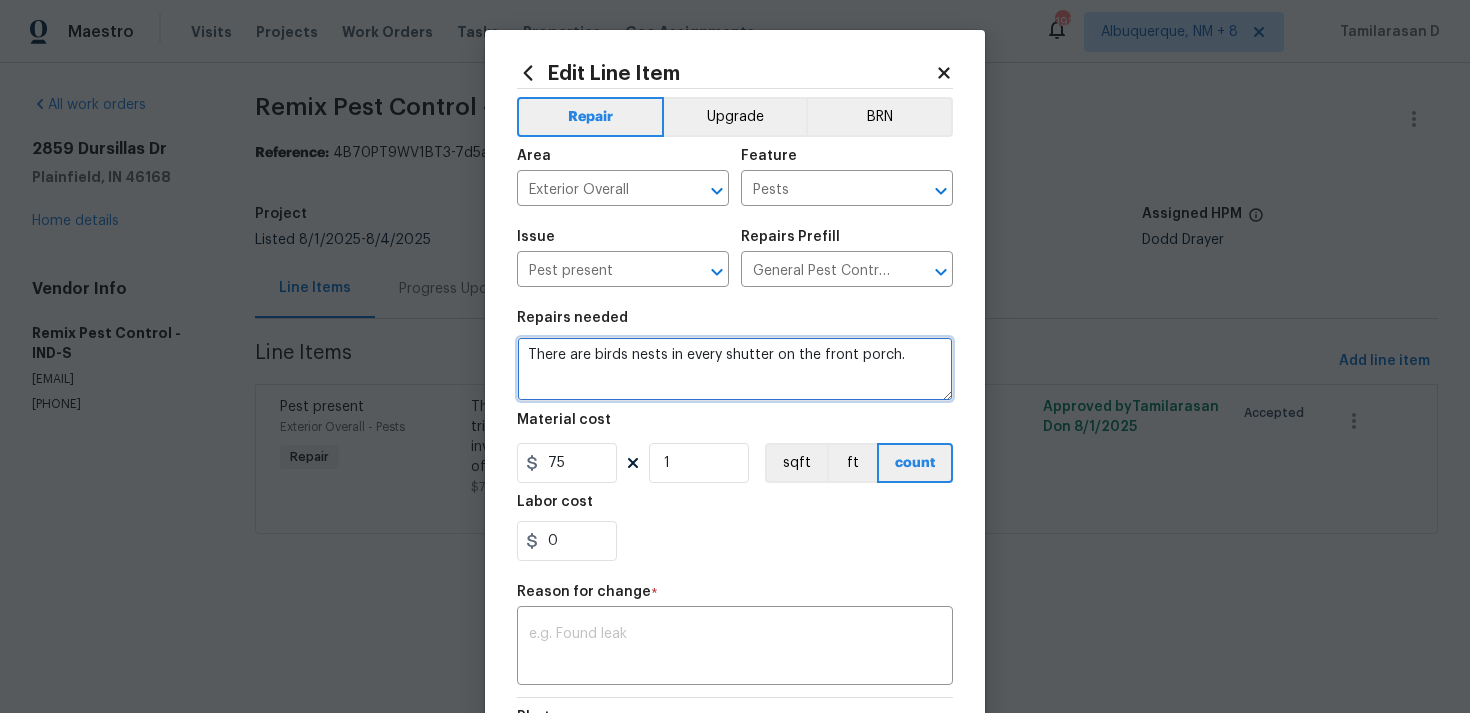 scroll, scrollTop: 0, scrollLeft: 0, axis: both 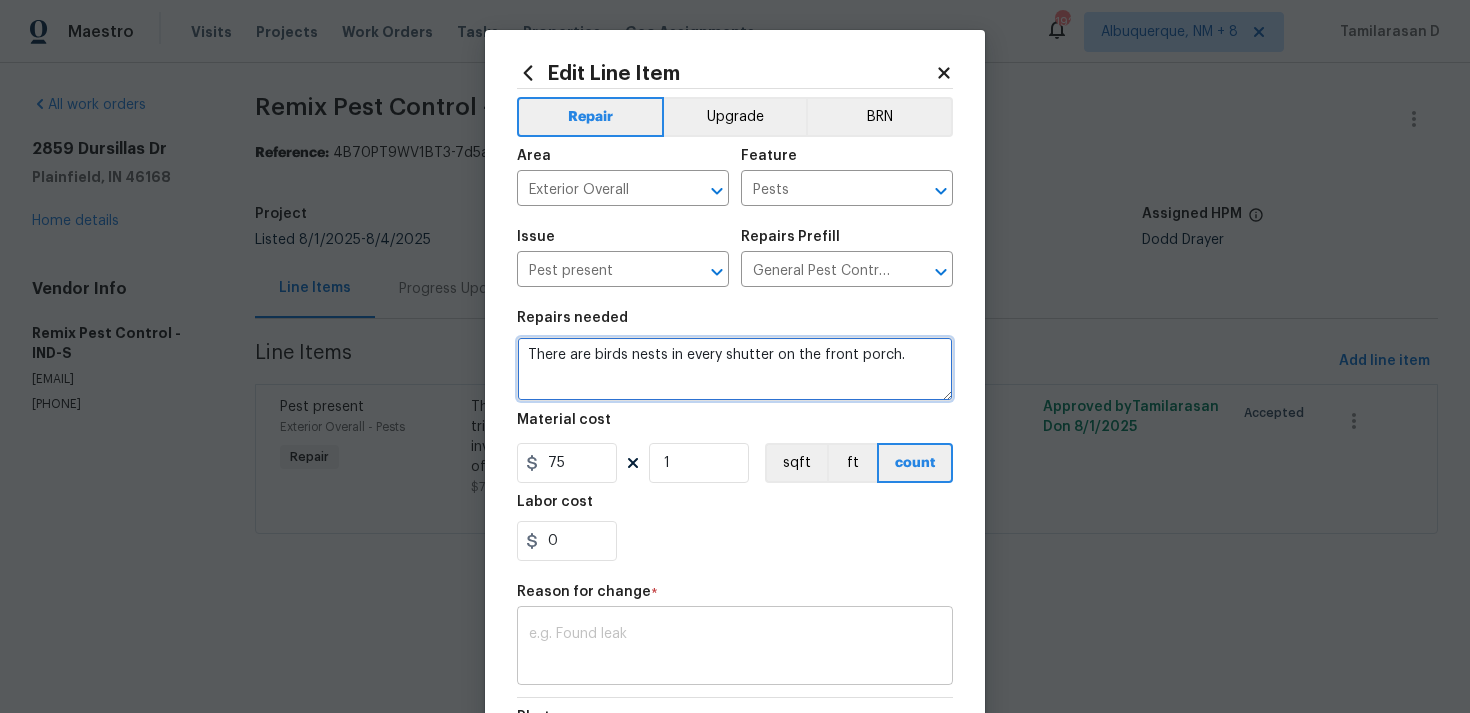 type on "There are birds nests in every shutter on the front porch." 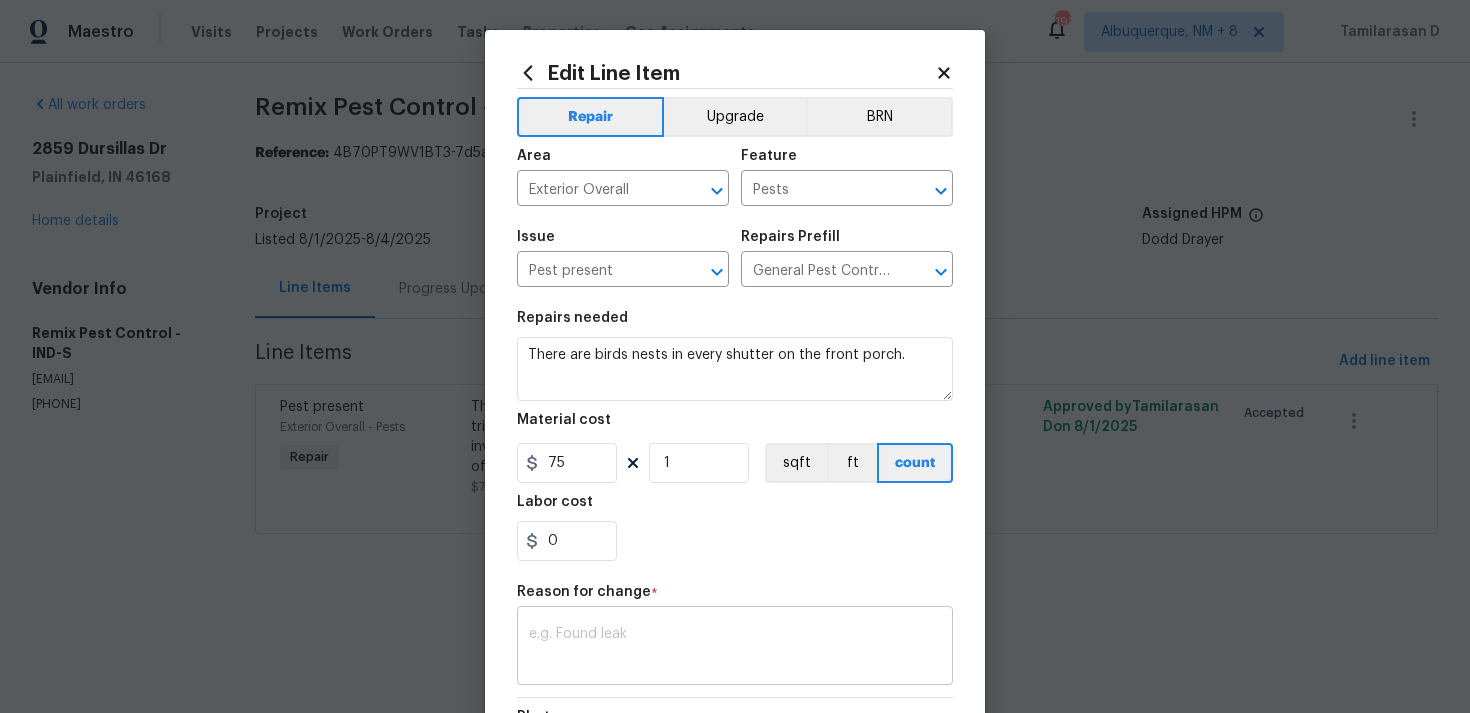 click on "x ​" at bounding box center (735, 648) 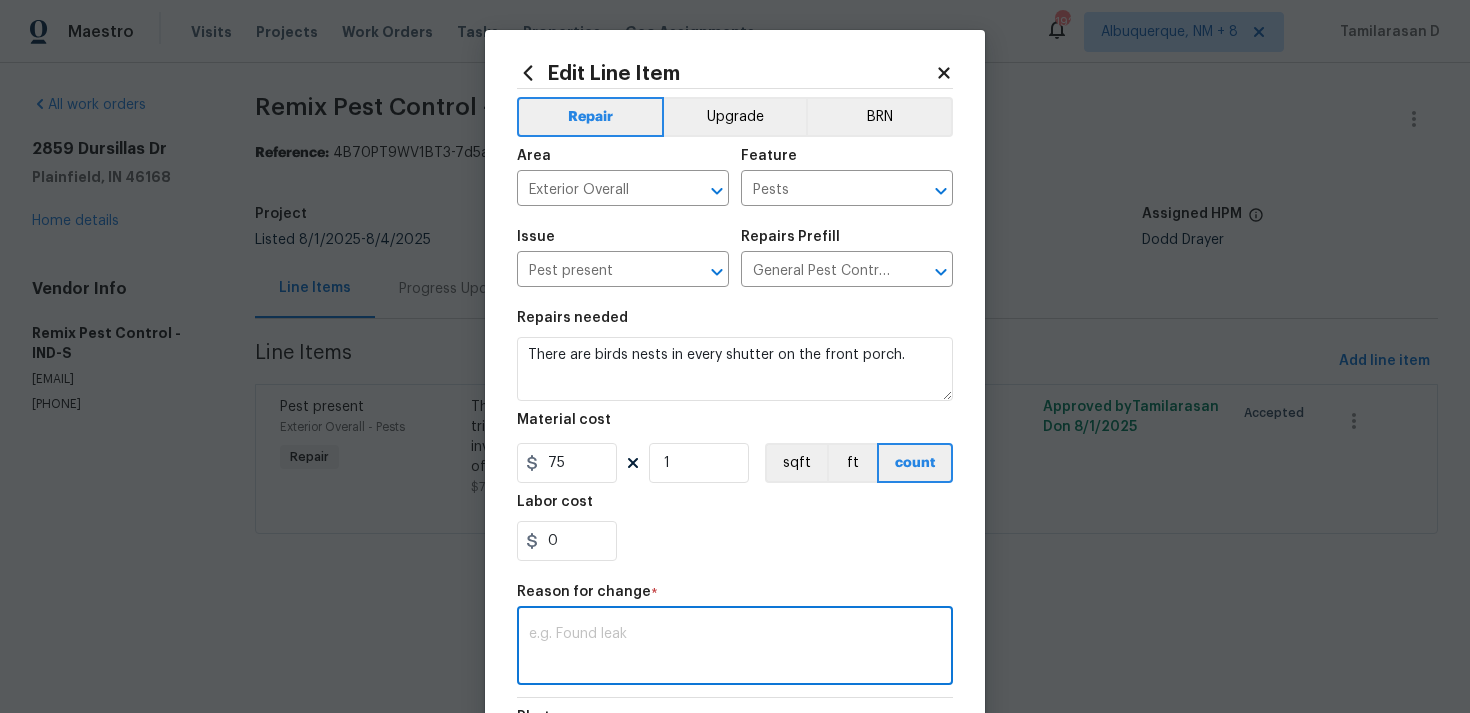 click at bounding box center (735, 648) 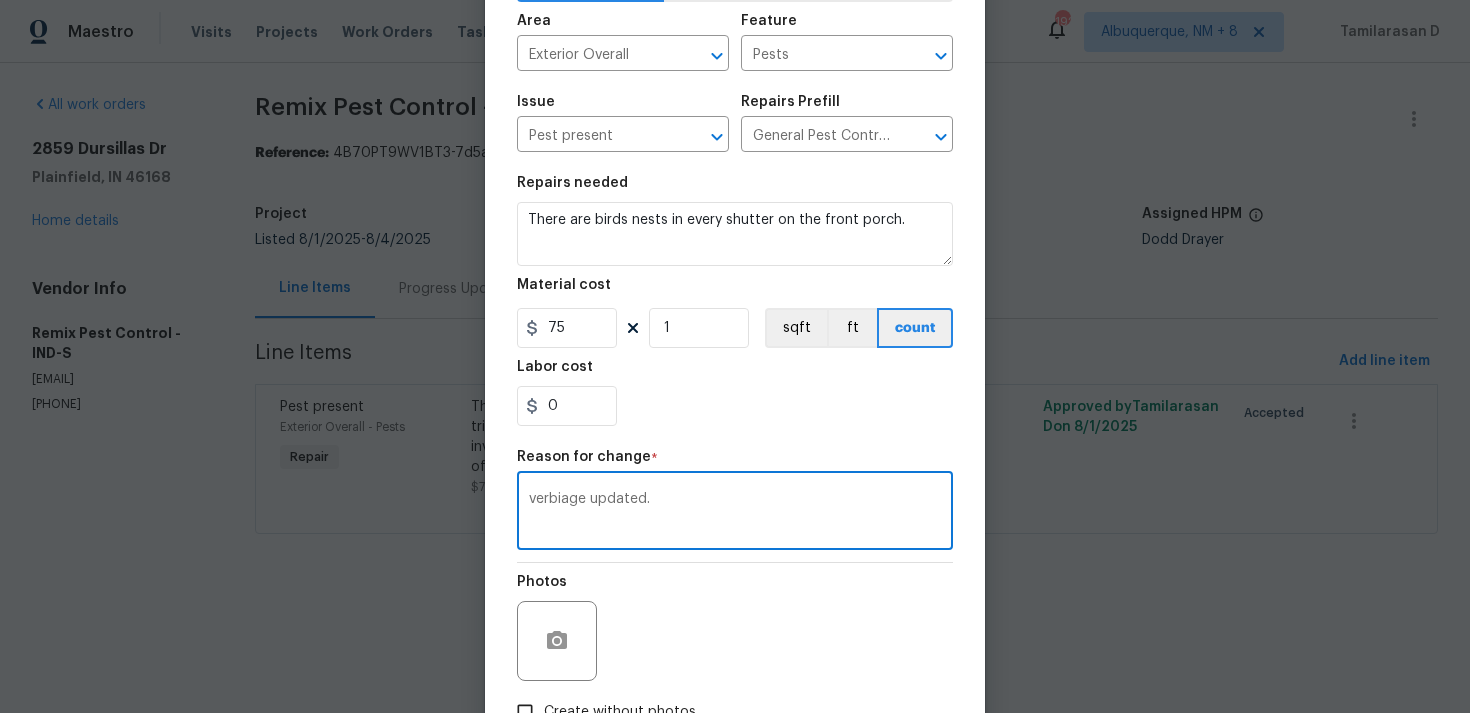 scroll, scrollTop: 273, scrollLeft: 0, axis: vertical 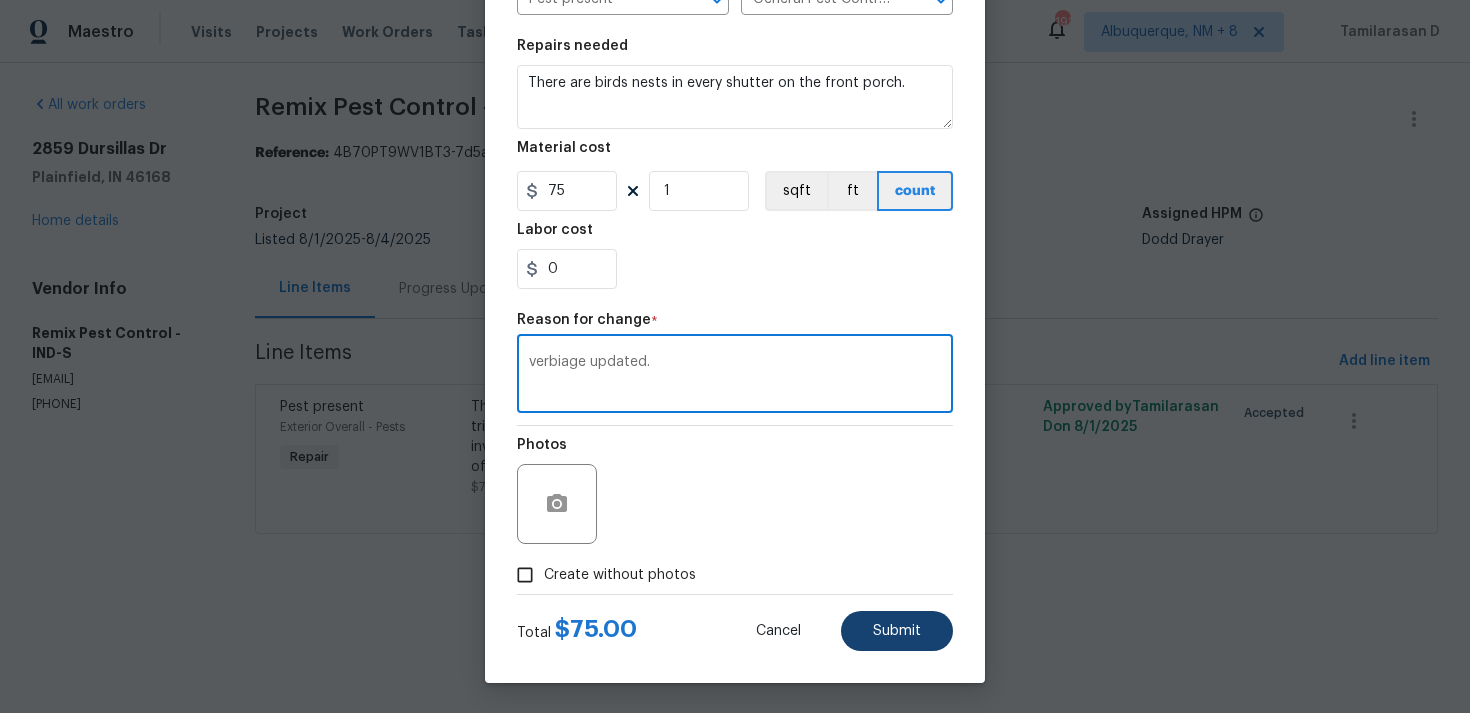 type on "verbiage updated." 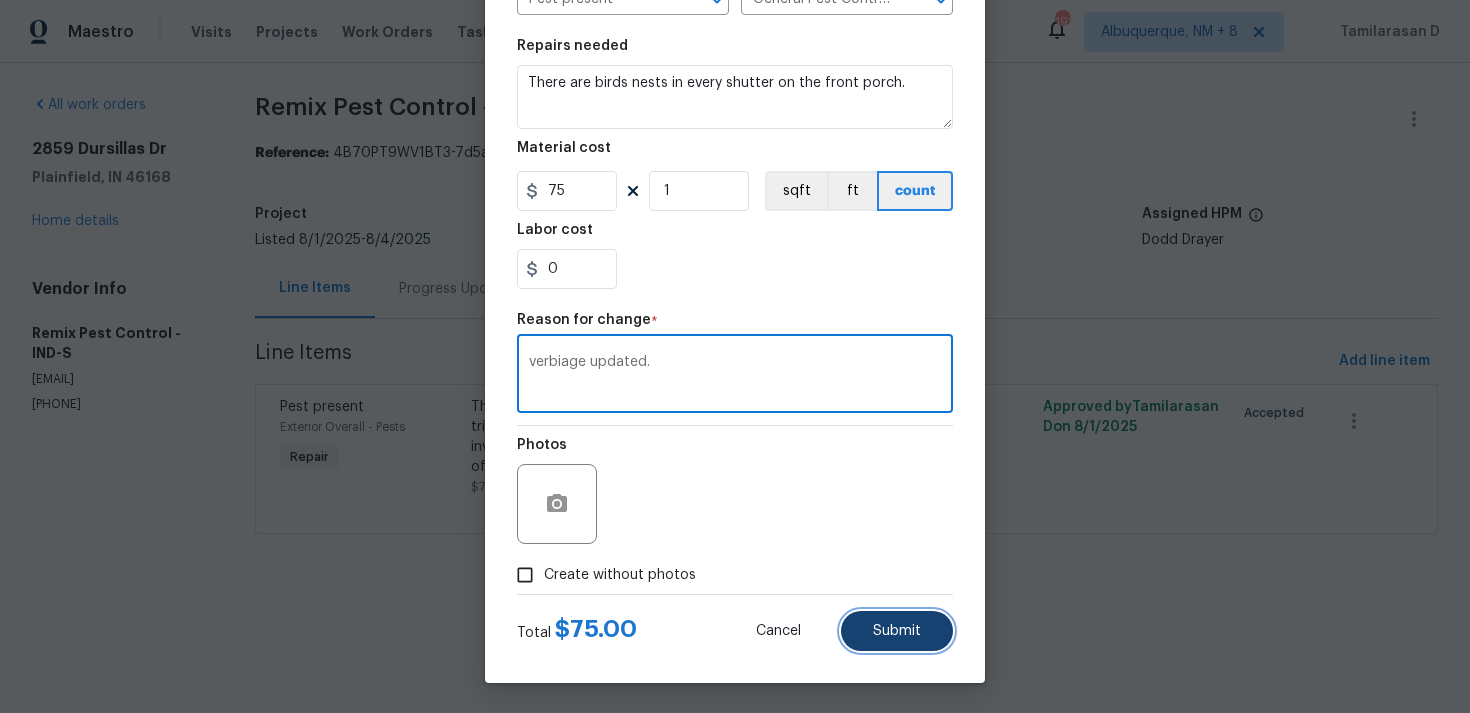 click on "Submit" at bounding box center (897, 631) 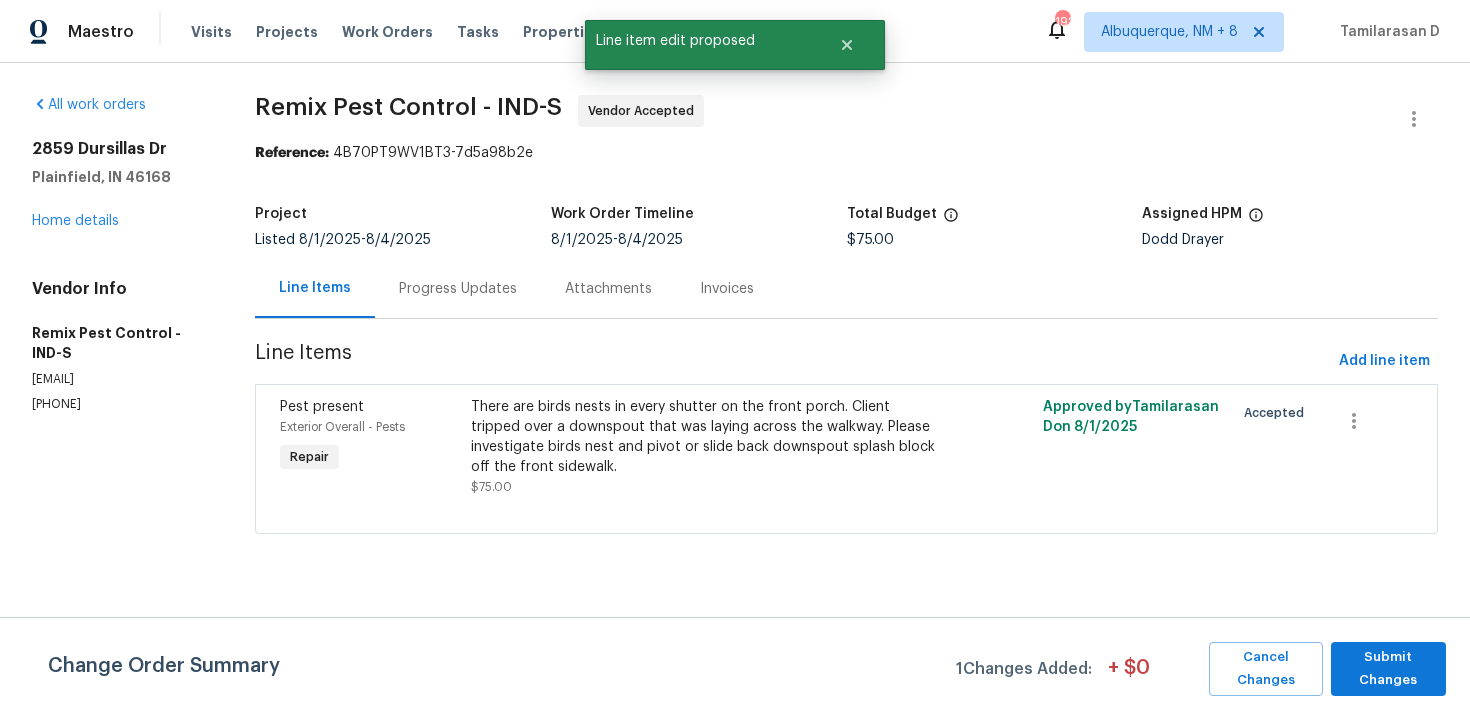 scroll, scrollTop: 0, scrollLeft: 0, axis: both 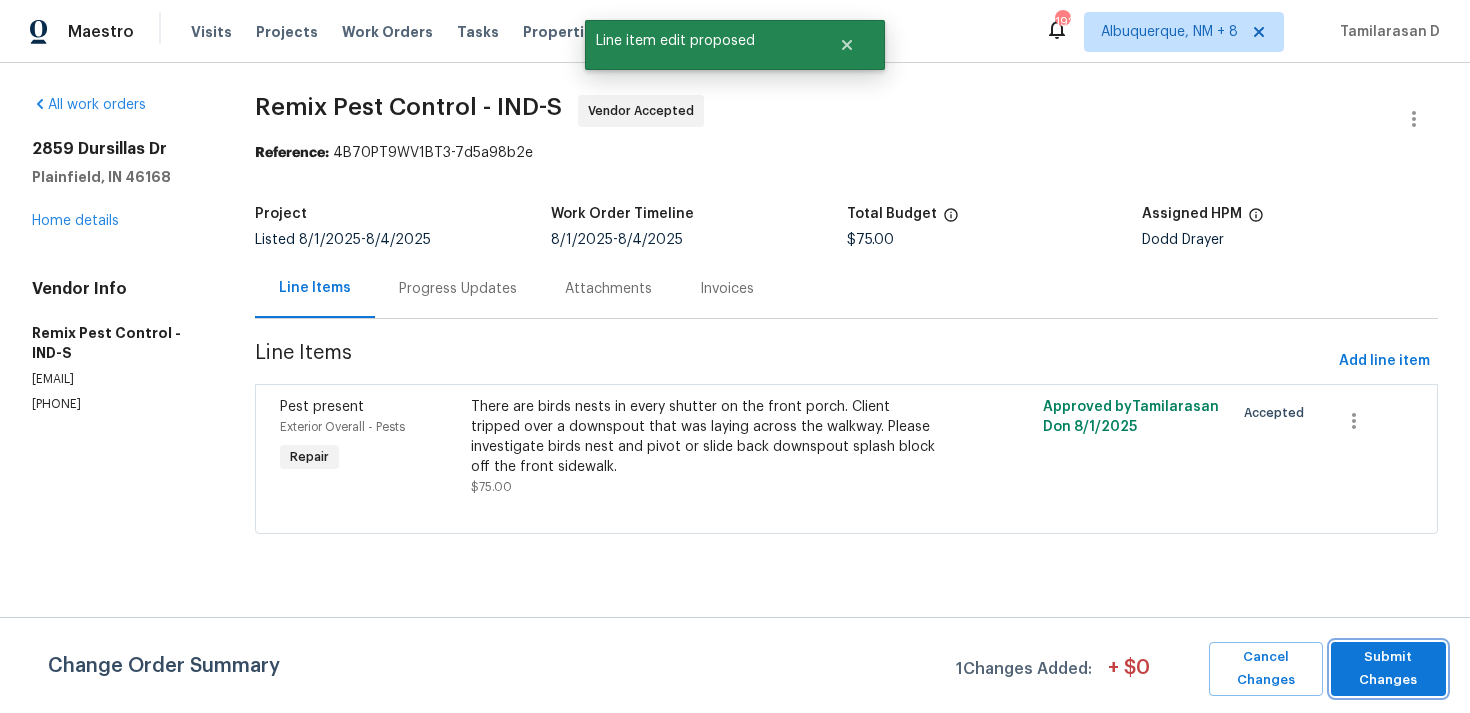 click on "Submit Changes" at bounding box center [1388, 669] 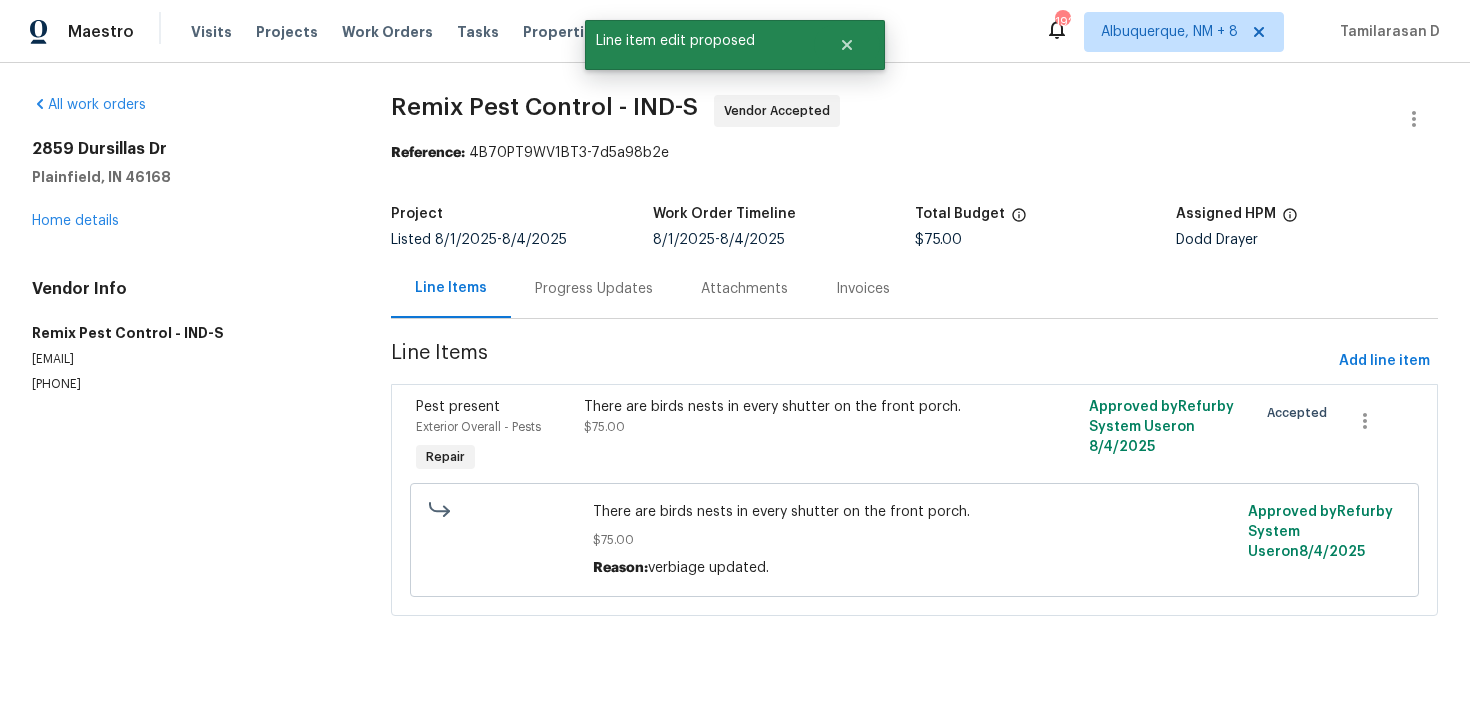 click on "Line Items" at bounding box center [451, 288] 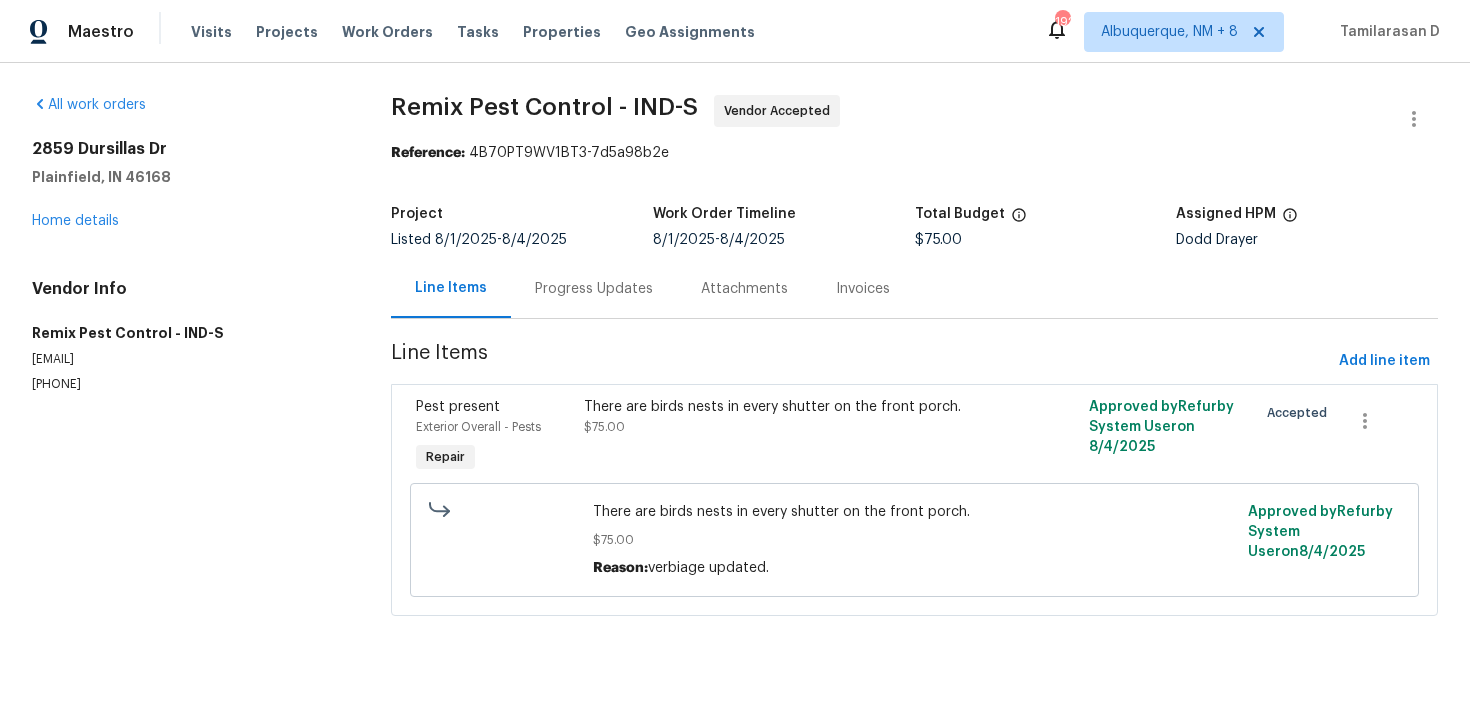 click on "Progress Updates" at bounding box center (594, 288) 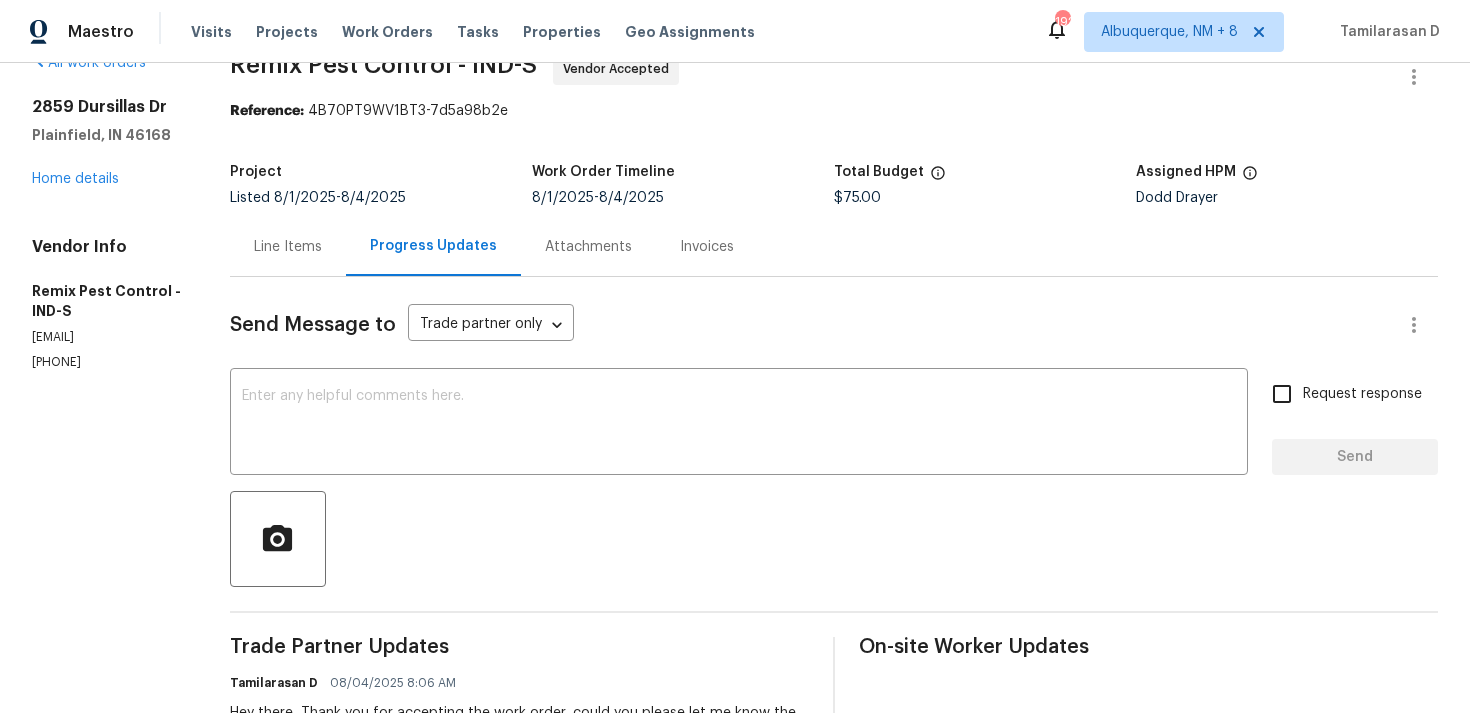 scroll, scrollTop: 0, scrollLeft: 0, axis: both 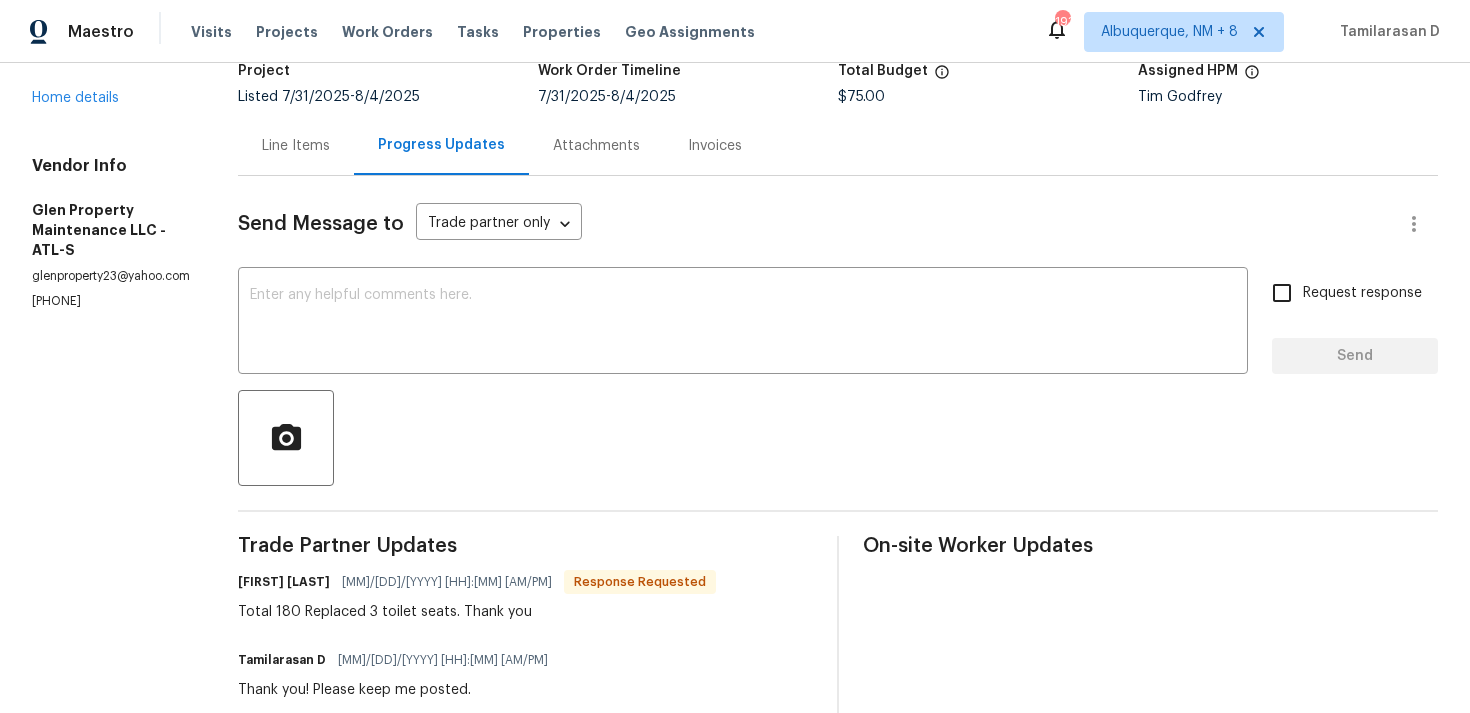 click on "Line Items" at bounding box center (296, 146) 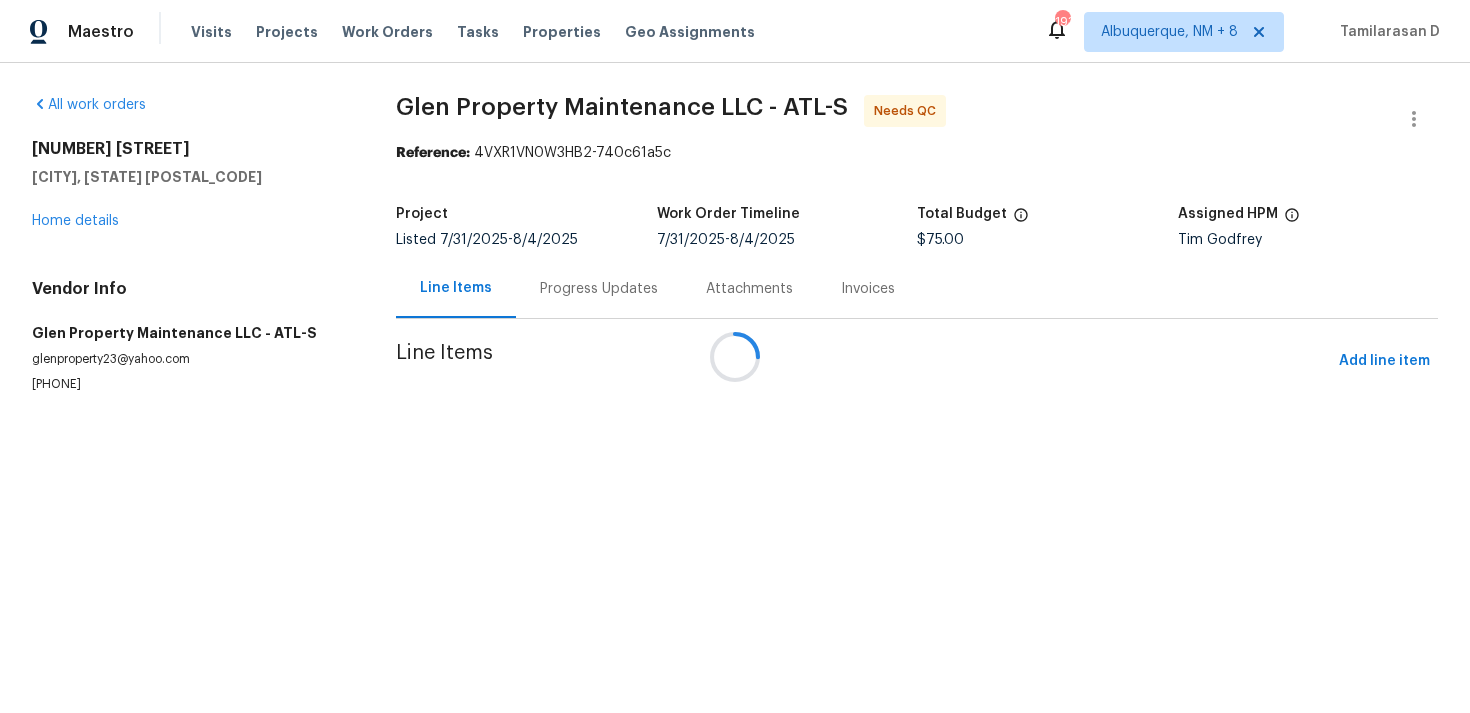 scroll, scrollTop: 0, scrollLeft: 0, axis: both 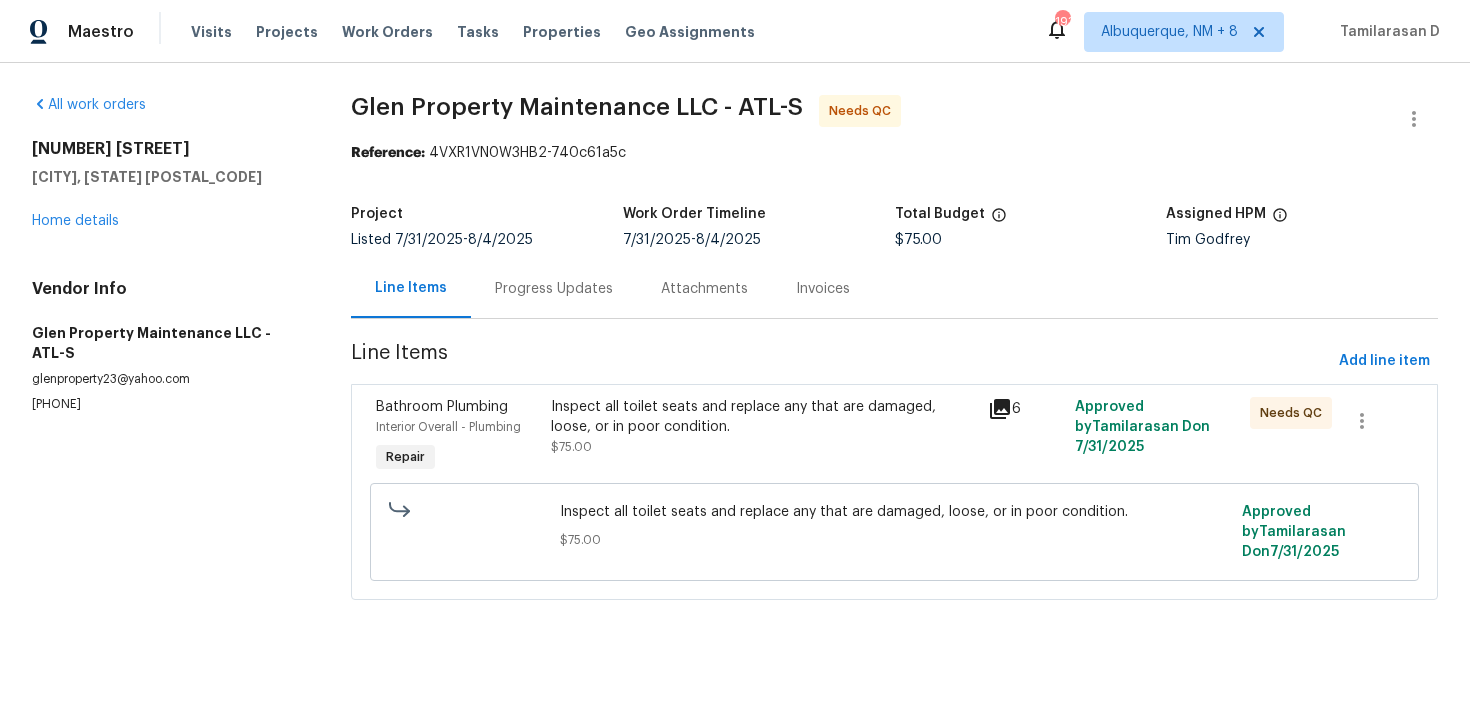 click on "Inspect all toilet seats and replace any that are damaged, loose, or in poor condition." at bounding box center (763, 417) 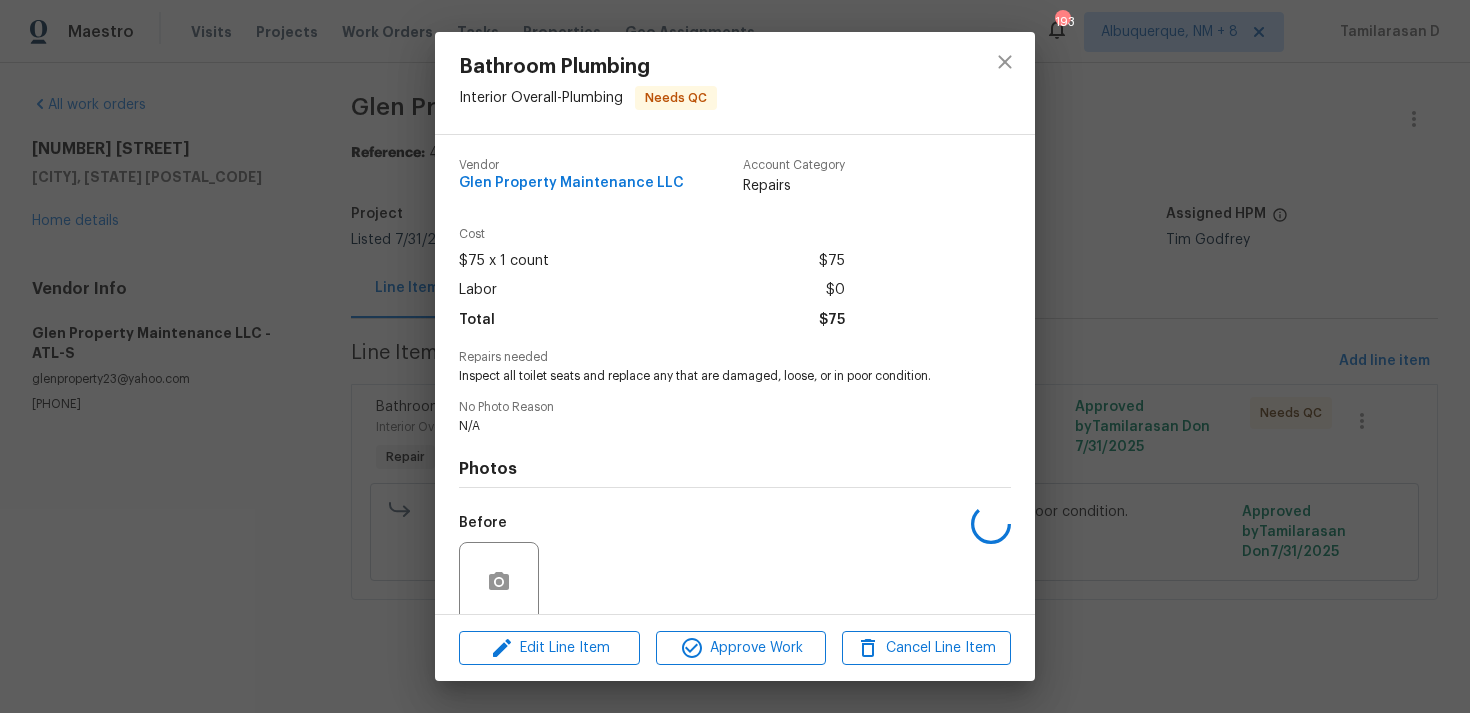 scroll, scrollTop: 157, scrollLeft: 0, axis: vertical 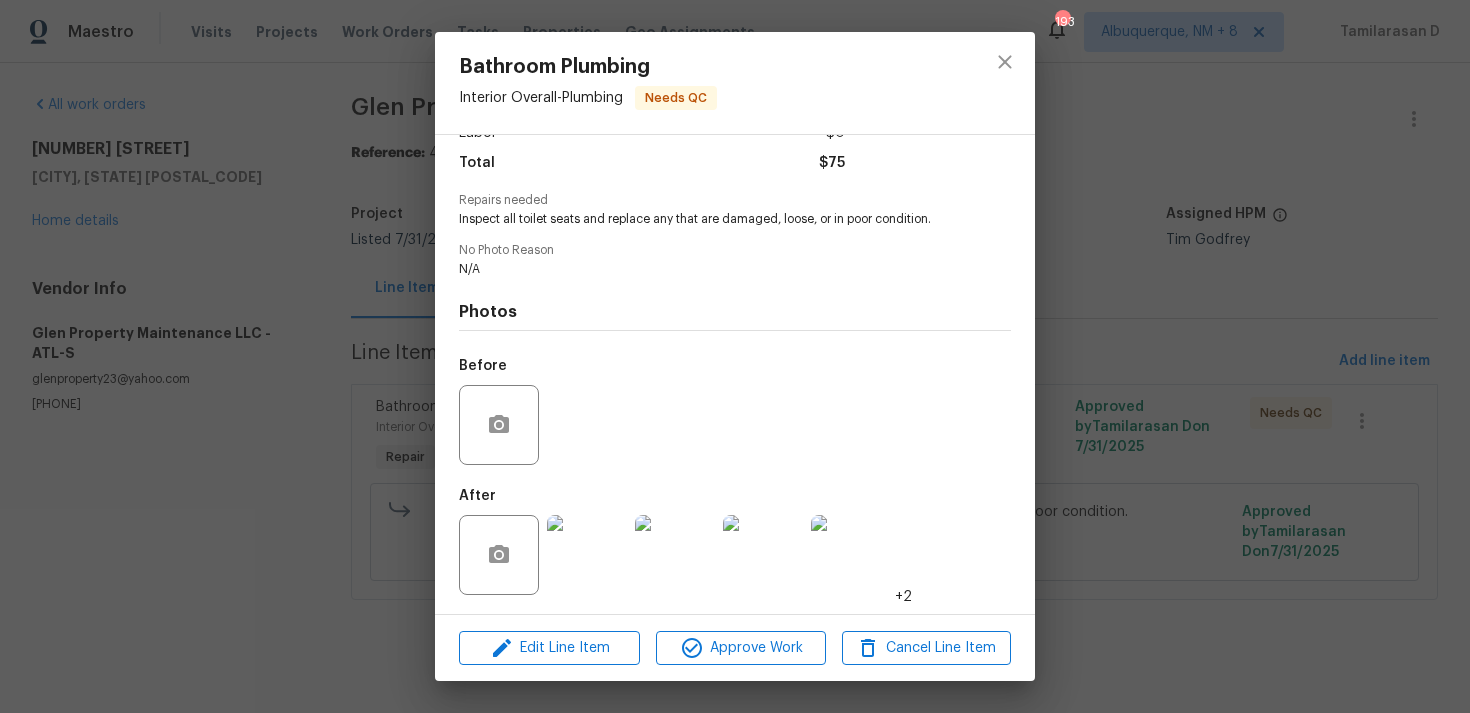 click at bounding box center [587, 555] 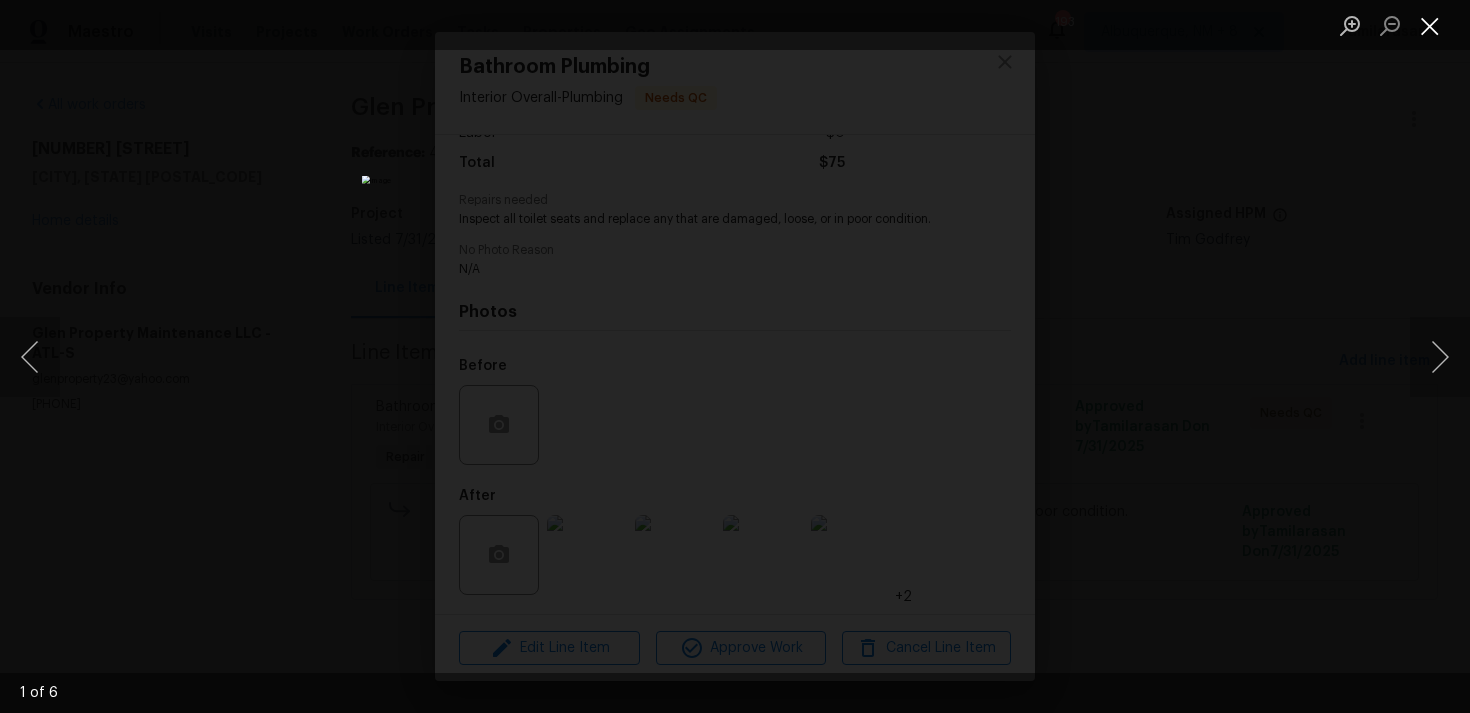 click at bounding box center [1430, 25] 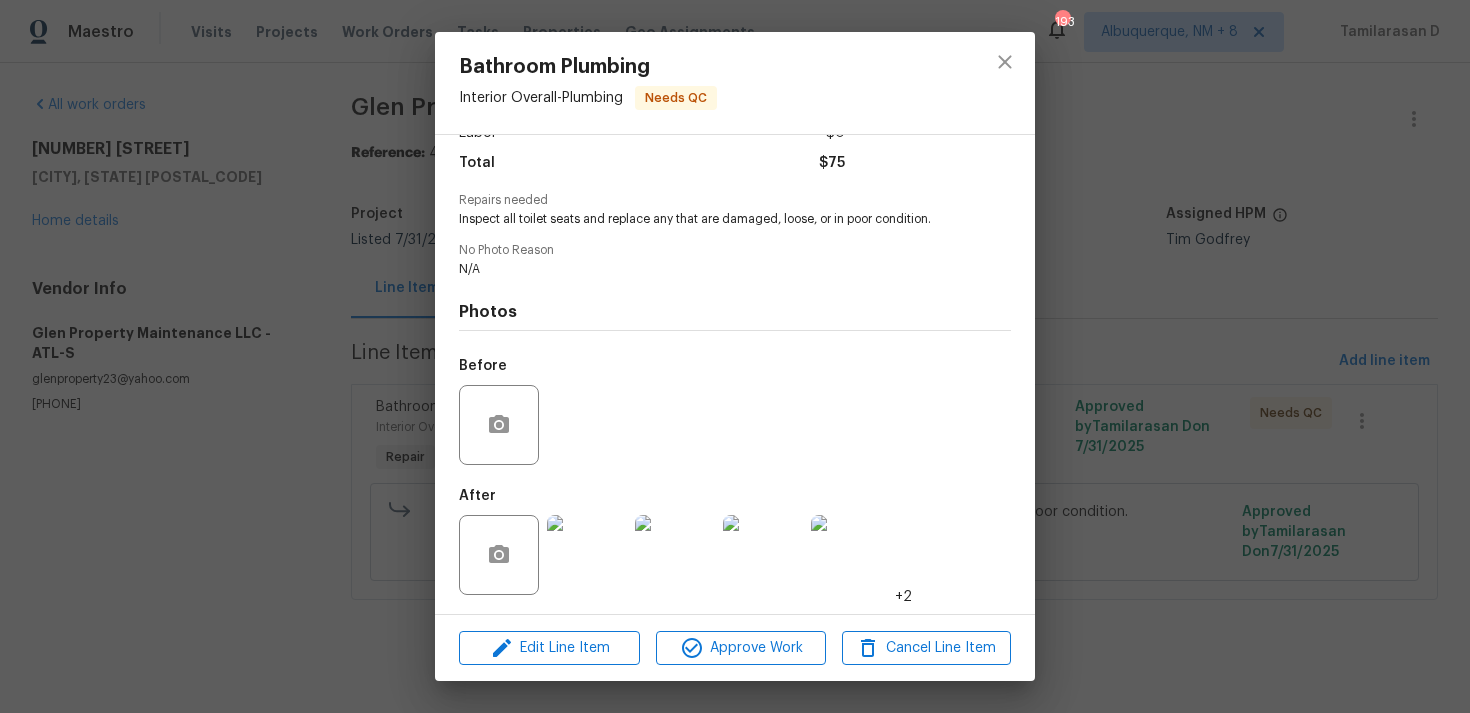 click on "Bathroom Plumbing Interior Overall  -  Plumbing Needs QC Vendor Glen Property Maintenance LLC Account Category Repairs Cost $75 x 1 count $75 Labor $0 Total $75 Repairs needed Inspect all toilet seats and replace any that are damaged, loose, or in poor condition. No Photo Reason N/A Photos Before After  +2  Edit Line Item  Approve Work  Cancel Line Item" at bounding box center (735, 356) 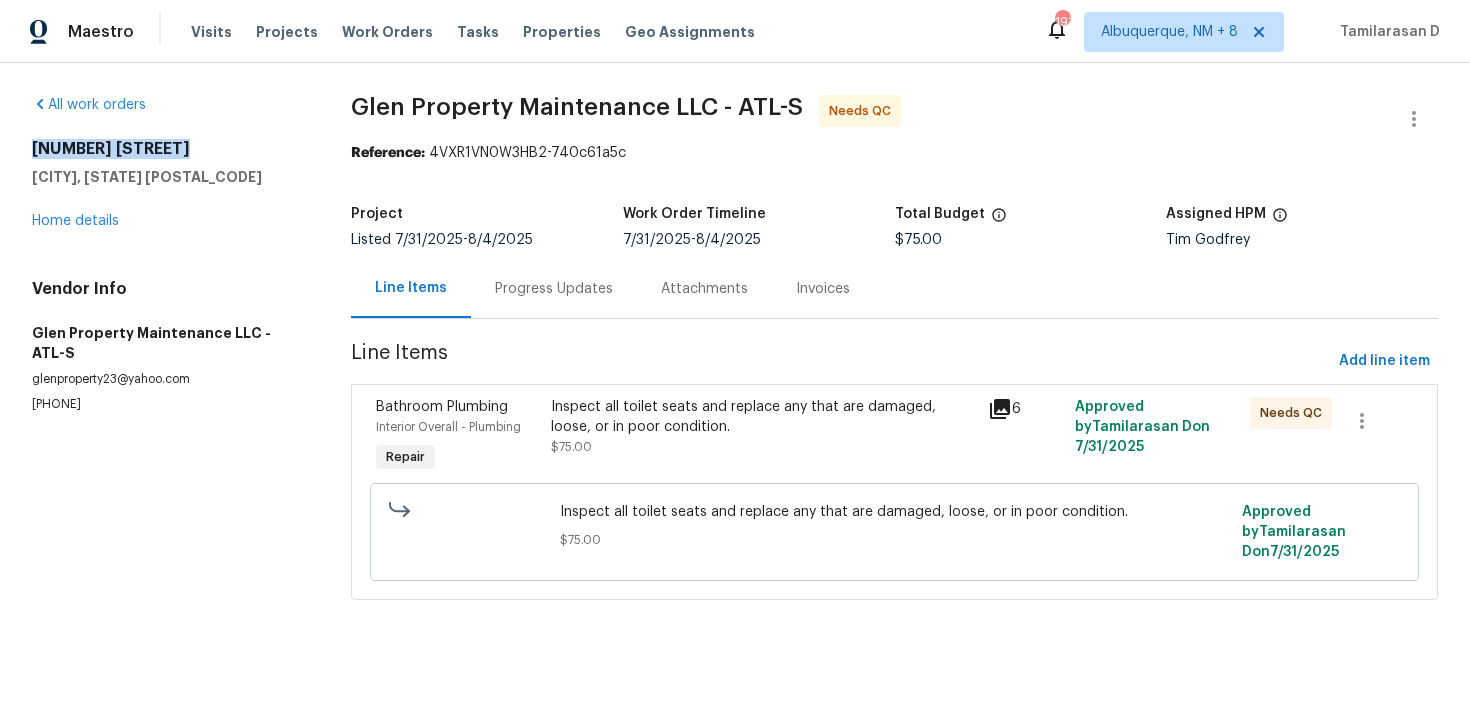 drag, startPoint x: 31, startPoint y: 147, endPoint x: 217, endPoint y: 146, distance: 186.00269 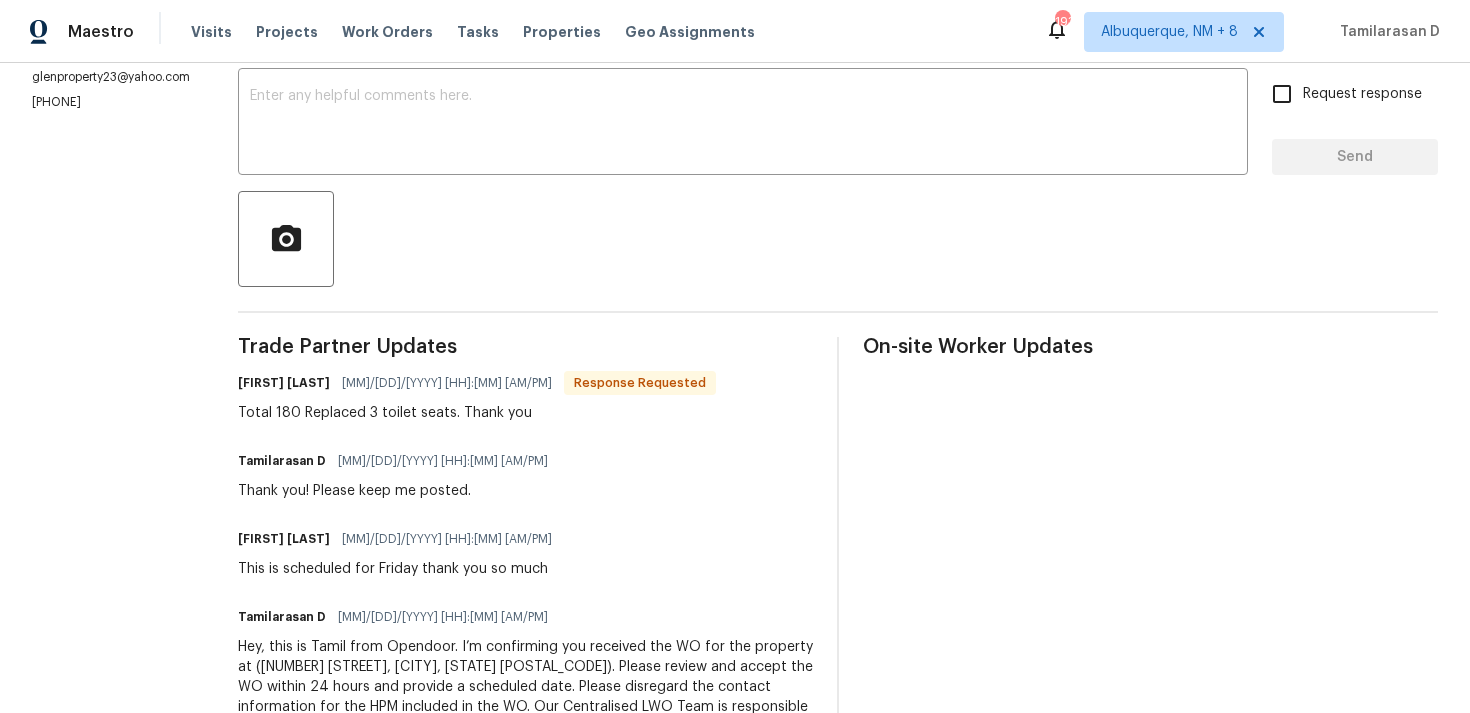 scroll, scrollTop: 391, scrollLeft: 0, axis: vertical 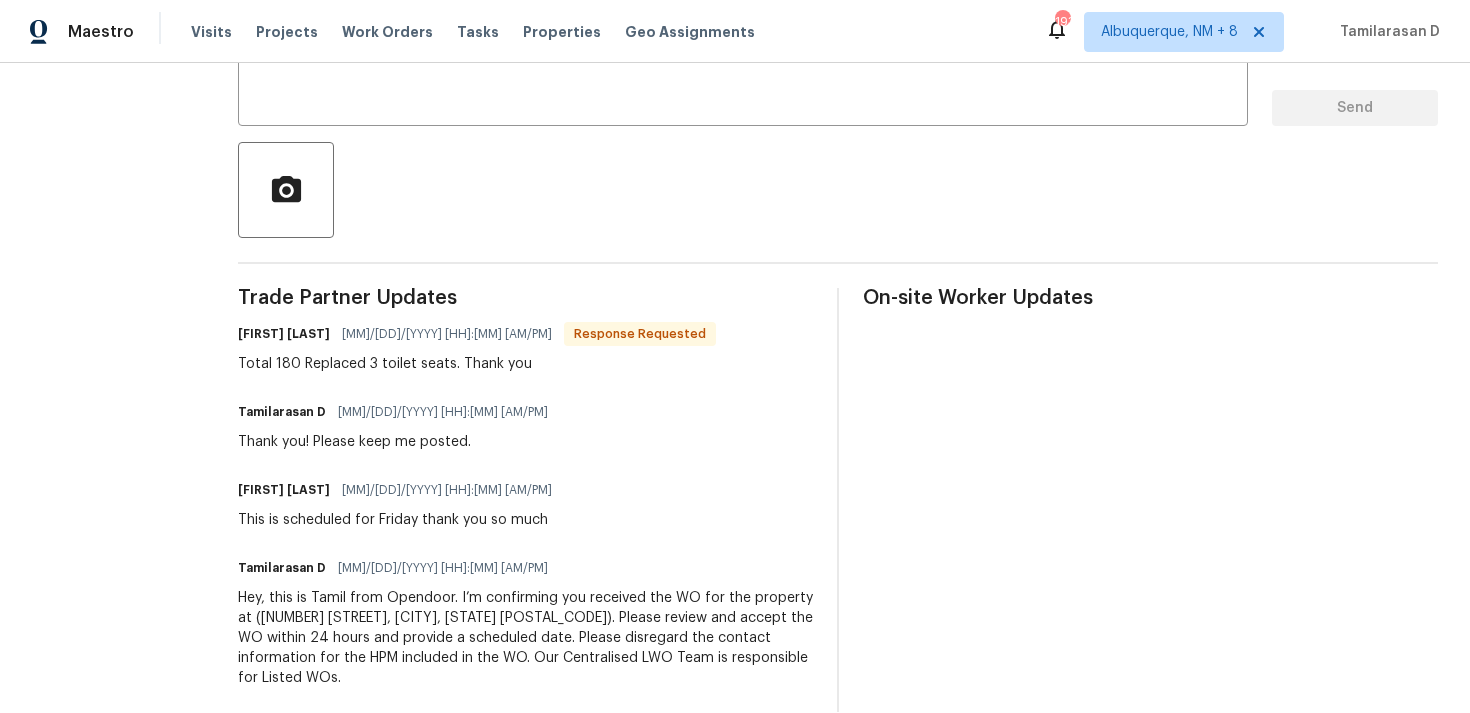 click on "Total 180
Replaced 3 toilet seats. Thank you" at bounding box center [477, 364] 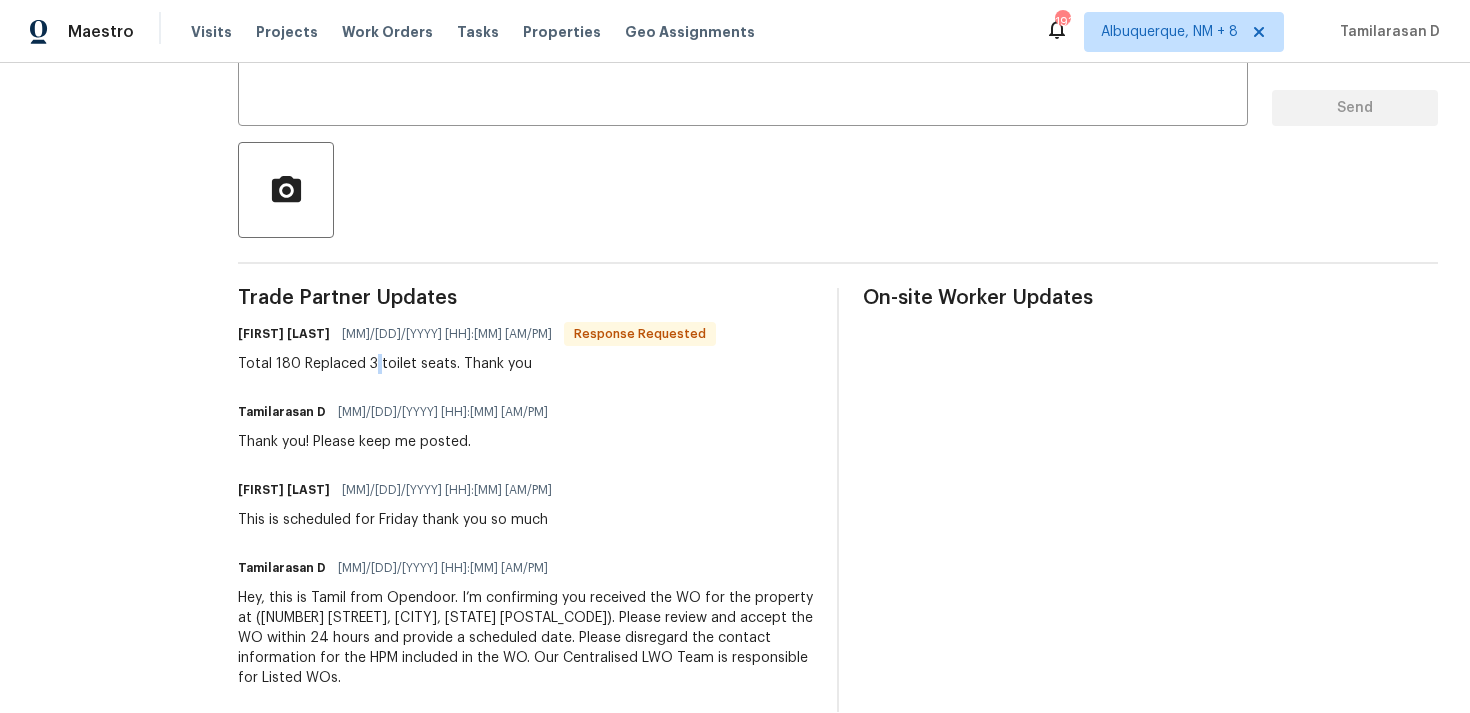 click on "Total 180
Replaced 3 toilet seats. Thank you" at bounding box center (477, 364) 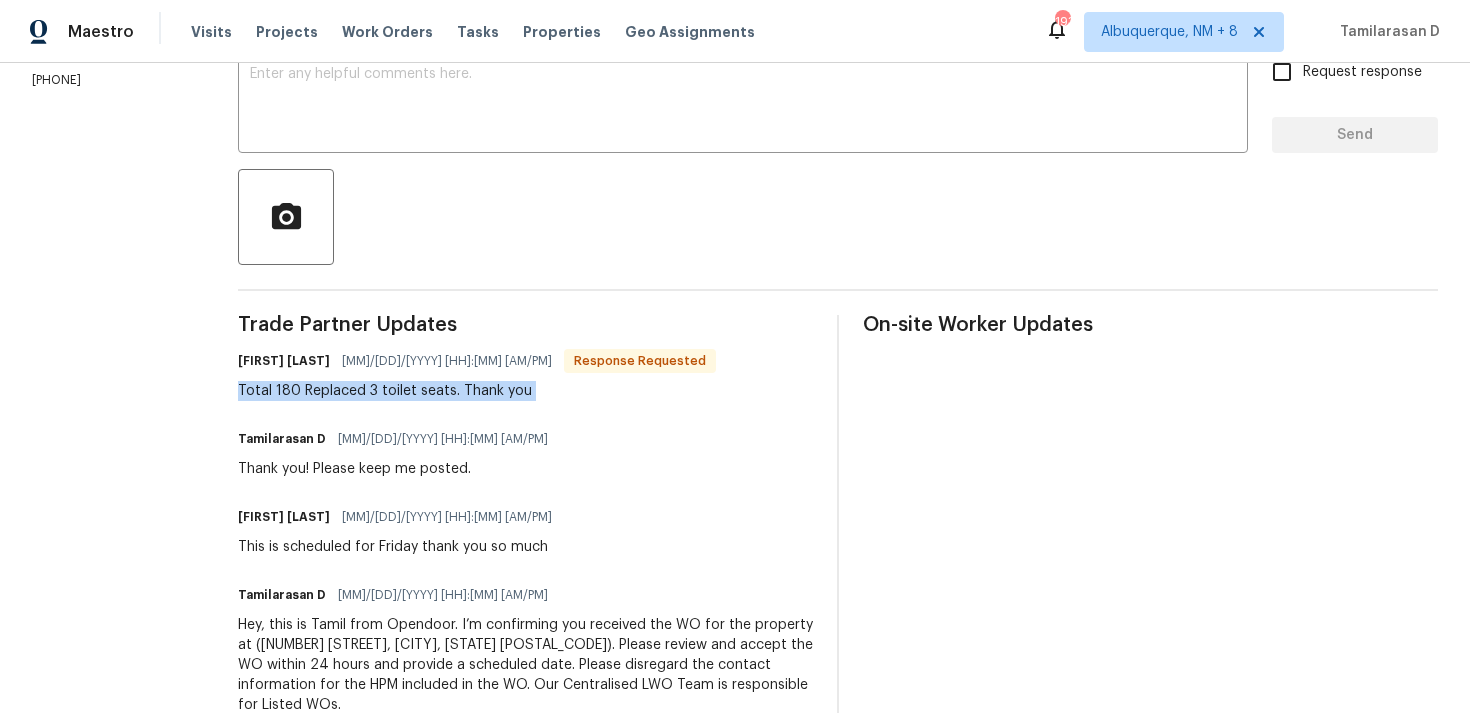 scroll, scrollTop: 0, scrollLeft: 0, axis: both 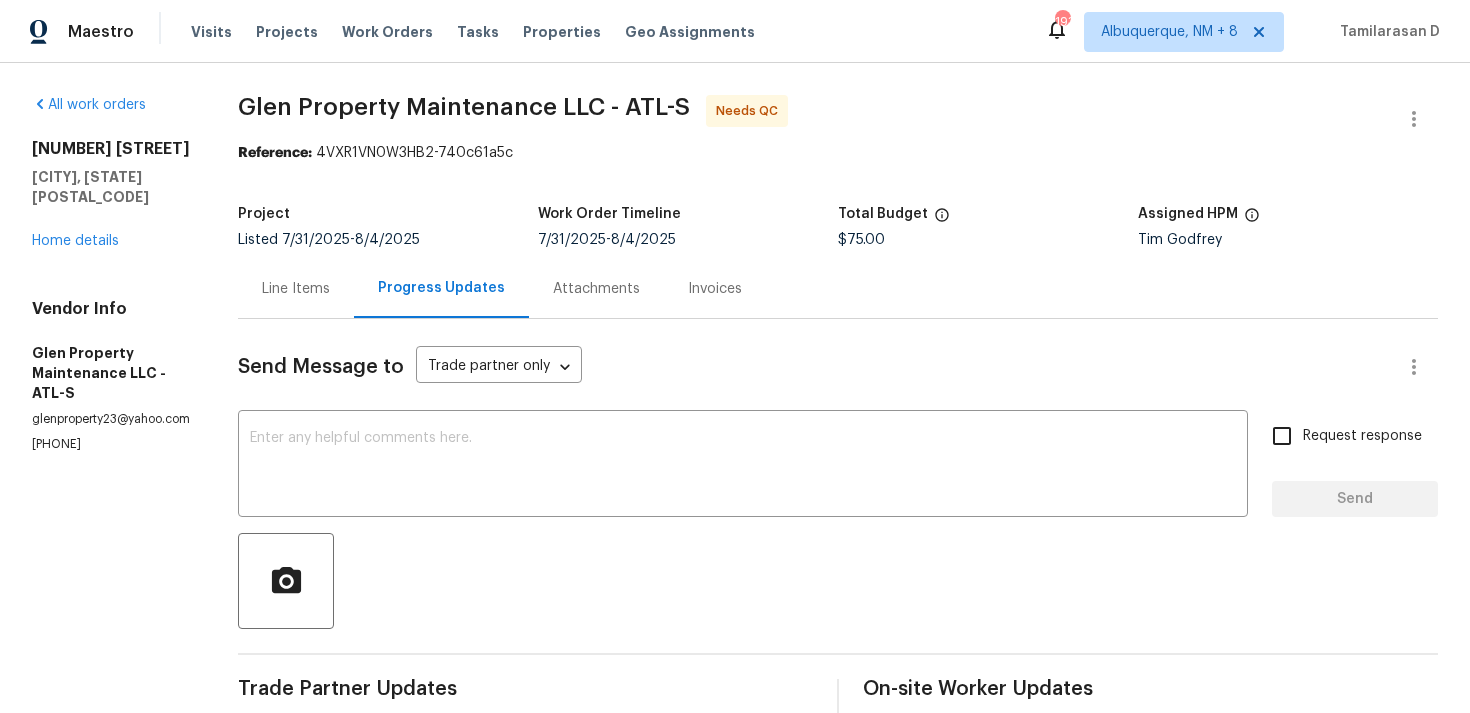 click on "Line Items" at bounding box center [296, 288] 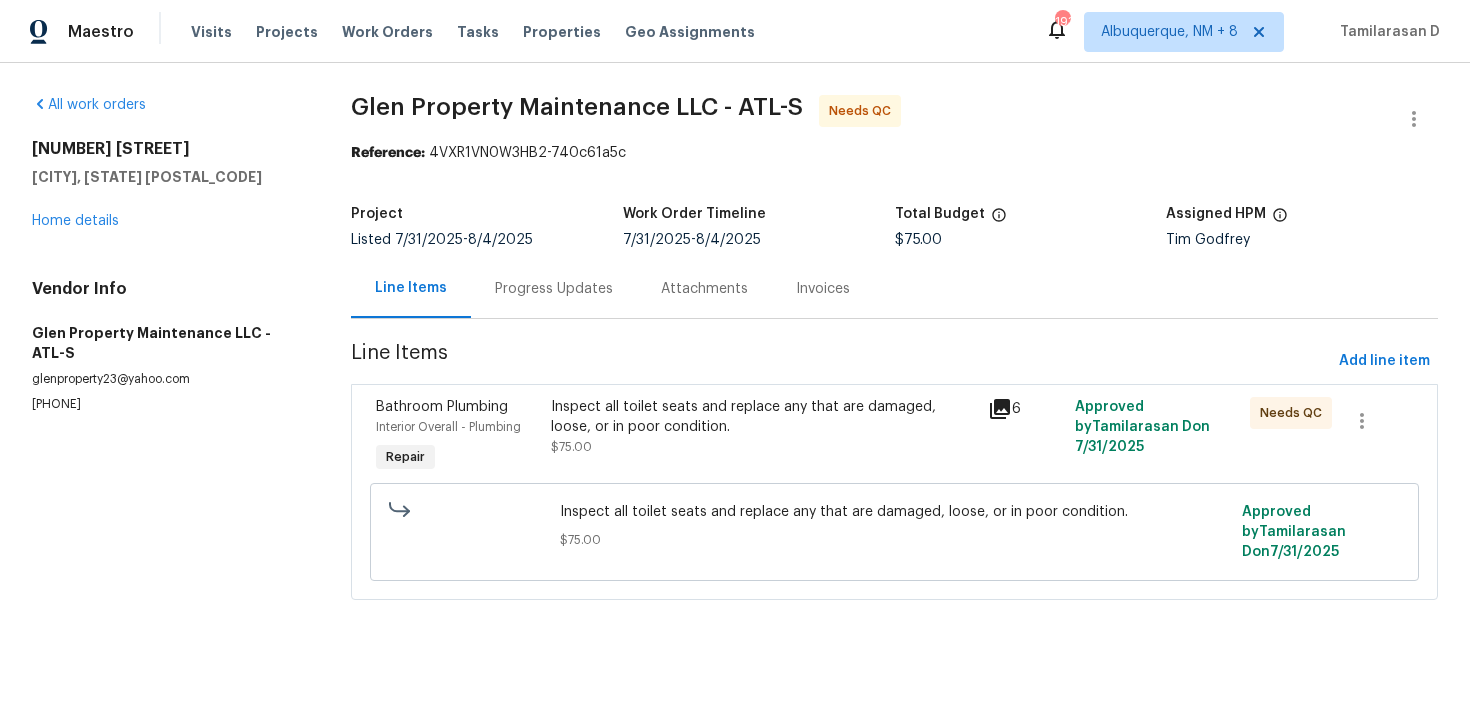 click on "Progress Updates" at bounding box center (554, 288) 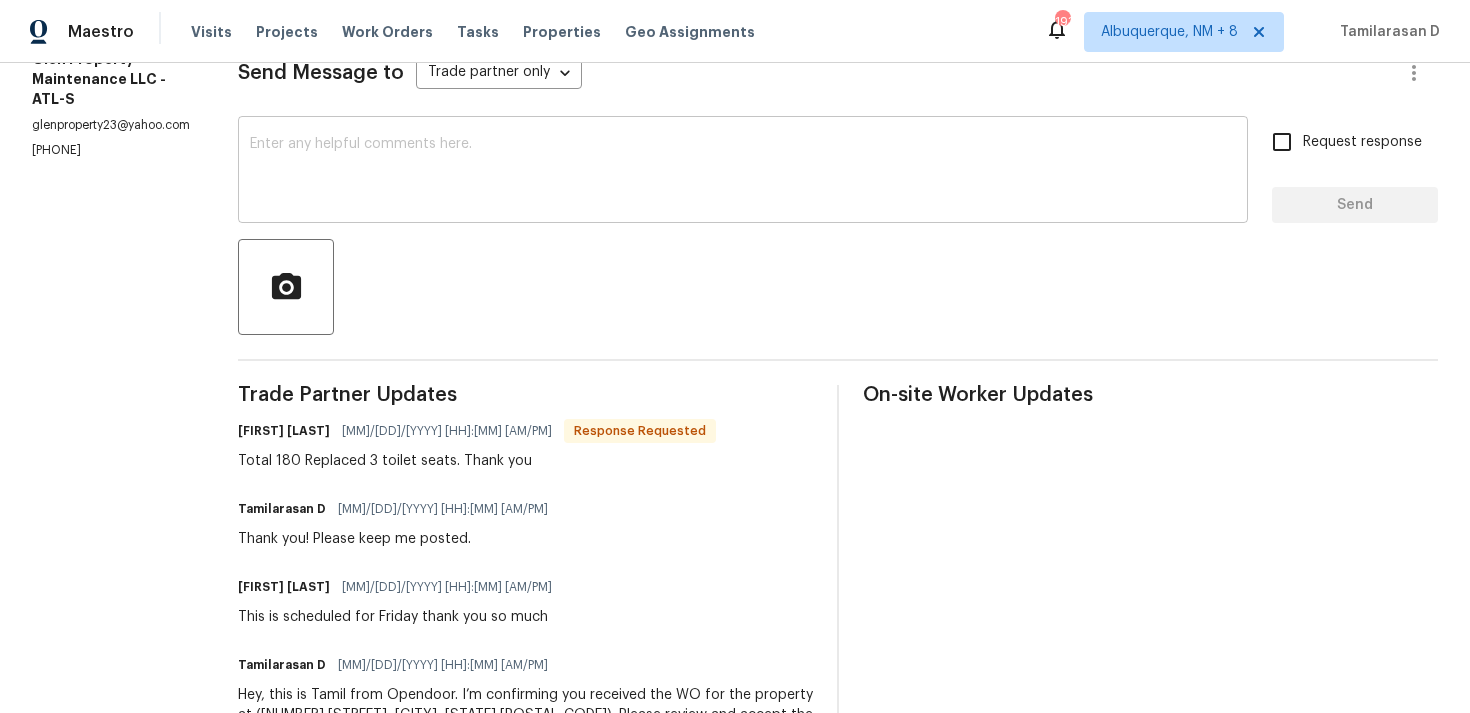 scroll, scrollTop: 66, scrollLeft: 0, axis: vertical 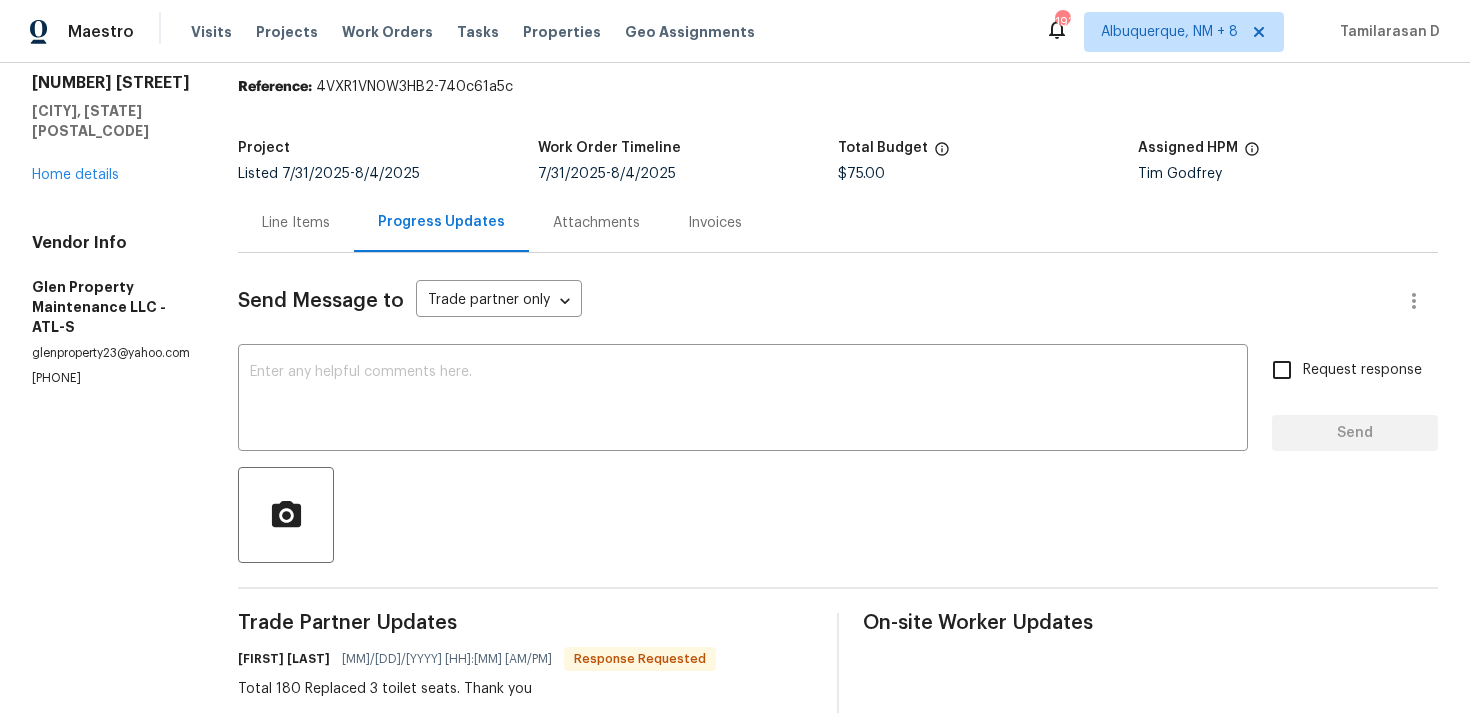 click on "Line Items" at bounding box center [296, 222] 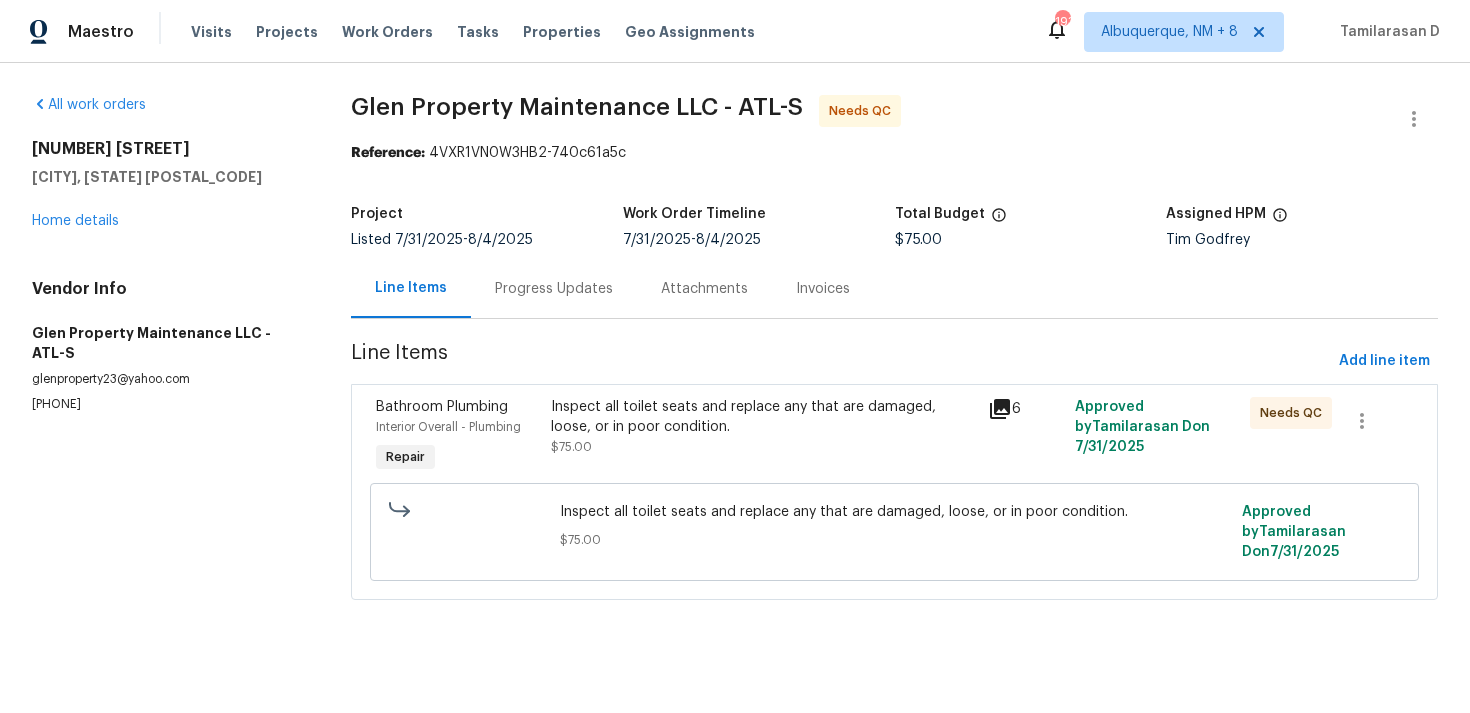 click on "Inspect all toilet seats and replace any that are damaged, loose, or in poor condition. $75.00" at bounding box center [763, 427] 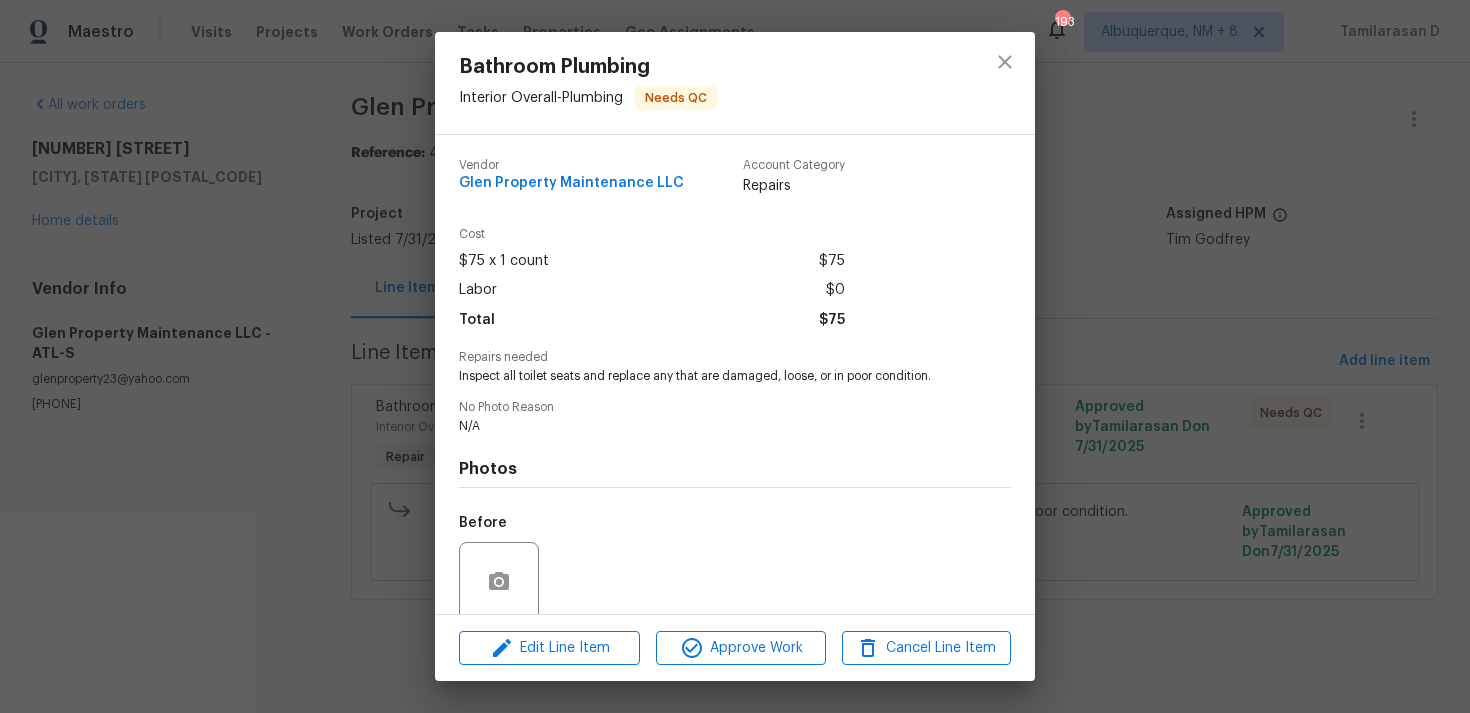 scroll, scrollTop: 157, scrollLeft: 0, axis: vertical 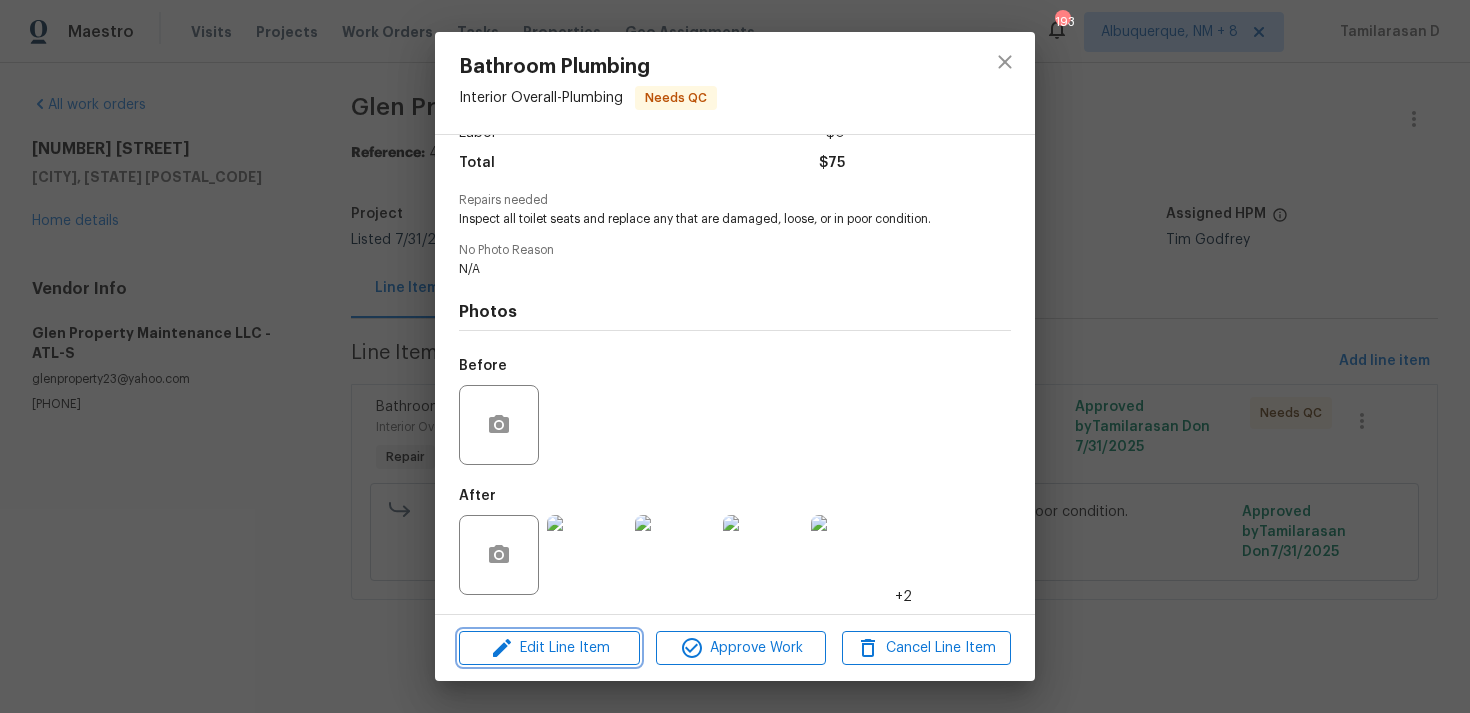 click on "Edit Line Item" at bounding box center [549, 648] 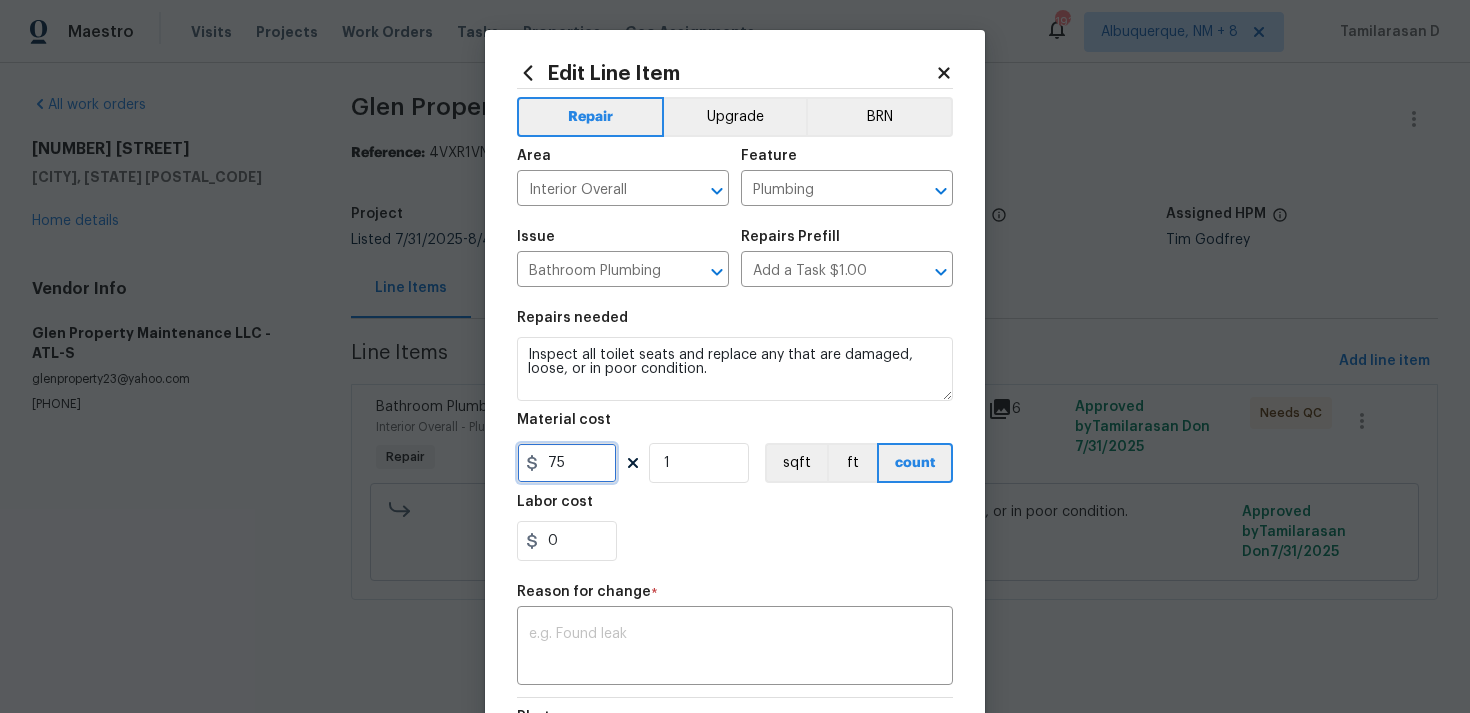 click on "75" at bounding box center [567, 463] 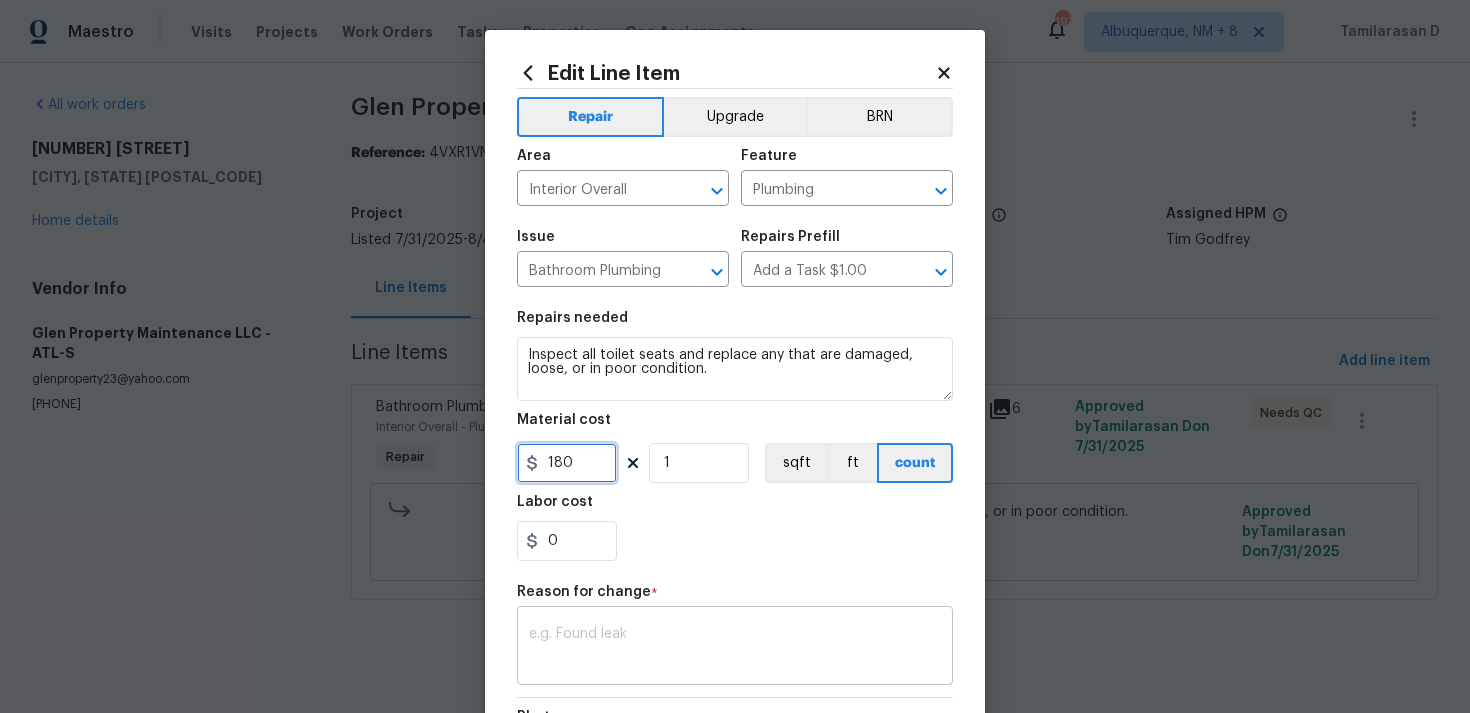 type on "180" 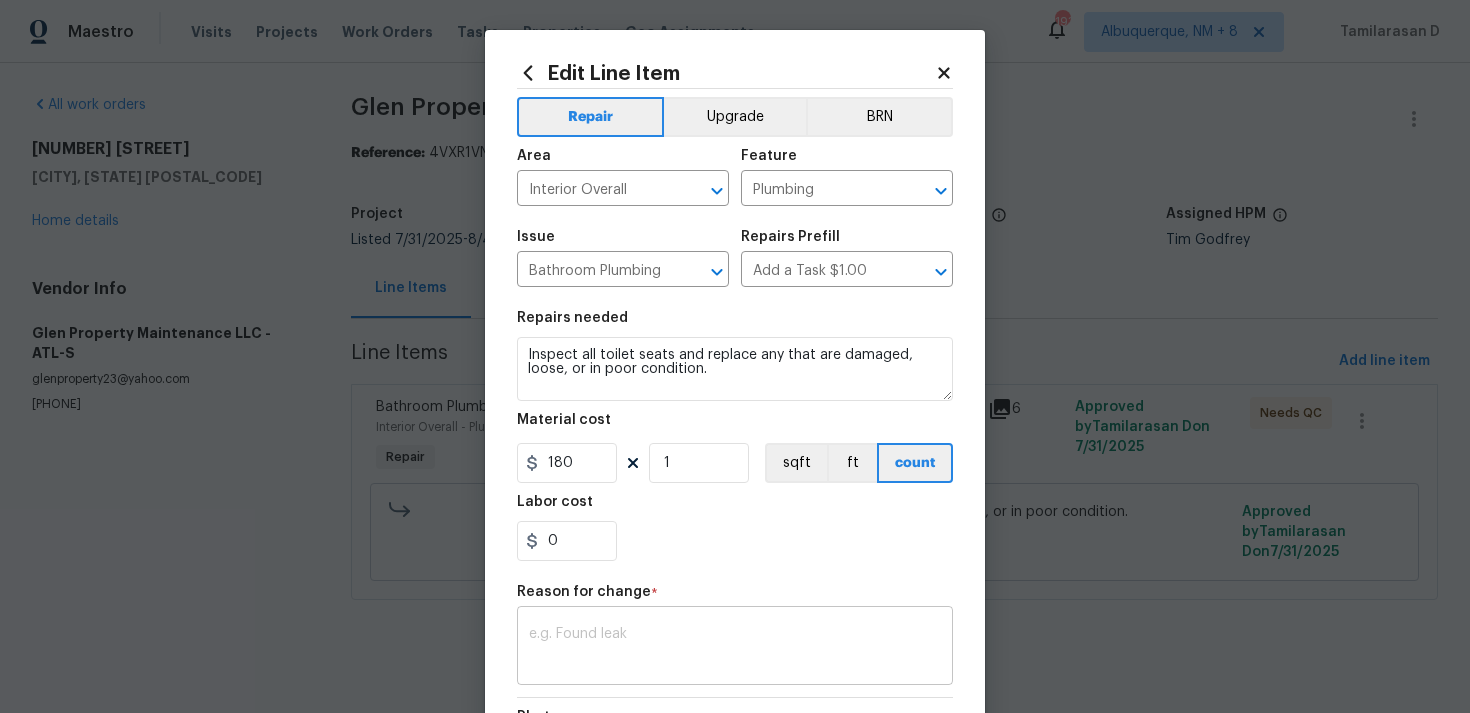 click at bounding box center [735, 648] 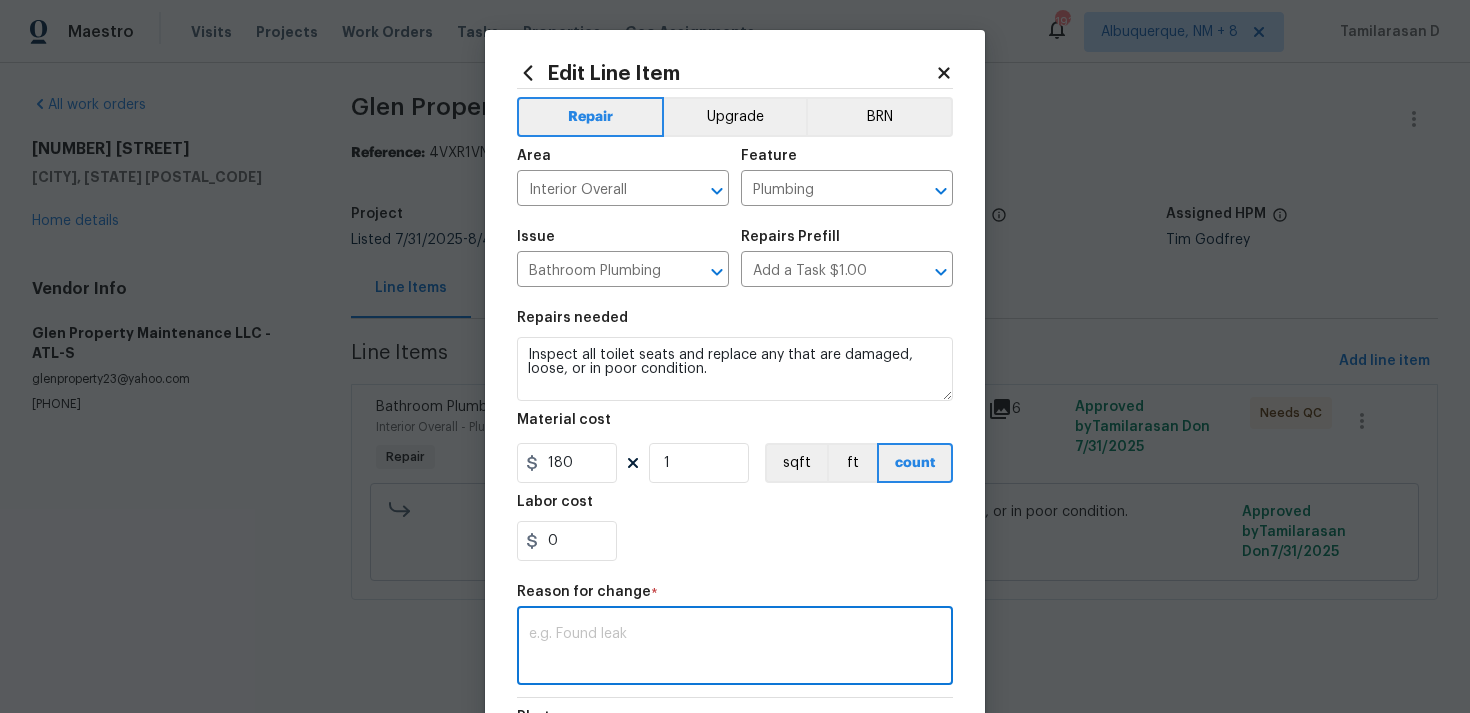 paste on "(TD) Updated per vendor’s final cost." 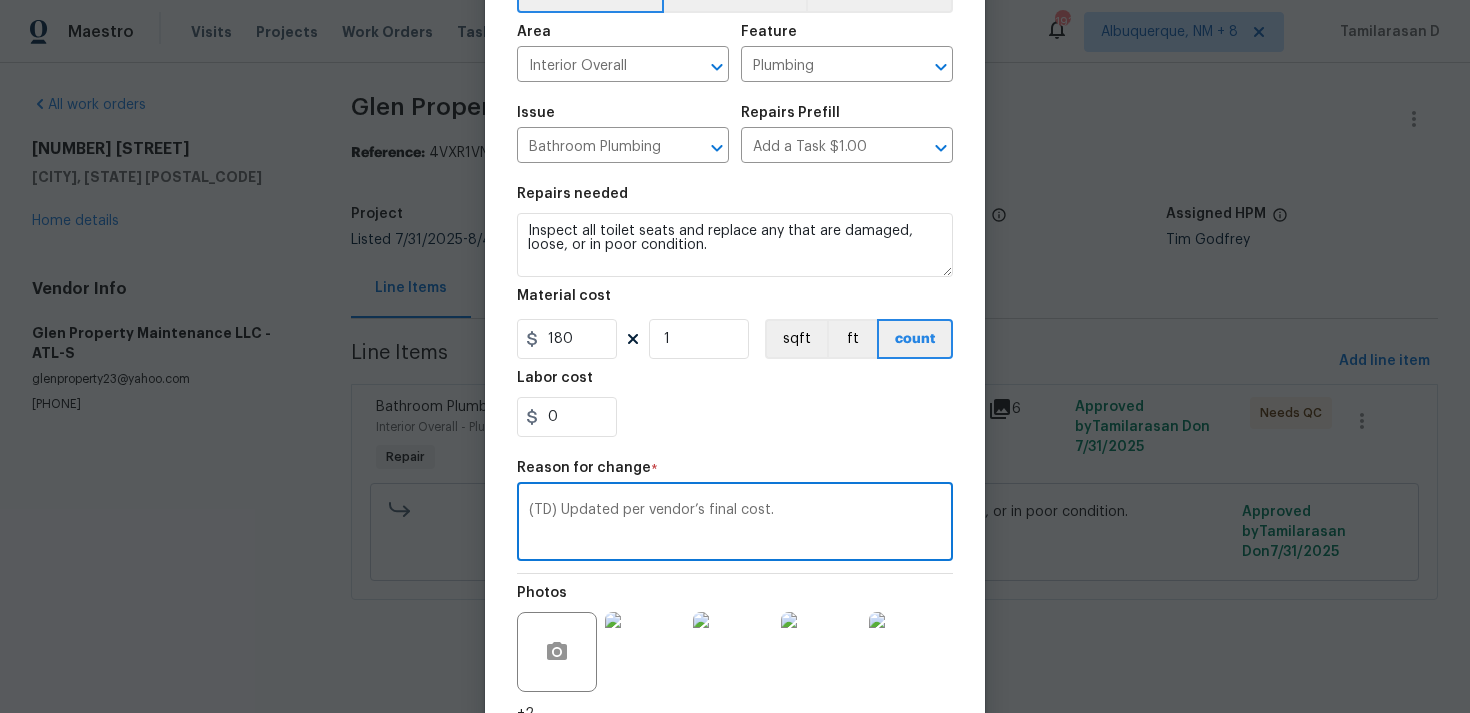 scroll, scrollTop: 293, scrollLeft: 0, axis: vertical 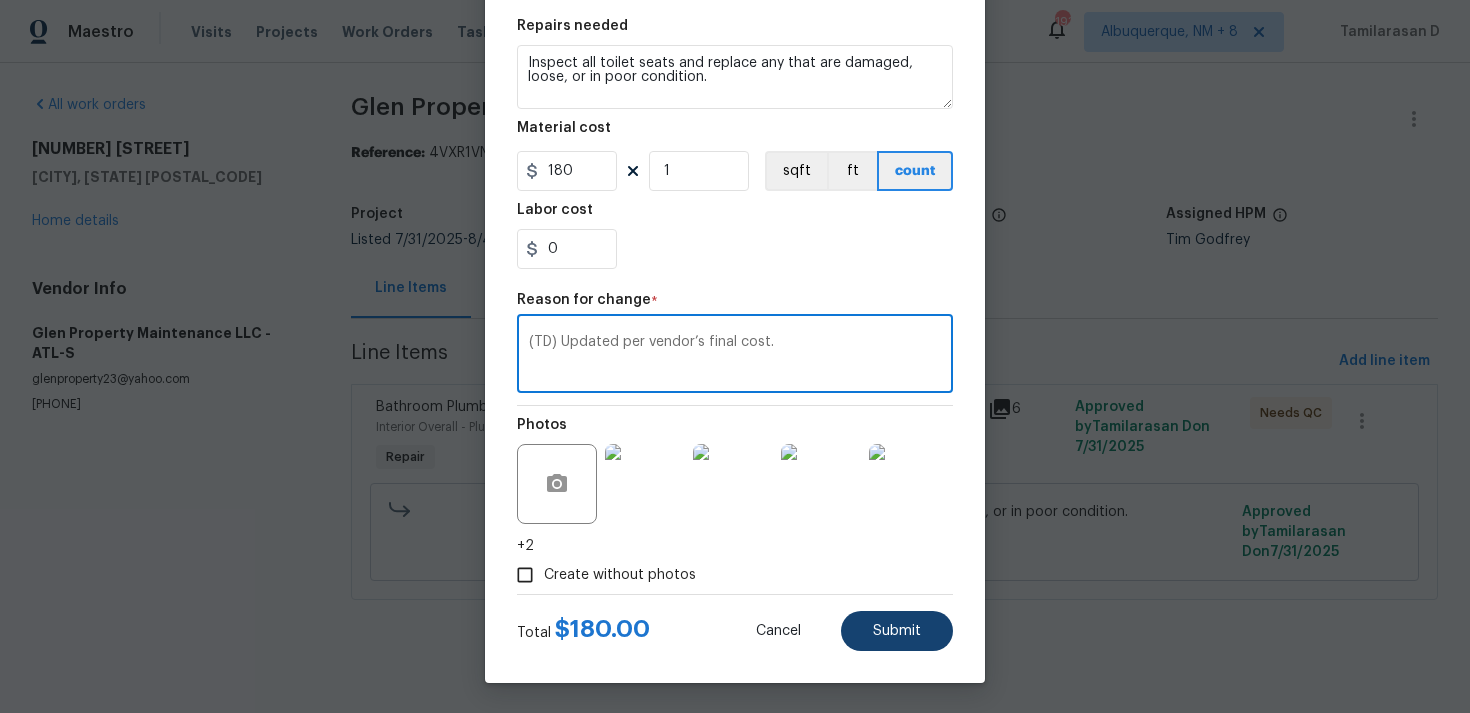 type on "(TD) Updated per vendor’s final cost." 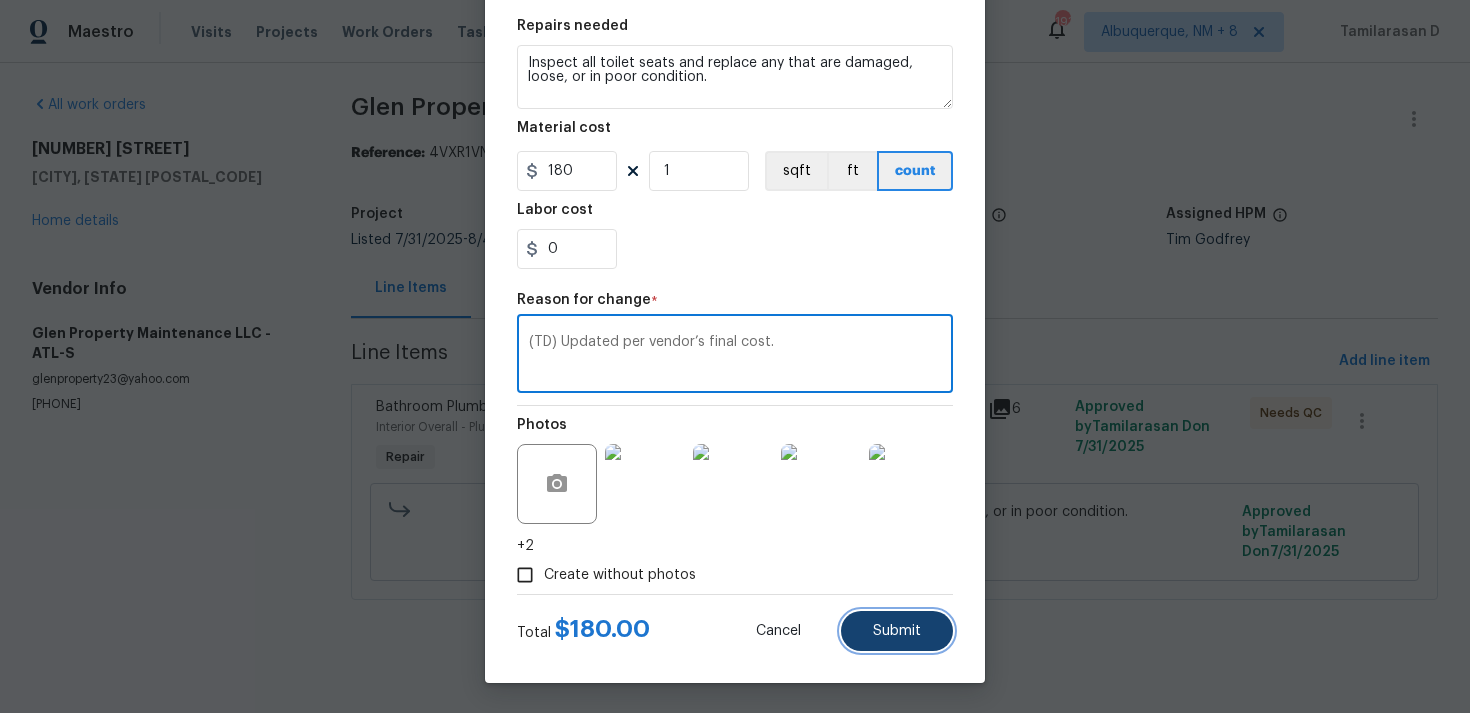 click on "Submit" at bounding box center (897, 631) 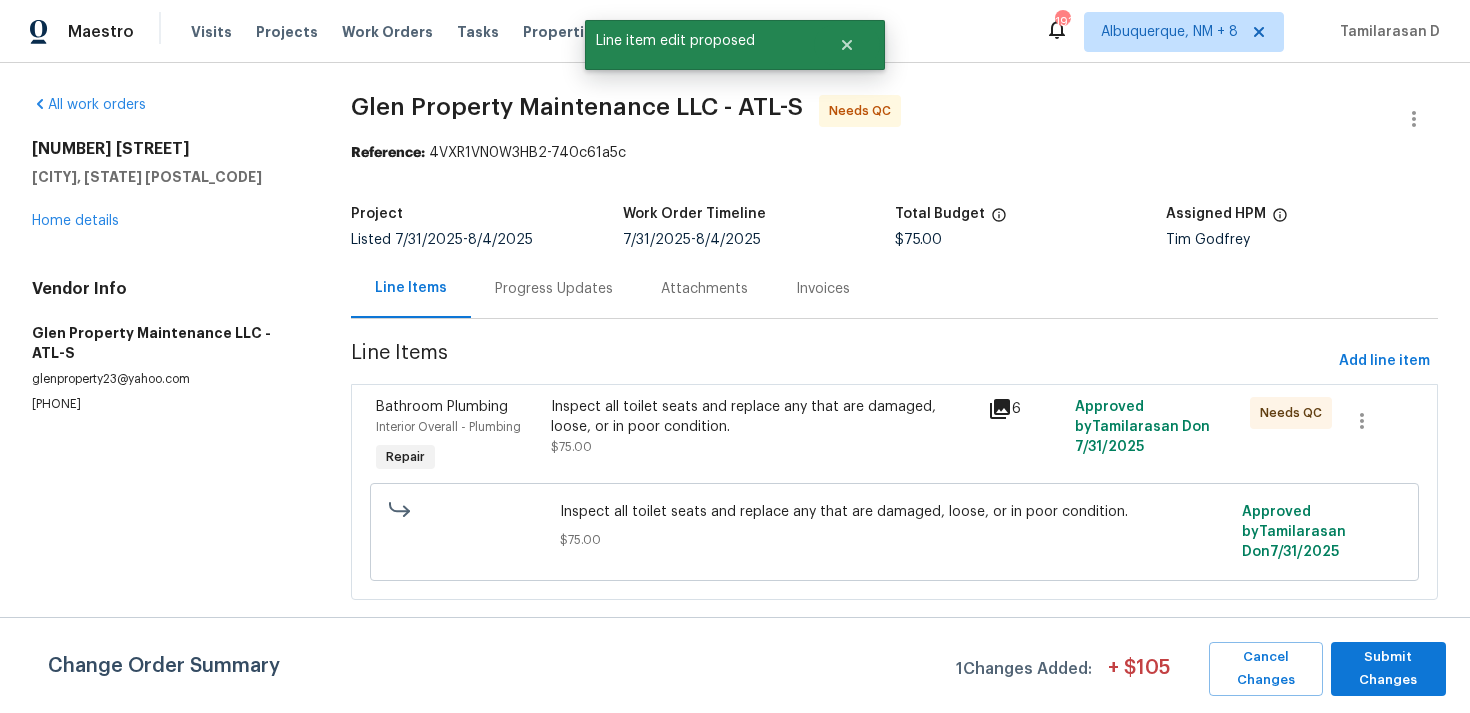 scroll, scrollTop: 0, scrollLeft: 0, axis: both 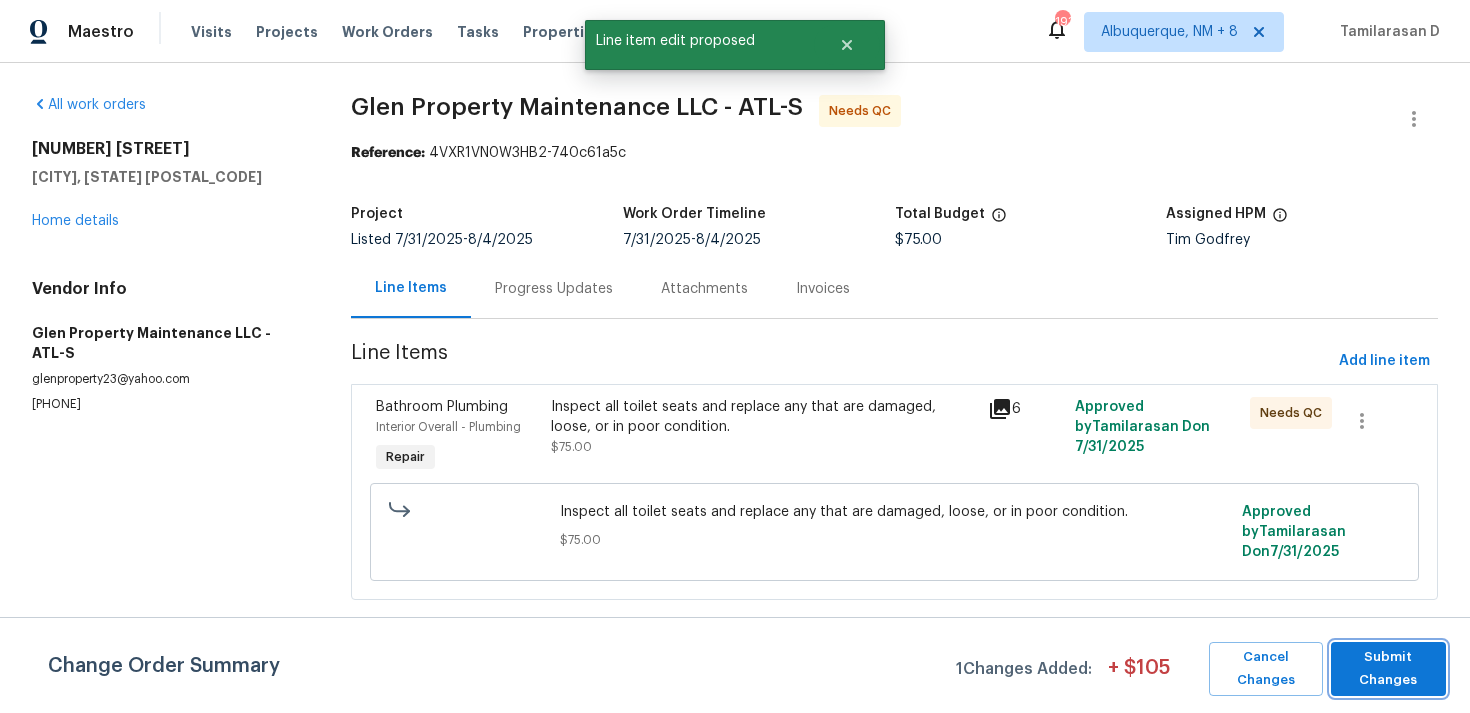 click on "Submit Changes" at bounding box center [1388, 669] 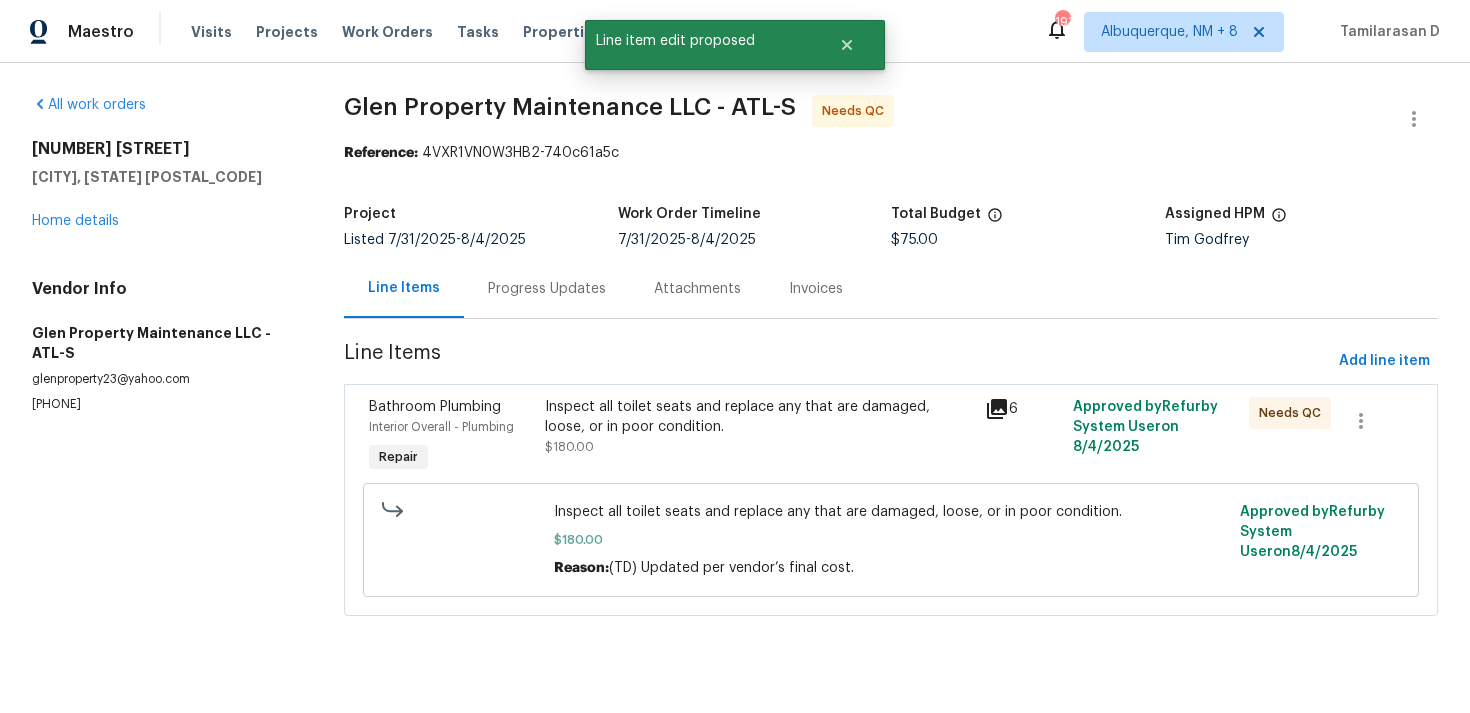 click on "Progress Updates" at bounding box center (547, 289) 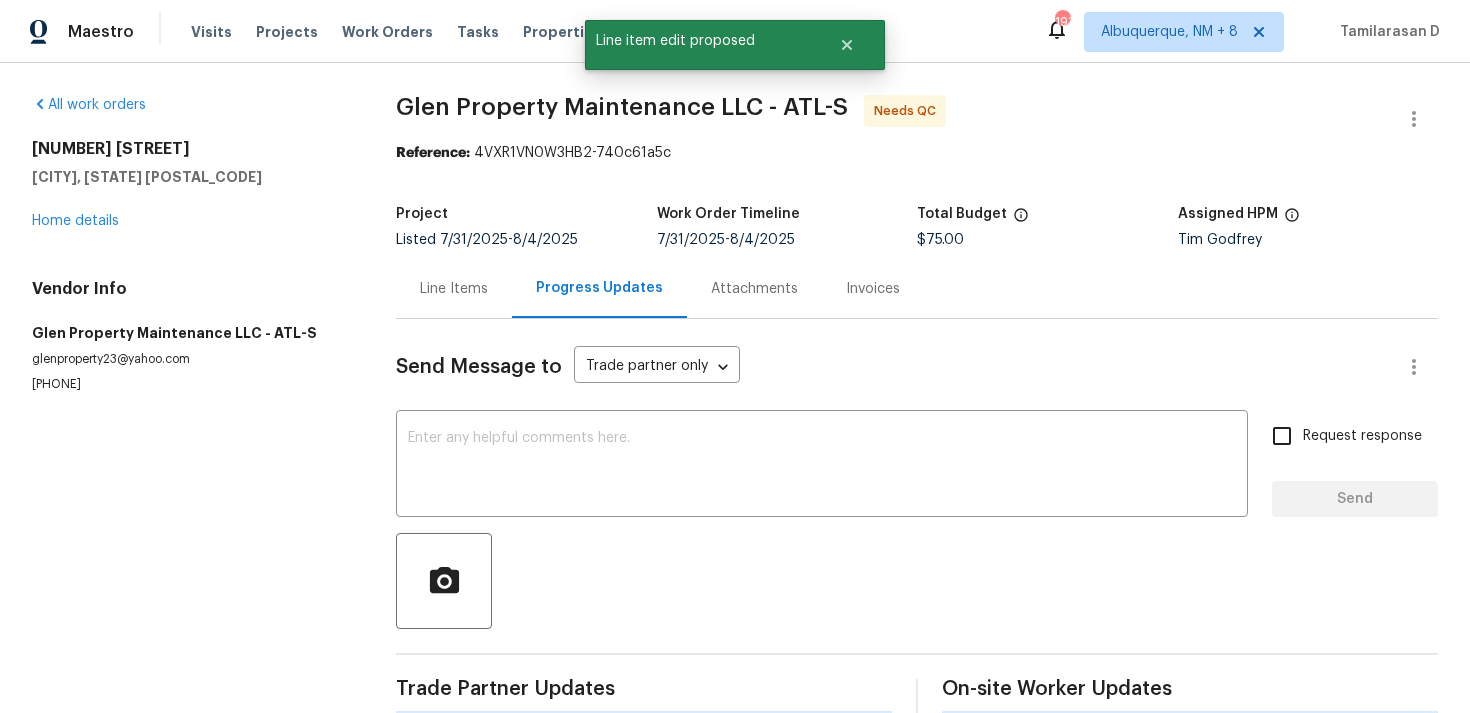 scroll, scrollTop: 200, scrollLeft: 0, axis: vertical 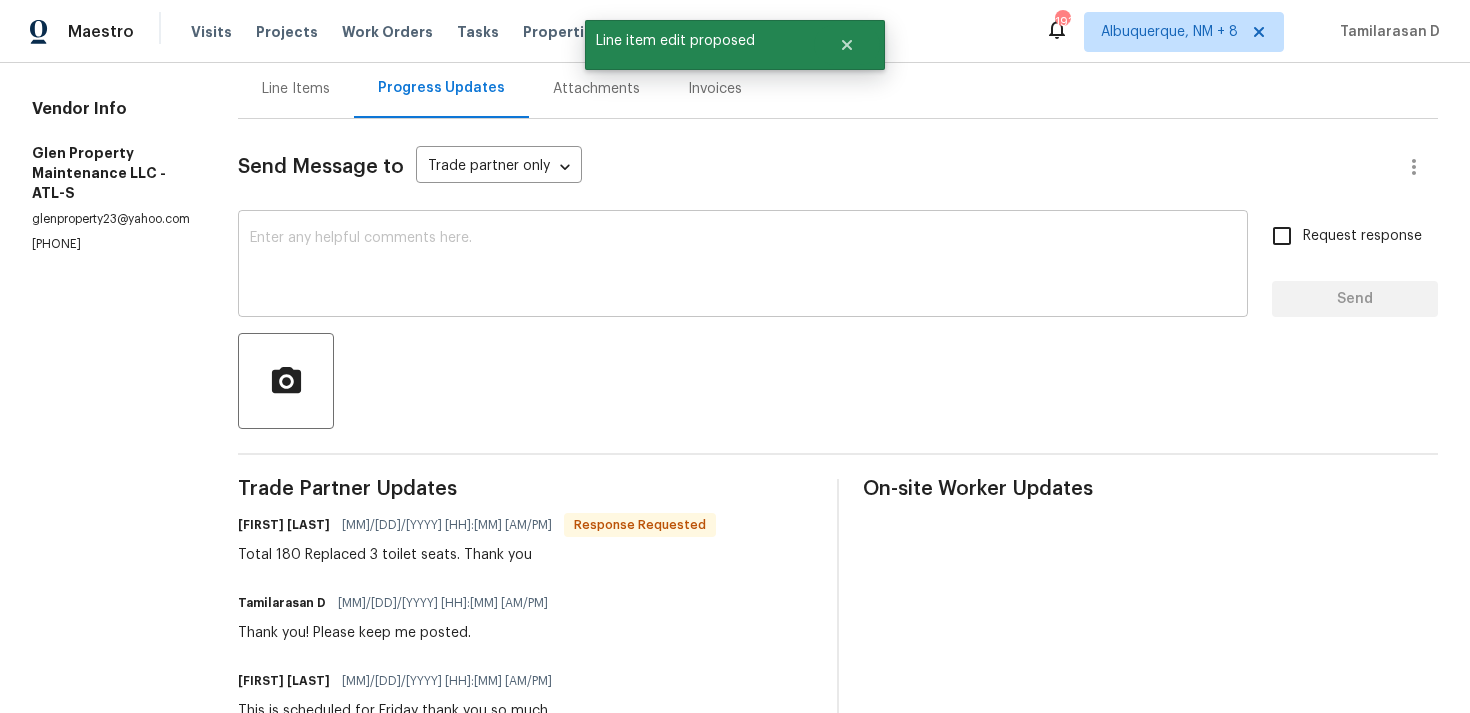 click at bounding box center (743, 266) 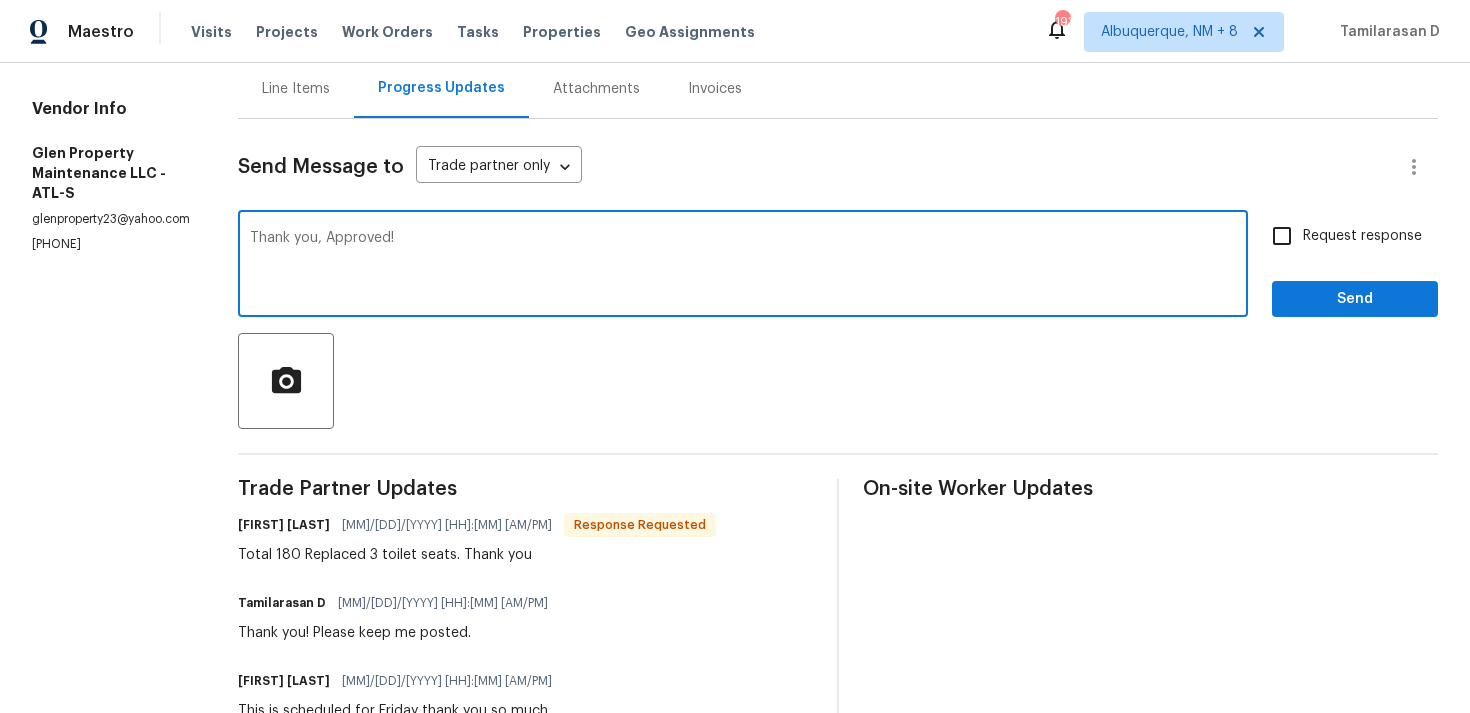 type on "Thank you, Approved!" 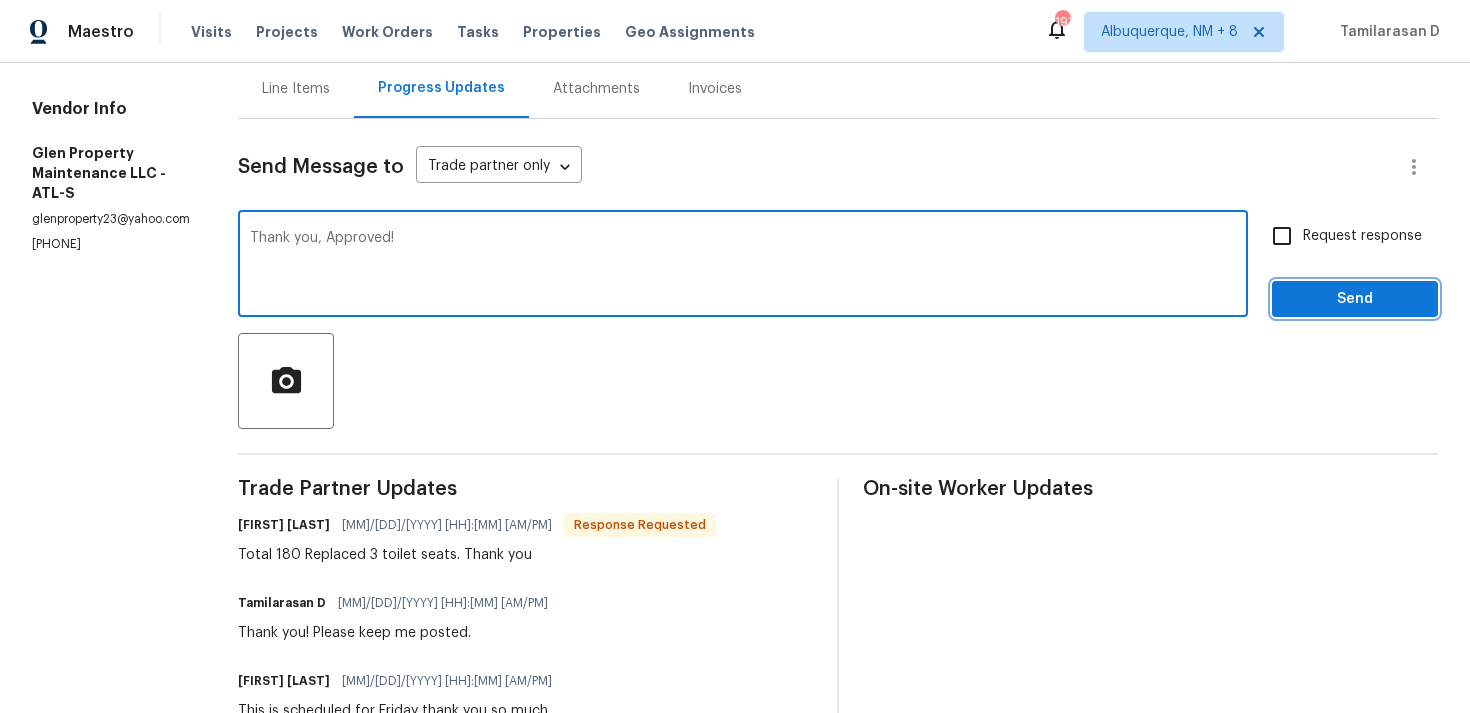 click on "Send" at bounding box center (1355, 299) 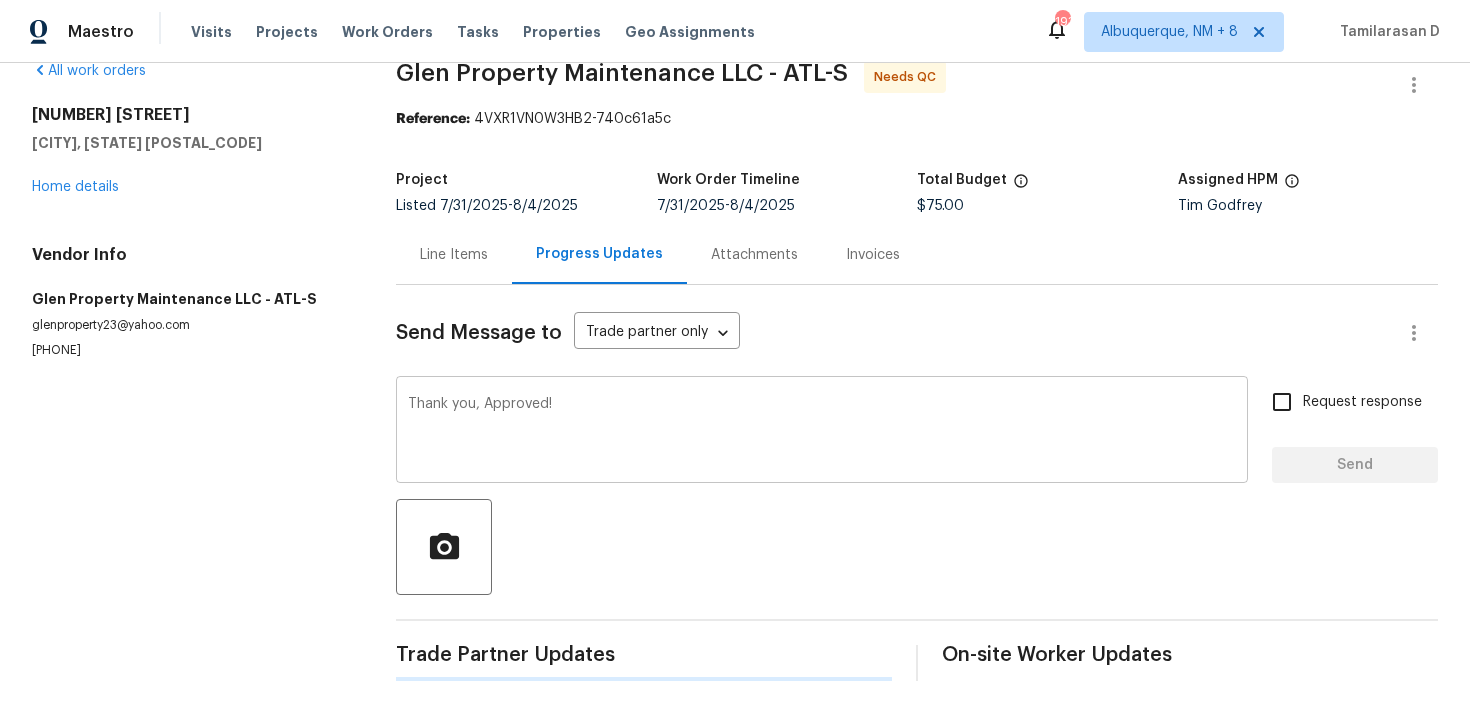type 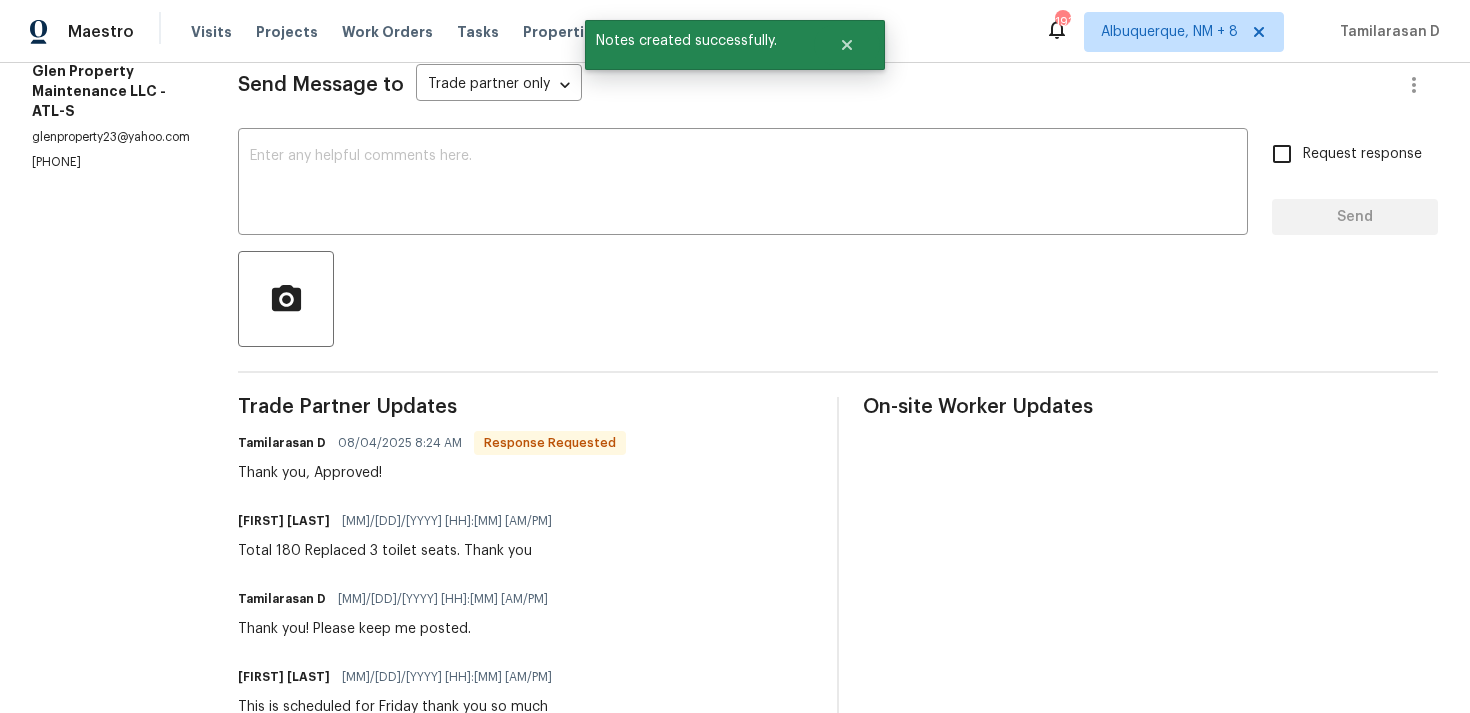 scroll, scrollTop: 357, scrollLeft: 0, axis: vertical 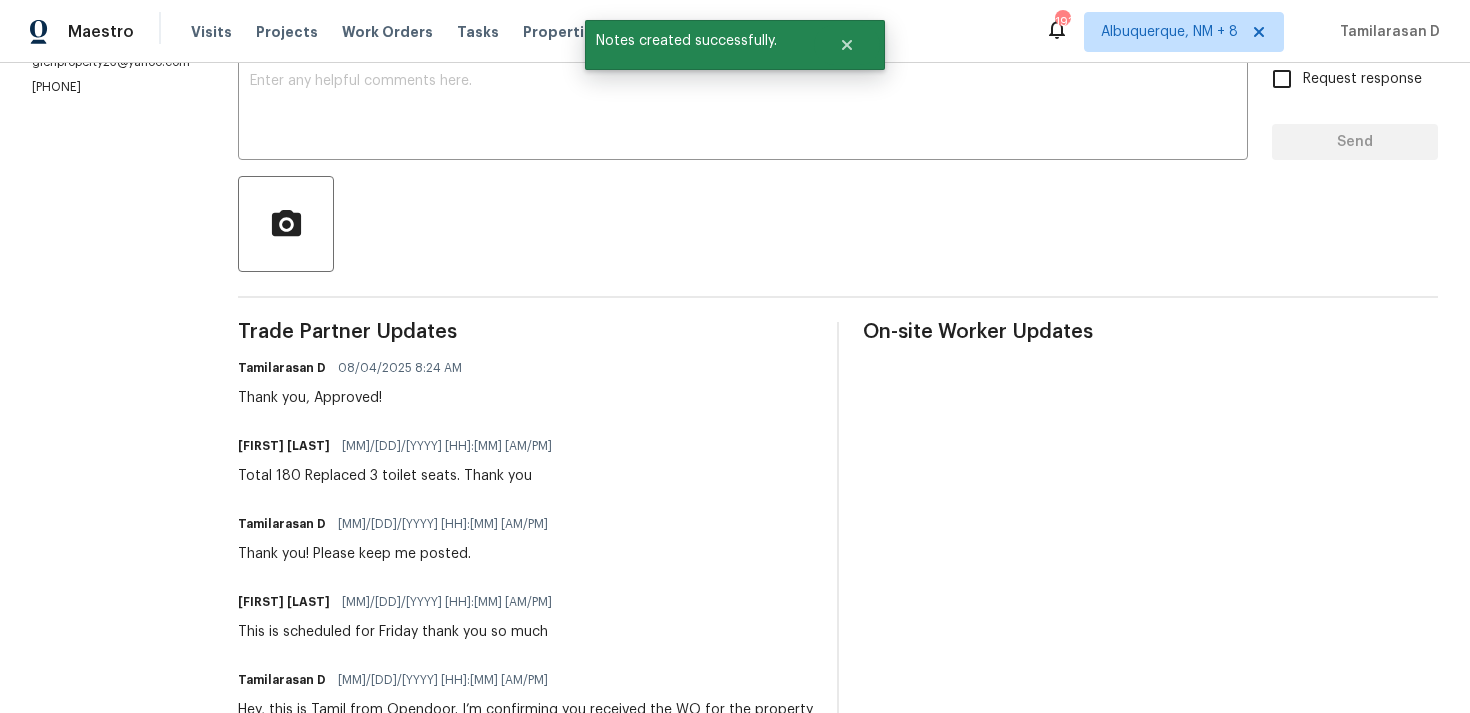 click on "Total 180
Replaced 3 toilet seats. Thank you" at bounding box center [401, 476] 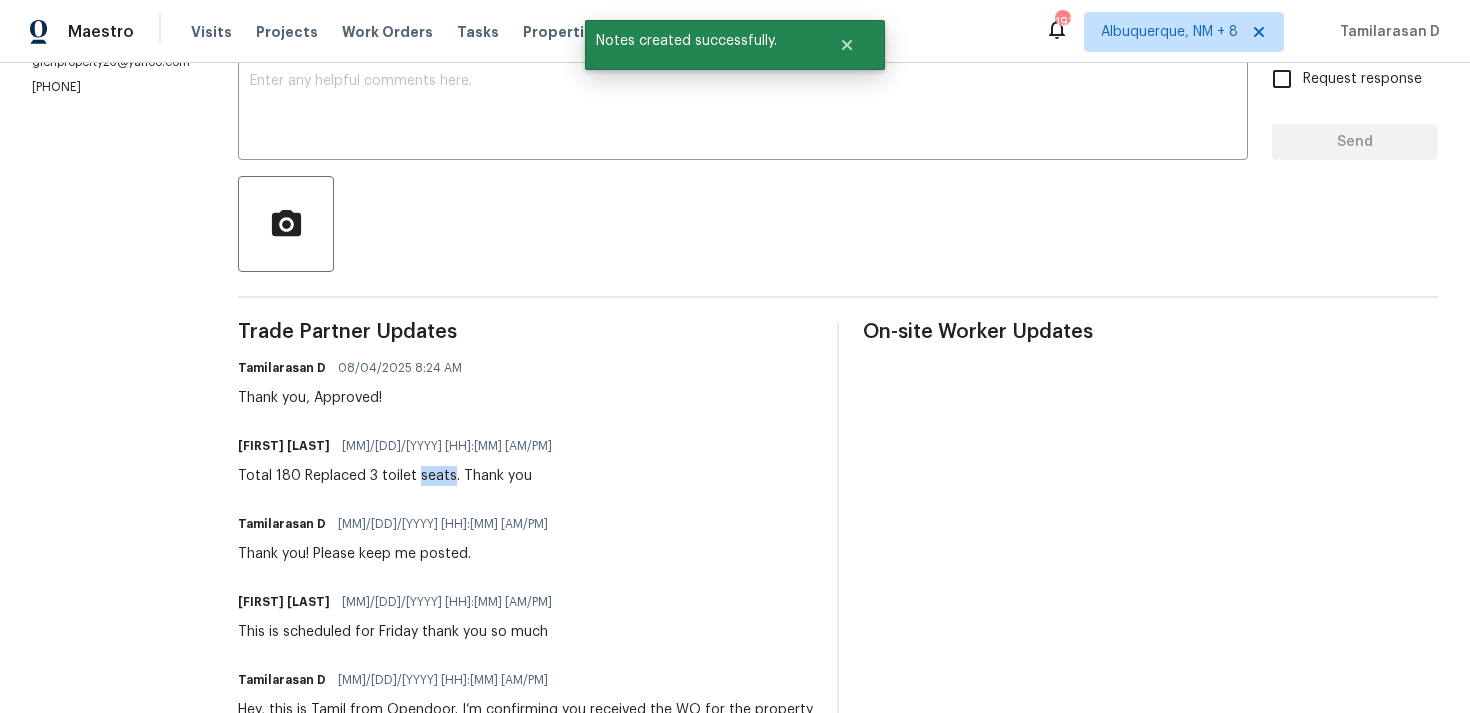 click on "Total 180
Replaced 3 toilet seats. Thank you" at bounding box center (401, 476) 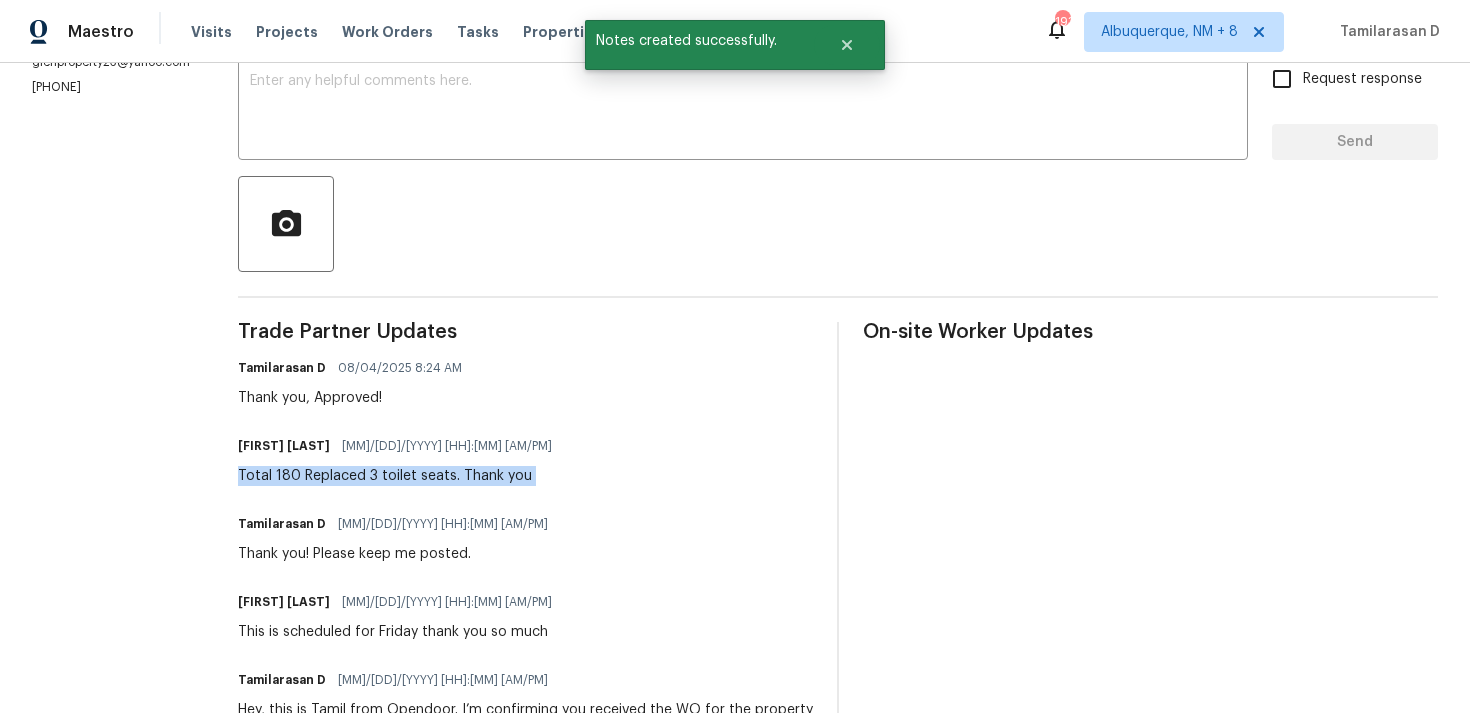 copy on "Total 180
Replaced 3 toilet seats. Thank you" 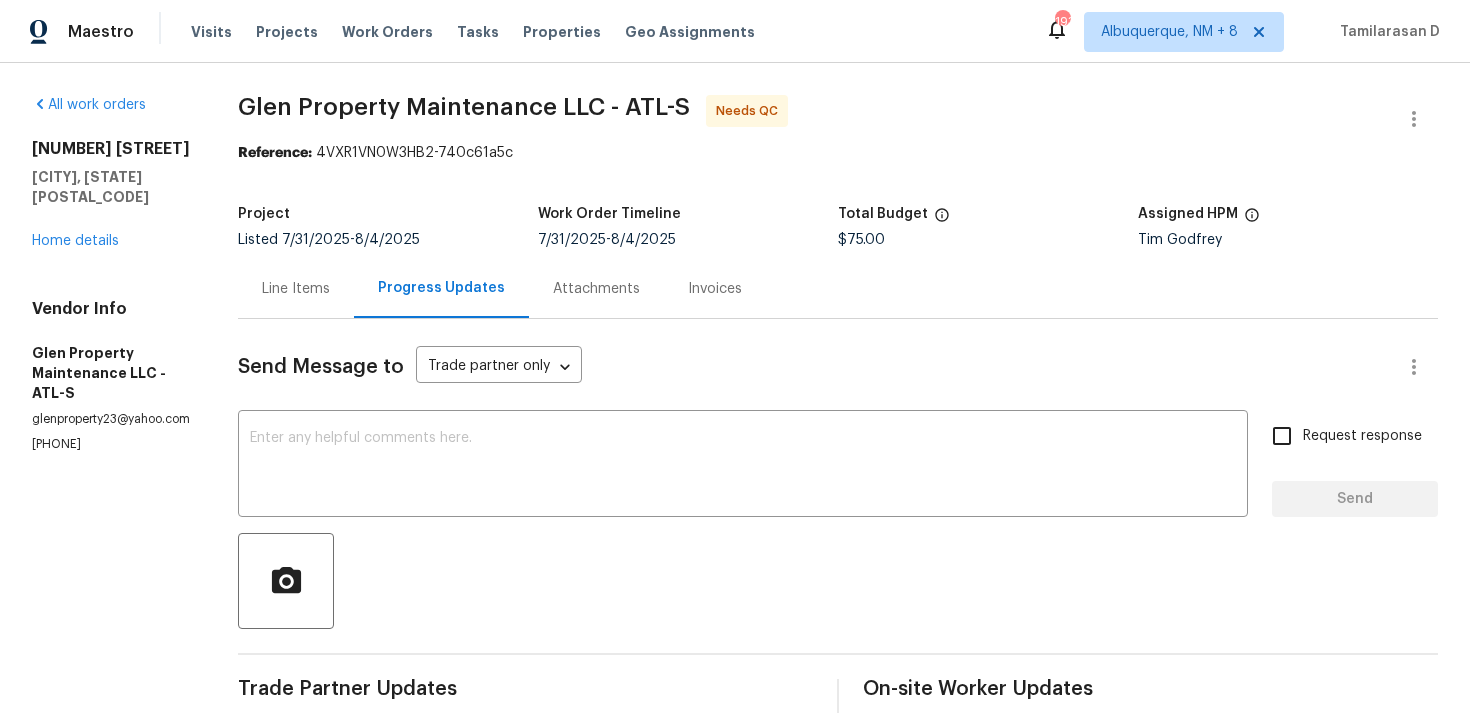 click on "Send Message to Trade partner only Trade partner only ​" at bounding box center (814, 367) 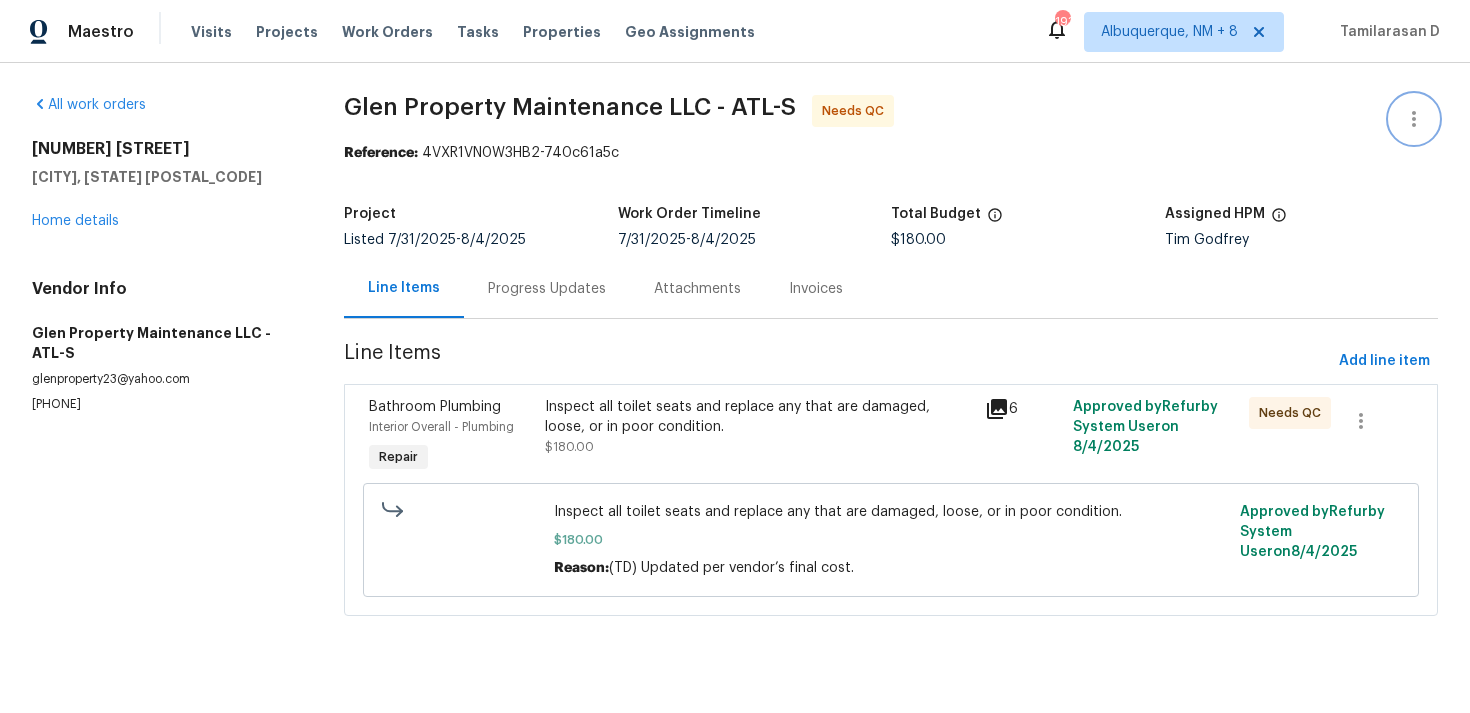 click 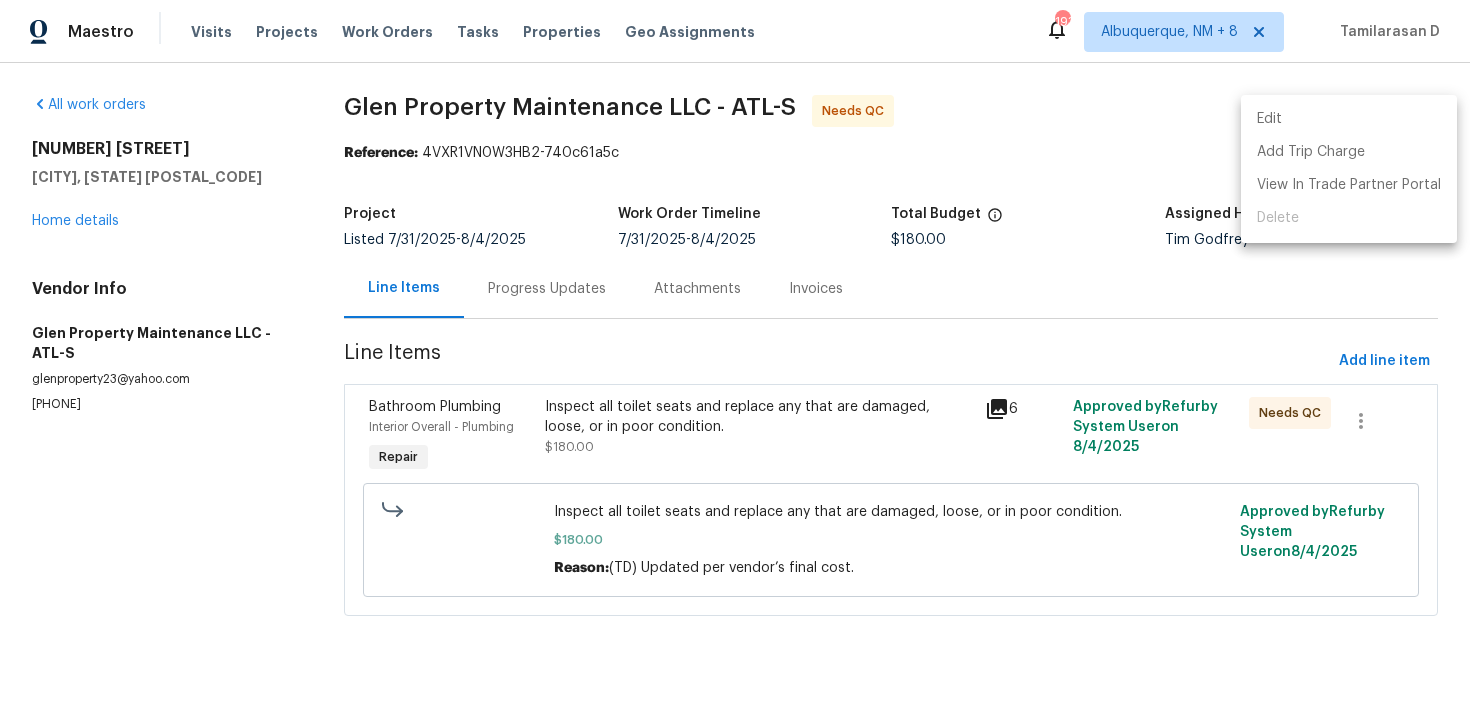 click on "Edit" at bounding box center (1349, 119) 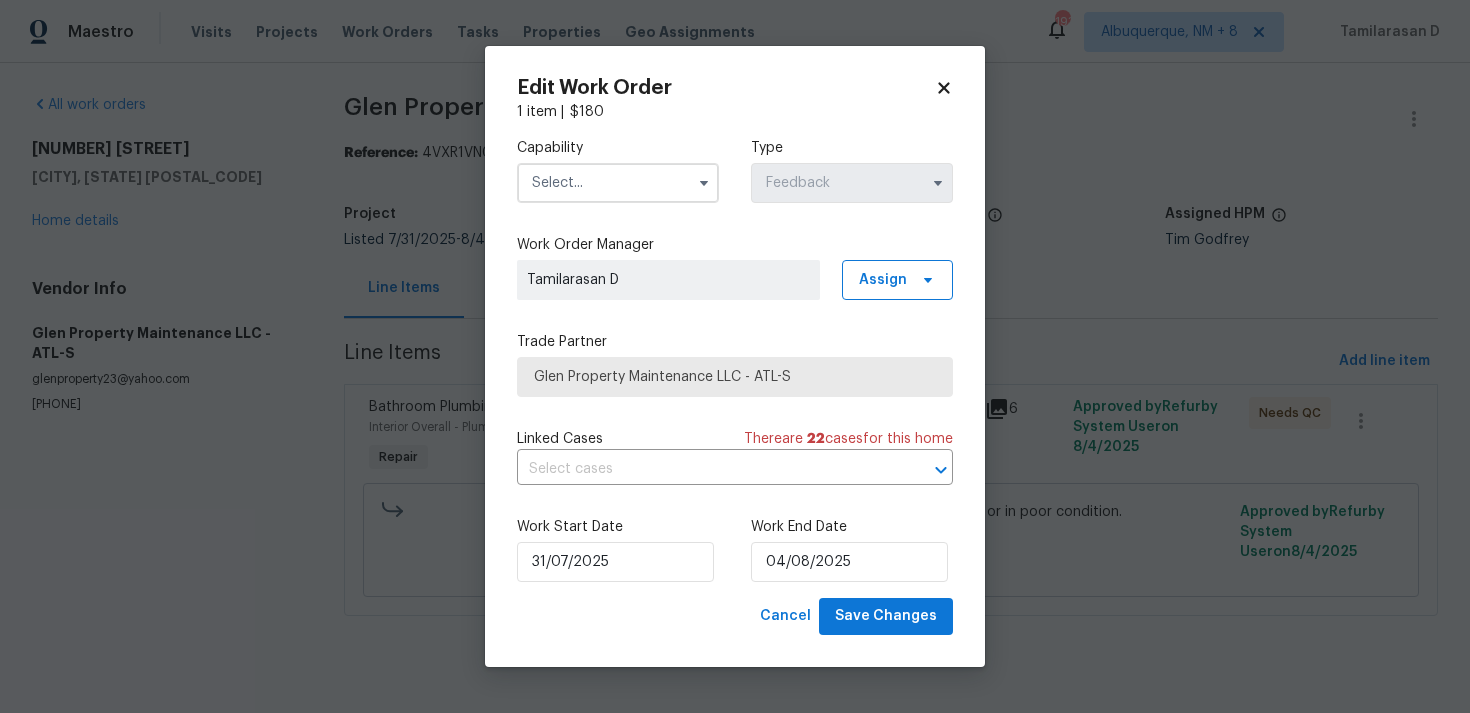 click at bounding box center [618, 183] 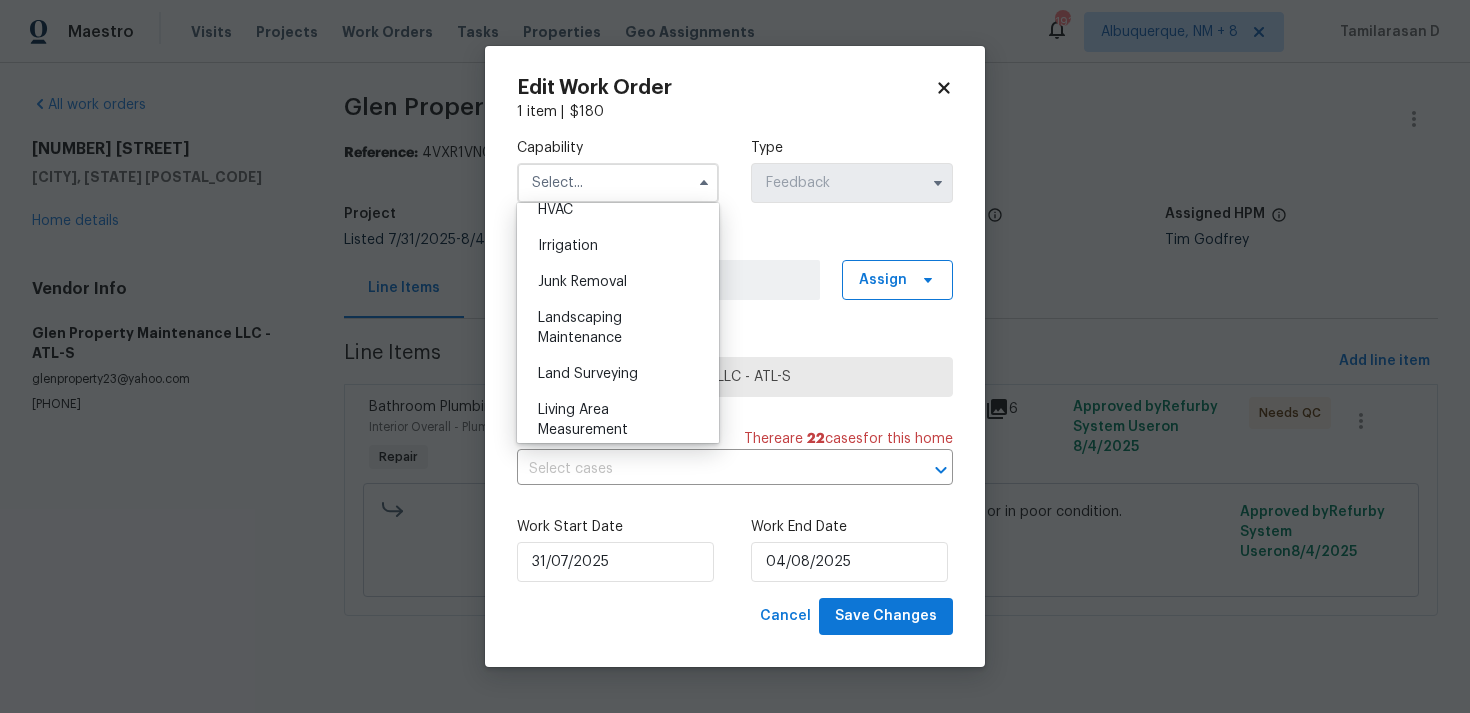 scroll, scrollTop: 1018, scrollLeft: 0, axis: vertical 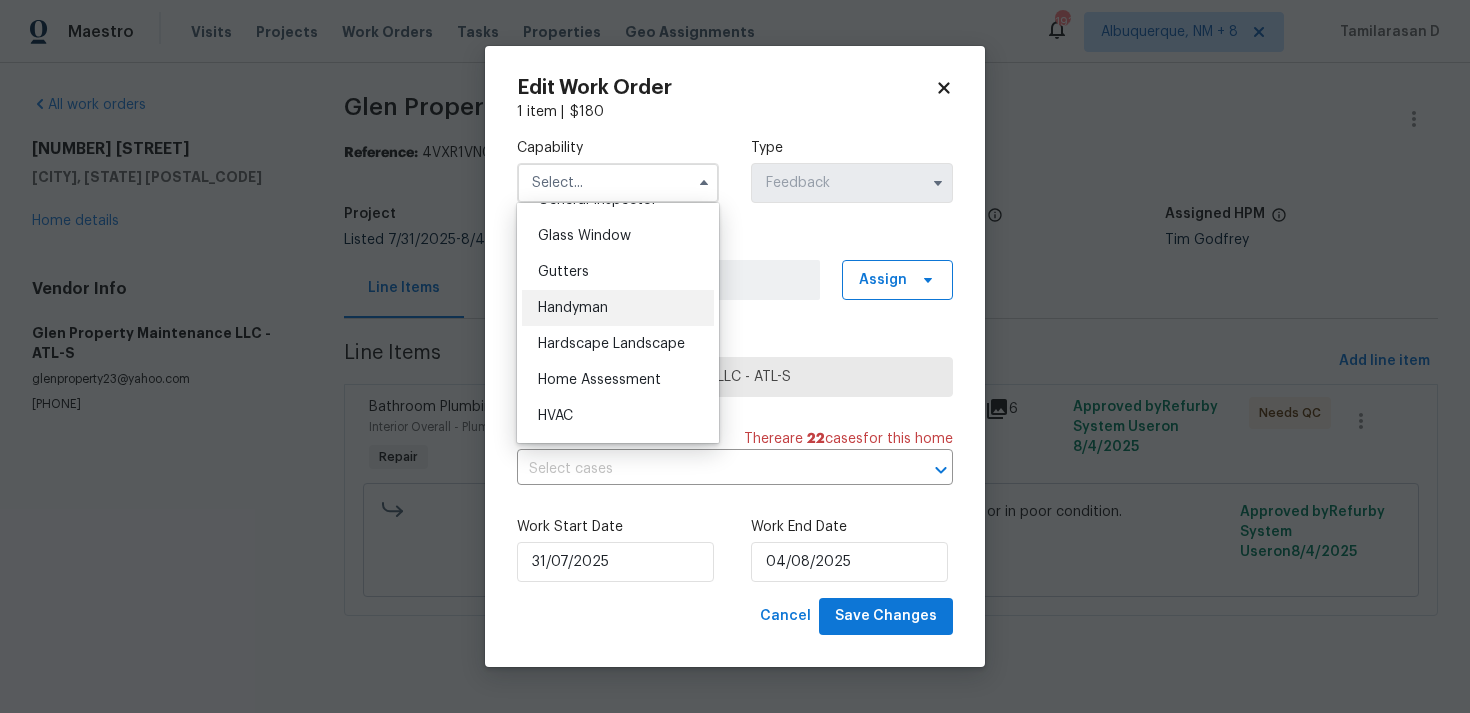 click on "Handyman" at bounding box center (573, 308) 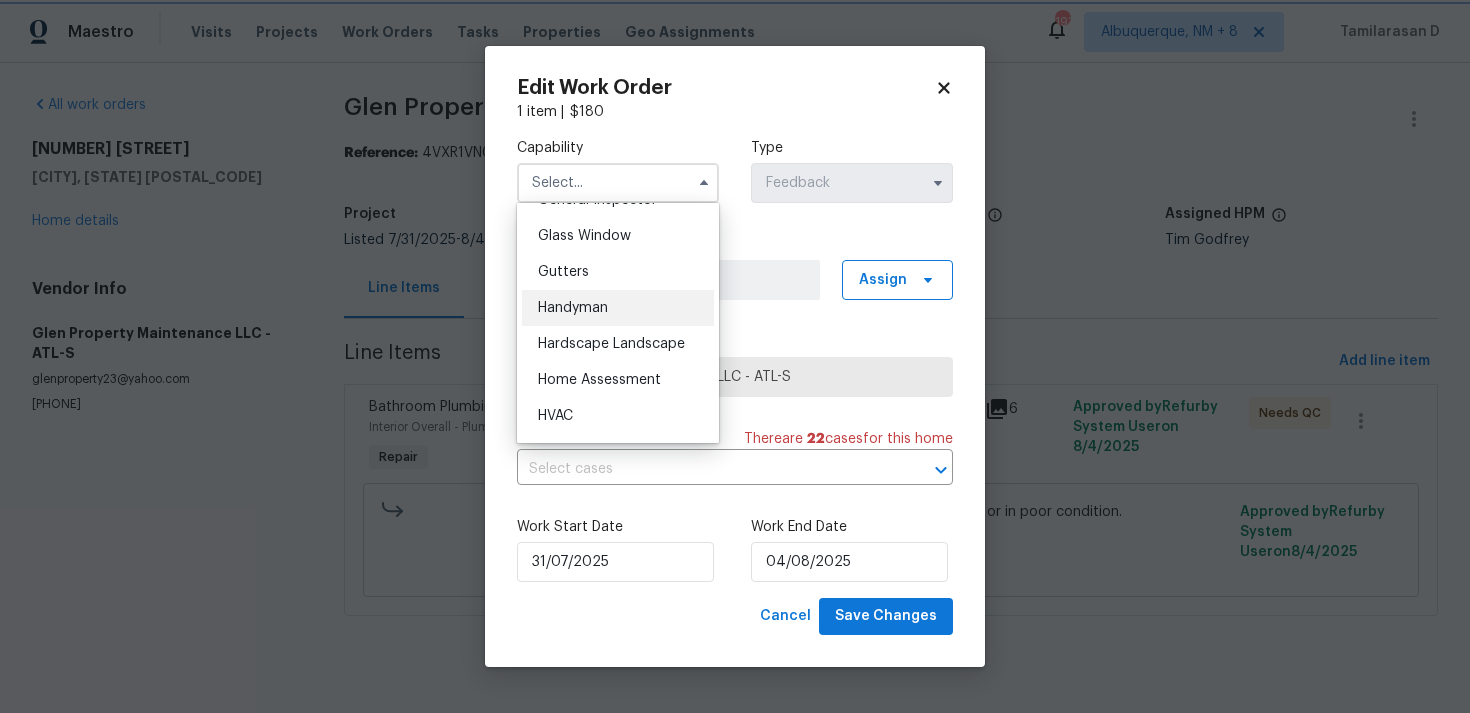 type on "Handyman" 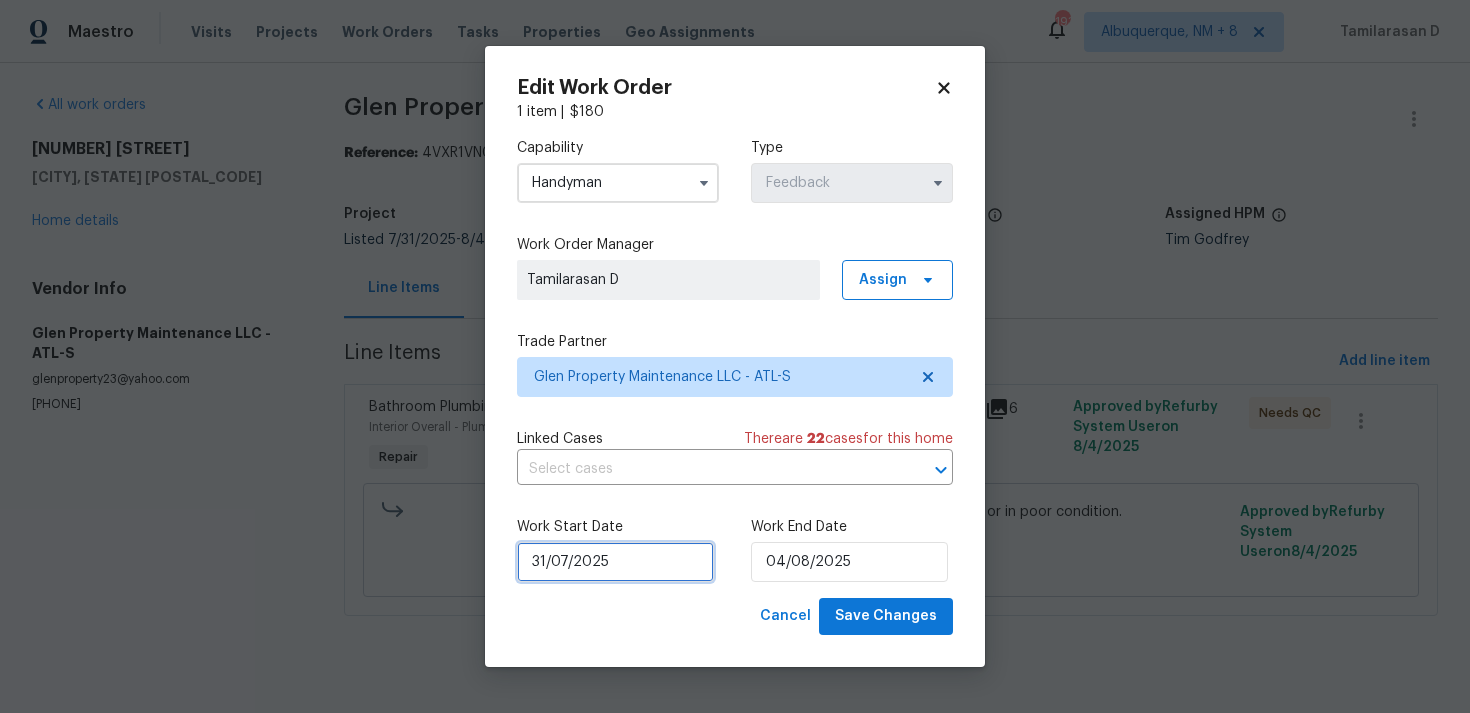 click on "31/07/2025" at bounding box center (615, 562) 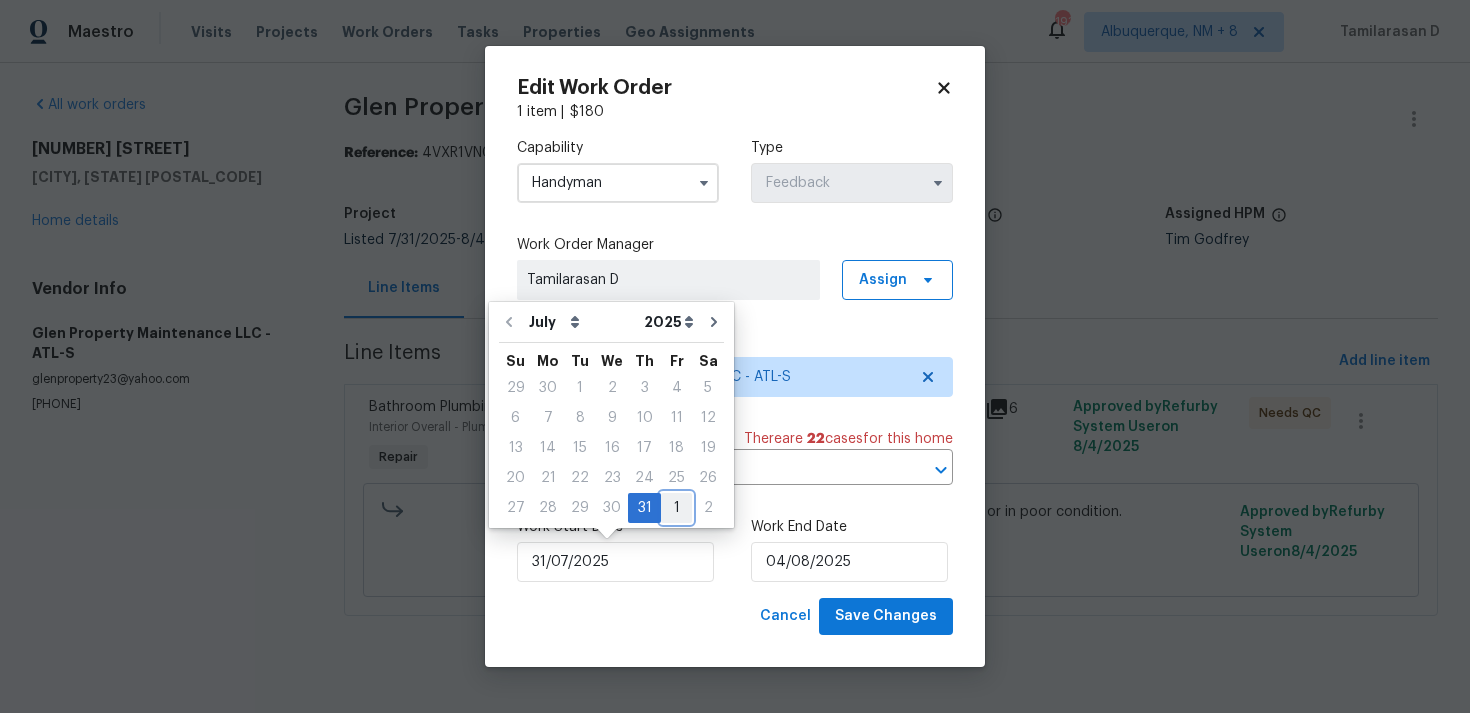click on "1" at bounding box center (676, 508) 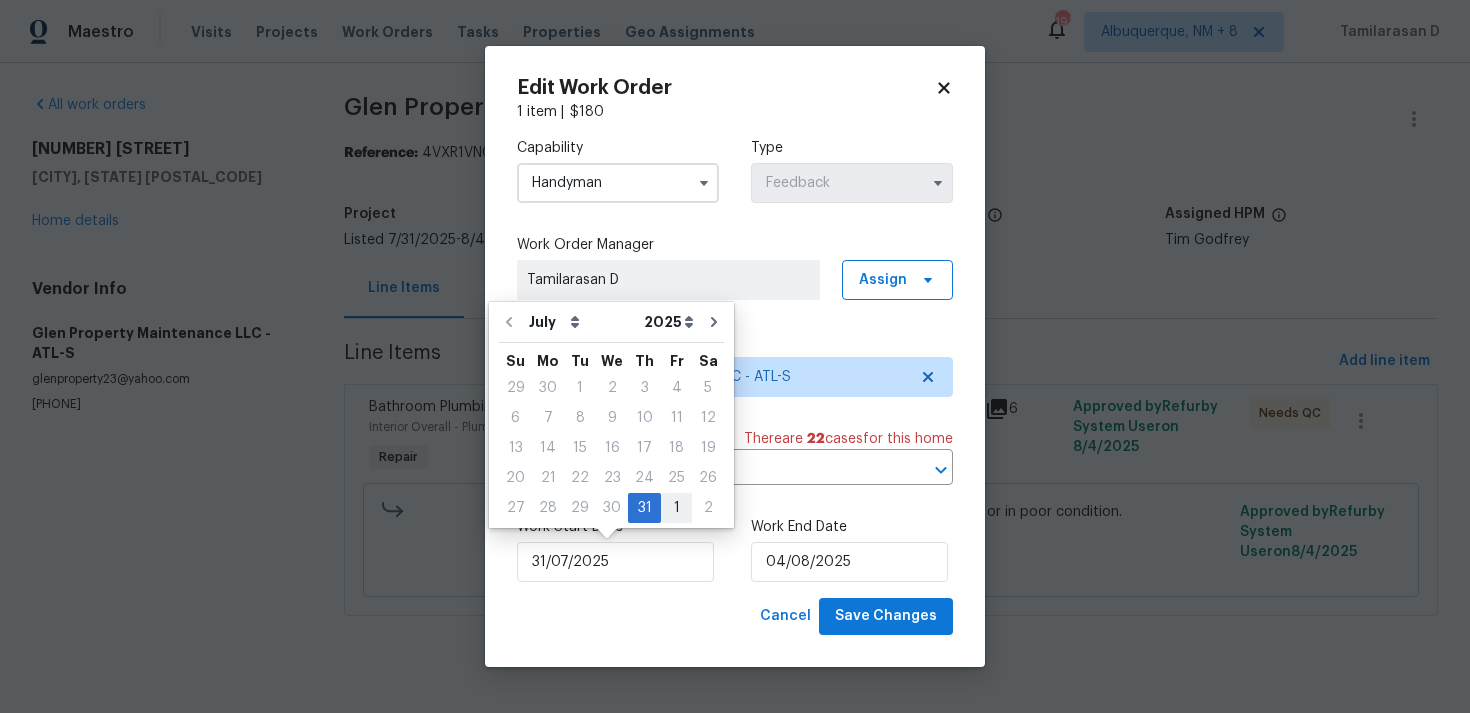 type on "01/08/2025" 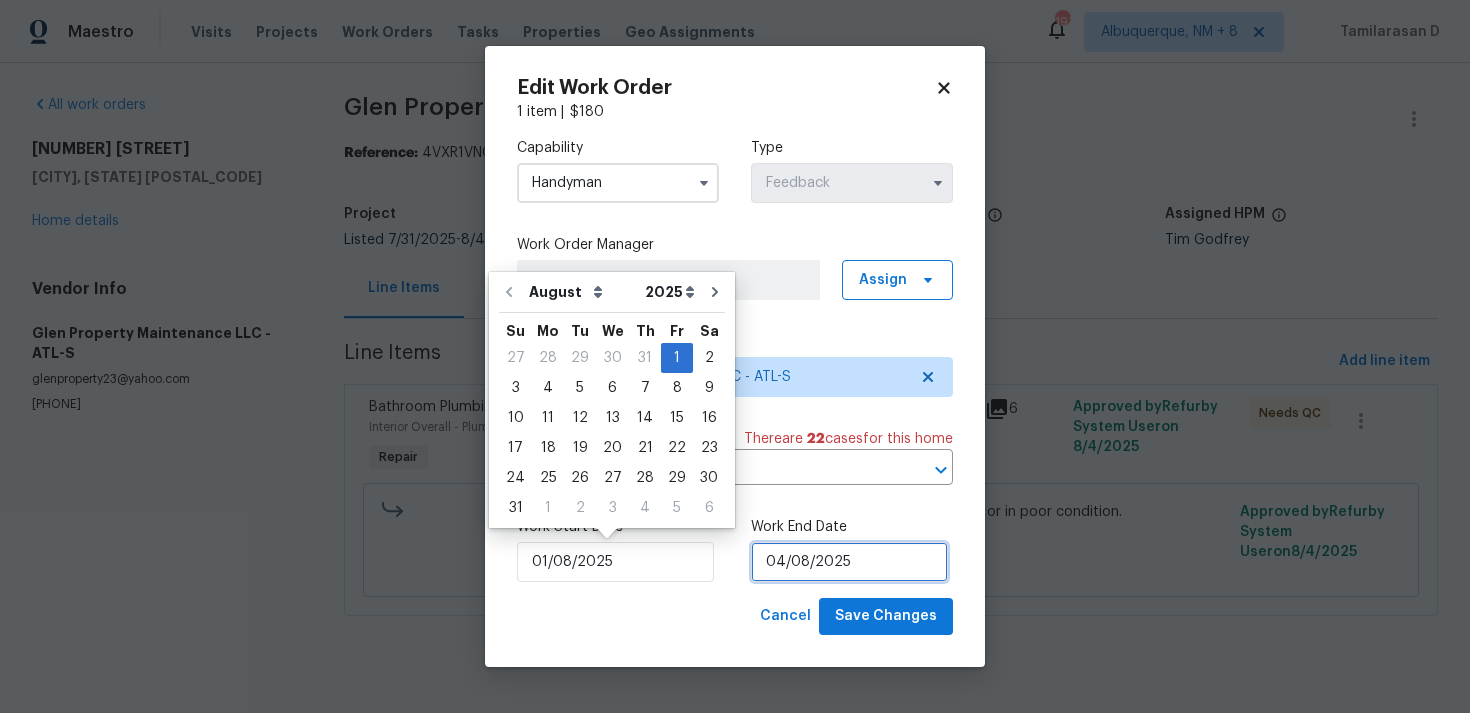 click on "04/08/2025" at bounding box center [849, 562] 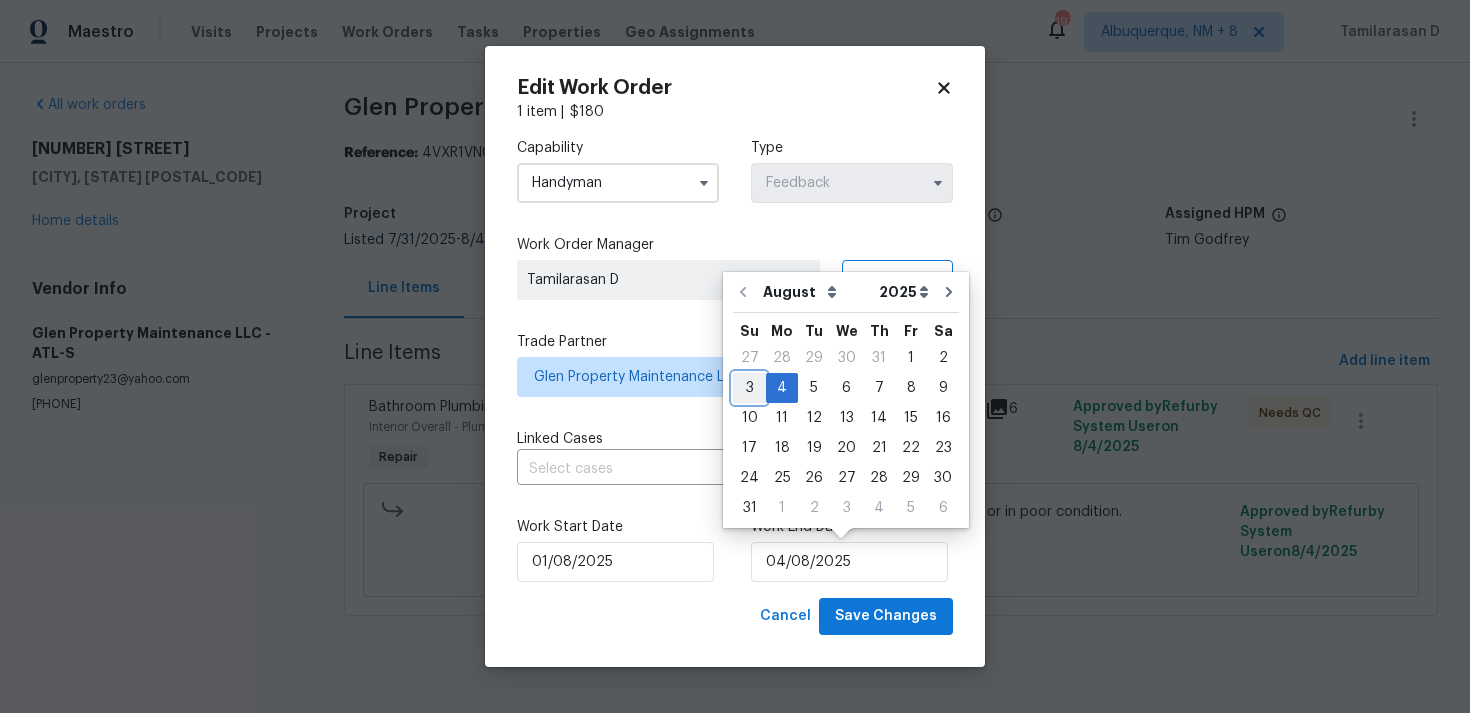 click on "3" at bounding box center (749, 388) 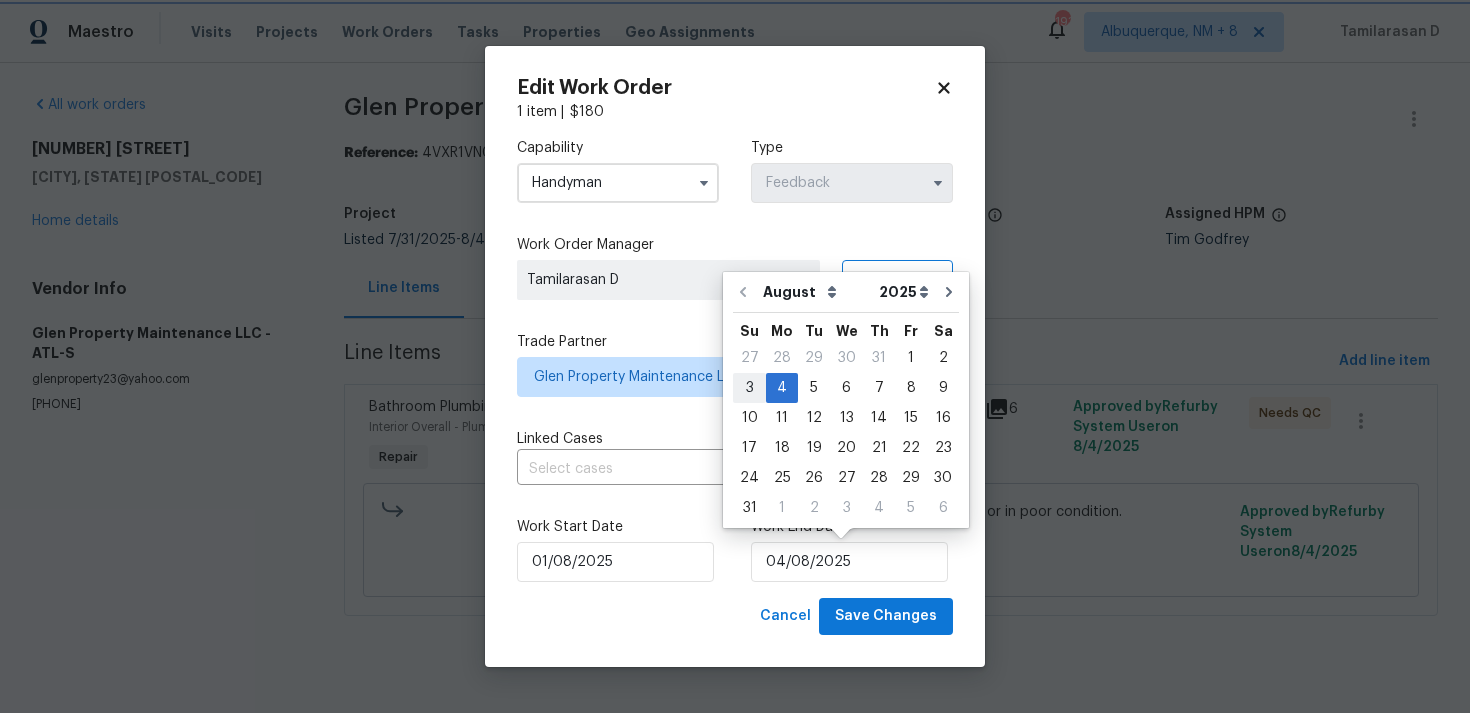 type on "03/08/2025" 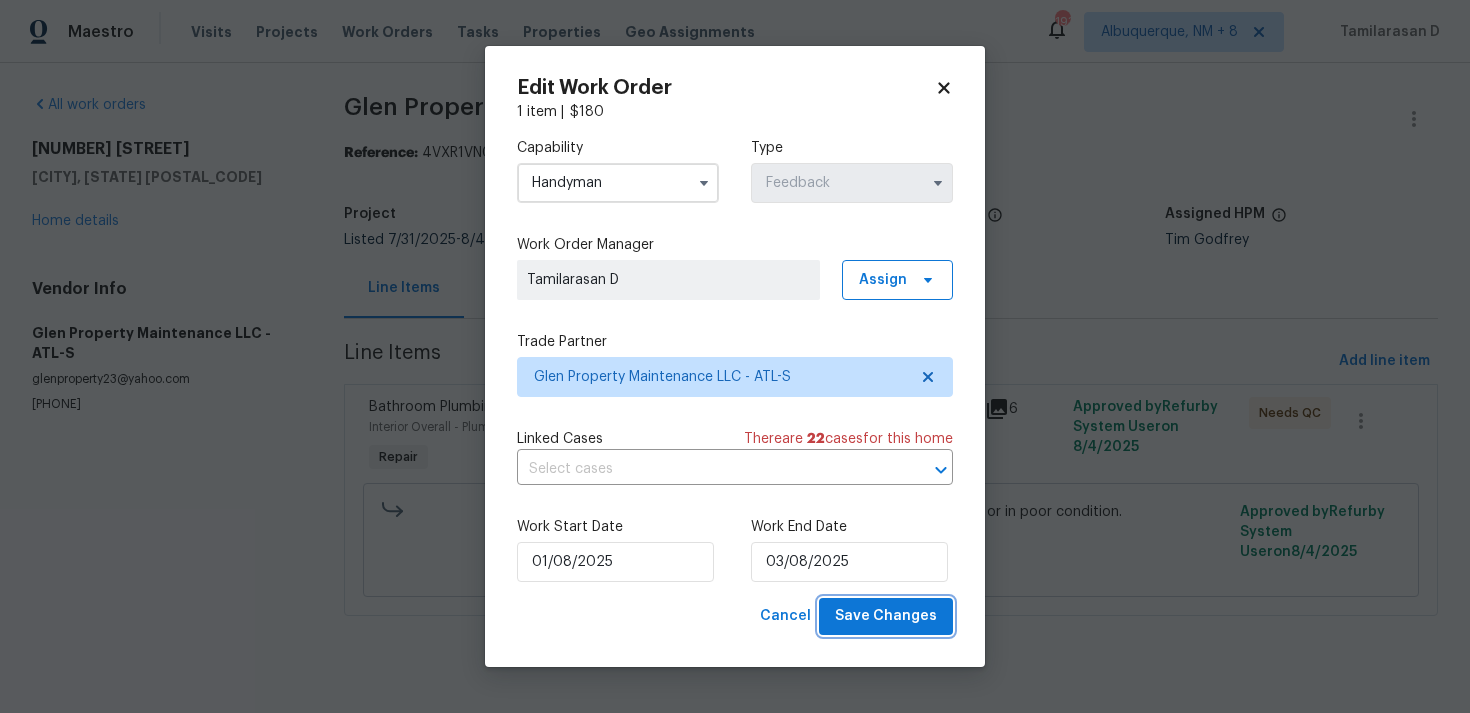 click on "Save Changes" at bounding box center [886, 616] 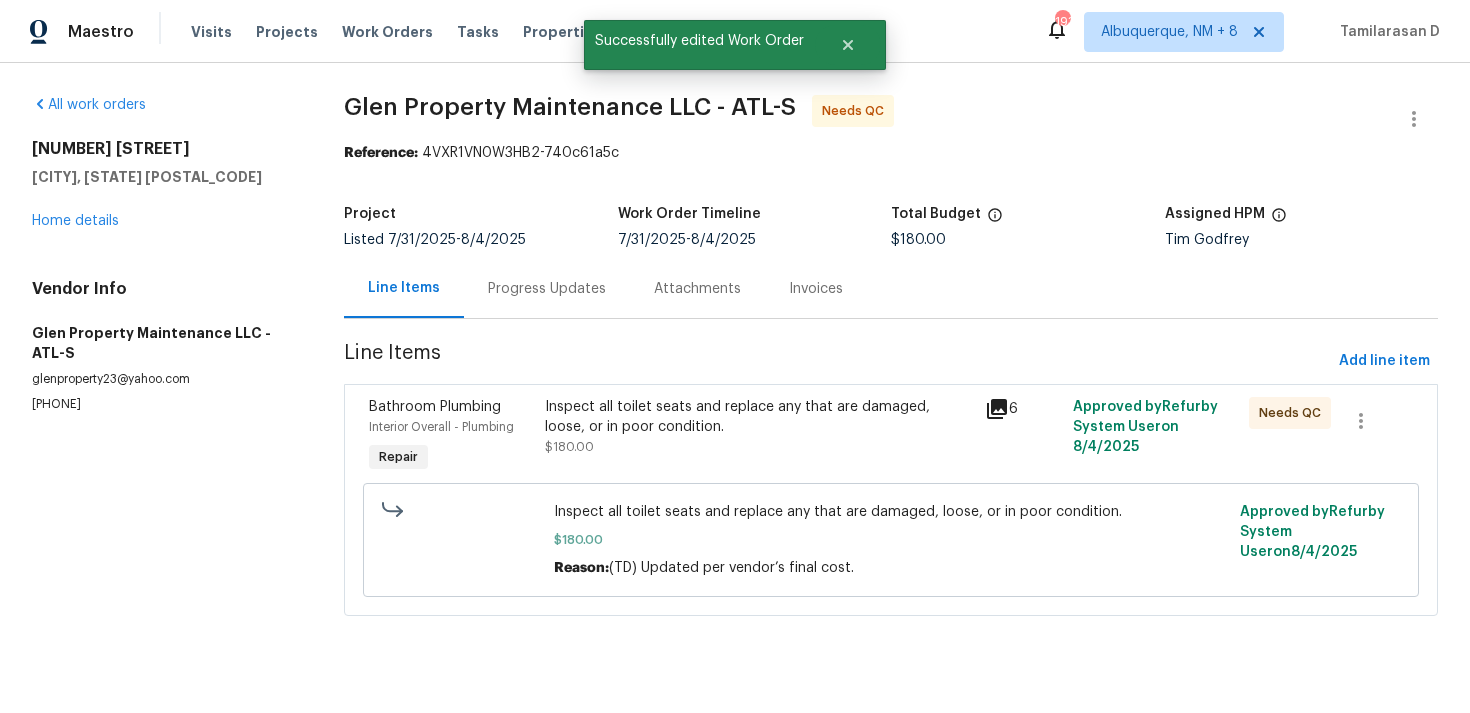 click on "Progress Updates" at bounding box center (547, 289) 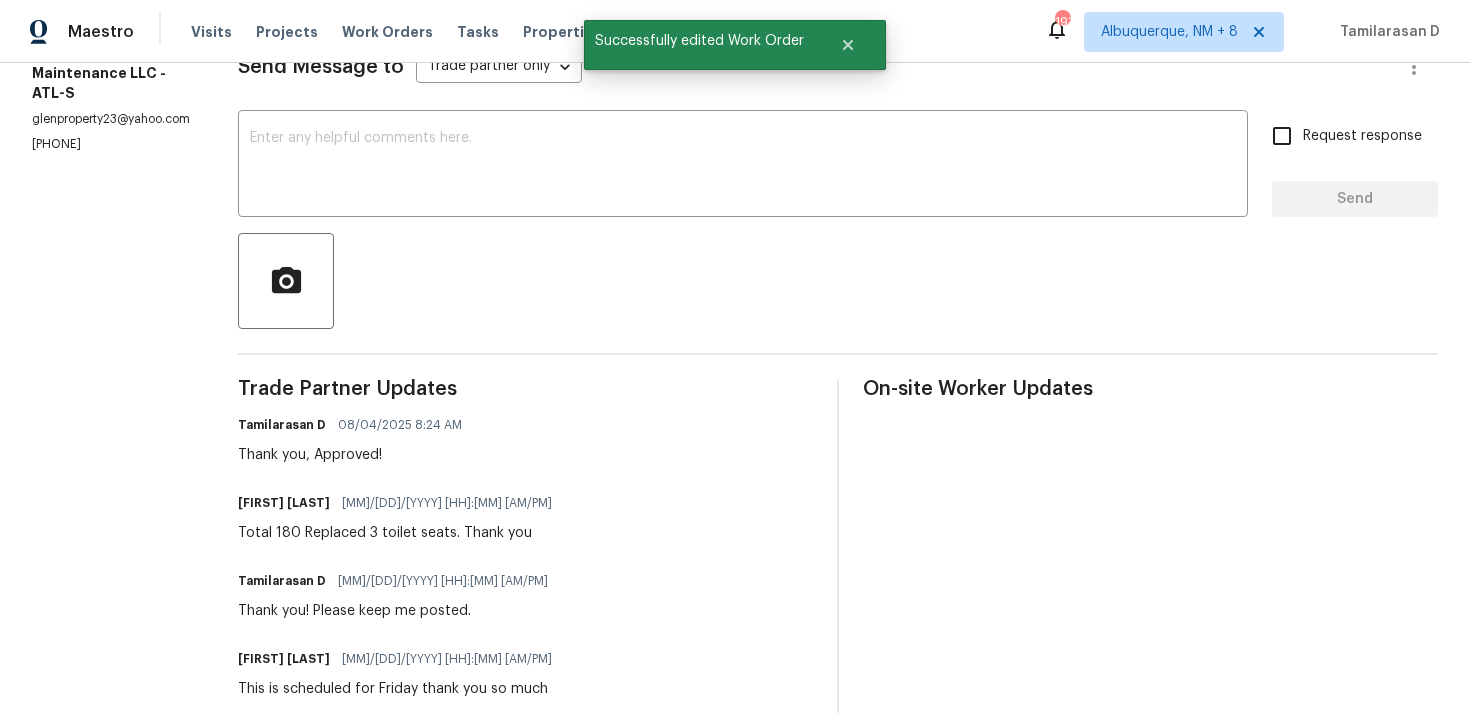 scroll, scrollTop: 0, scrollLeft: 0, axis: both 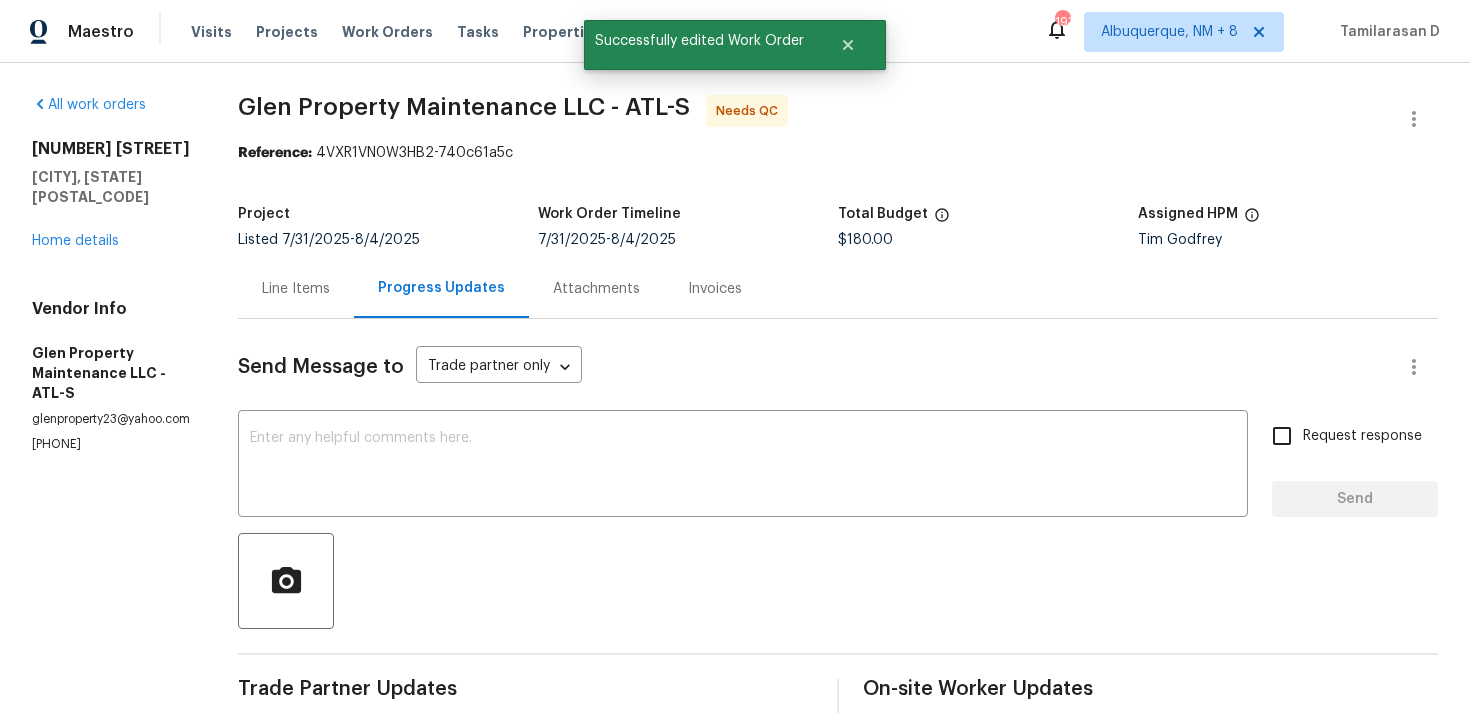 click on "Line Items" at bounding box center (296, 289) 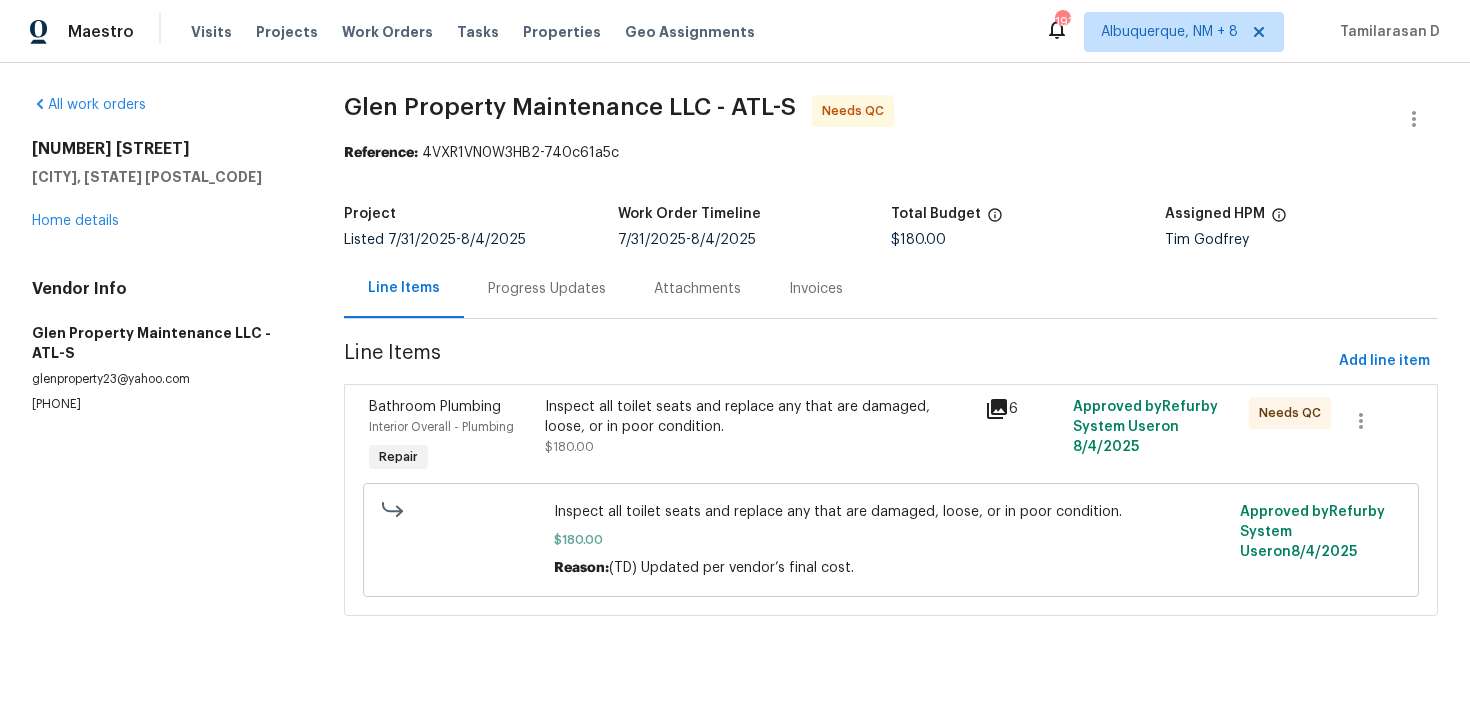 click on "Inspect all toilet seats and replace any that are damaged, loose, or in poor condition." at bounding box center (759, 417) 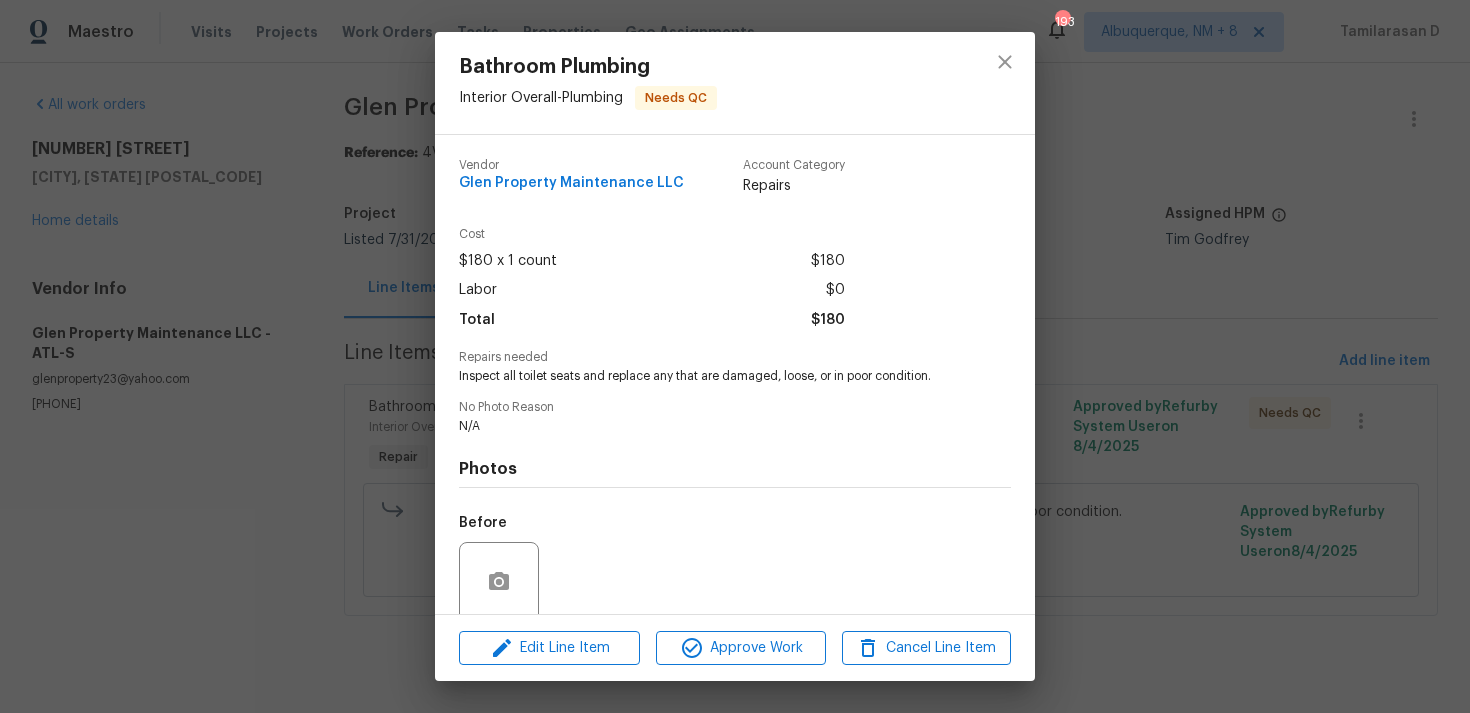 scroll, scrollTop: 157, scrollLeft: 0, axis: vertical 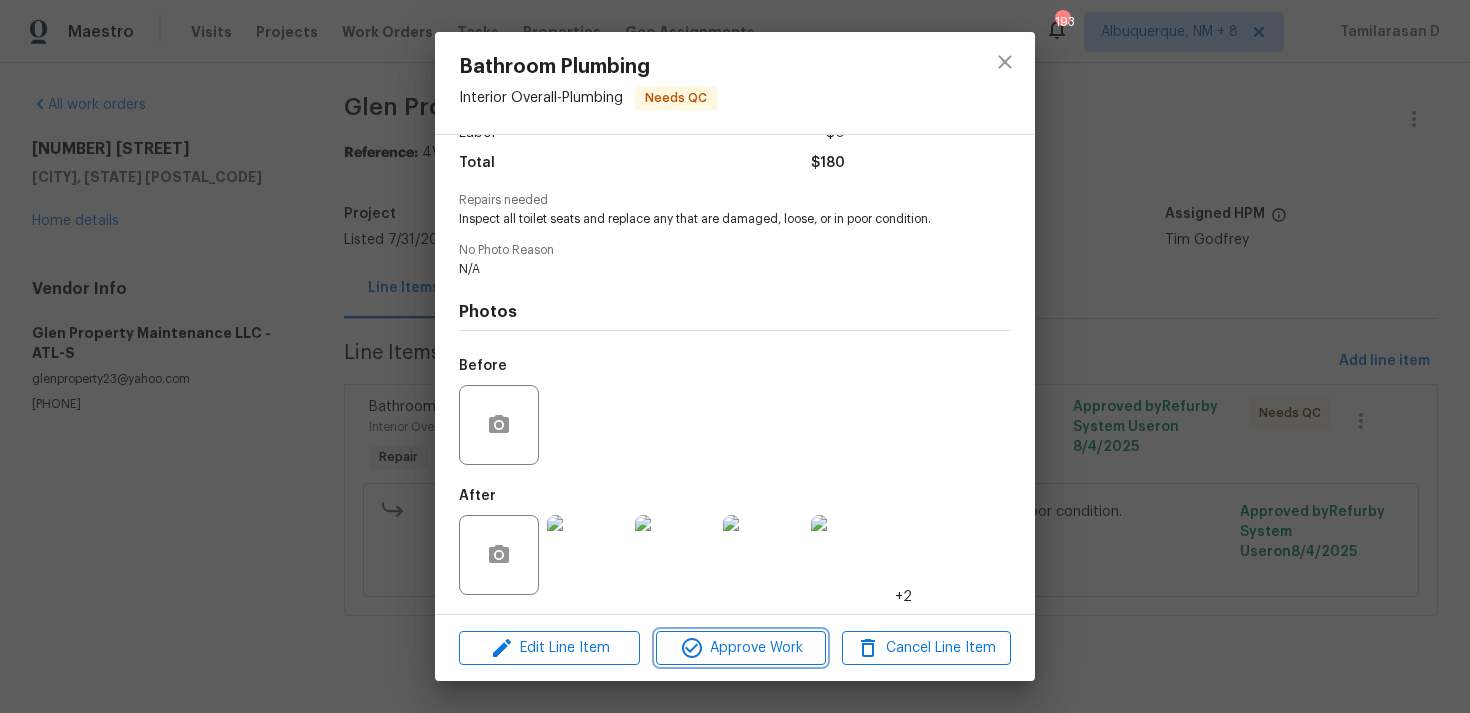click on "Approve Work" at bounding box center [740, 648] 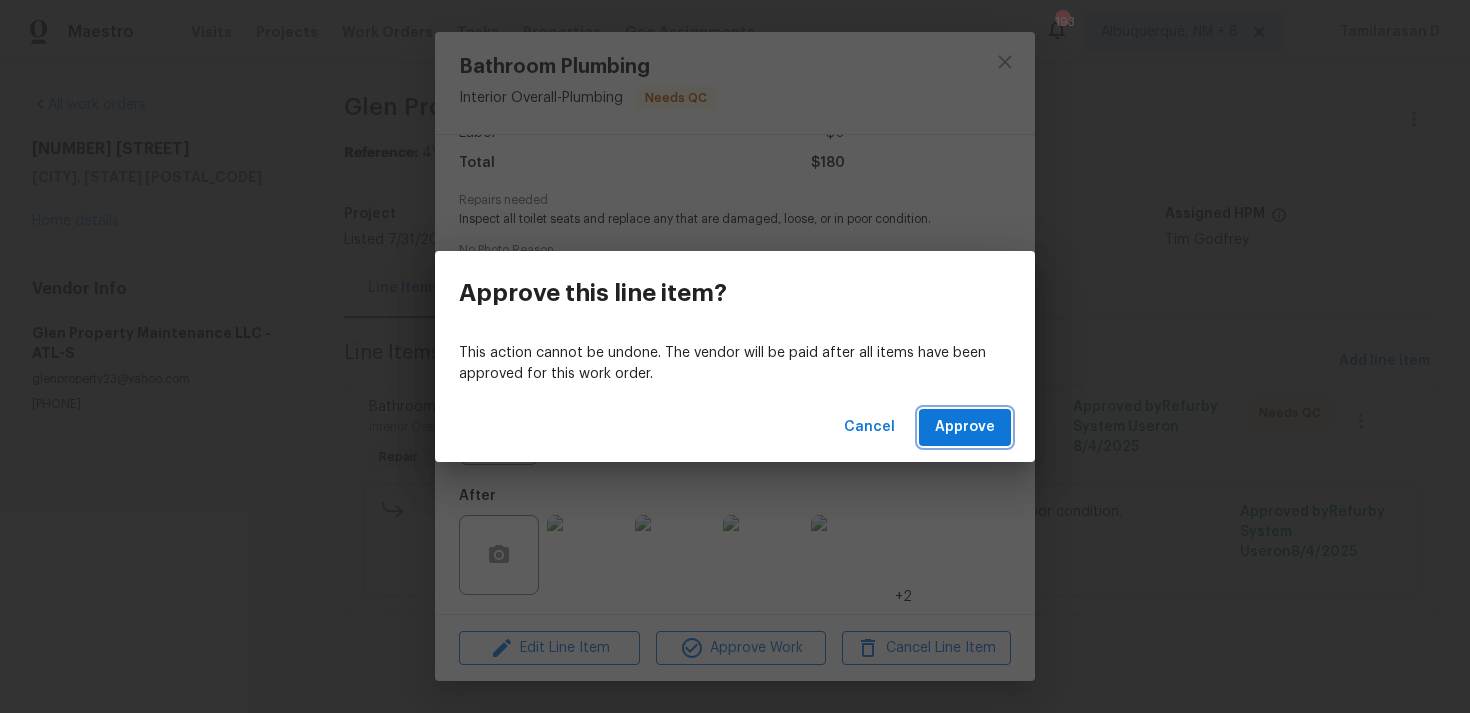 click on "Approve" at bounding box center [965, 427] 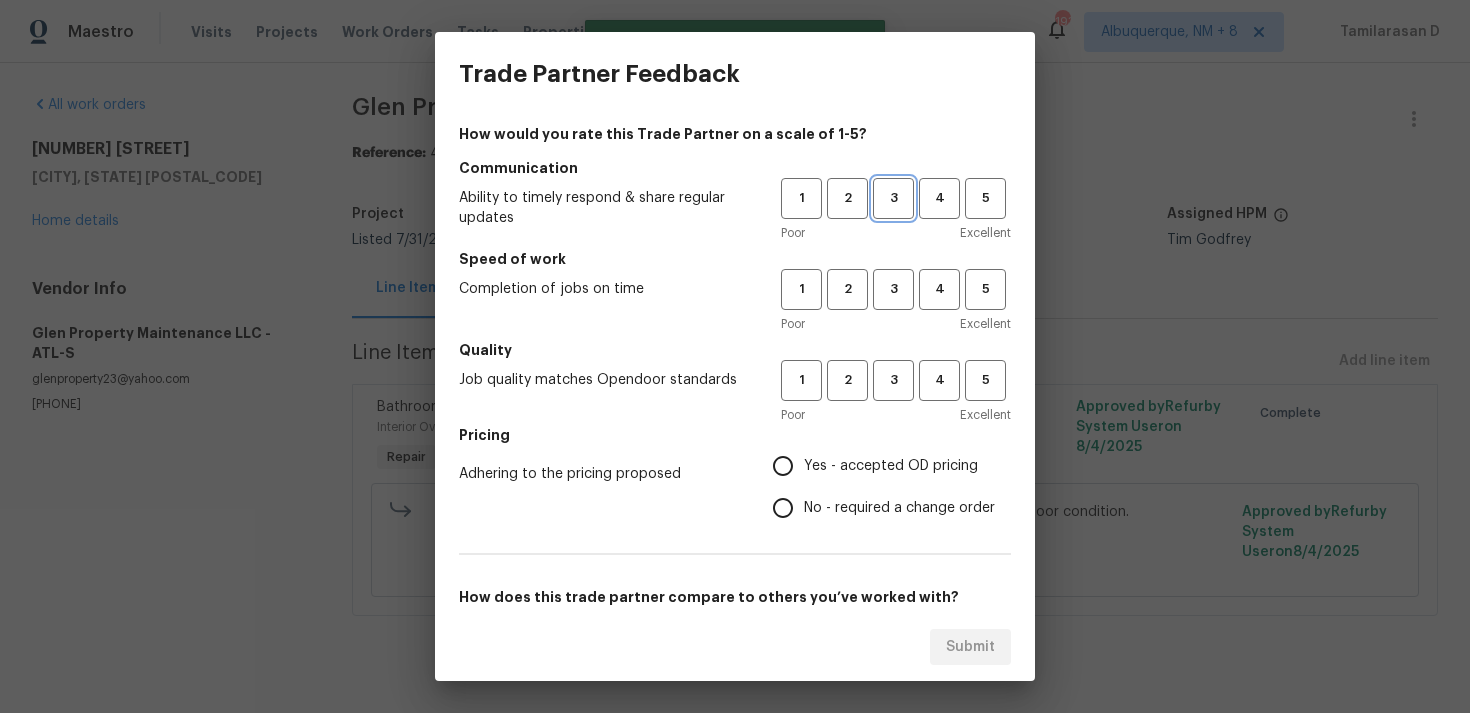click on "3" at bounding box center (893, 198) 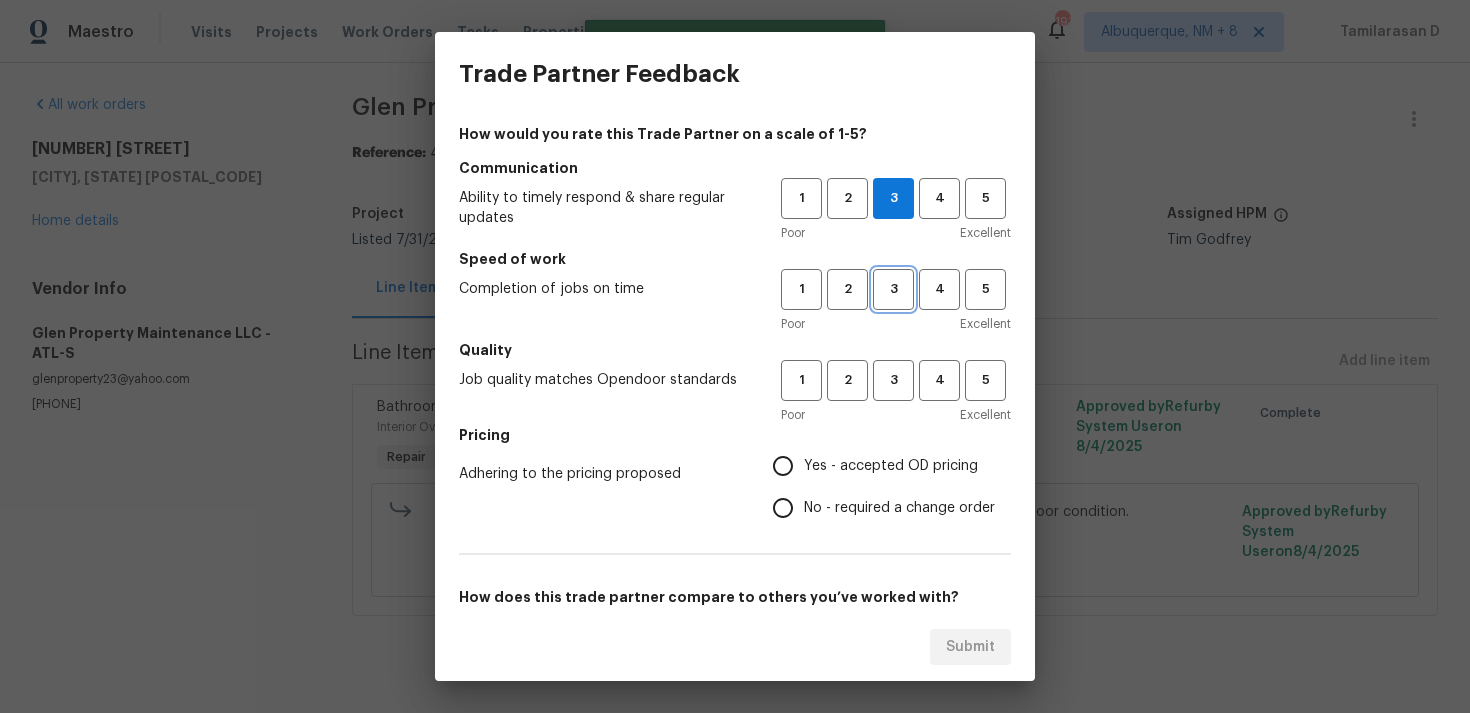 click on "3" at bounding box center [893, 289] 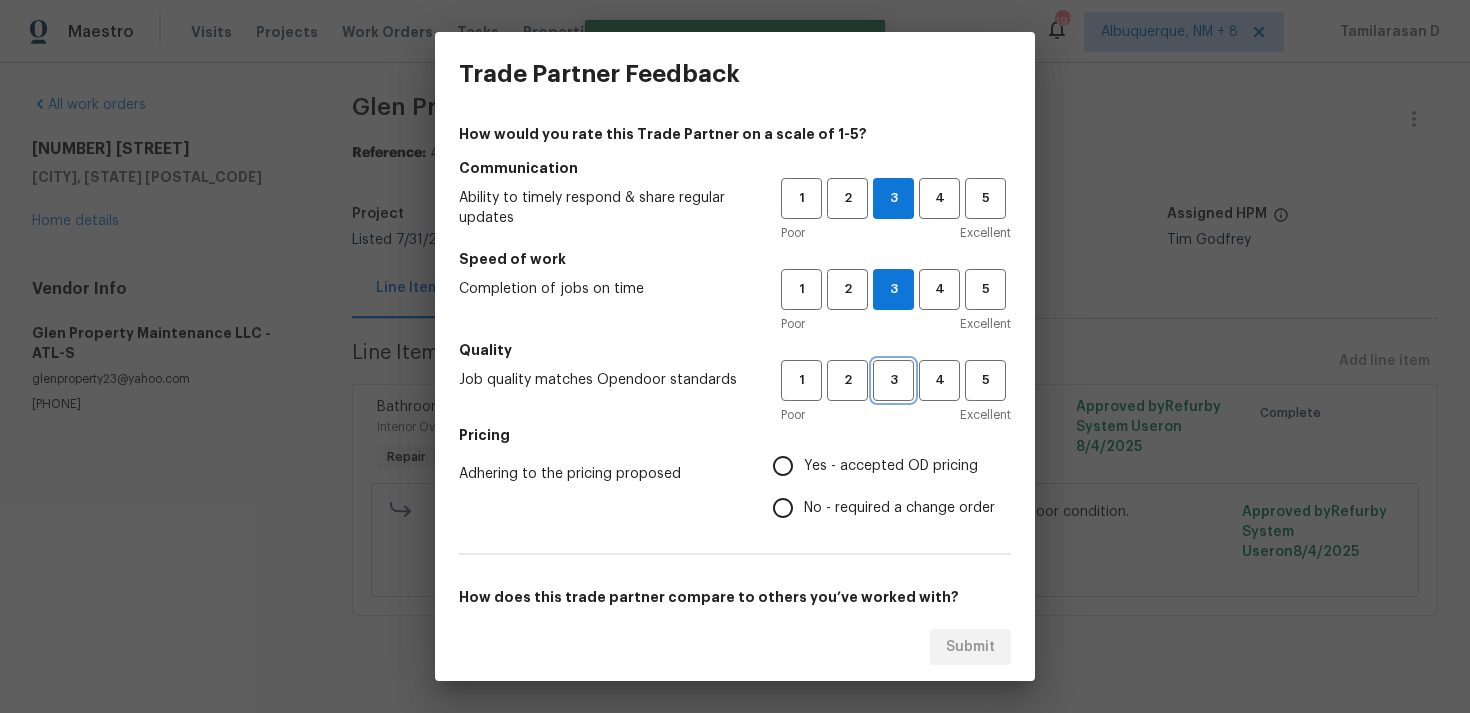 click on "3" at bounding box center [893, 380] 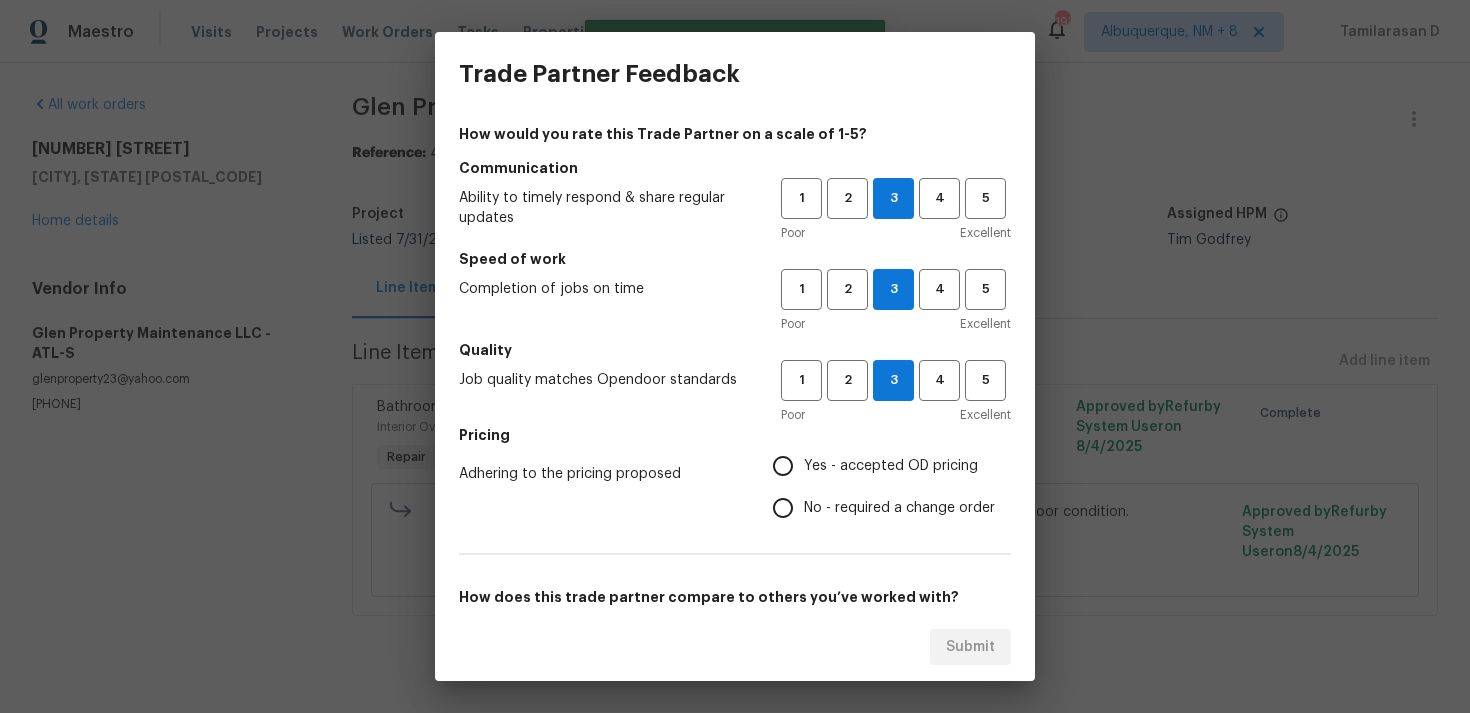 click on "Yes - accepted OD pricing" at bounding box center [878, 466] 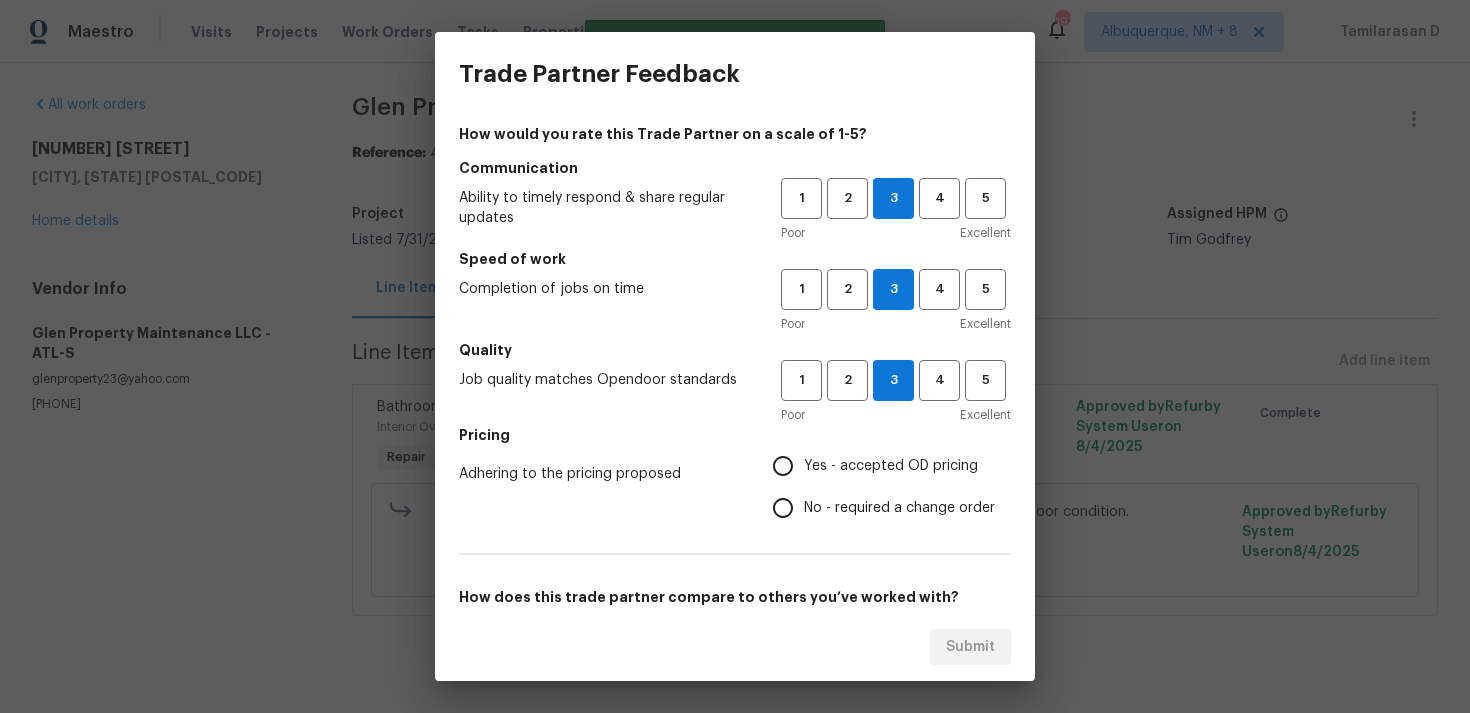 radio on "true" 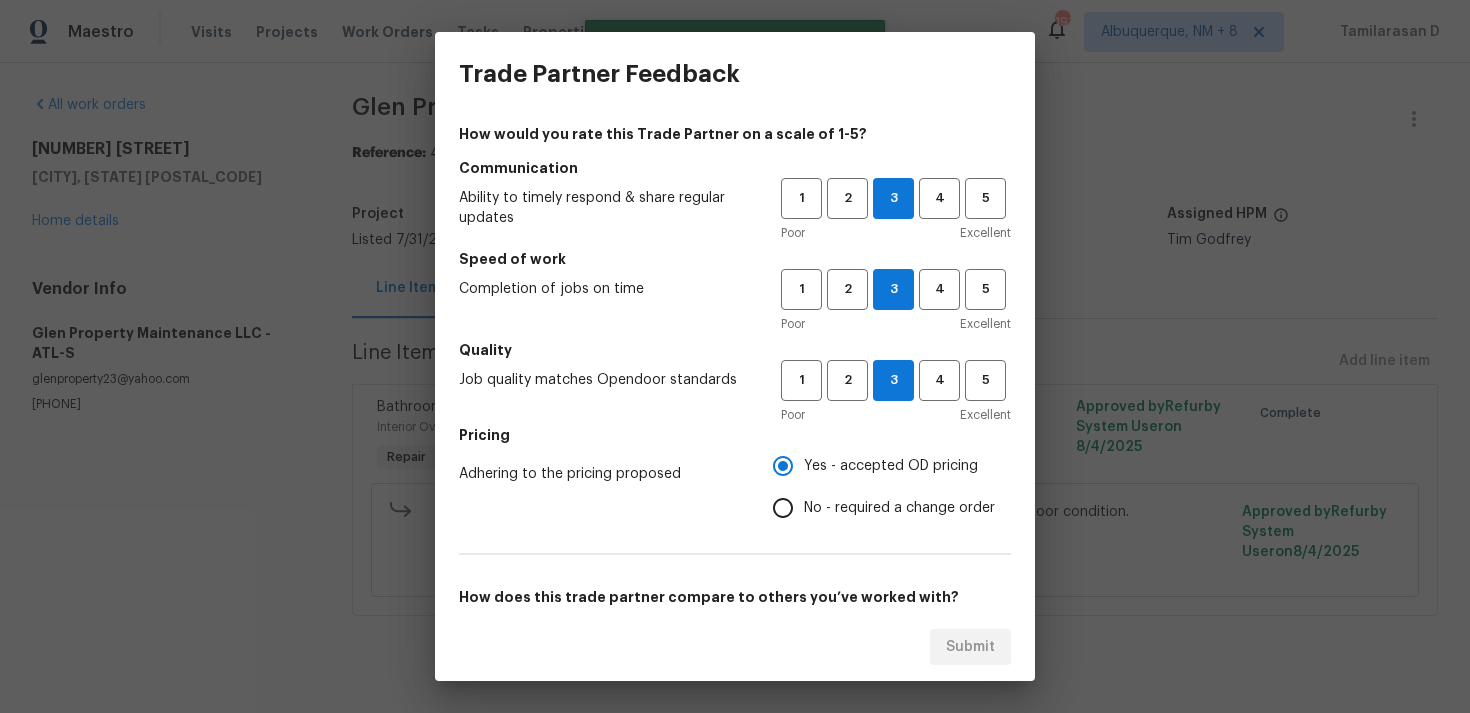click on "No - required a change order" at bounding box center [783, 508] 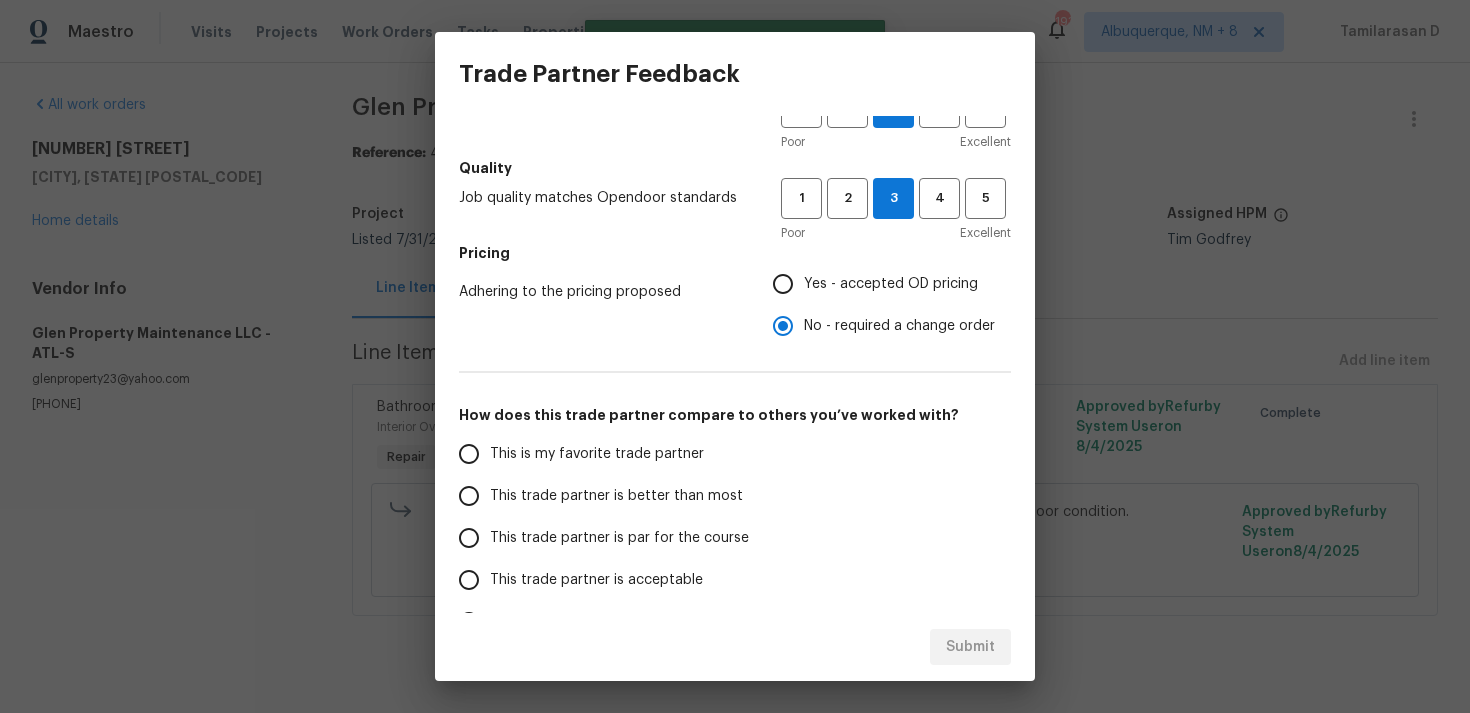 scroll, scrollTop: 302, scrollLeft: 0, axis: vertical 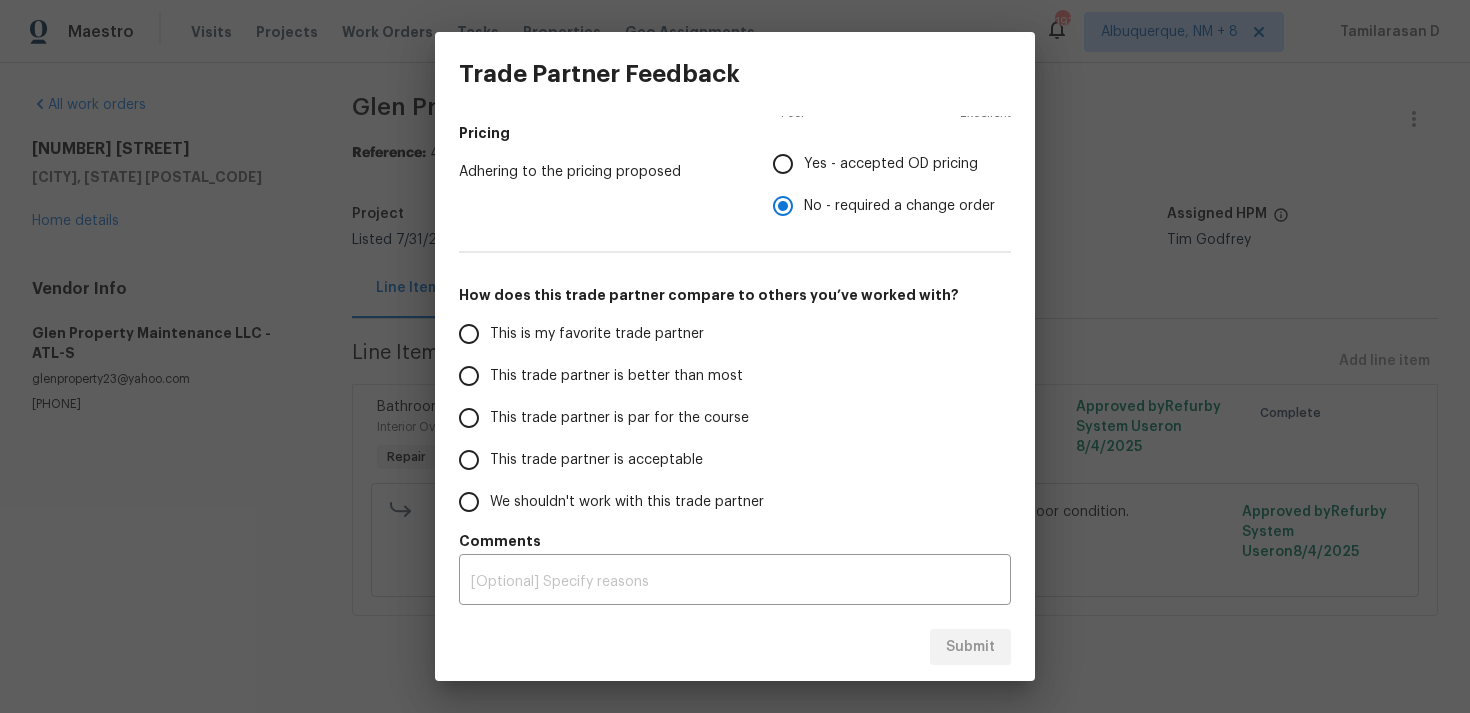 click on "This trade partner is par for the course" at bounding box center (469, 418) 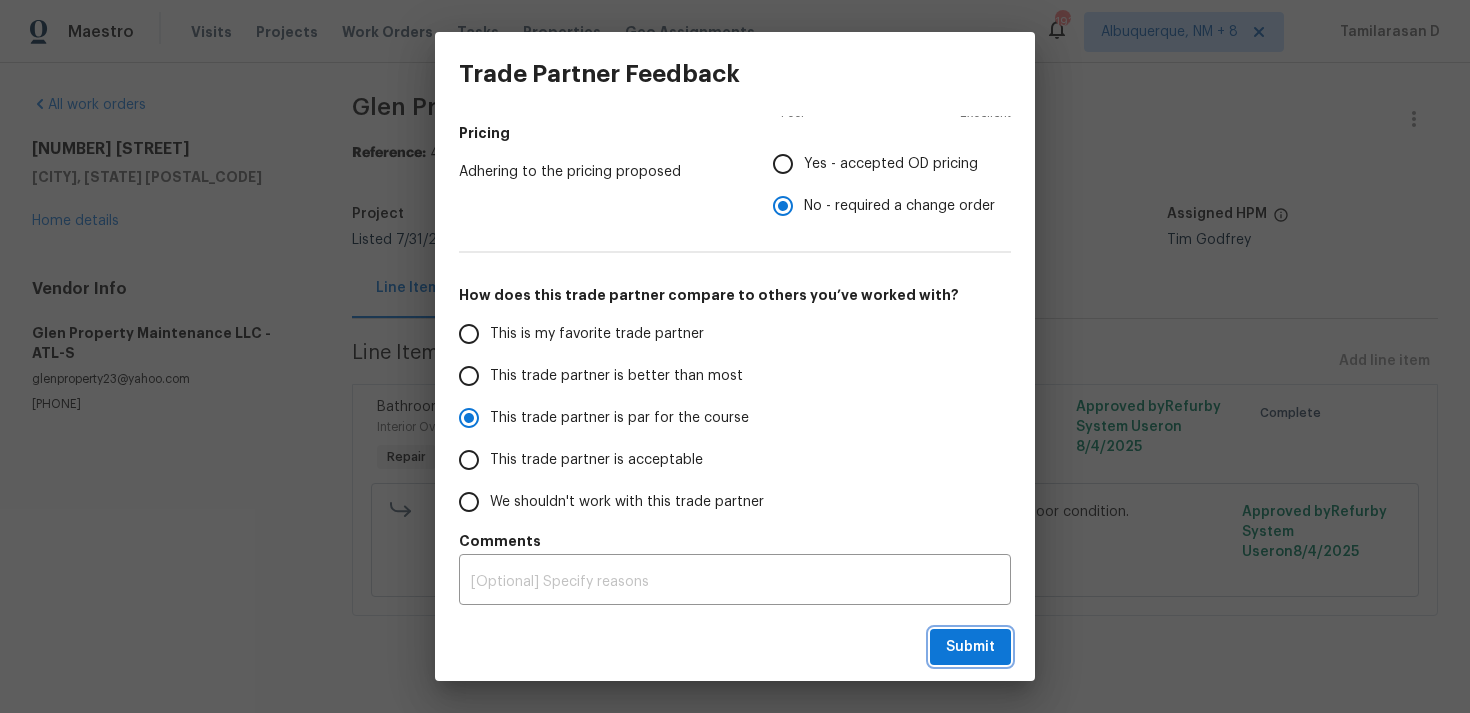 click on "Submit" at bounding box center (970, 647) 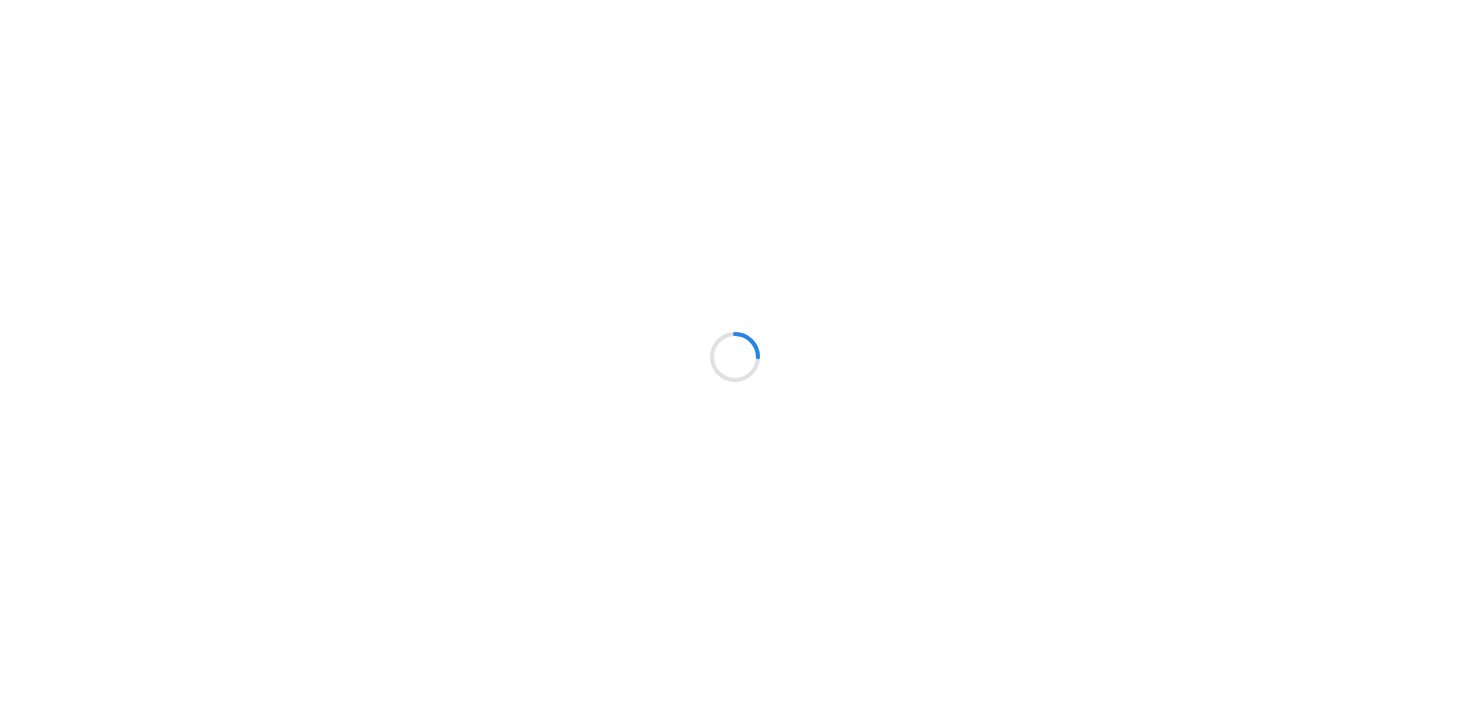 scroll, scrollTop: 0, scrollLeft: 0, axis: both 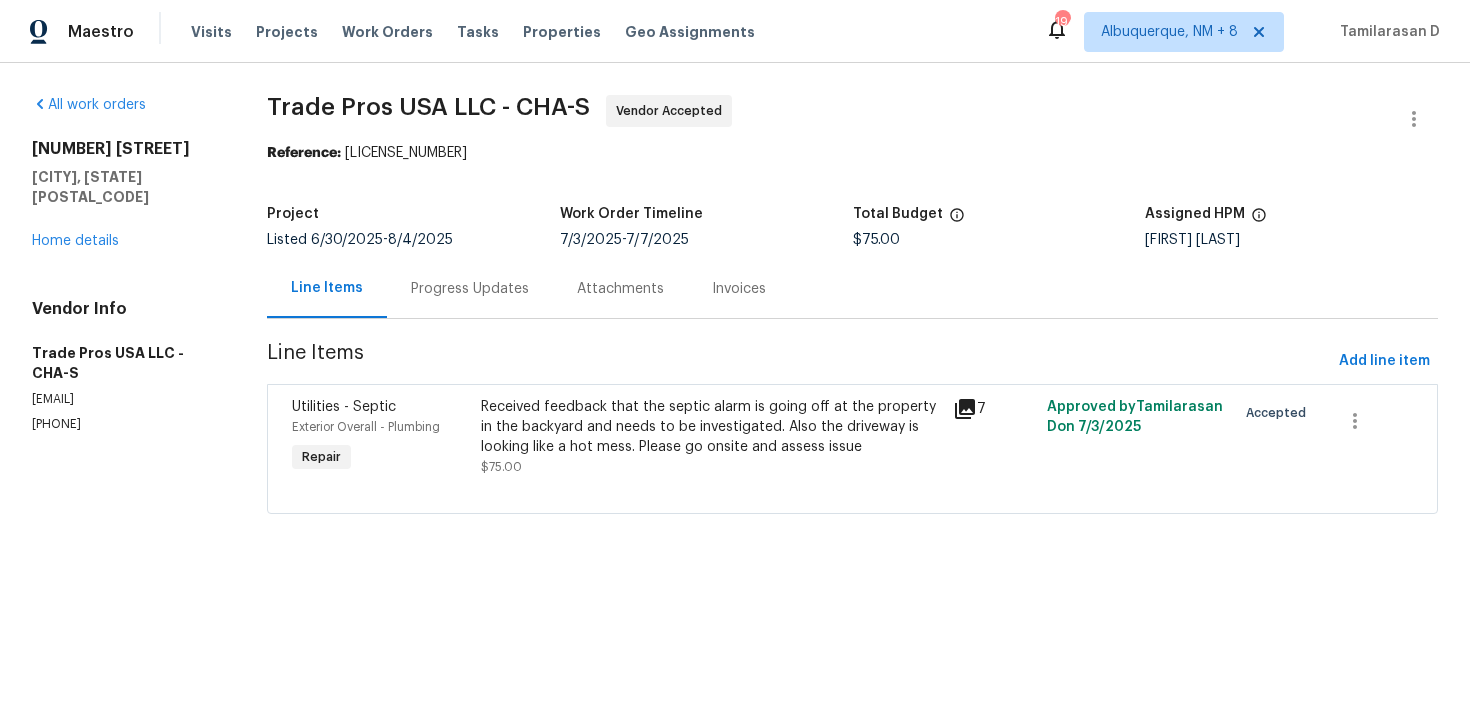 click on "Progress Updates" at bounding box center (470, 289) 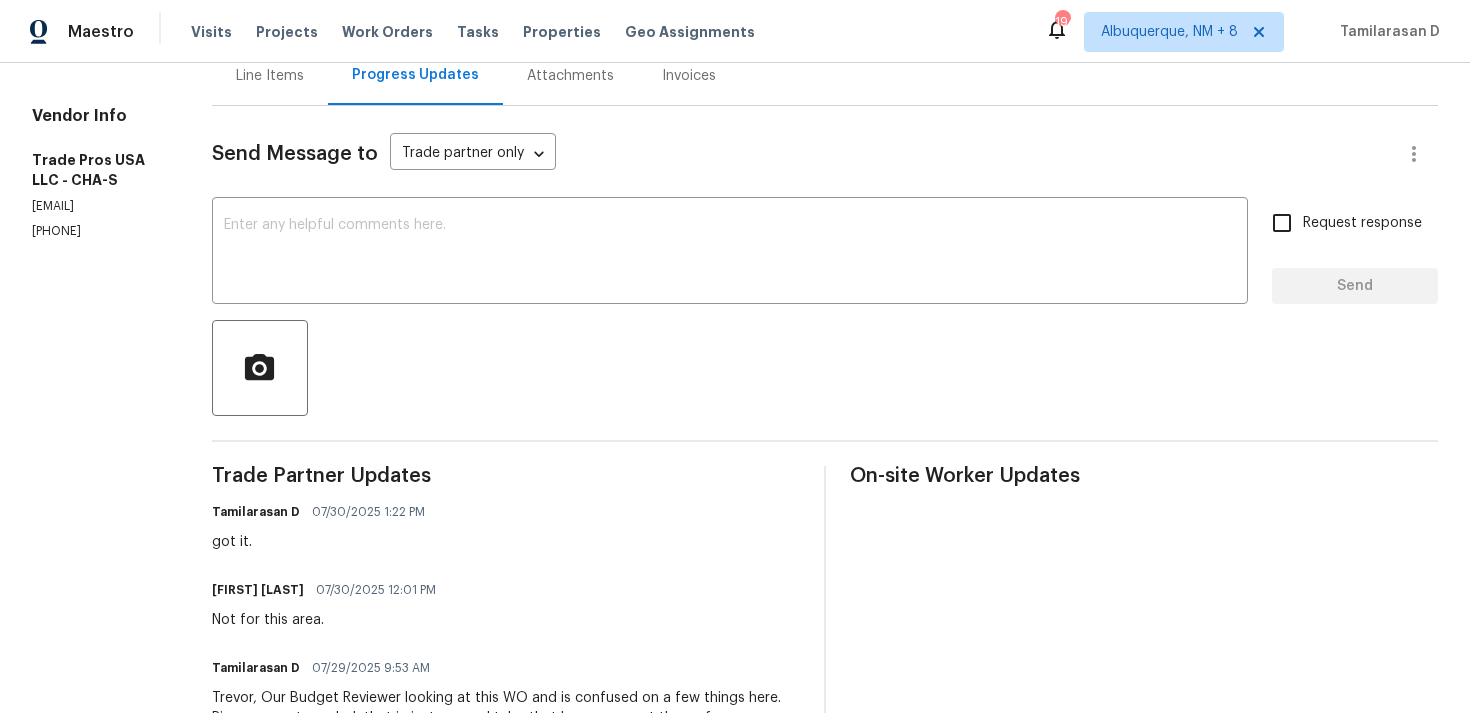 scroll, scrollTop: 0, scrollLeft: 0, axis: both 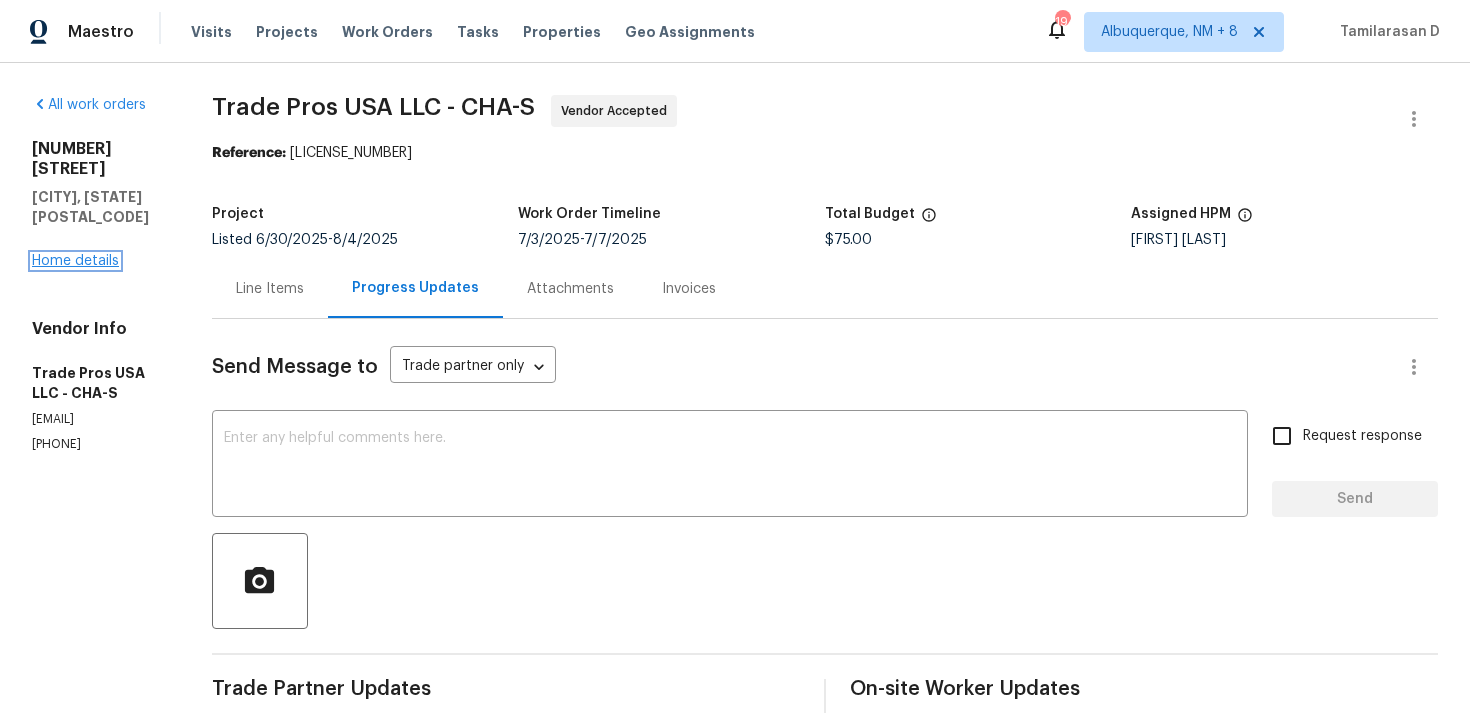 click on "Home details" at bounding box center (75, 261) 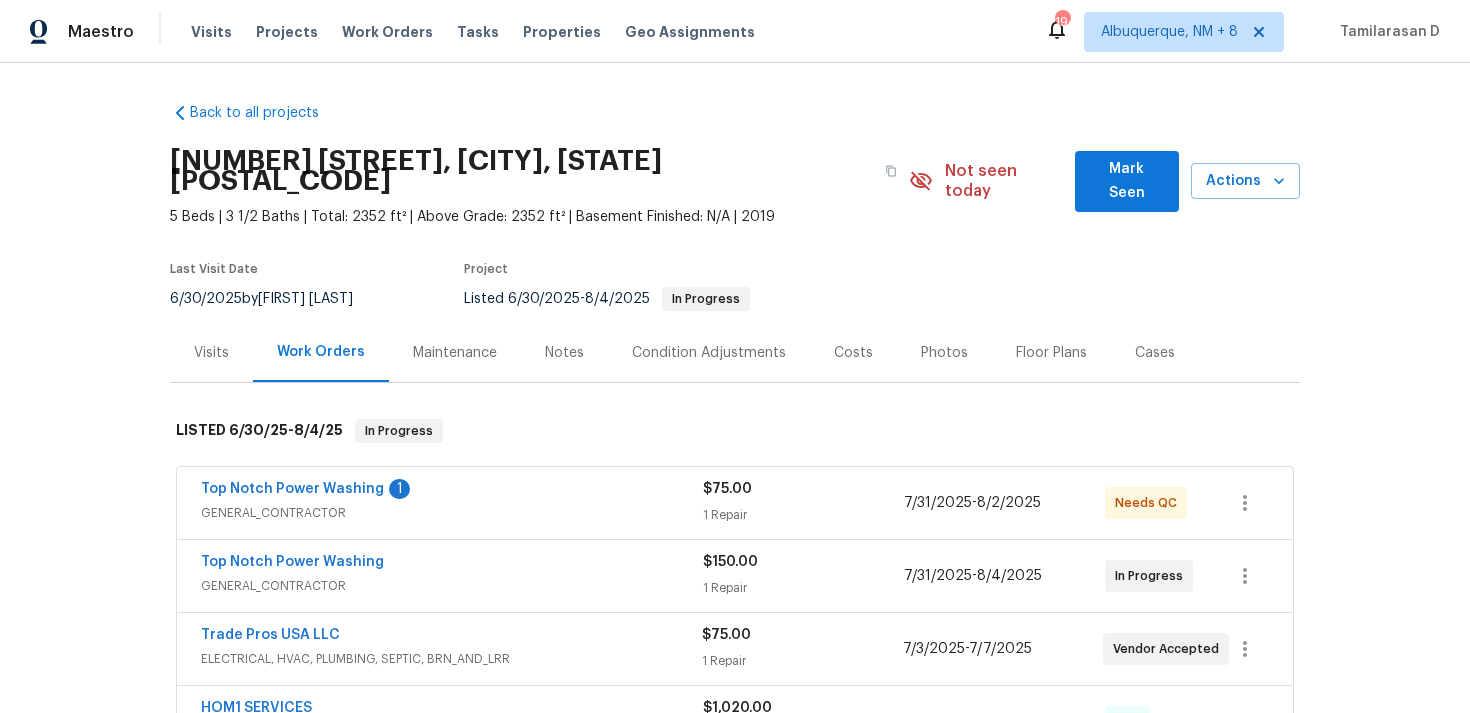 click on "Top Notch Power Washing 1" at bounding box center (452, 491) 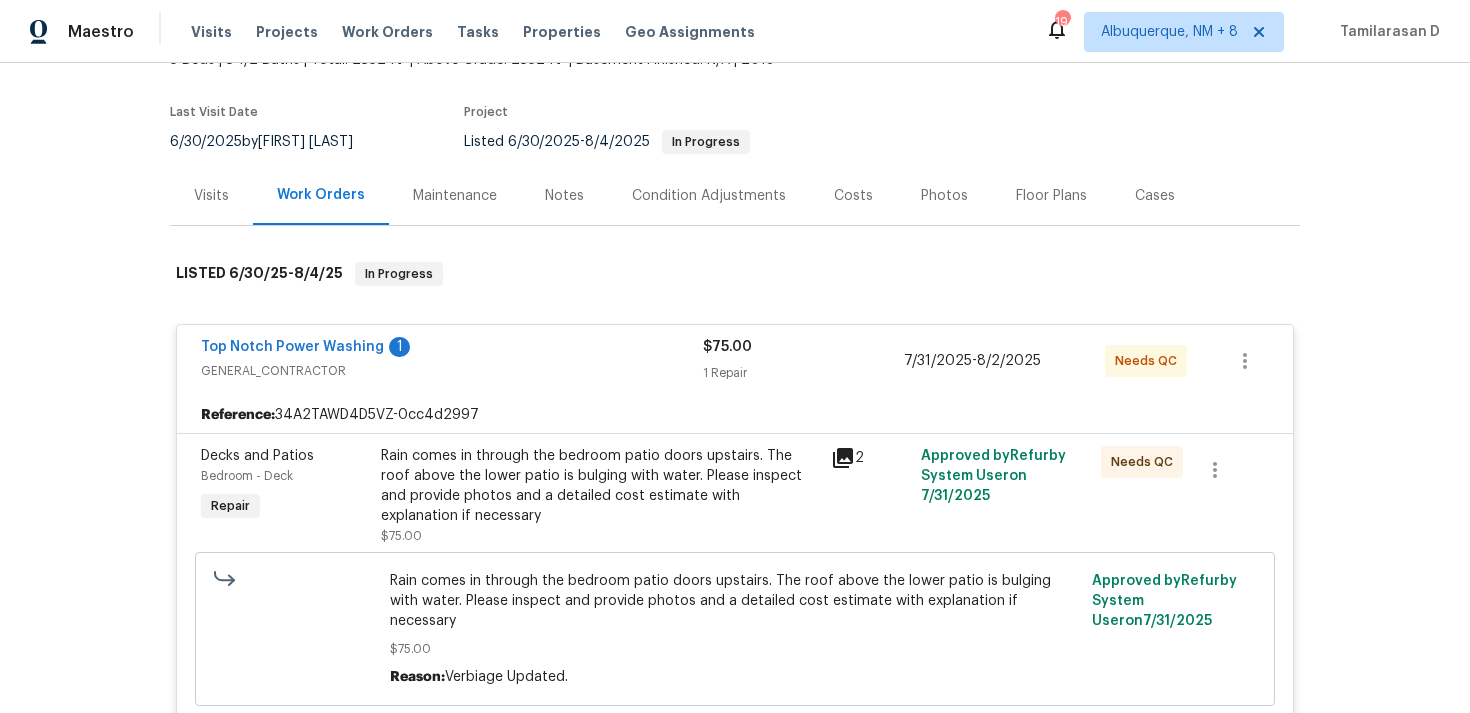 scroll, scrollTop: 186, scrollLeft: 0, axis: vertical 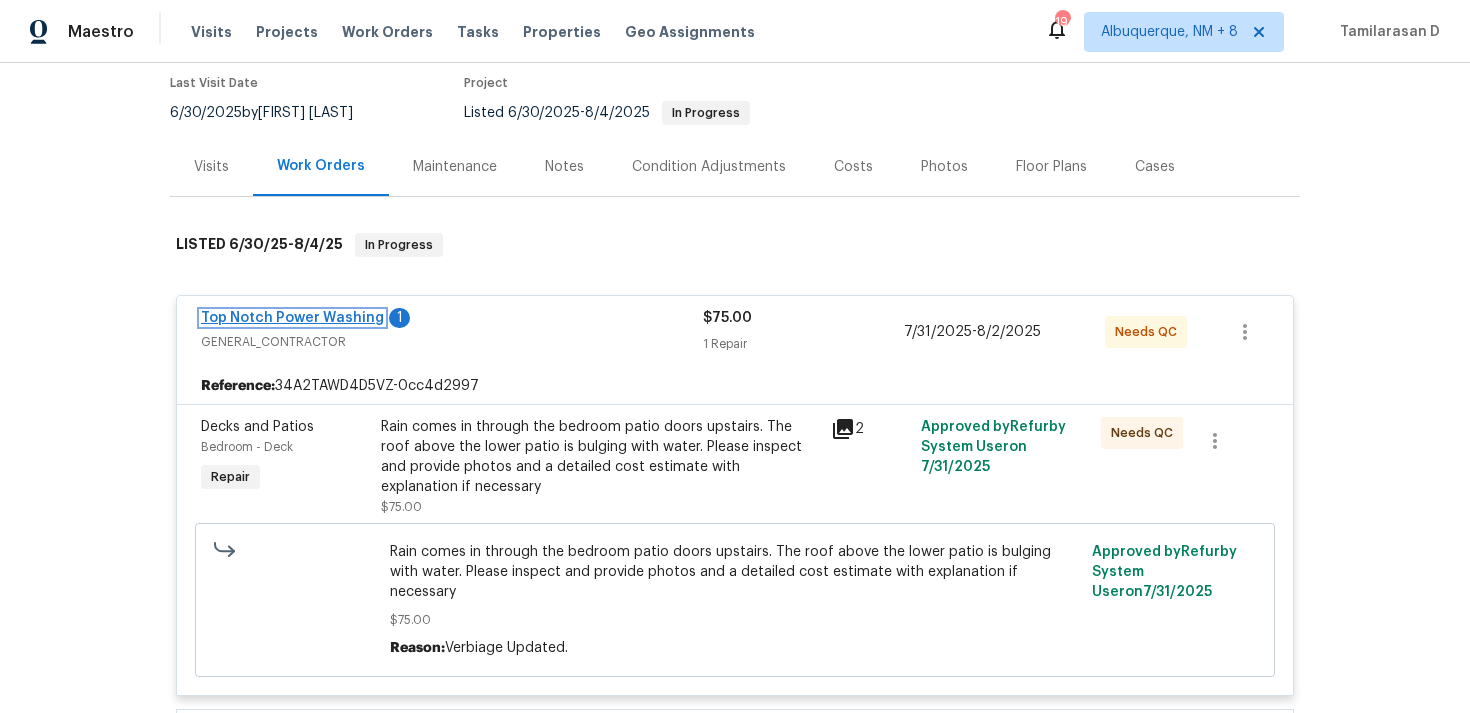 click on "Top Notch Power Washing" at bounding box center [292, 318] 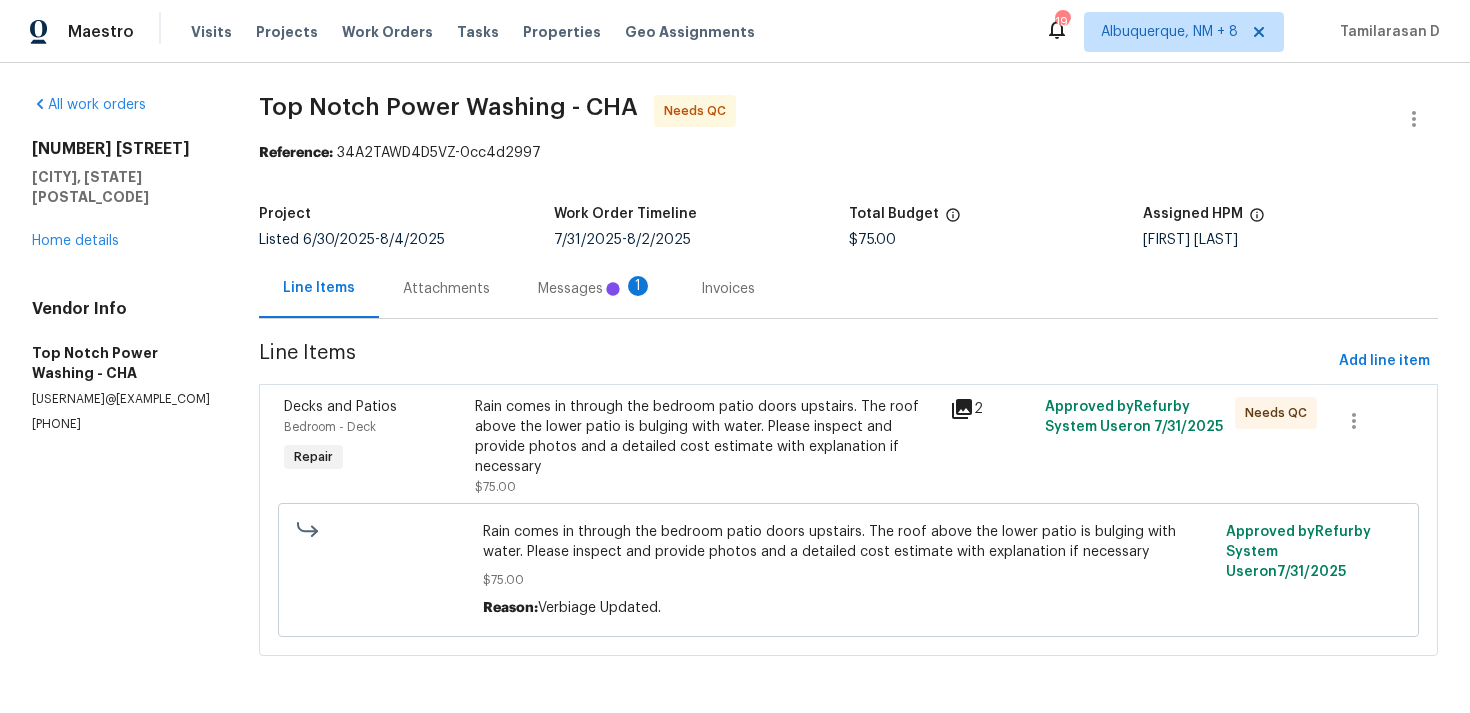 click on "Messages 1" at bounding box center [595, 289] 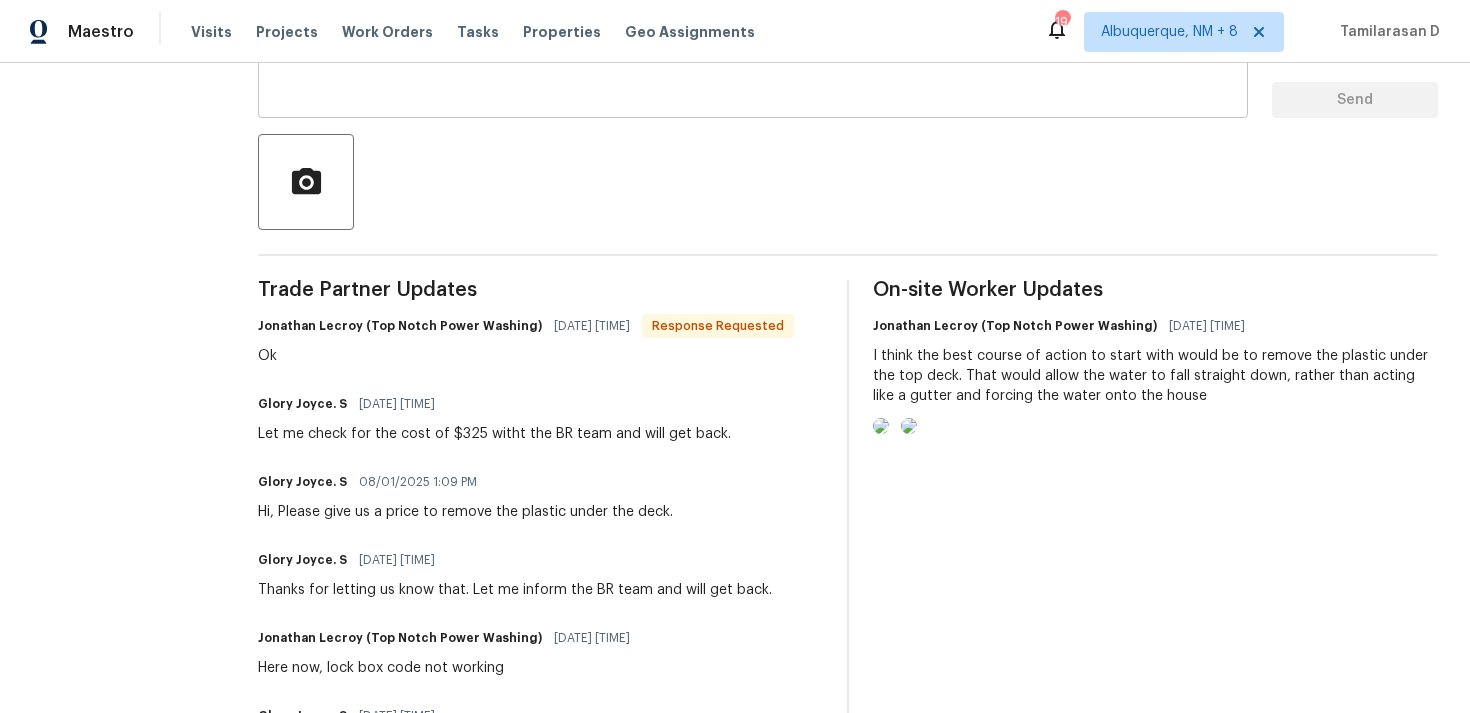 scroll, scrollTop: 0, scrollLeft: 0, axis: both 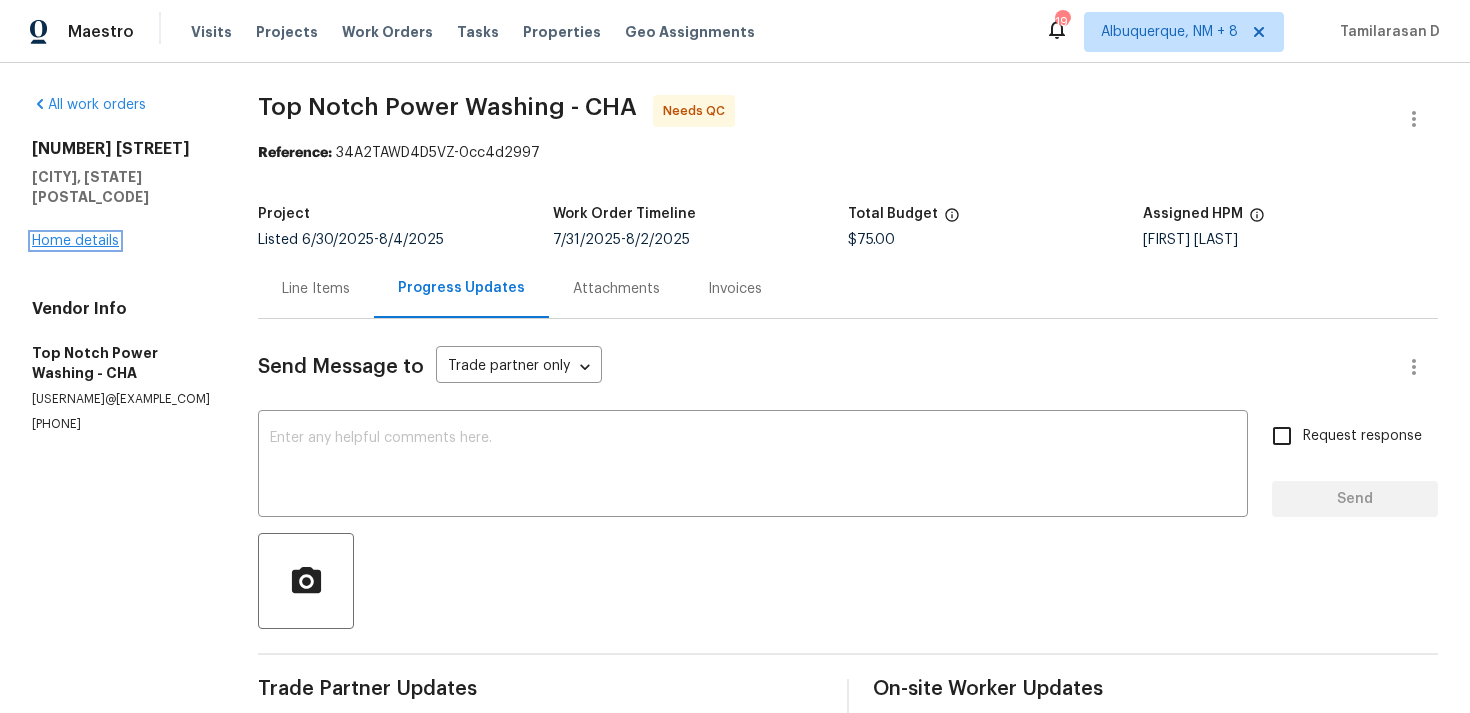 click on "Home details" at bounding box center (75, 241) 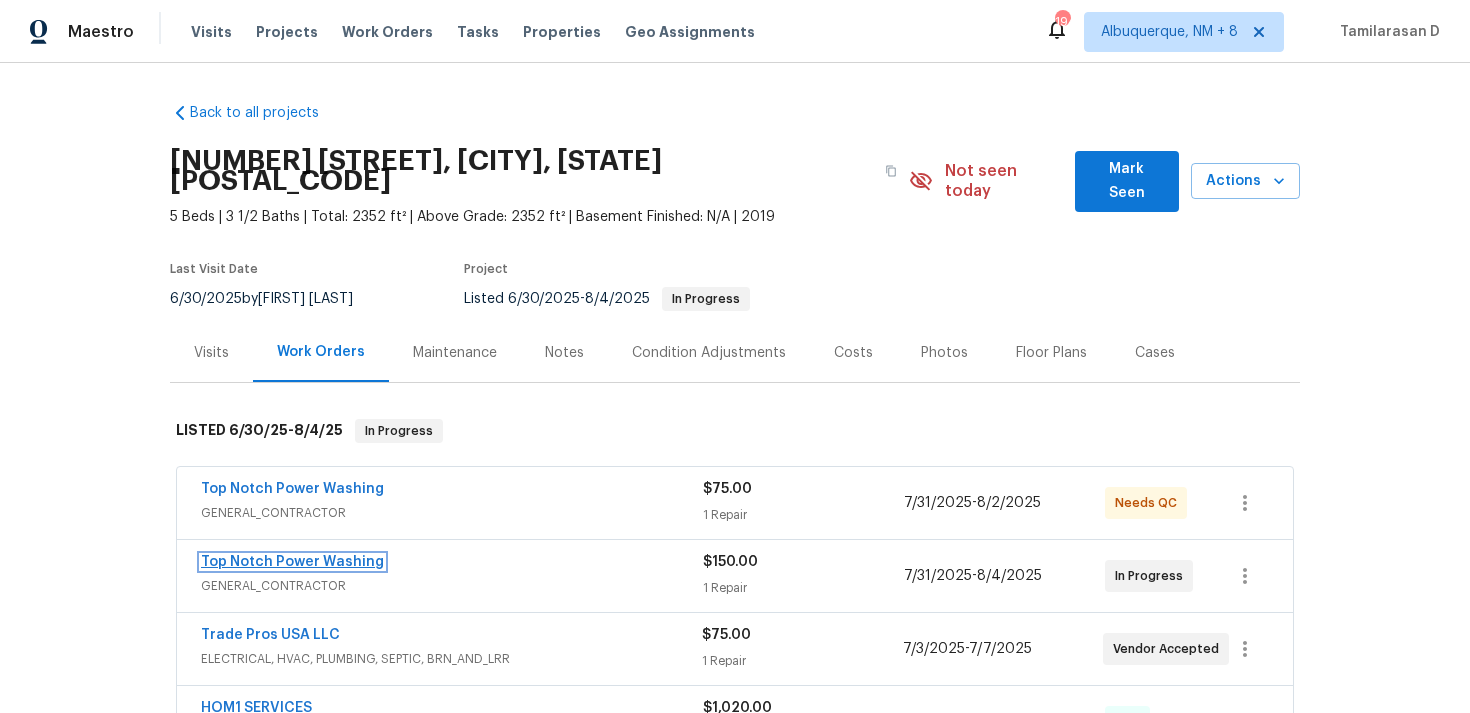 click on "Top Notch Power Washing" at bounding box center (292, 562) 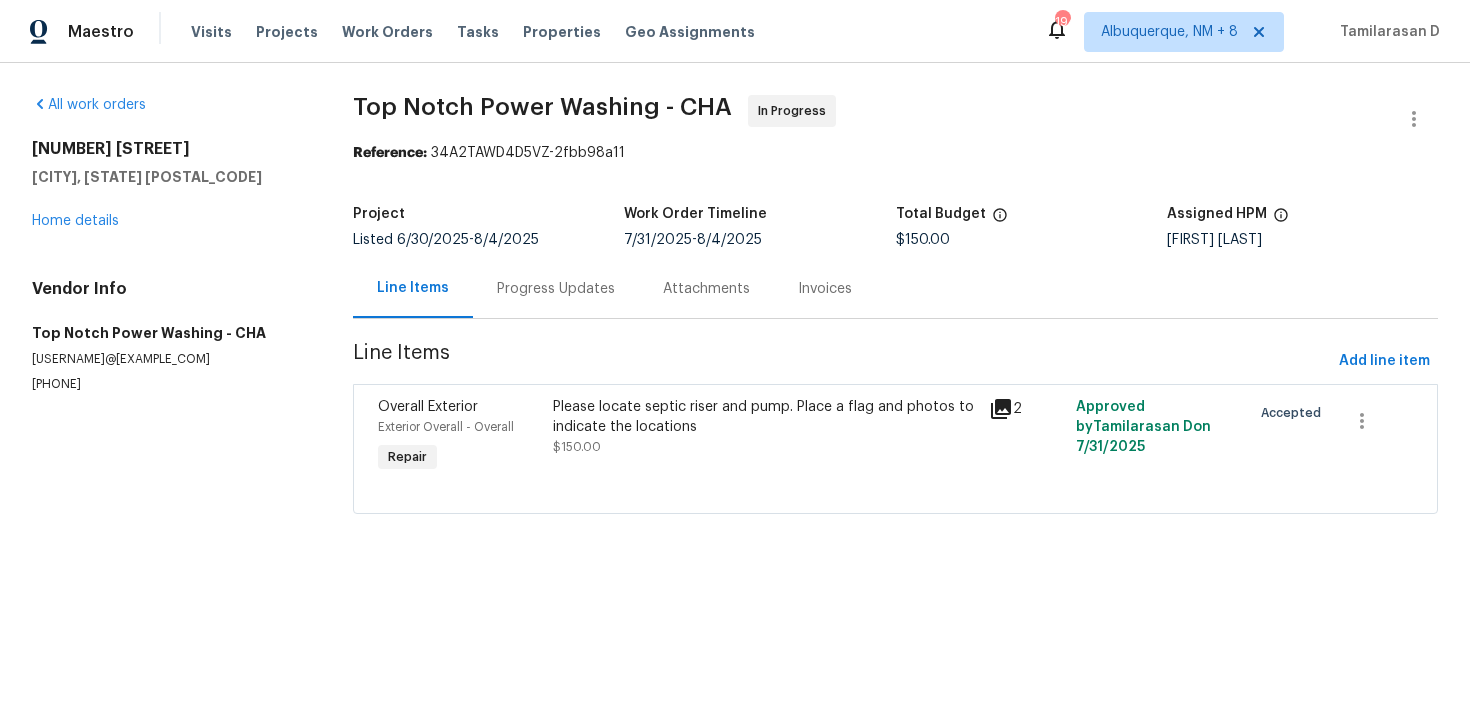 click on "Progress Updates" at bounding box center [556, 289] 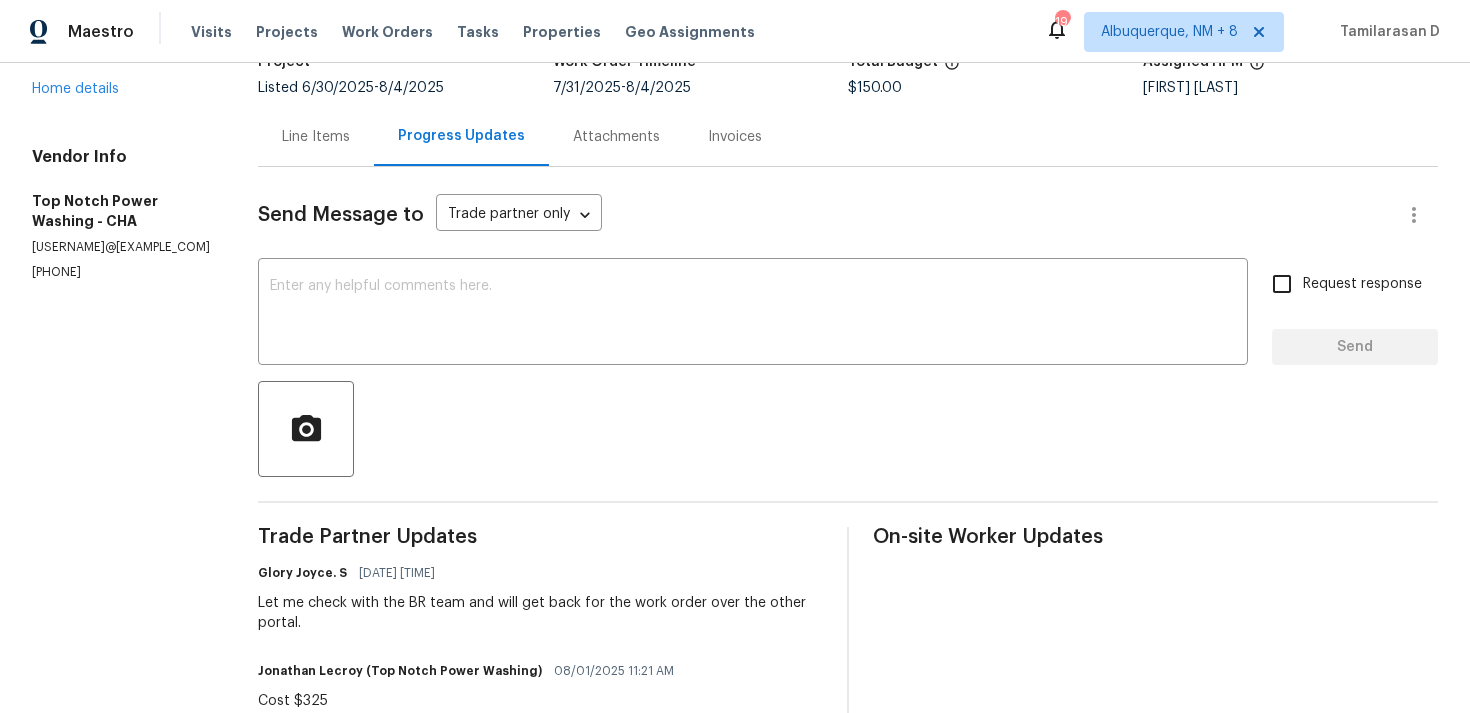 scroll, scrollTop: 158, scrollLeft: 0, axis: vertical 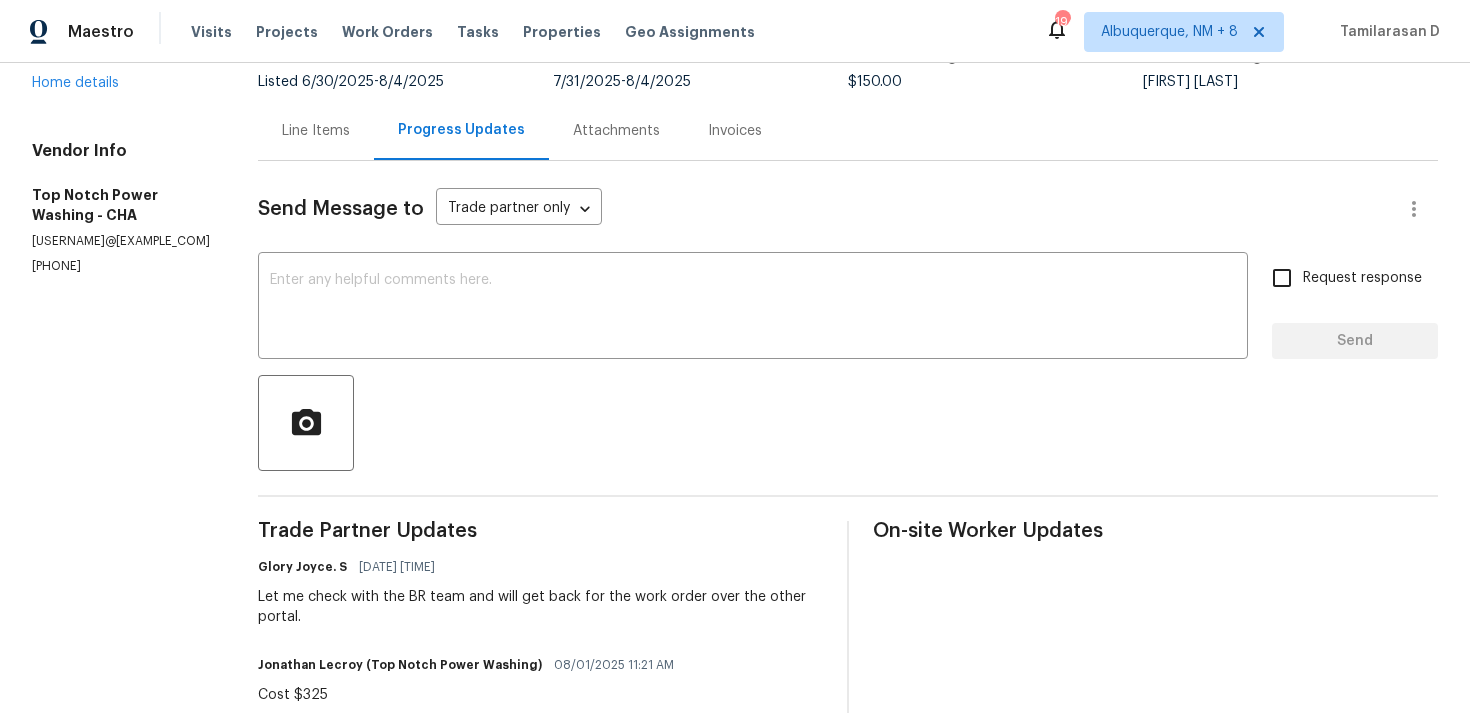 click on "Line Items" at bounding box center (316, 130) 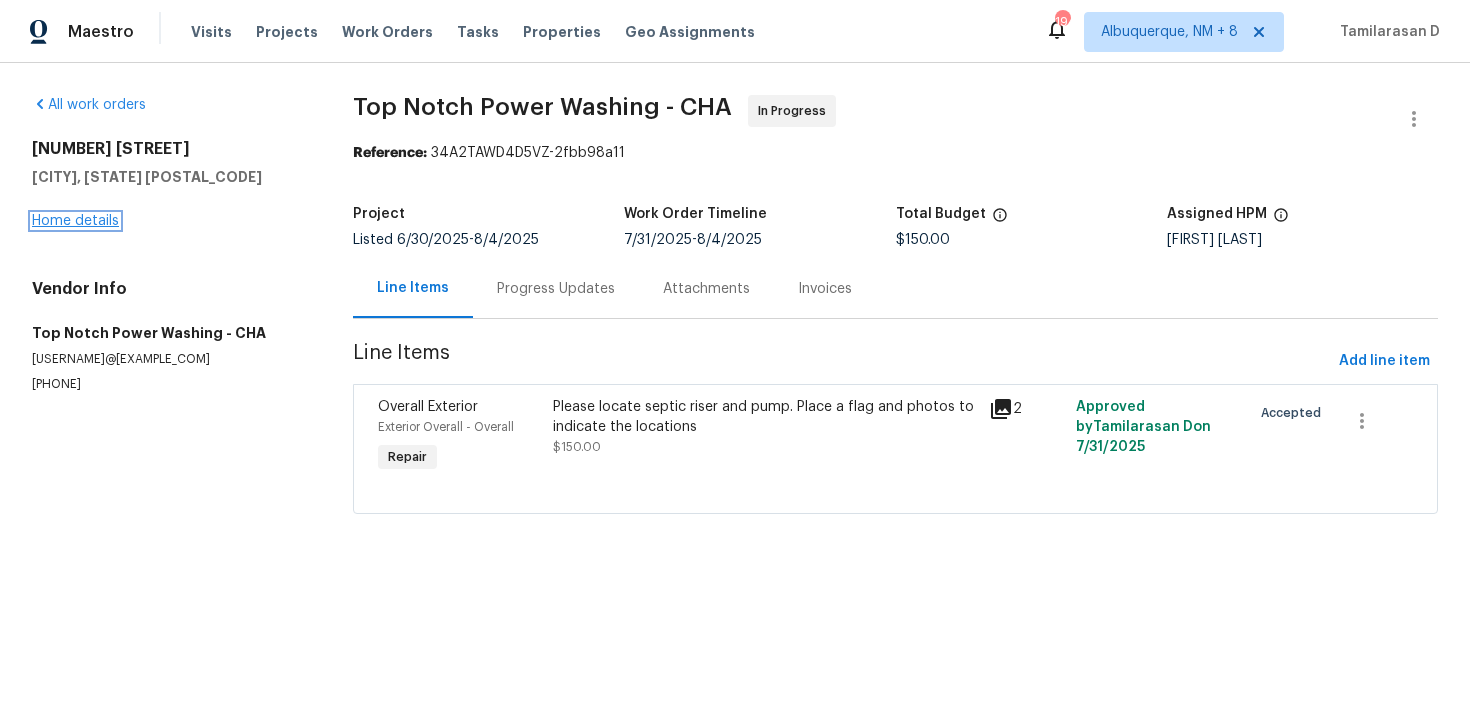 click on "Home details" at bounding box center (75, 221) 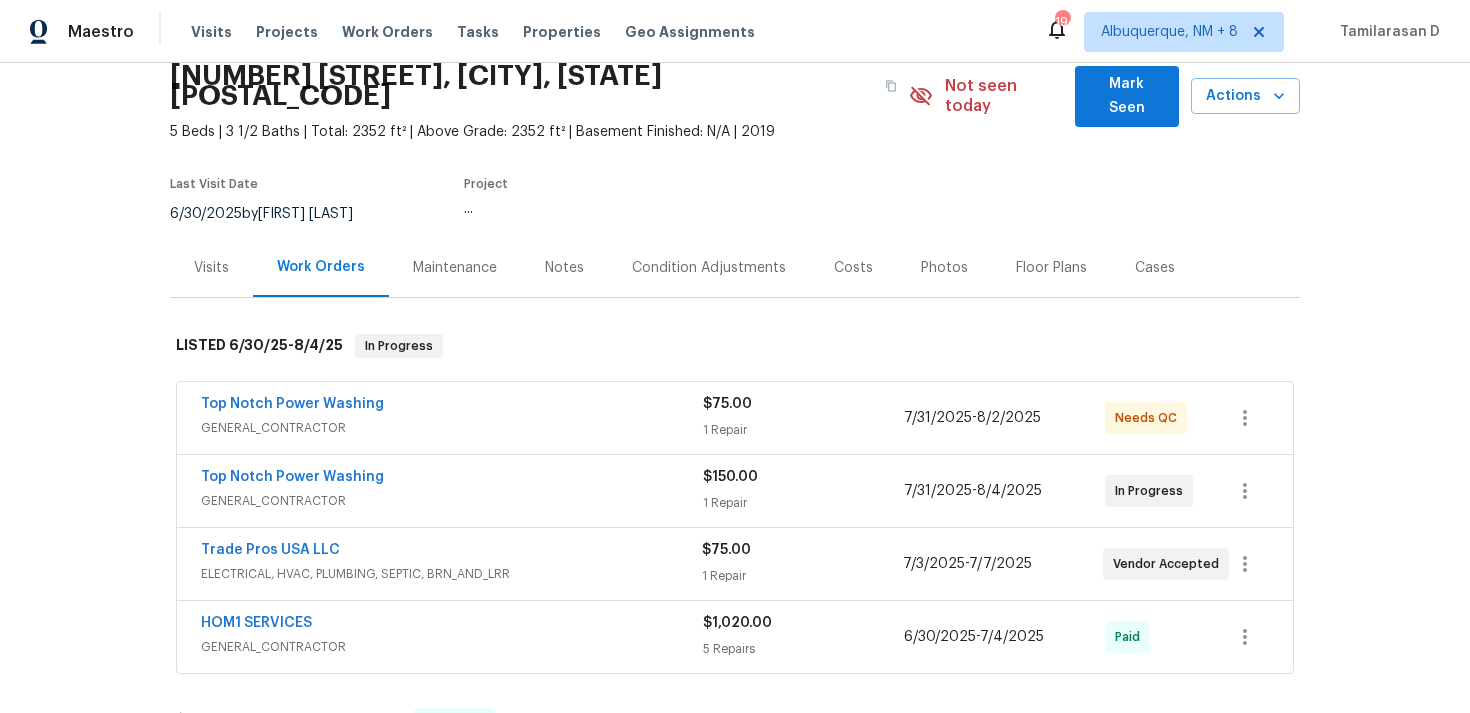 scroll, scrollTop: 100, scrollLeft: 0, axis: vertical 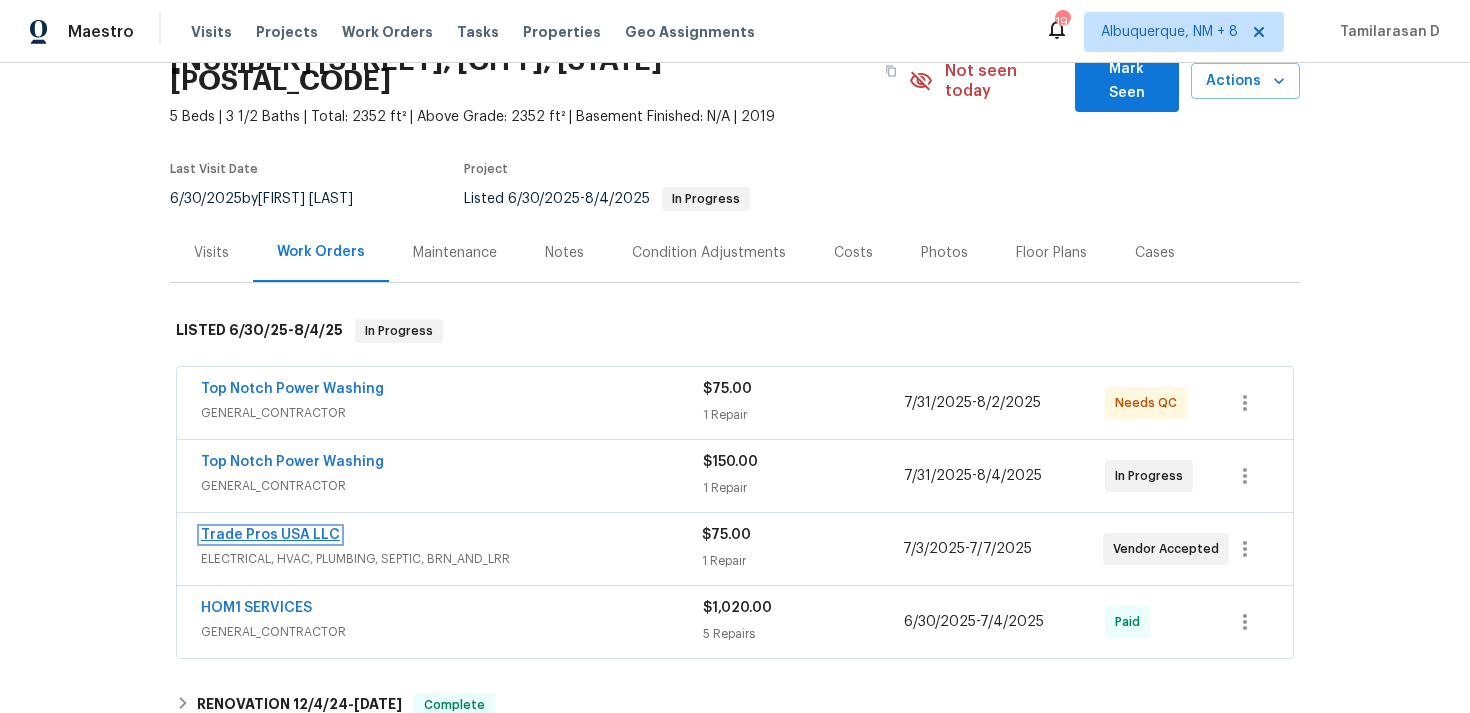 click on "Trade Pros USA LLC" at bounding box center (270, 535) 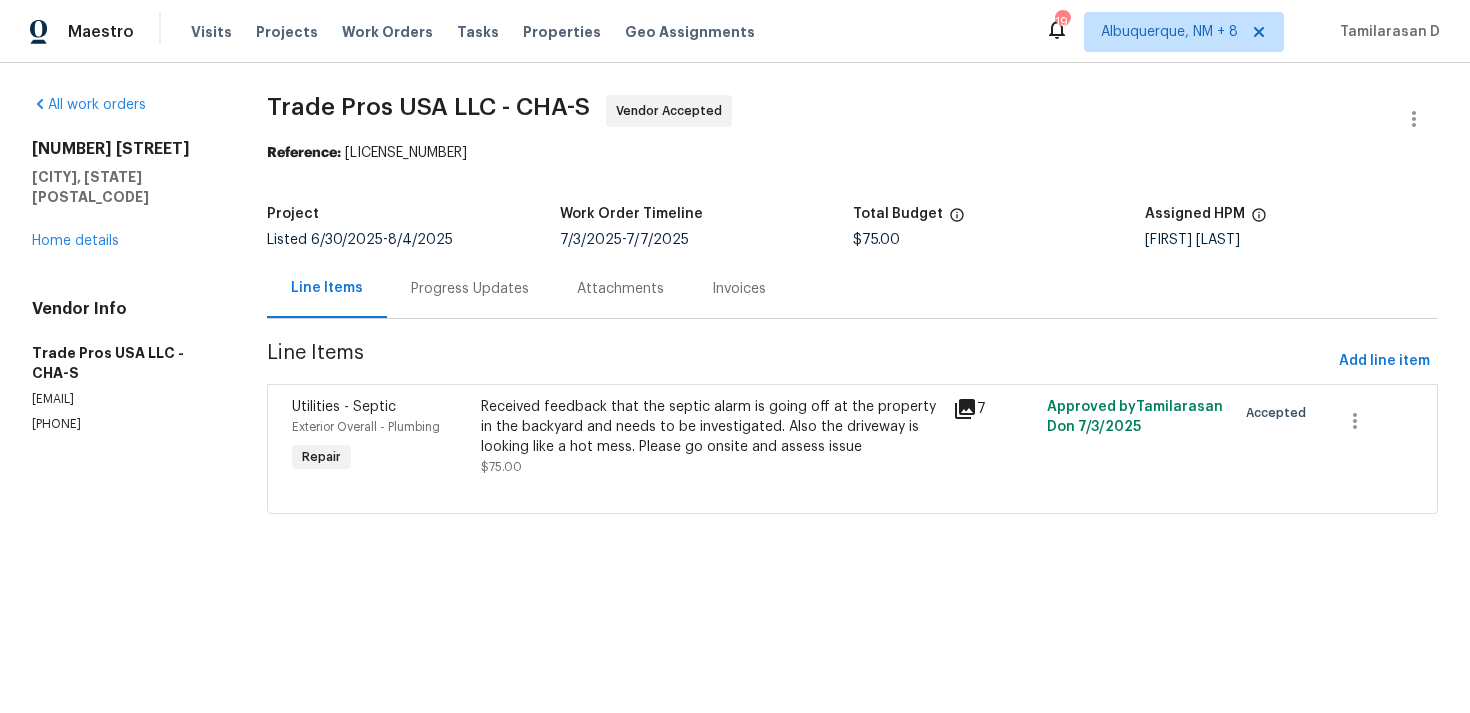 click on "Progress Updates" at bounding box center (470, 289) 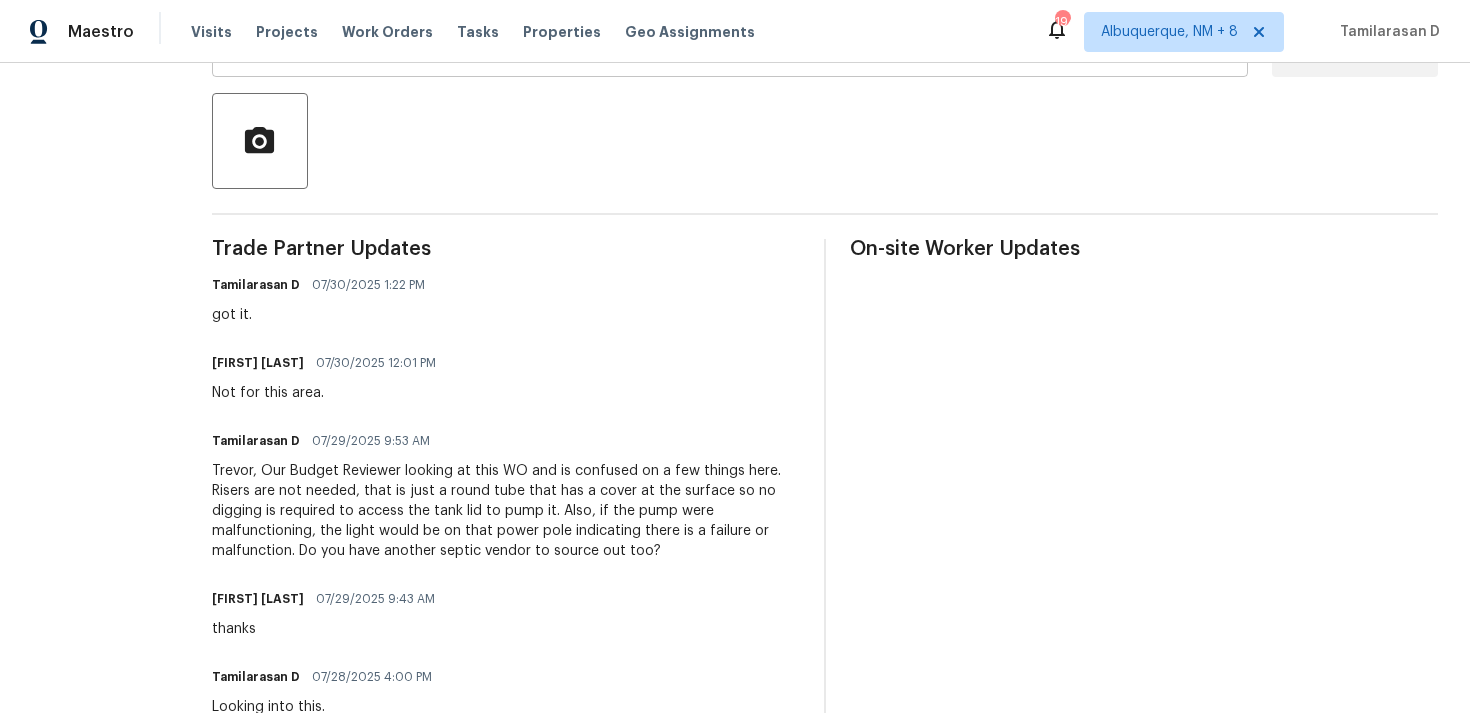 scroll, scrollTop: 450, scrollLeft: 0, axis: vertical 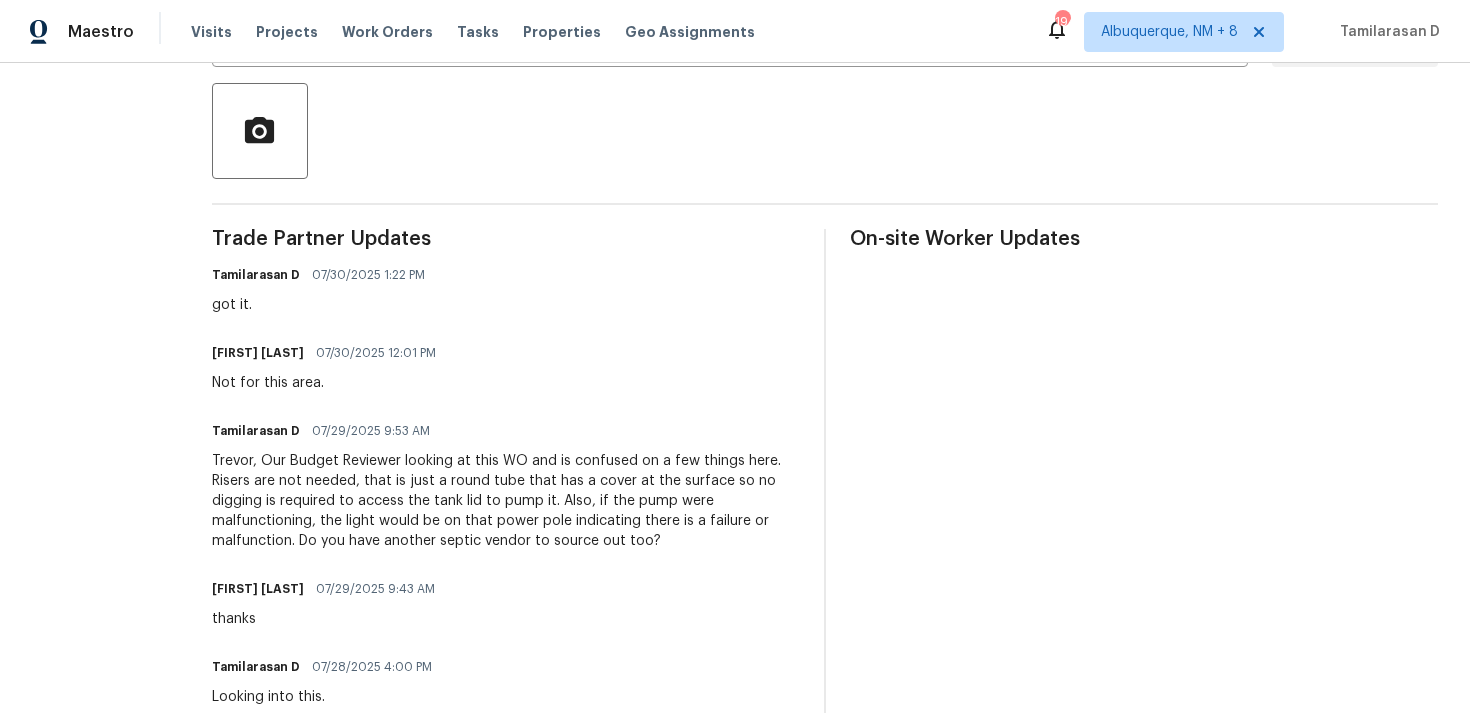 click on "Trevor, Our Budget Reviewer looking at this WO and is confused on a few things here. Risers are not needed, that is just a round tube that has a cover at the surface so no digging is required to access the tank lid to pump it. Also, if the pump were malfunctioning, the light would be on that power pole indicating there is a failure or malfunction.  Do you have another septic vendor to source out too?" at bounding box center [506, 501] 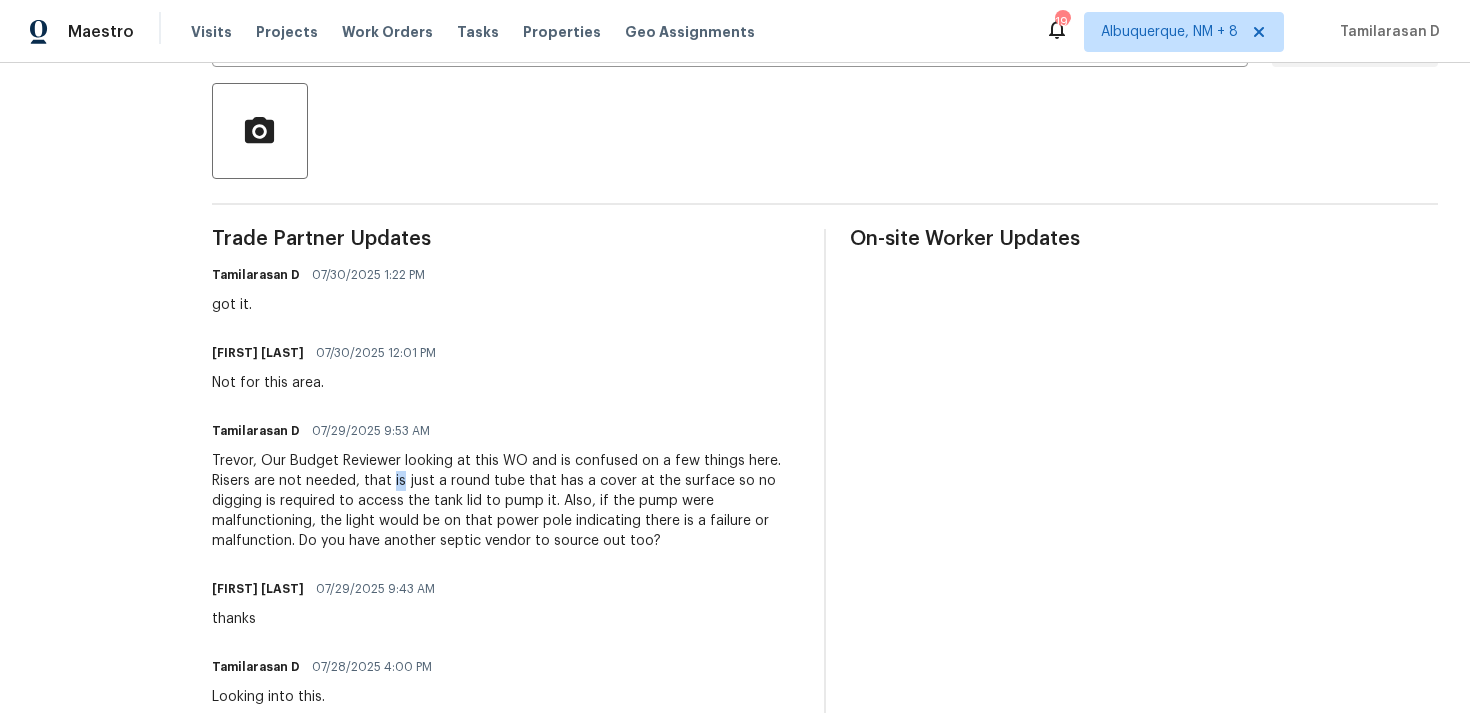 click on "Trevor, Our Budget Reviewer looking at this WO and is confused on a few things here. Risers are not needed, that is just a round tube that has a cover at the surface so no digging is required to access the tank lid to pump it. Also, if the pump were malfunctioning, the light would be on that power pole indicating there is a failure or malfunction.  Do you have another septic vendor to source out too?" at bounding box center [506, 501] 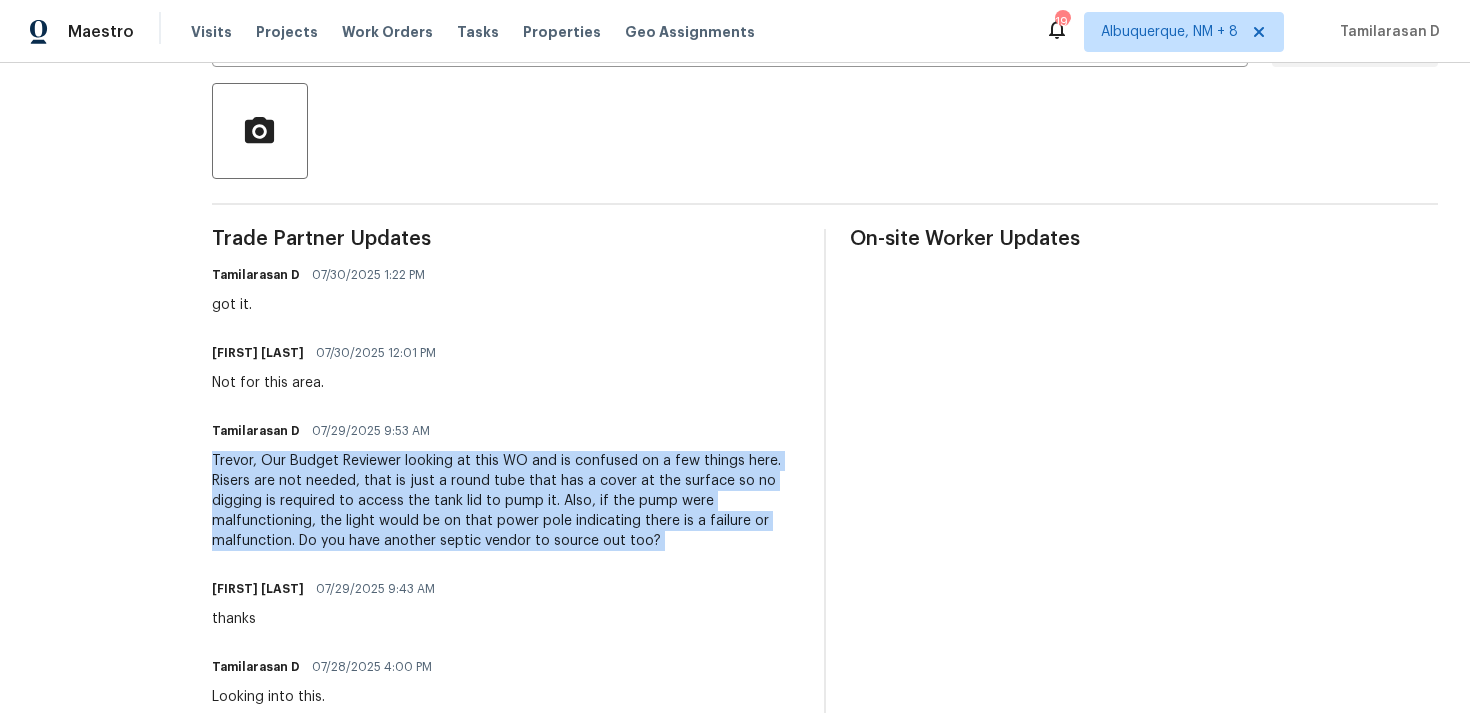 scroll, scrollTop: 0, scrollLeft: 0, axis: both 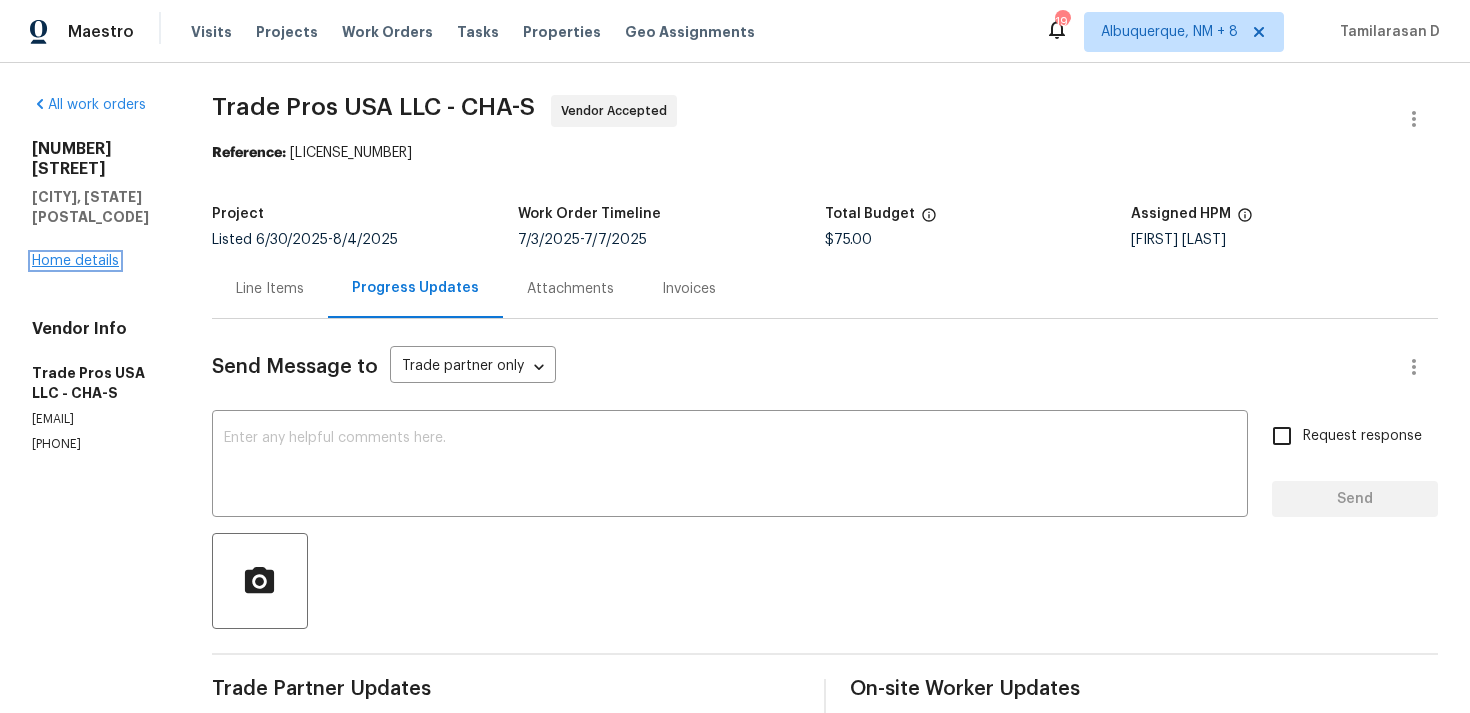 click on "Home details" at bounding box center (75, 261) 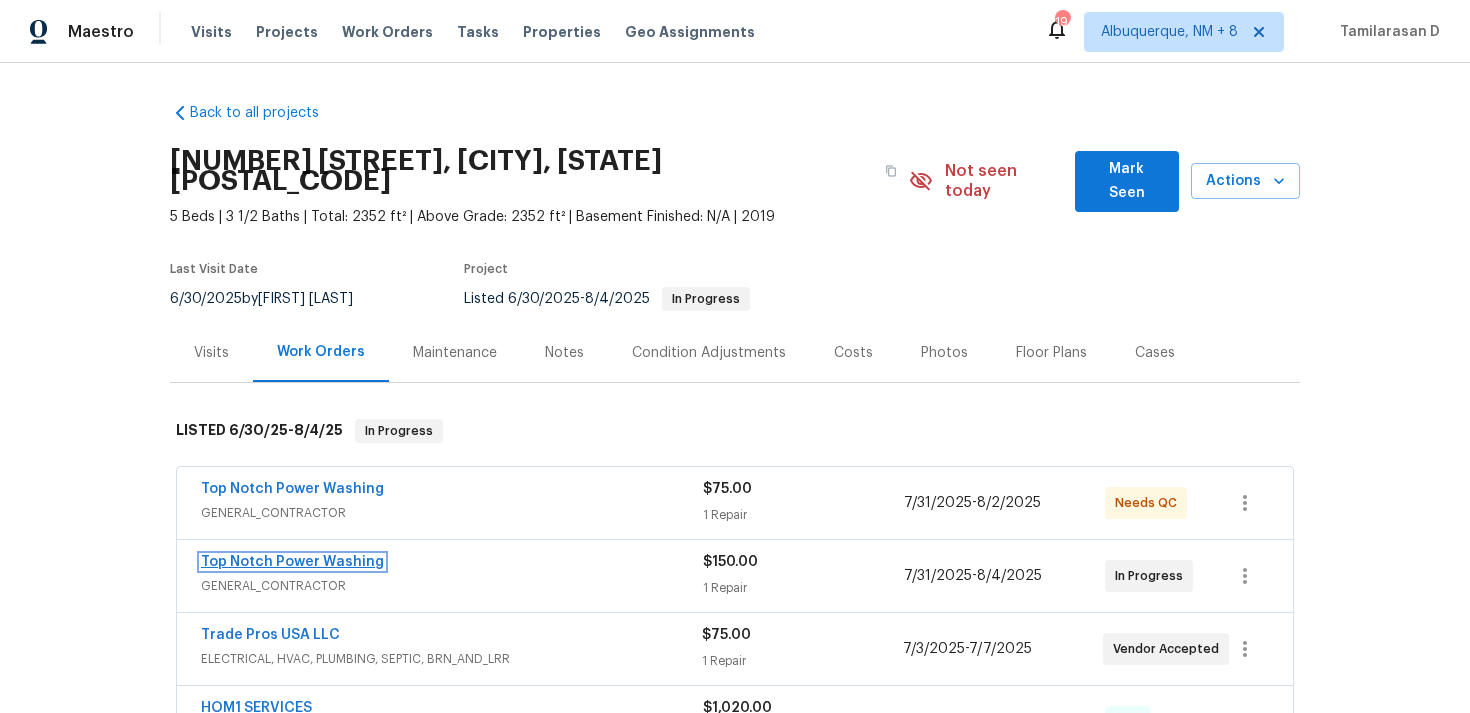 click on "Top Notch Power Washing" at bounding box center (292, 562) 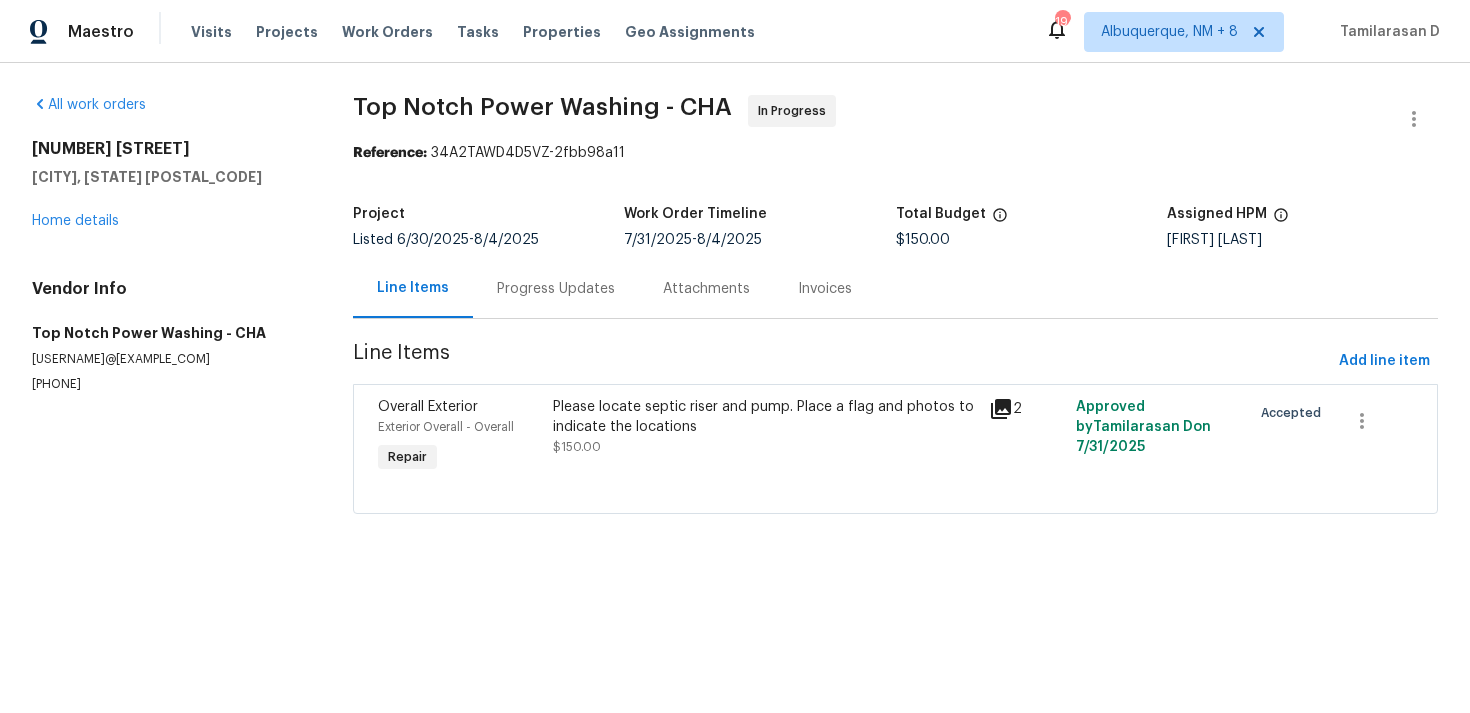 click on "Progress Updates" at bounding box center [556, 289] 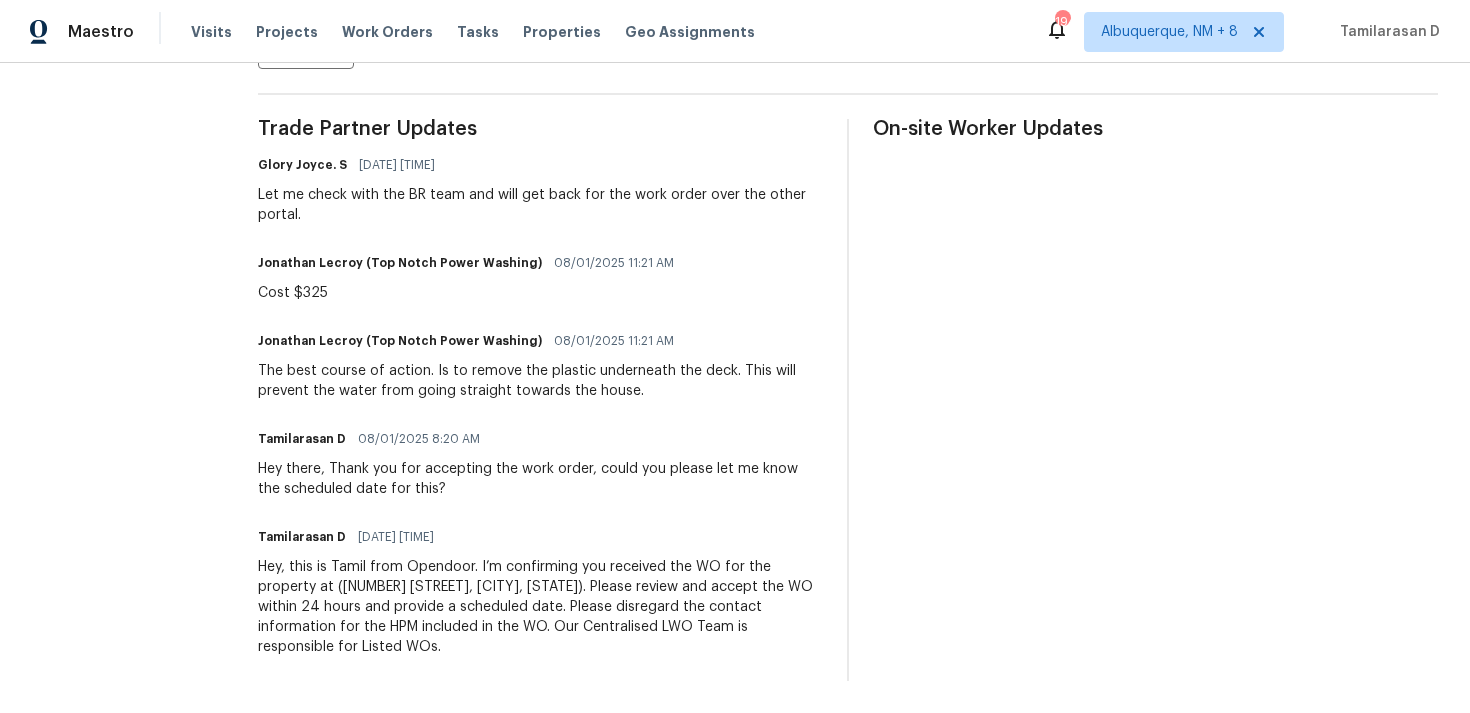 scroll, scrollTop: 130, scrollLeft: 0, axis: vertical 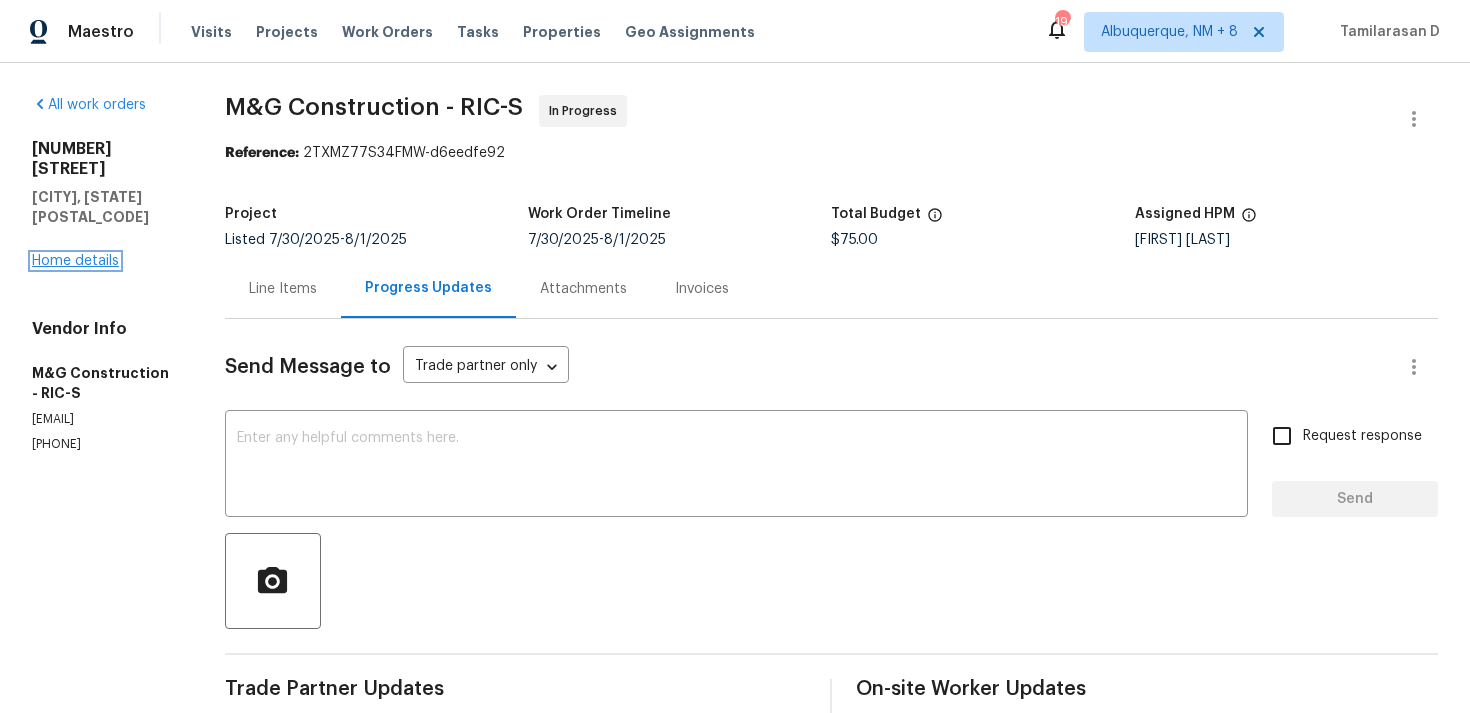 click on "Home details" at bounding box center (75, 261) 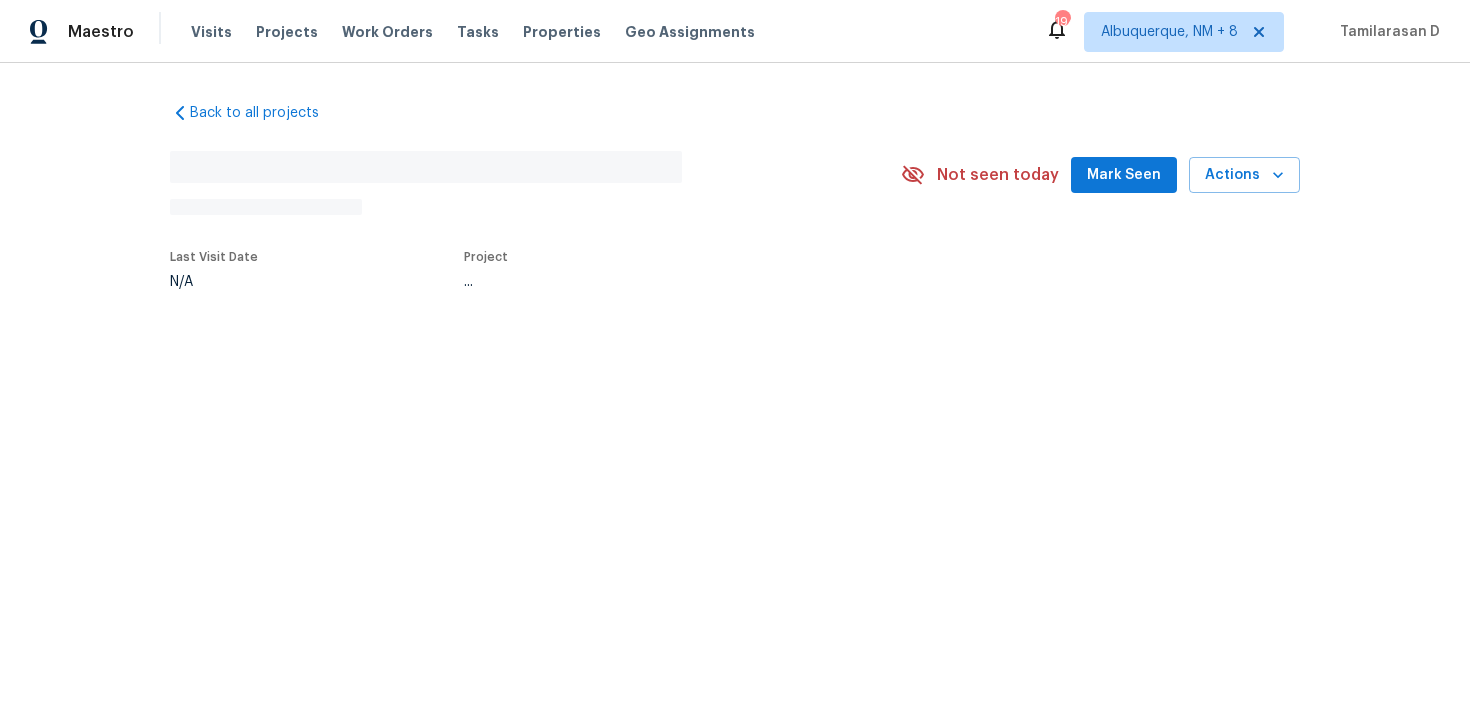 click on "Back to all projects No address found N/A Not seen today Mark Seen Actions Last Visit Date N/A Project ..." at bounding box center (735, 242) 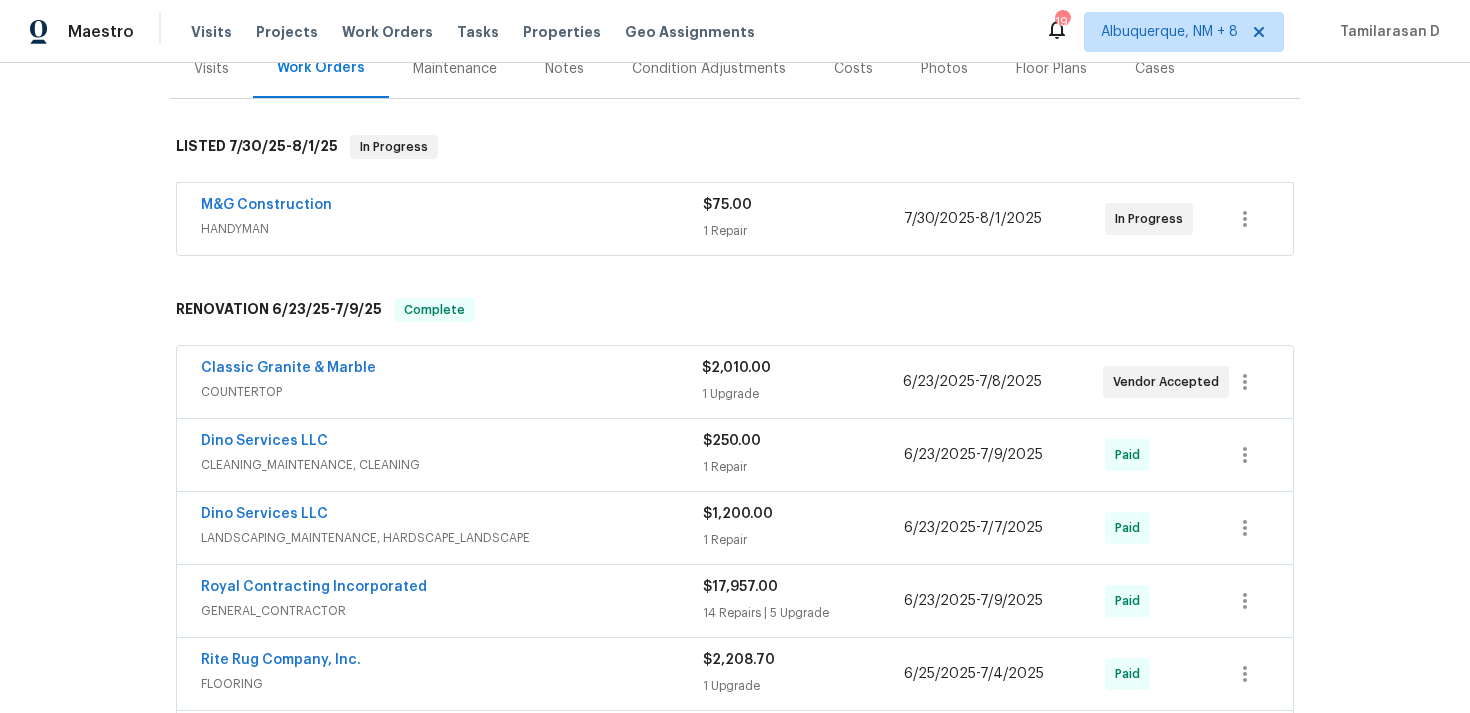scroll, scrollTop: 0, scrollLeft: 0, axis: both 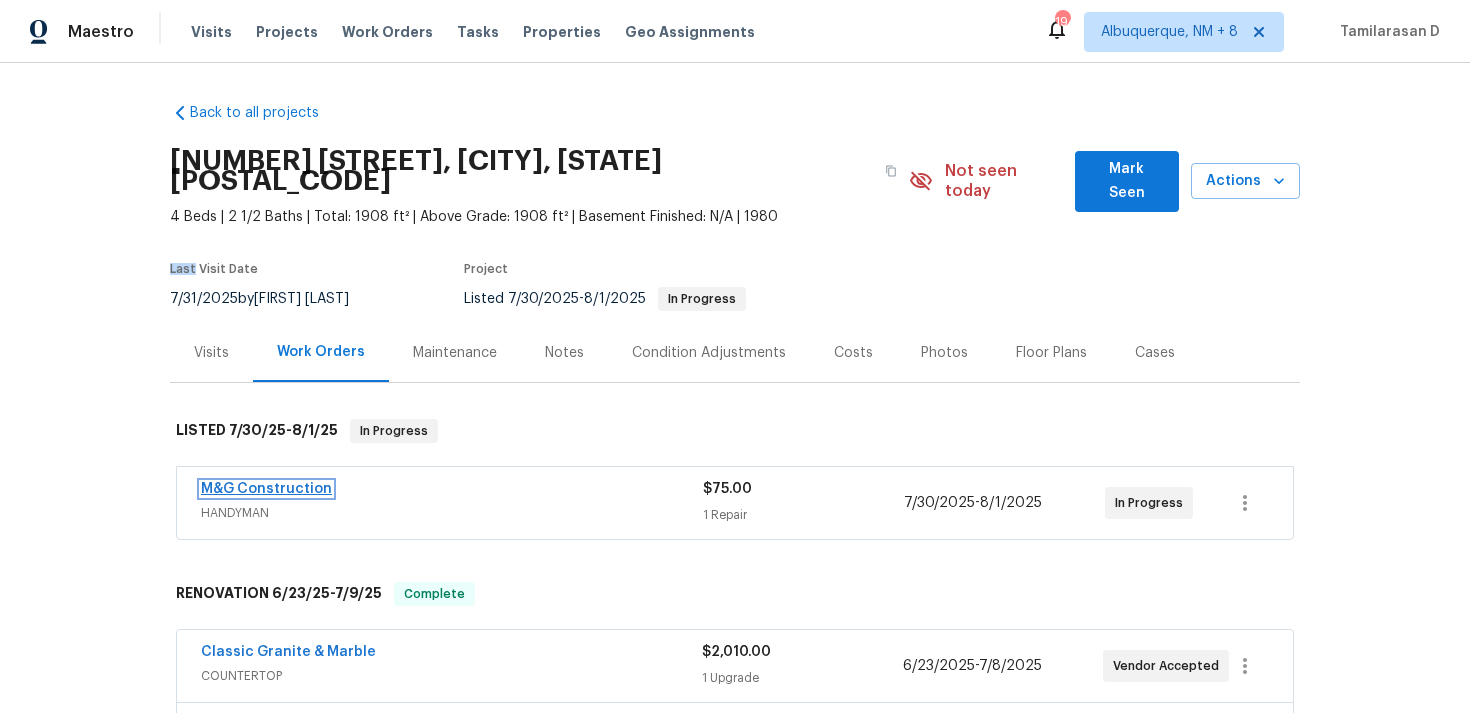 click on "M&G Construction" at bounding box center [266, 489] 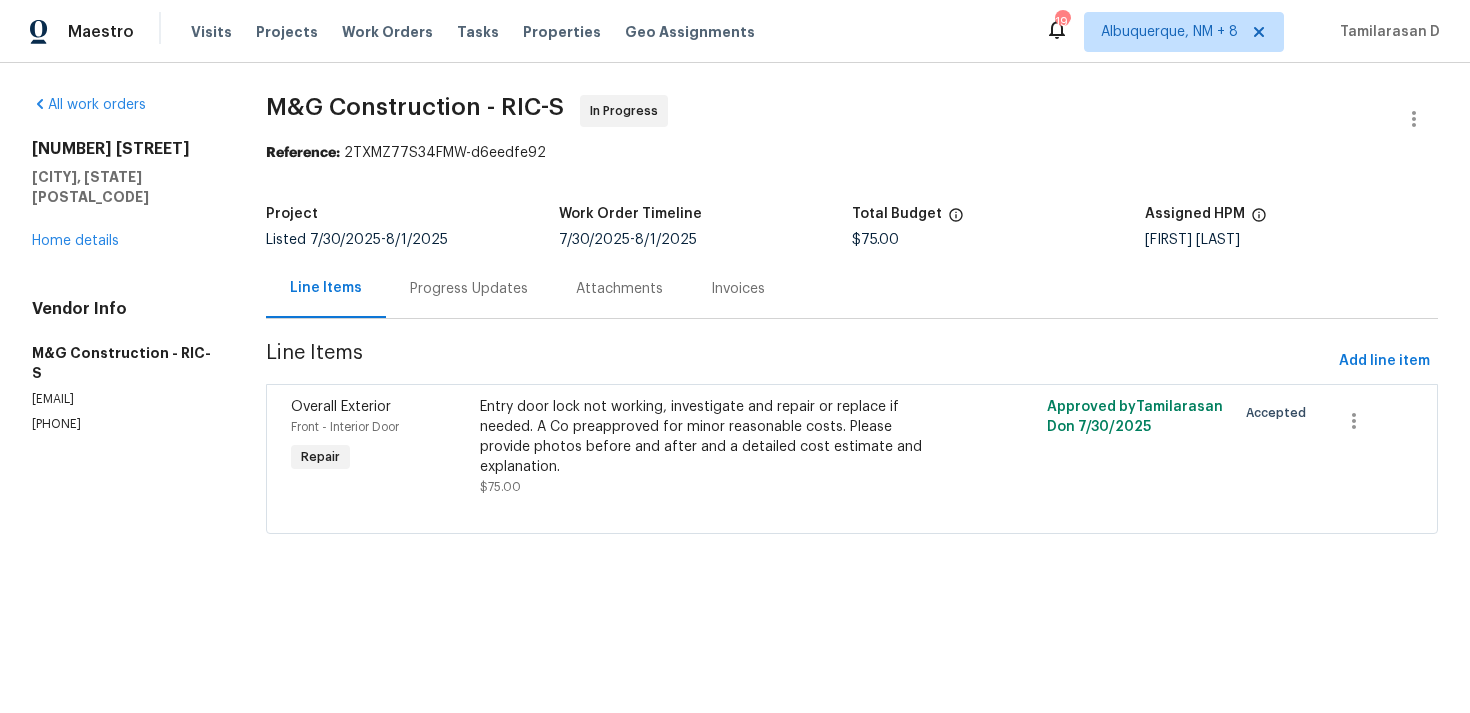 click on "Progress Updates" at bounding box center (469, 289) 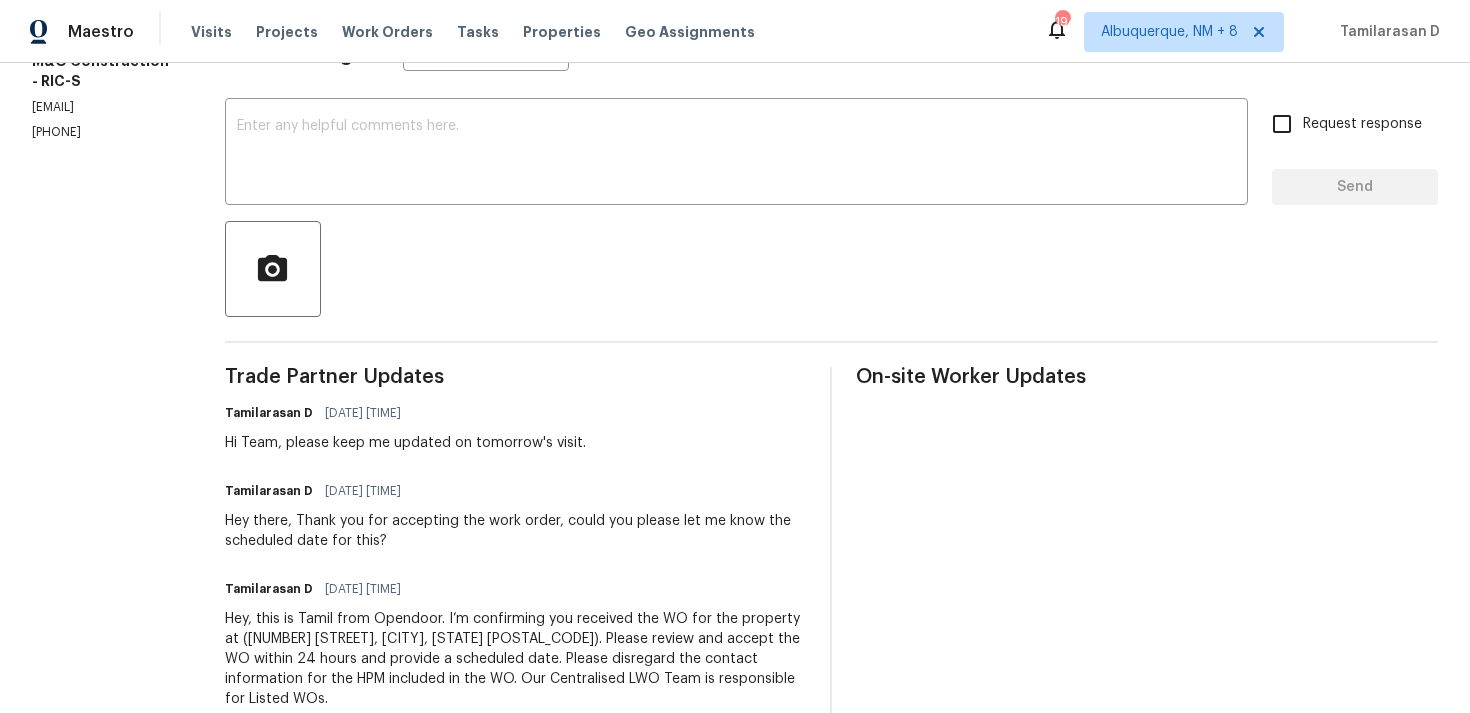 scroll, scrollTop: 288, scrollLeft: 0, axis: vertical 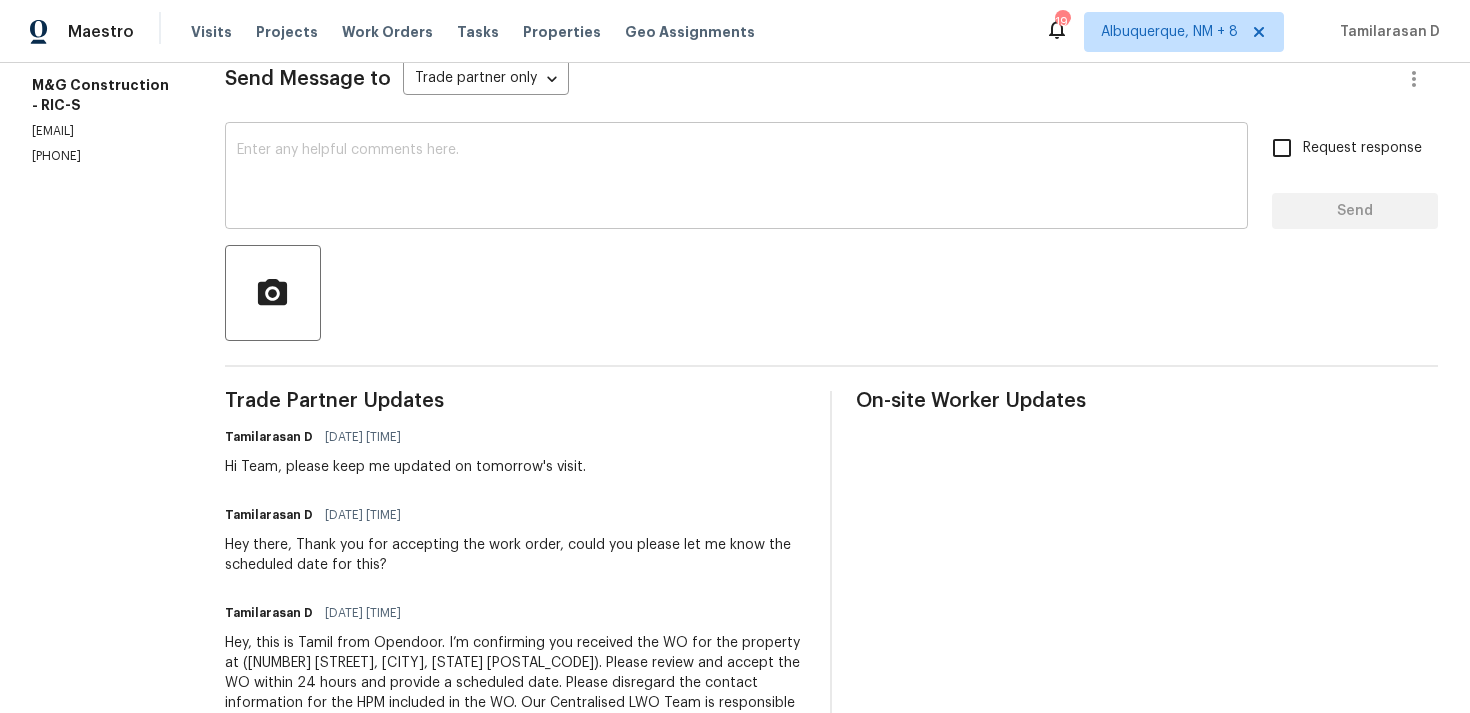 click at bounding box center (736, 178) 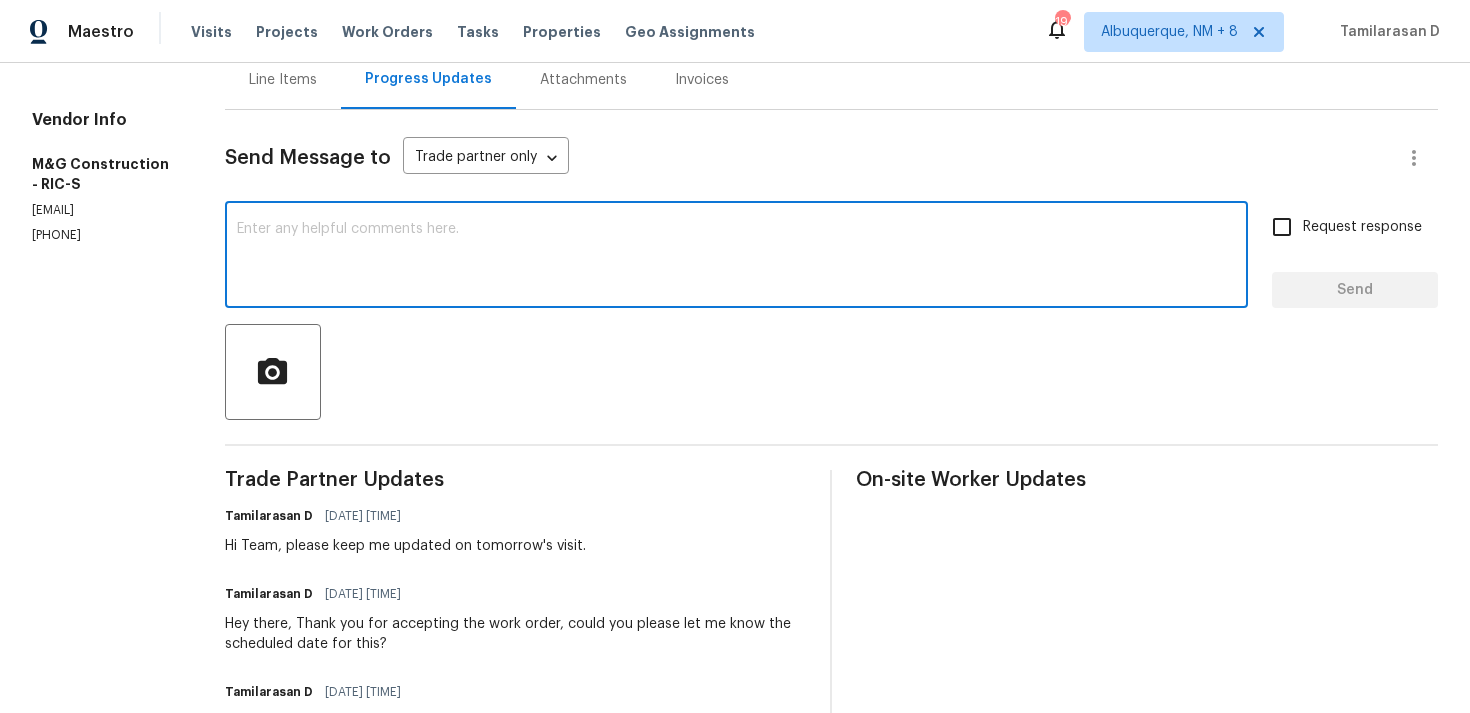 scroll, scrollTop: 0, scrollLeft: 0, axis: both 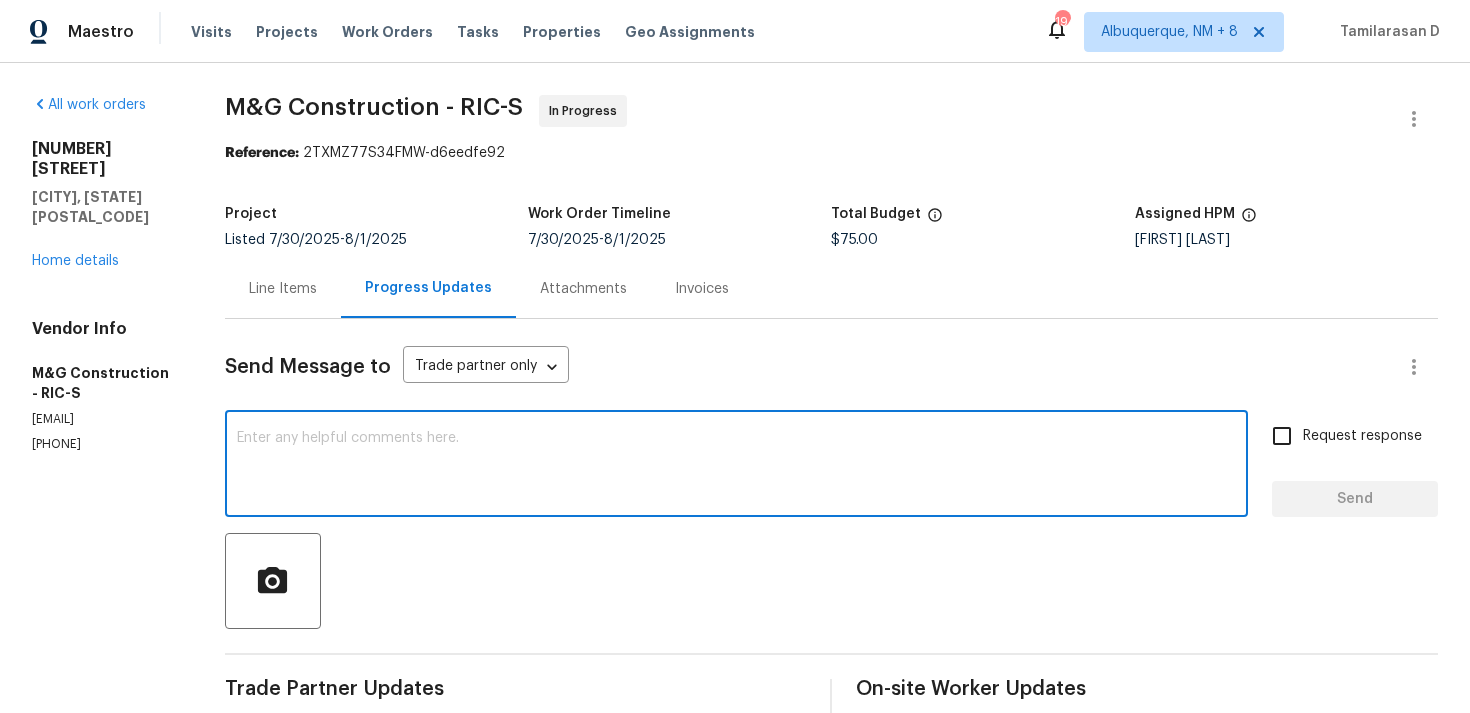 click on "All work orders 3929 Litchfield Dr Chesterfield, VA 23832 Home details Vendor Info M&G Construction - RIC-S mgcontractor6@gmail.com (703) 864-2437" at bounding box center (104, 570) 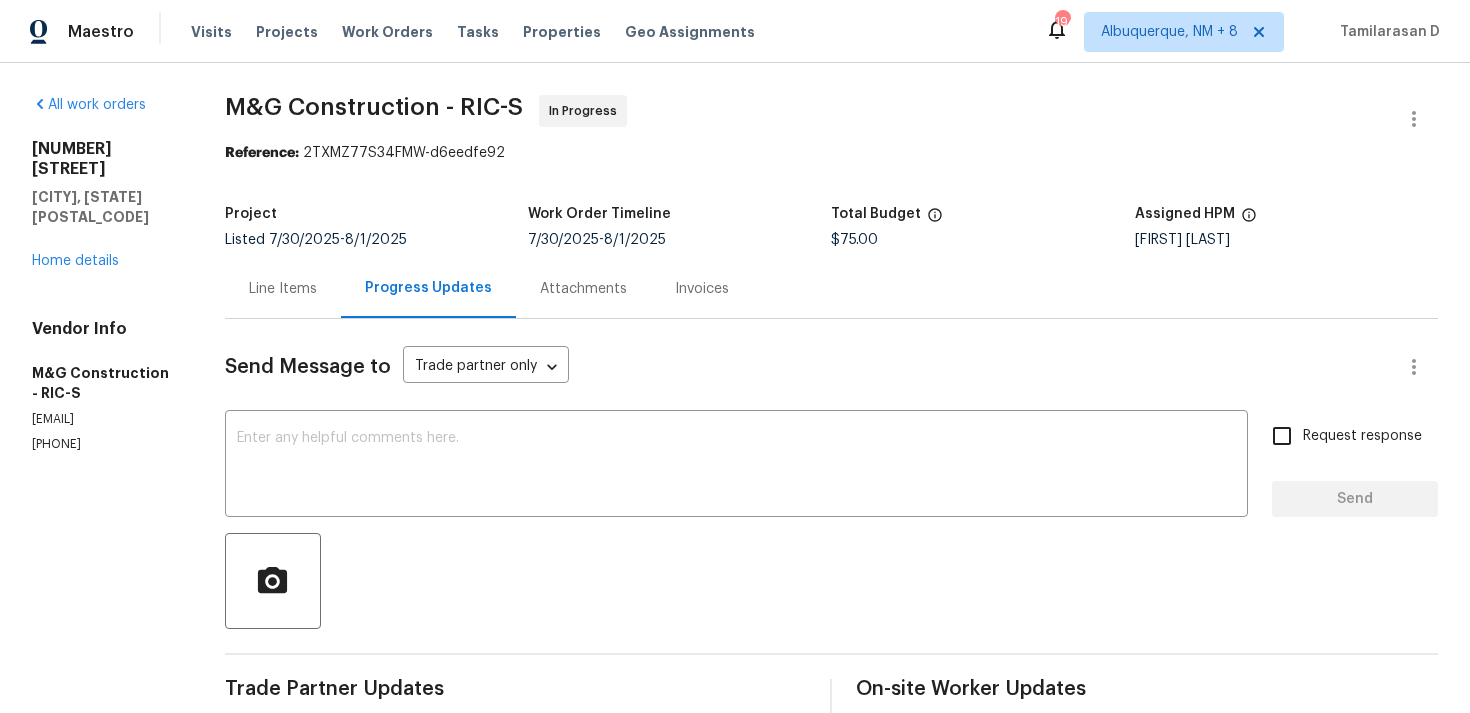 click on "All work orders 3929 Litchfield Dr Chesterfield, VA 23832 Home details Vendor Info M&G Construction - RIC-S mgcontractor6@gmail.com (703) 864-2437" at bounding box center [104, 570] 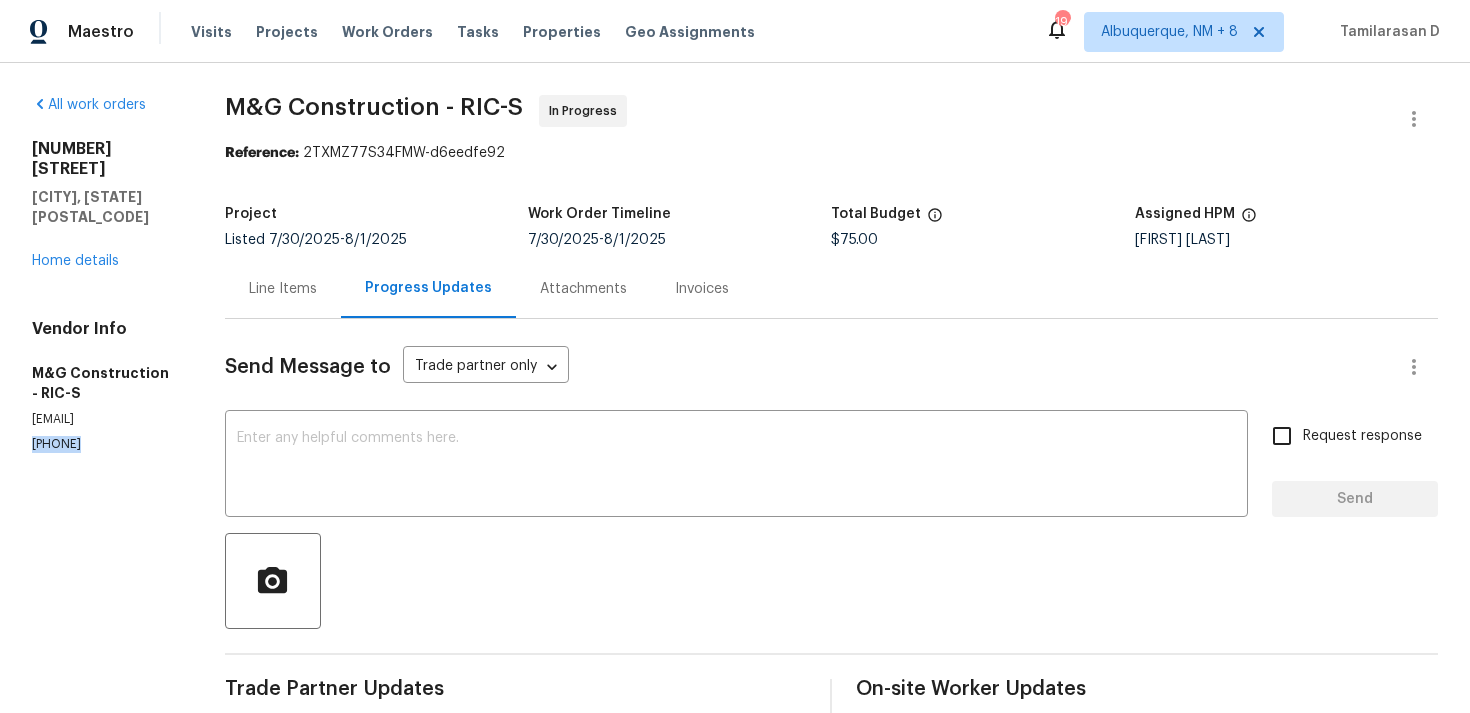 copy on "(703) 864-2437" 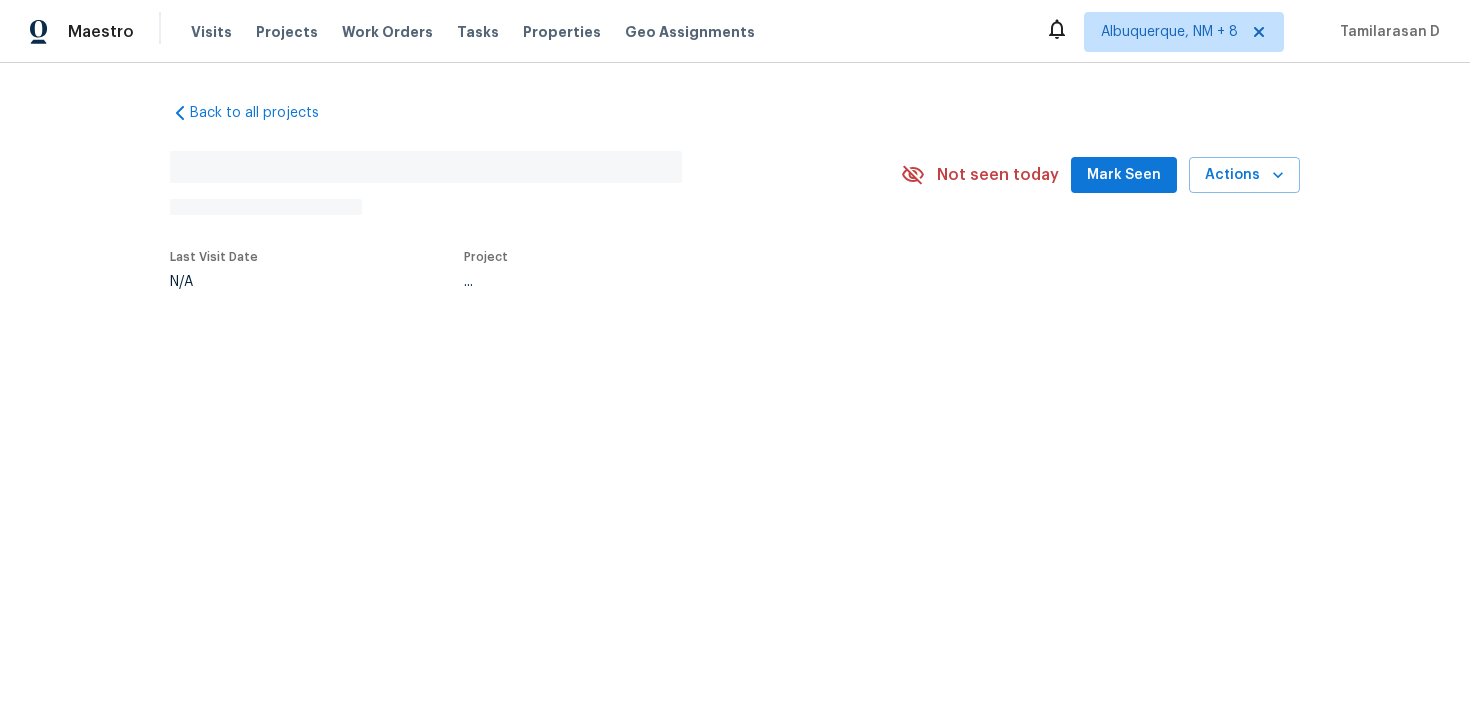 scroll, scrollTop: 0, scrollLeft: 0, axis: both 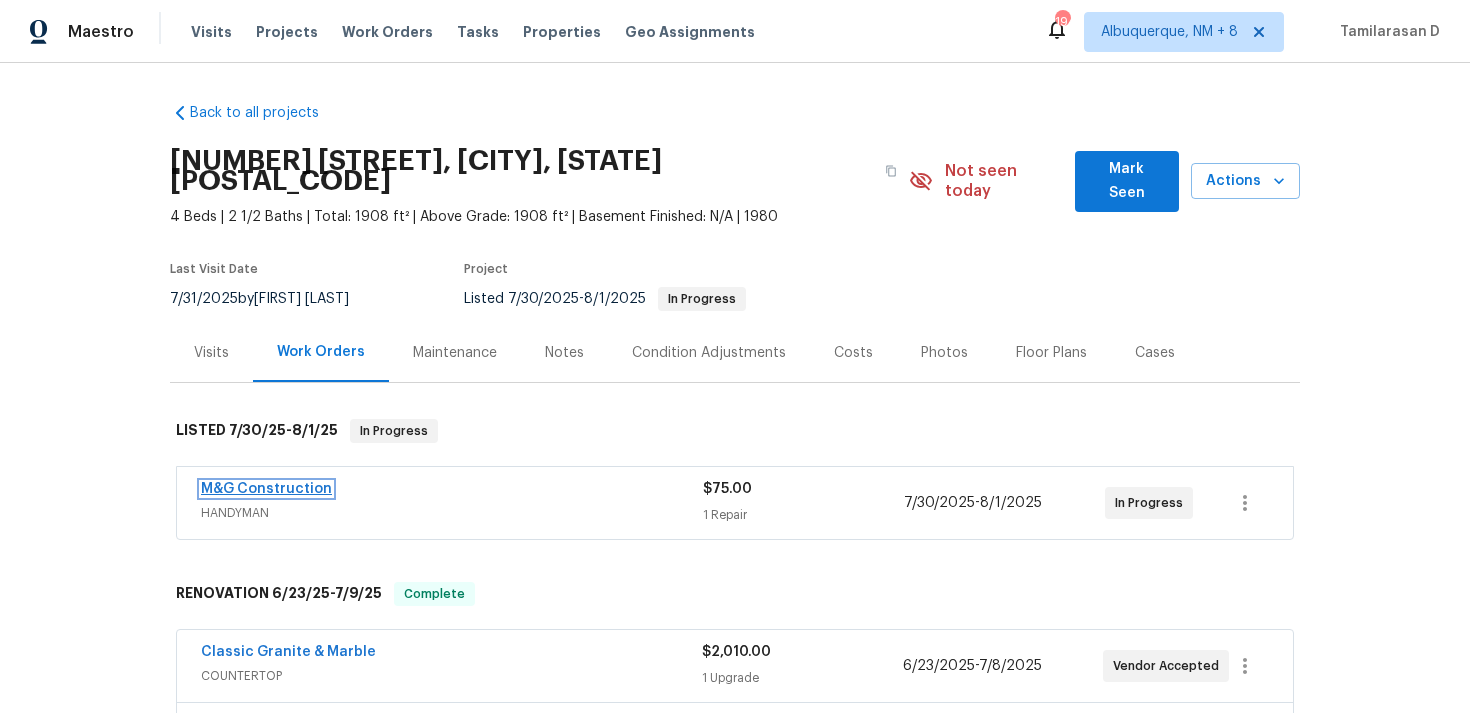 click on "M&G Construction" at bounding box center [266, 489] 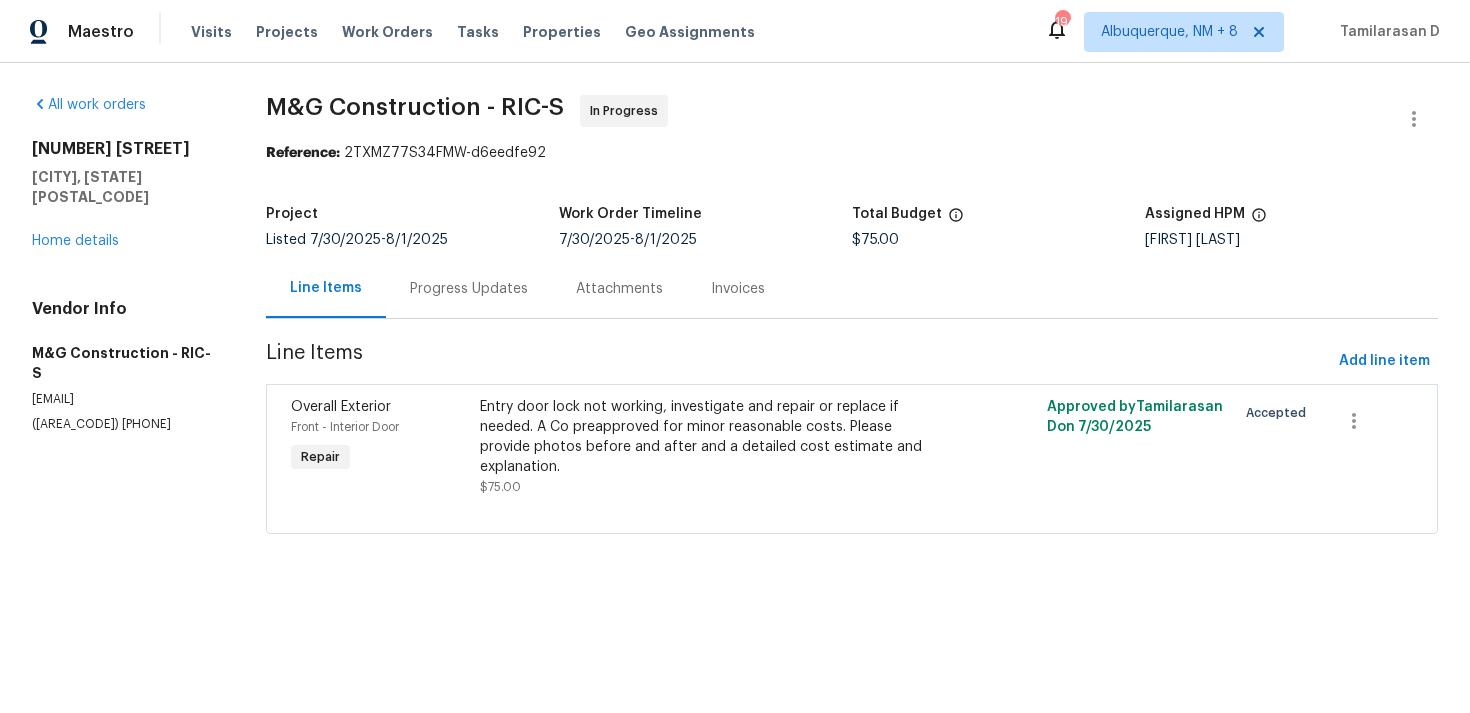 click on "Progress Updates" at bounding box center [469, 289] 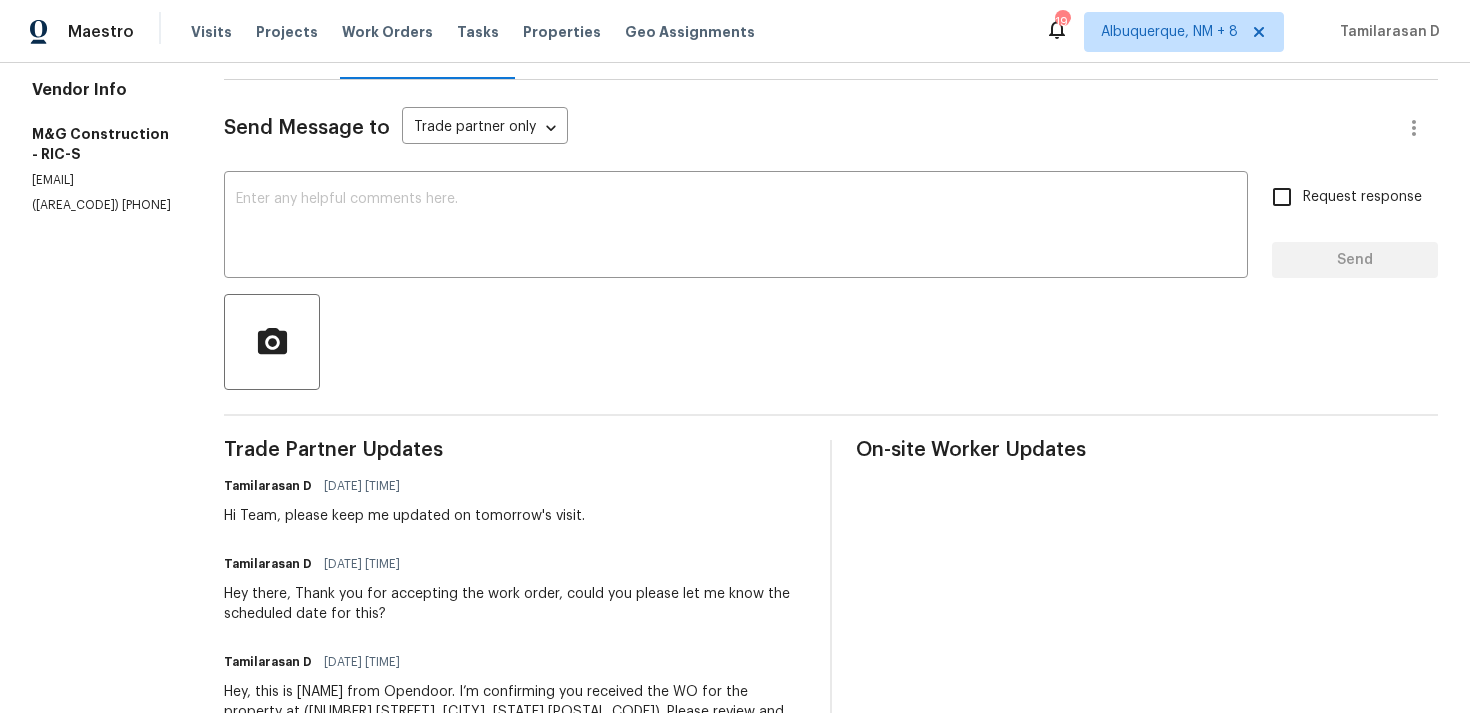 scroll, scrollTop: 261, scrollLeft: 0, axis: vertical 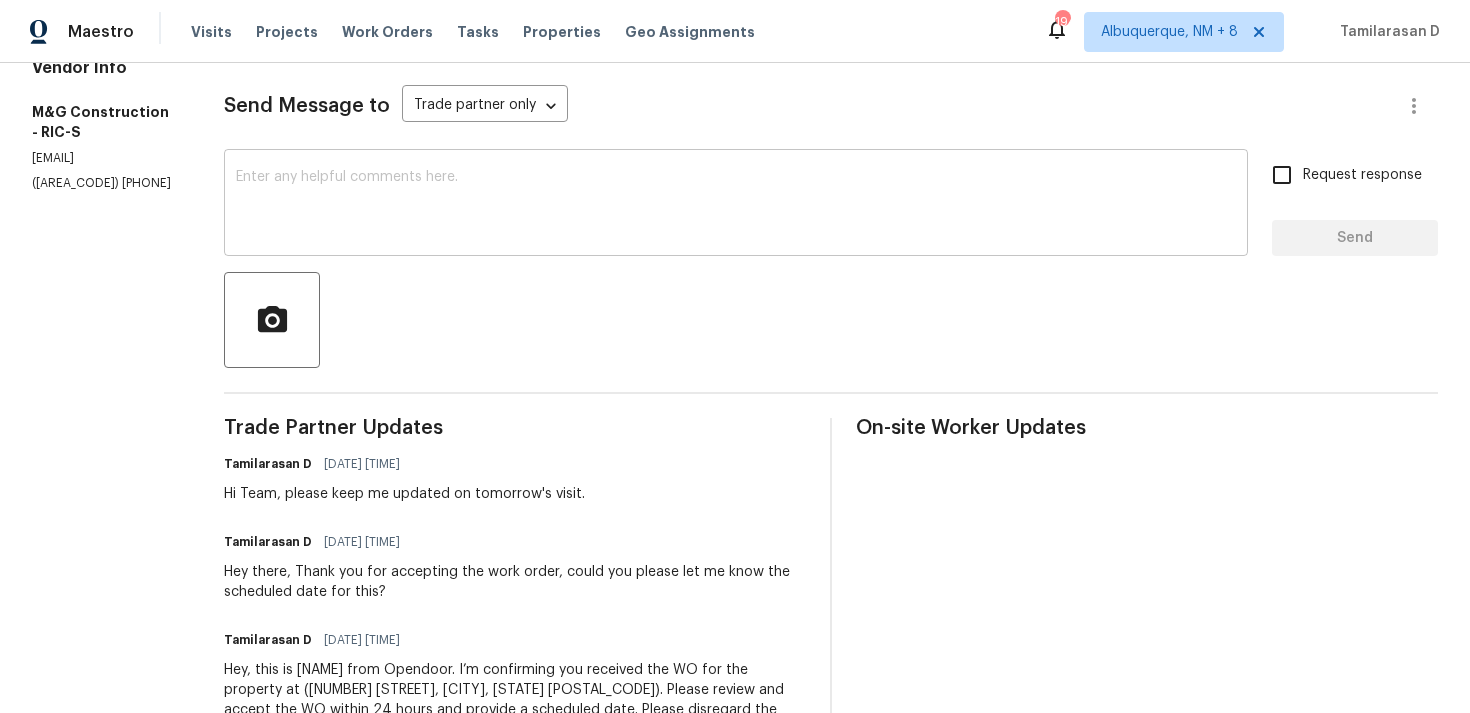 click on "x ​" at bounding box center [736, 205] 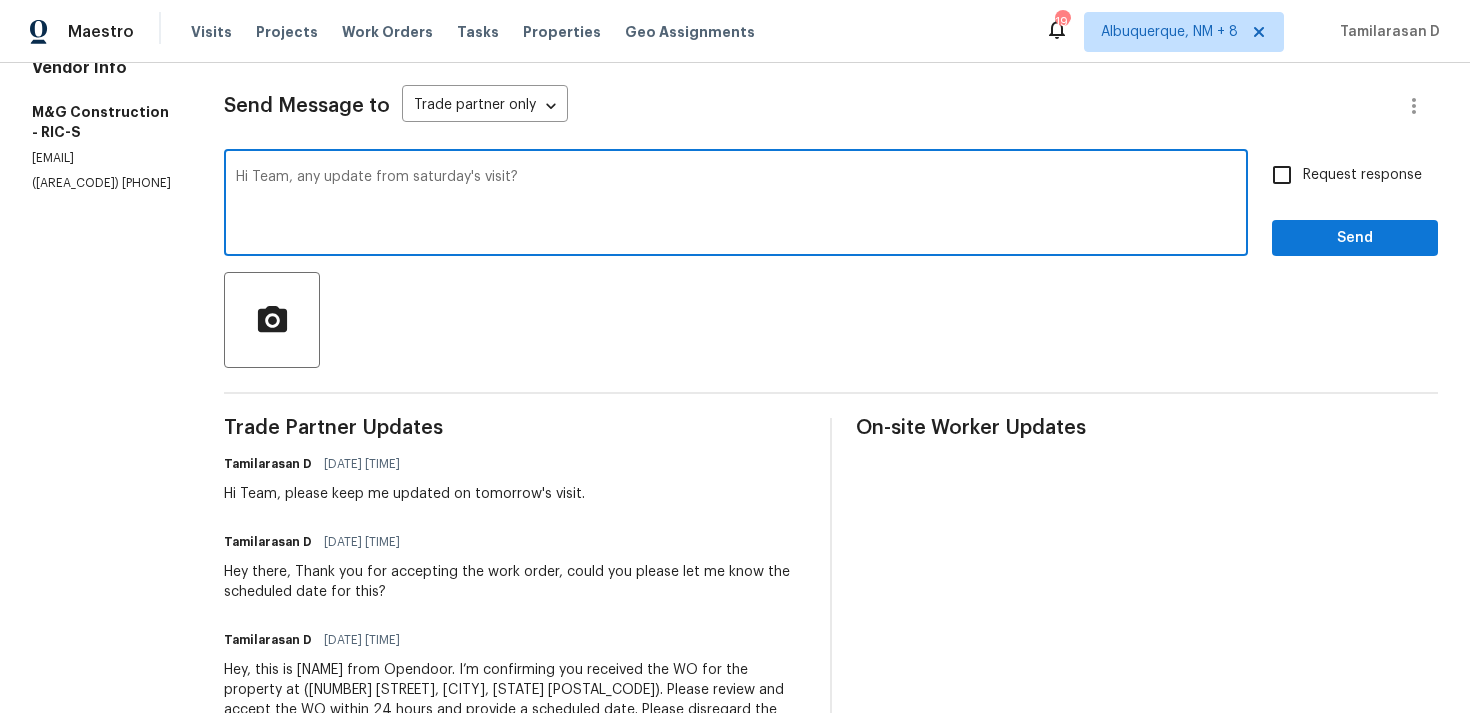 click on "Hi Team, any update from saturday's visit?" at bounding box center (736, 205) 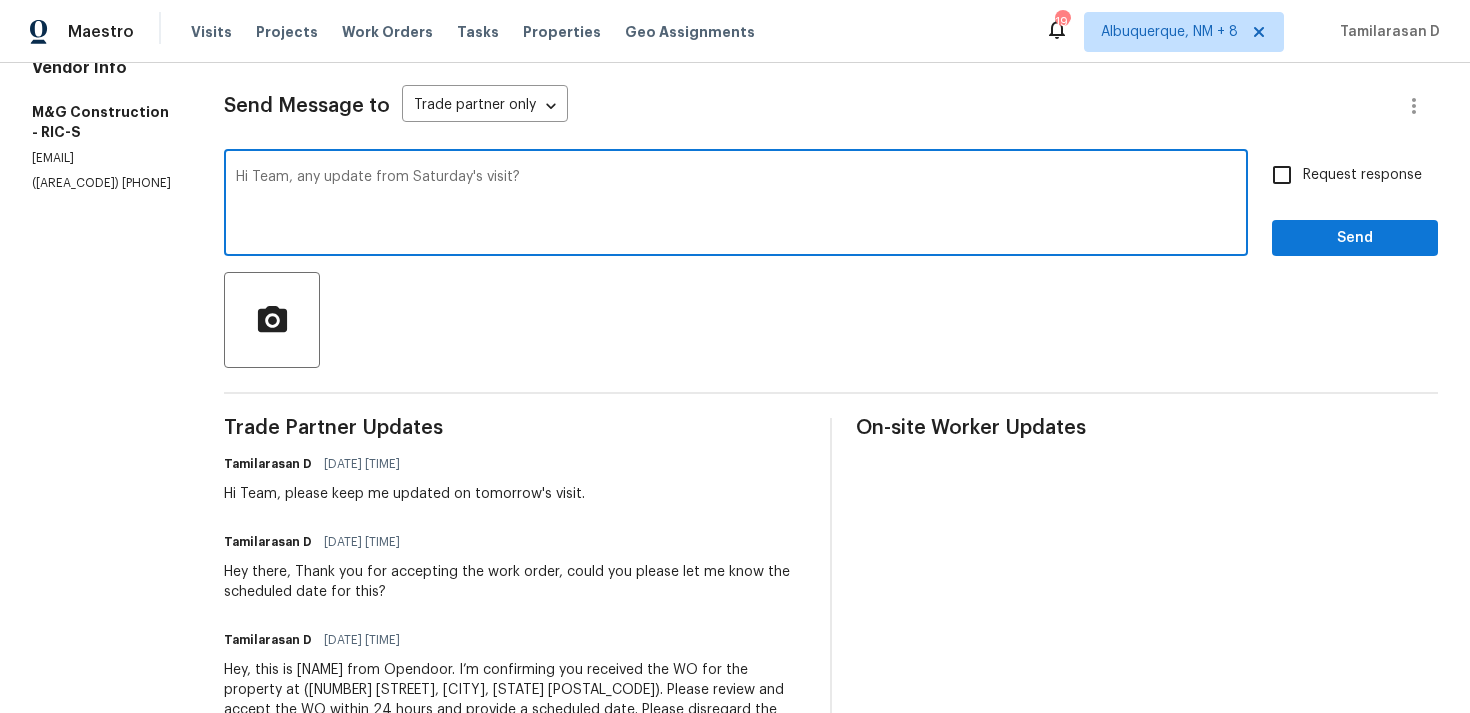 type on "Hi Team, any update from Saturday's visit?" 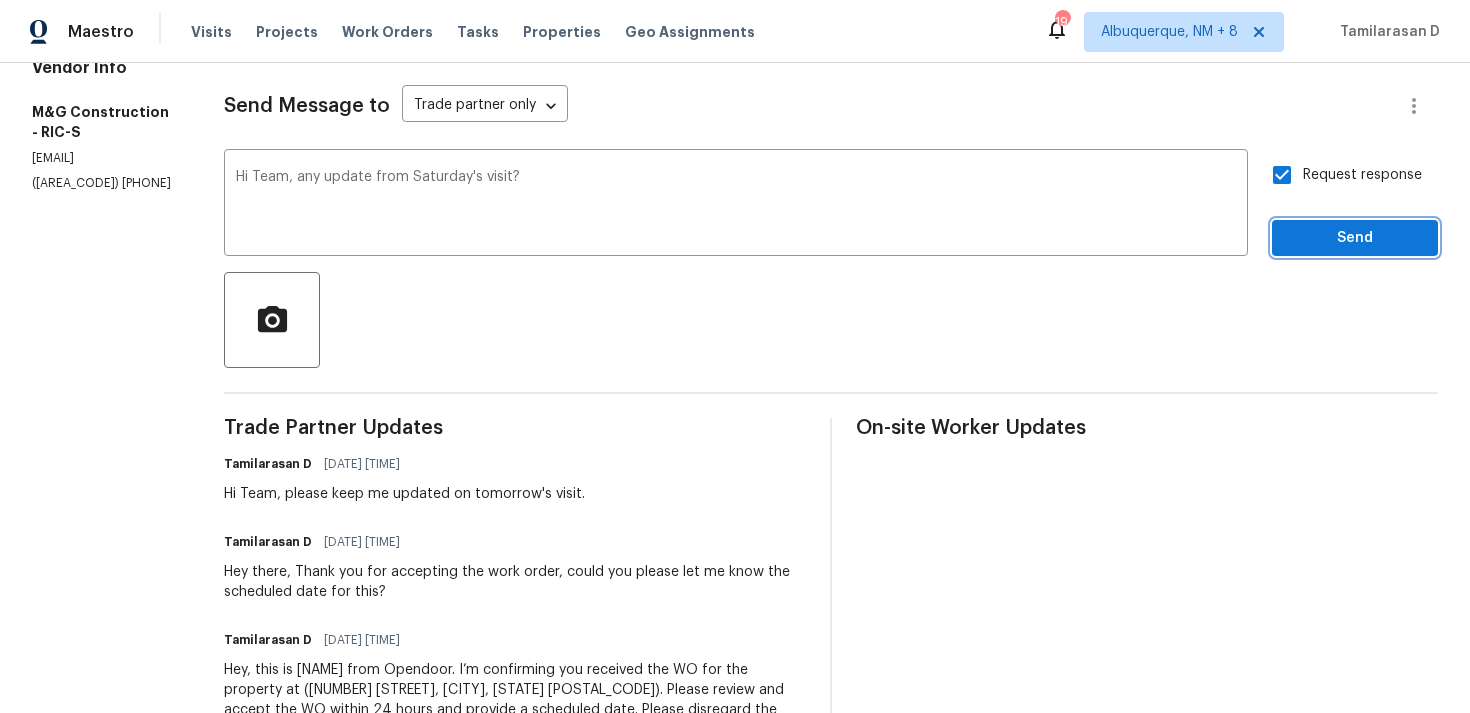 click on "Send" at bounding box center [1355, 238] 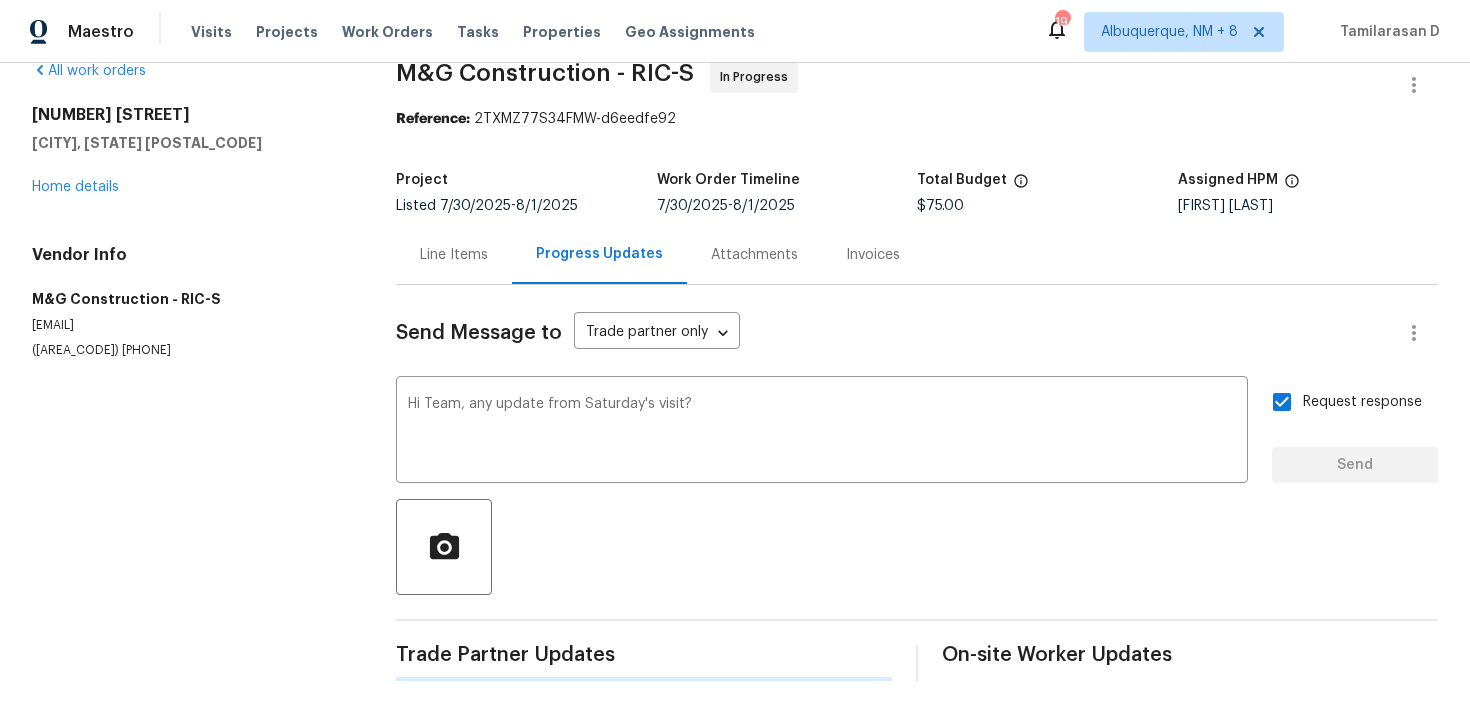 type 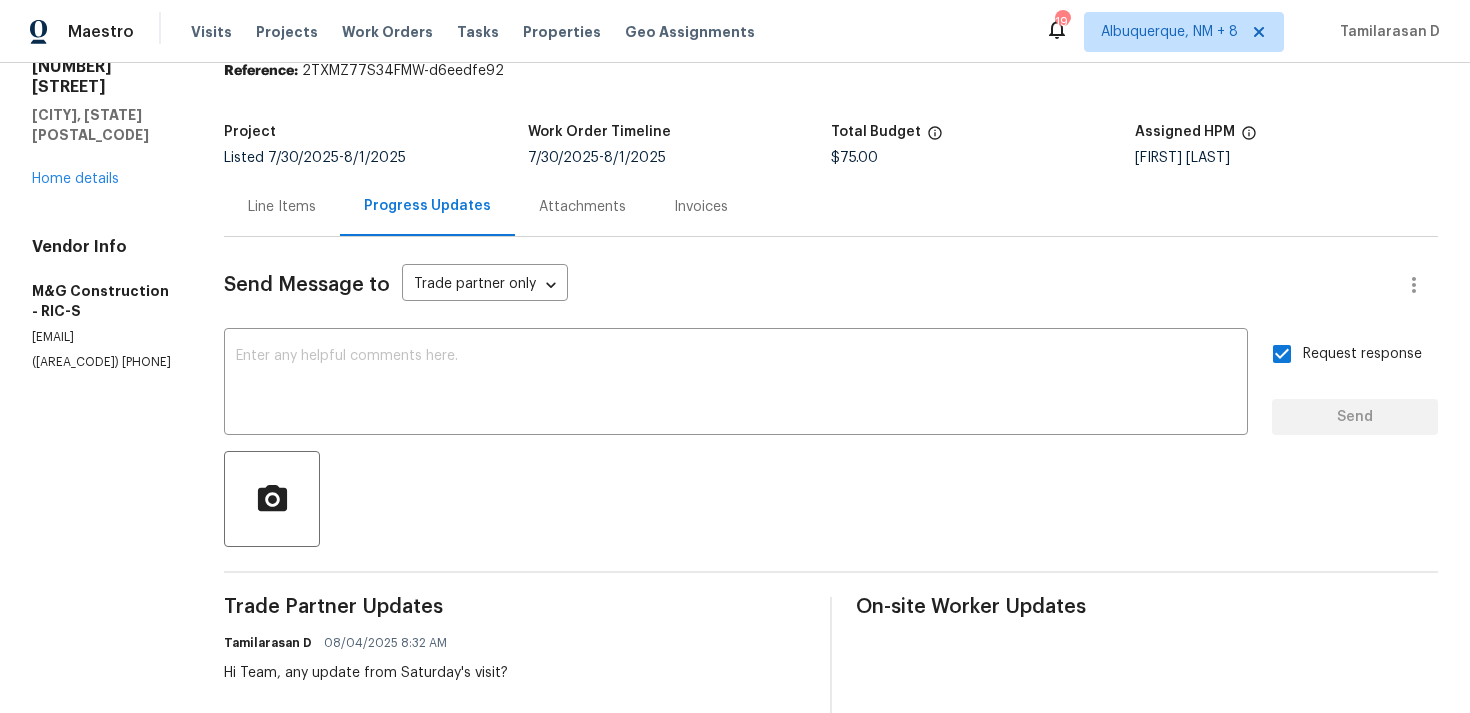 scroll, scrollTop: 214, scrollLeft: 0, axis: vertical 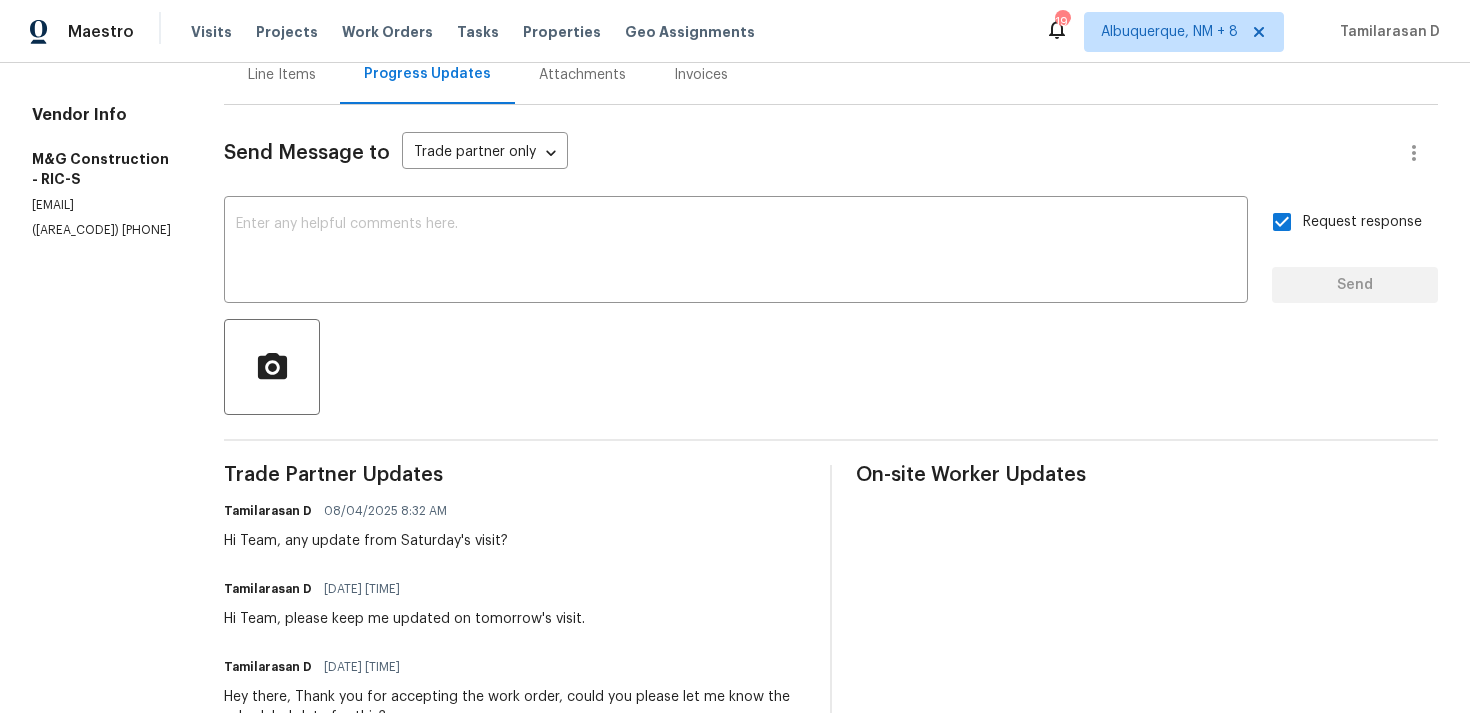 click on "Trade Partner Updates Tamilarasan D 08/04/2025 8:32 AM Hi Team, any update from Saturday's visit? Tamilarasan D 08/01/2025 8:25 AM Hi Team, please keep me updated on tomorrow's visit. Tamilarasan D 07/31/2025 7:48 AM Hey there, Thank you for accepting the work order, could you please let me know the scheduled date for this? Tamilarasan D 07/30/2025 3:03 PM Hey, this is Tamil from Opendoor. I’m confirming you received the WO for the property at (3929 Litchfield Dr, Chesterfield, VA 23832). Please review and accept the WO within 24 hours and provide a scheduled date. Please disregard the contact information for the HPM included in the WO. Our Centralised LWO Team is responsible for Listed WOs." at bounding box center [515, 687] 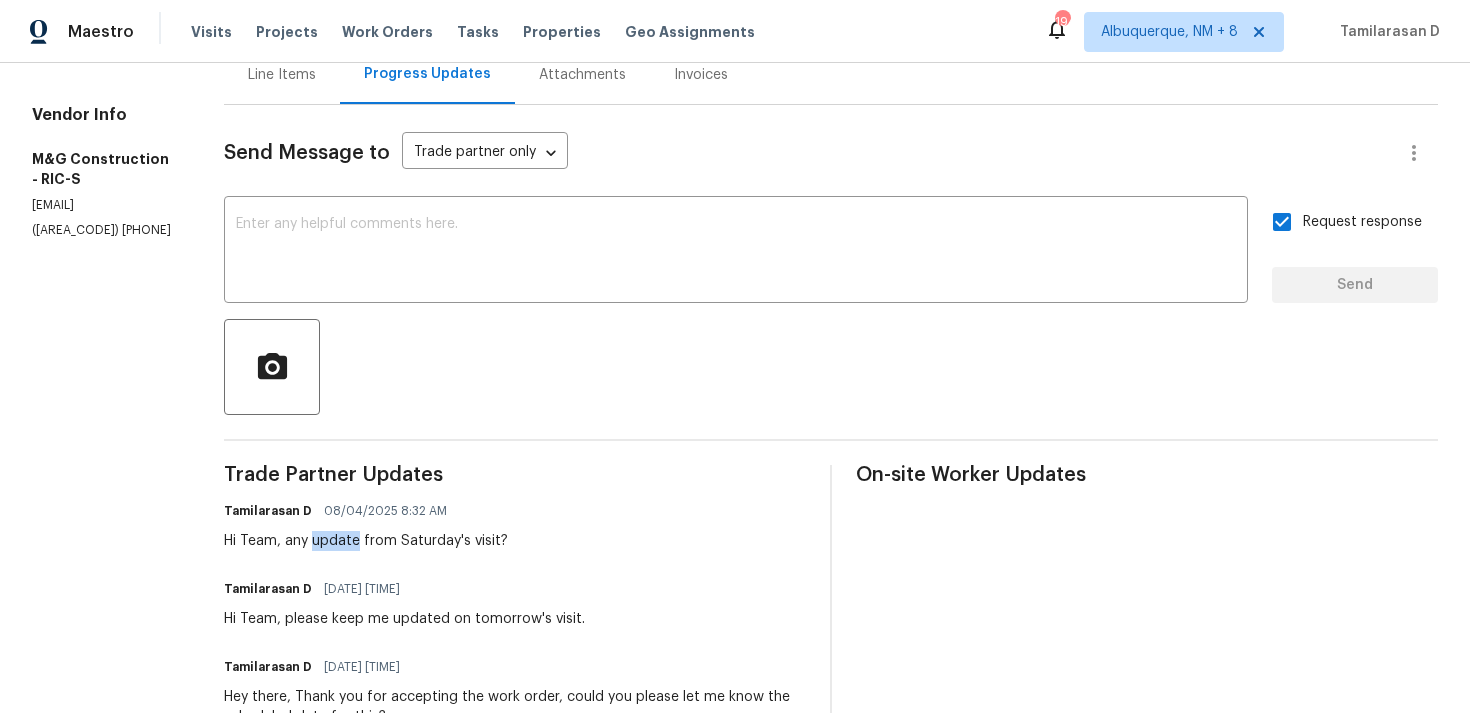 click on "Hi Team, any update from Saturday's visit?" at bounding box center [366, 541] 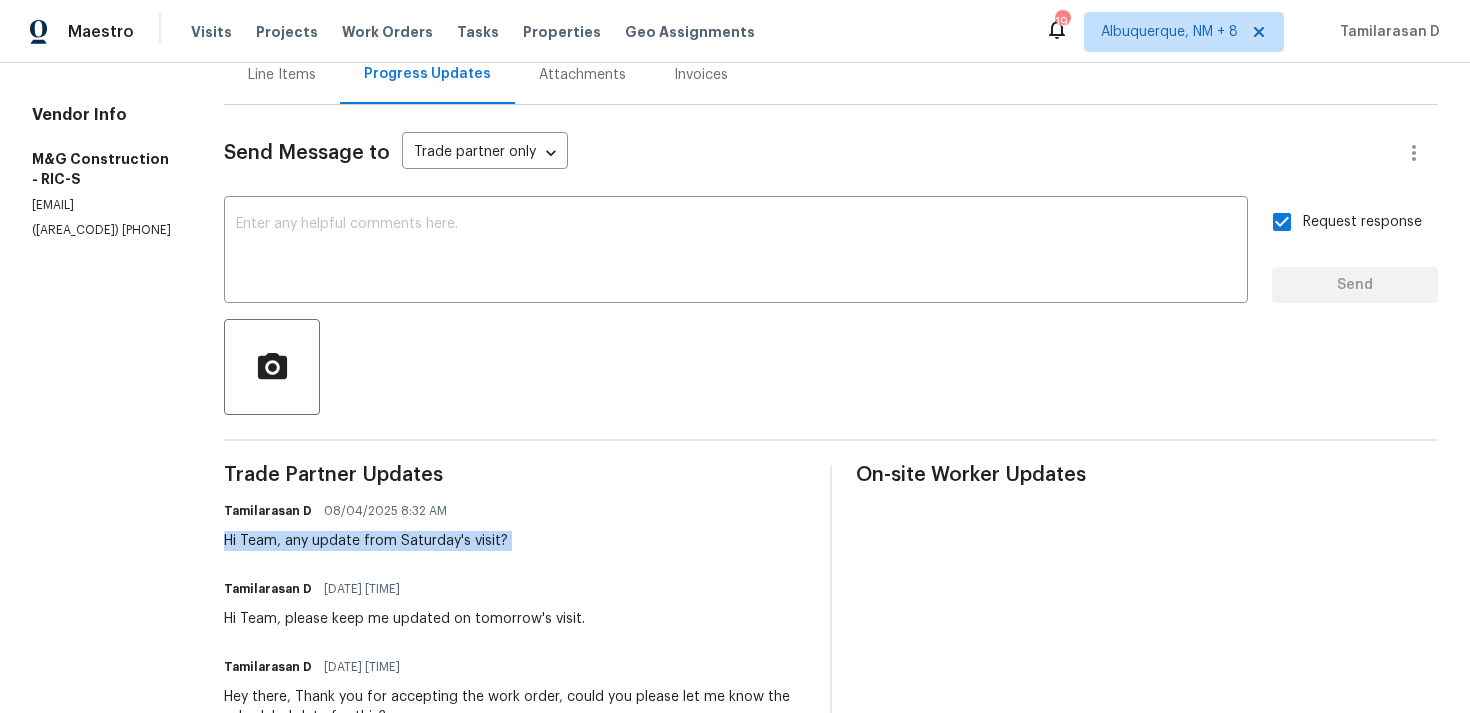 click on "Hi Team, any update from Saturday's visit?" at bounding box center (366, 541) 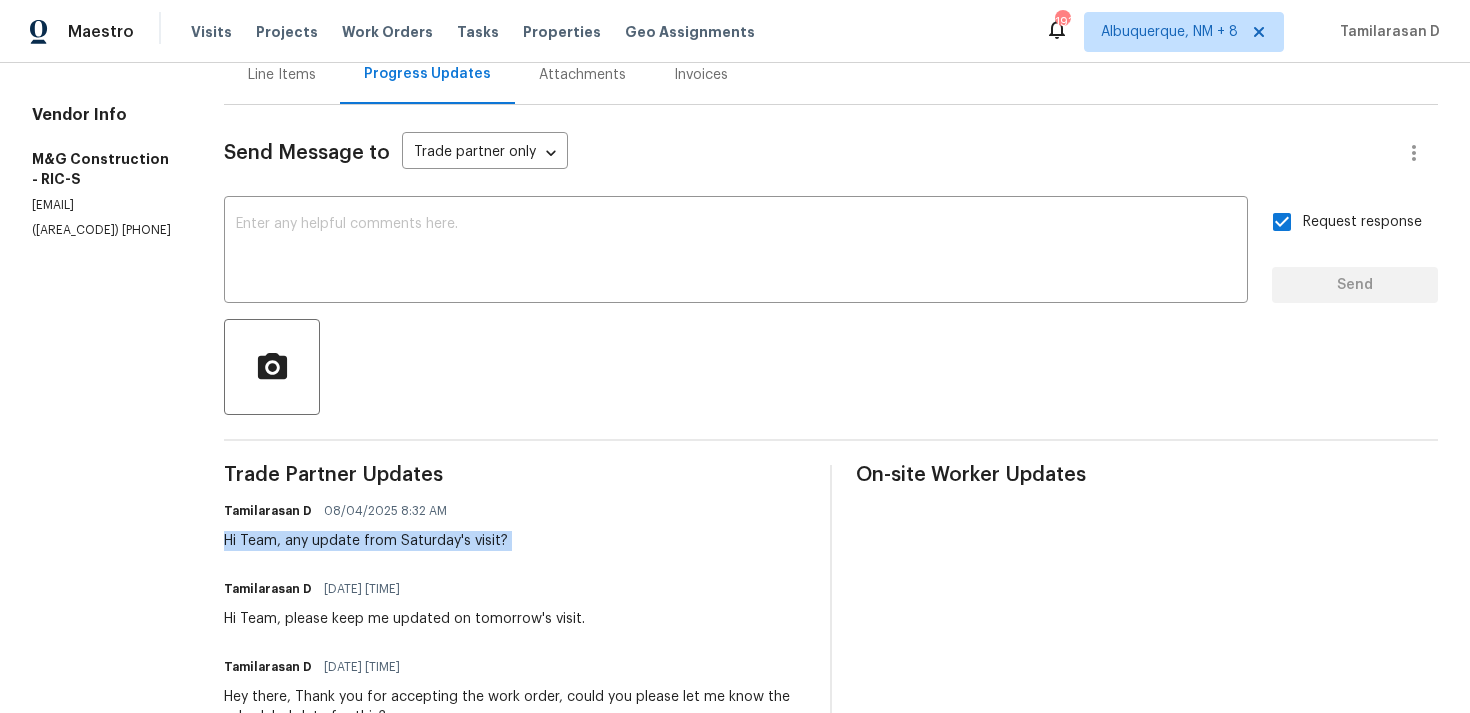scroll, scrollTop: 0, scrollLeft: 0, axis: both 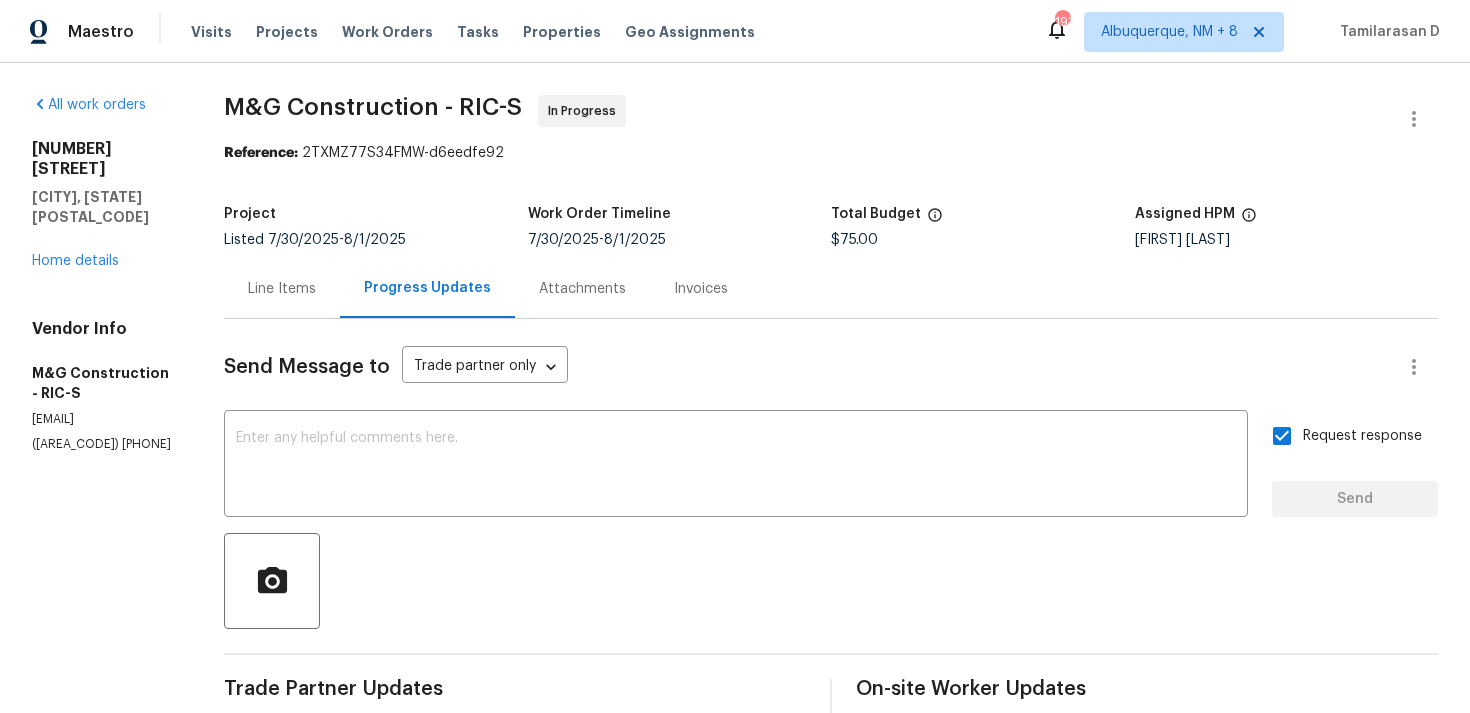 click on "Line Items" at bounding box center (282, 289) 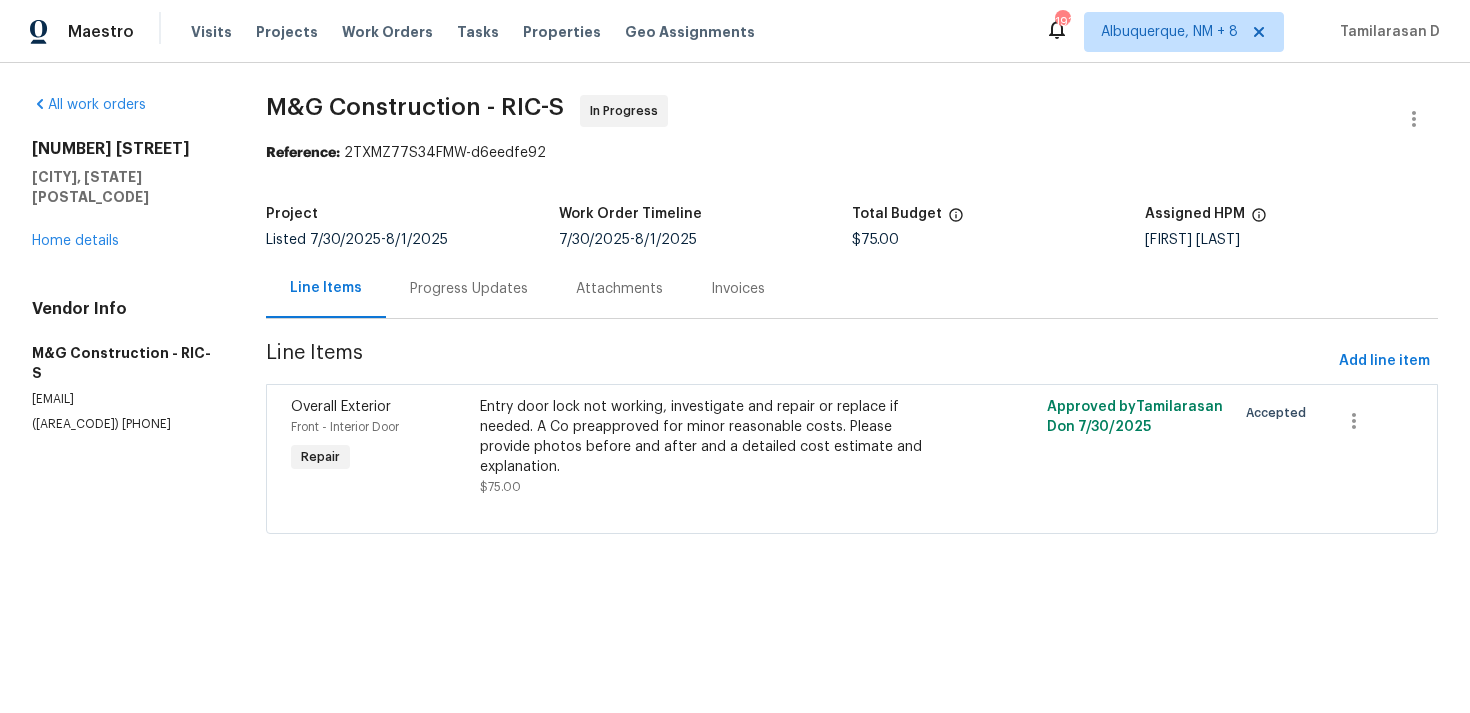 click on "Project Listed   7/30/2025  -  8/1/2025 Work Order Timeline 7/30/2025  -  8/1/2025 Total Budget $75.00 Assigned HPM Christopher Neilson" at bounding box center [852, 227] 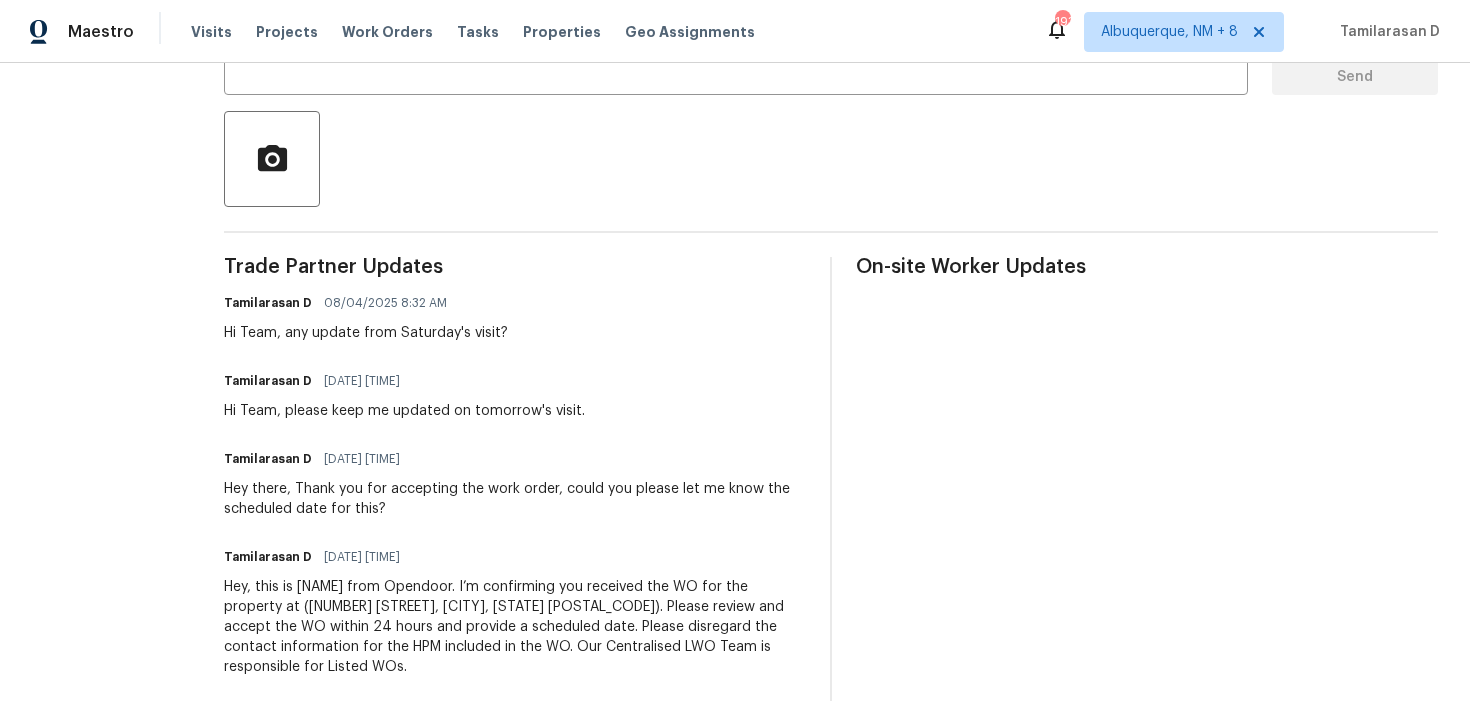 scroll, scrollTop: 0, scrollLeft: 0, axis: both 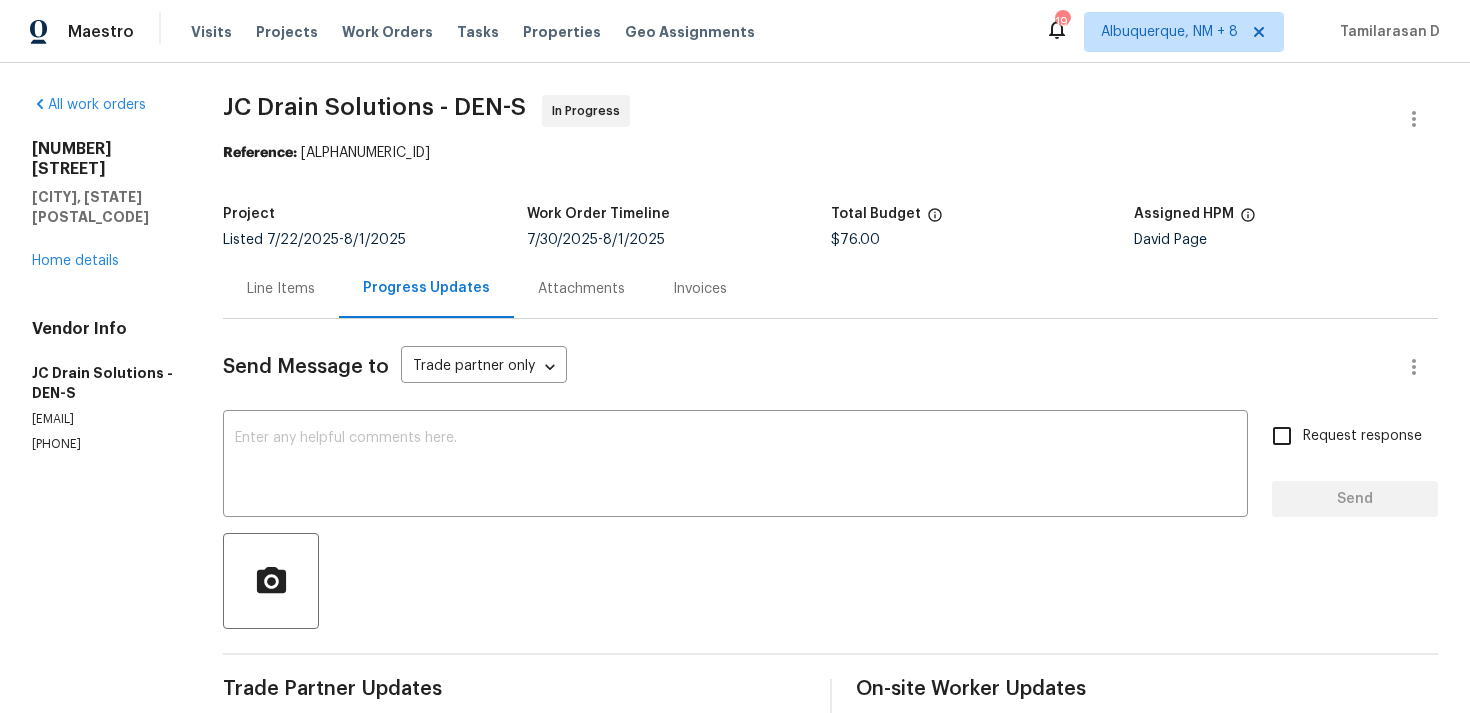 click on "Project Listed   [DATE]  -  [DATE] Work Order Timeline [DATE]  -  [DATE] Total Budget $76.00 Assigned HPM [PERSON] [LAST]" at bounding box center (830, 227) 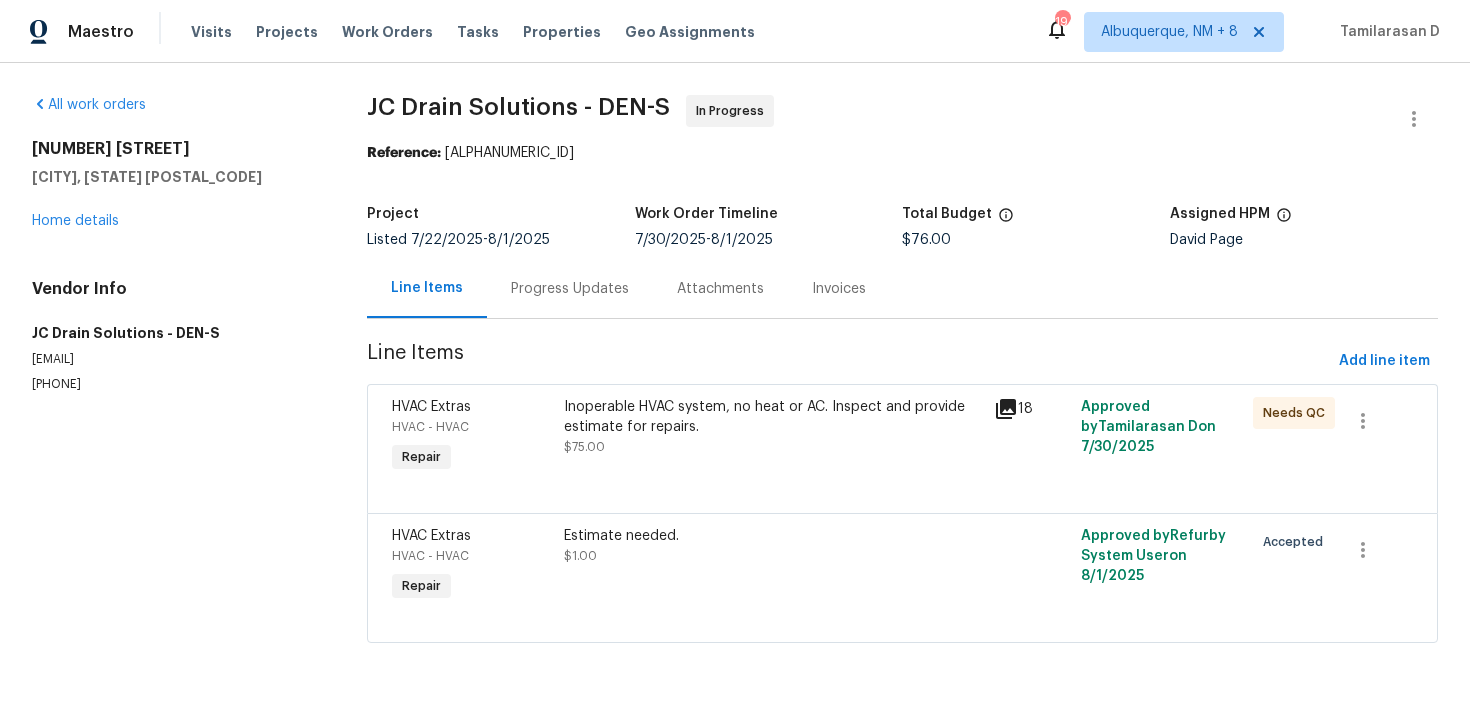 click on "Inoperable HVAC system, no heat or AC. Inspect and provide estimate for repairs." at bounding box center [773, 417] 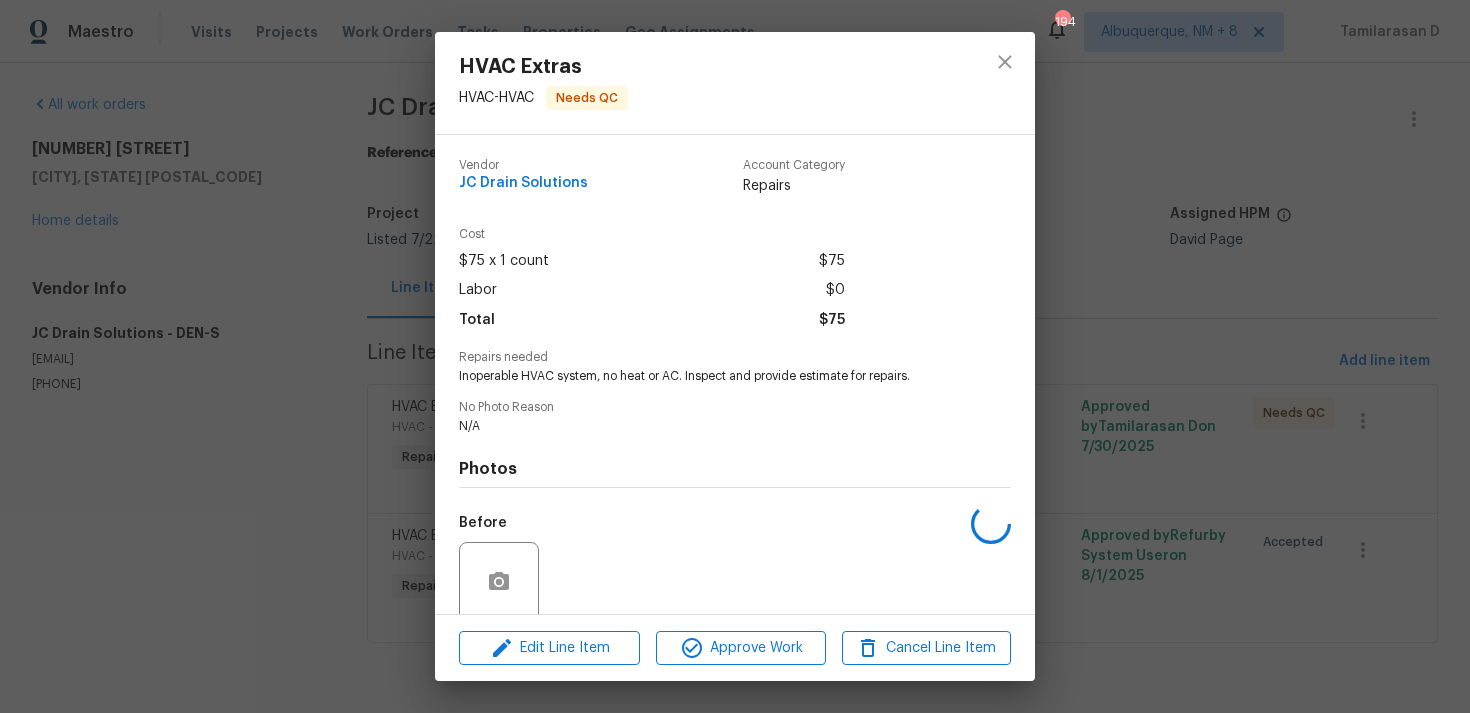 scroll, scrollTop: 157, scrollLeft: 0, axis: vertical 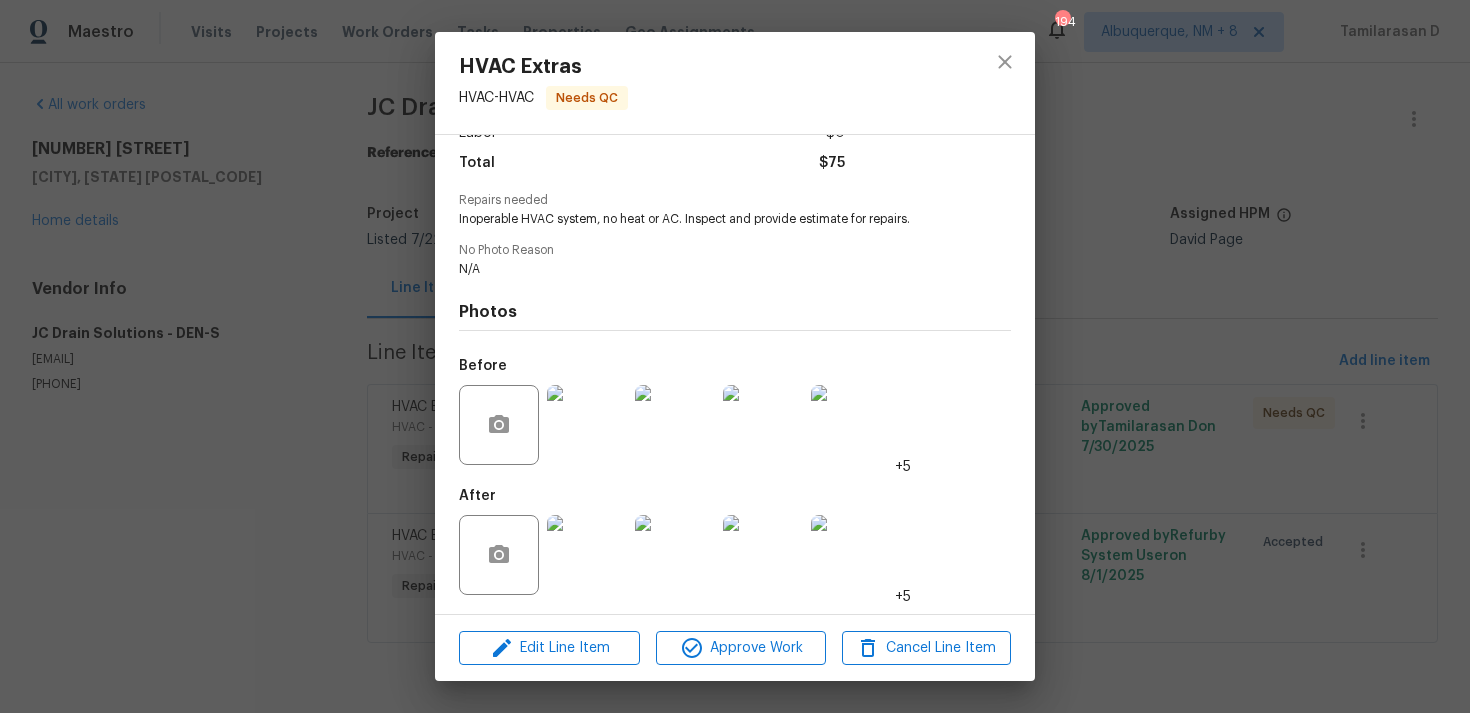 click on "HVAC Extras HVAC  -  HVAC Needs QC Vendor JC Drain Solutions Account Category Repairs Cost $75 x 1 count $75 Labor $0 Total $75 Repairs needed Inoperable HVAC system, no heat or AC. Inspect and provide estimate for repairs. No Photo Reason N/A Photos Before  +5 After  +5  Edit Line Item  Approve Work  Cancel Line Item" at bounding box center [735, 356] 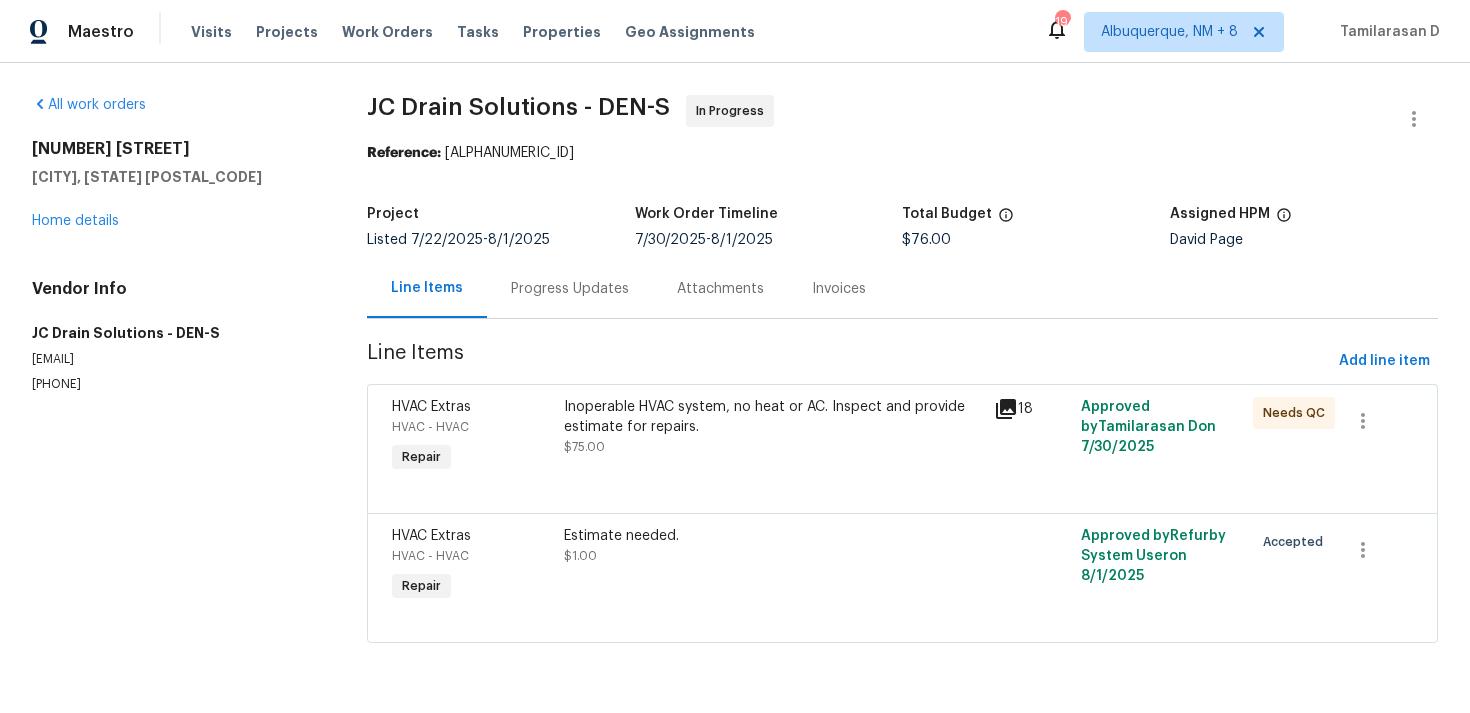 click on "Progress Updates" at bounding box center (570, 288) 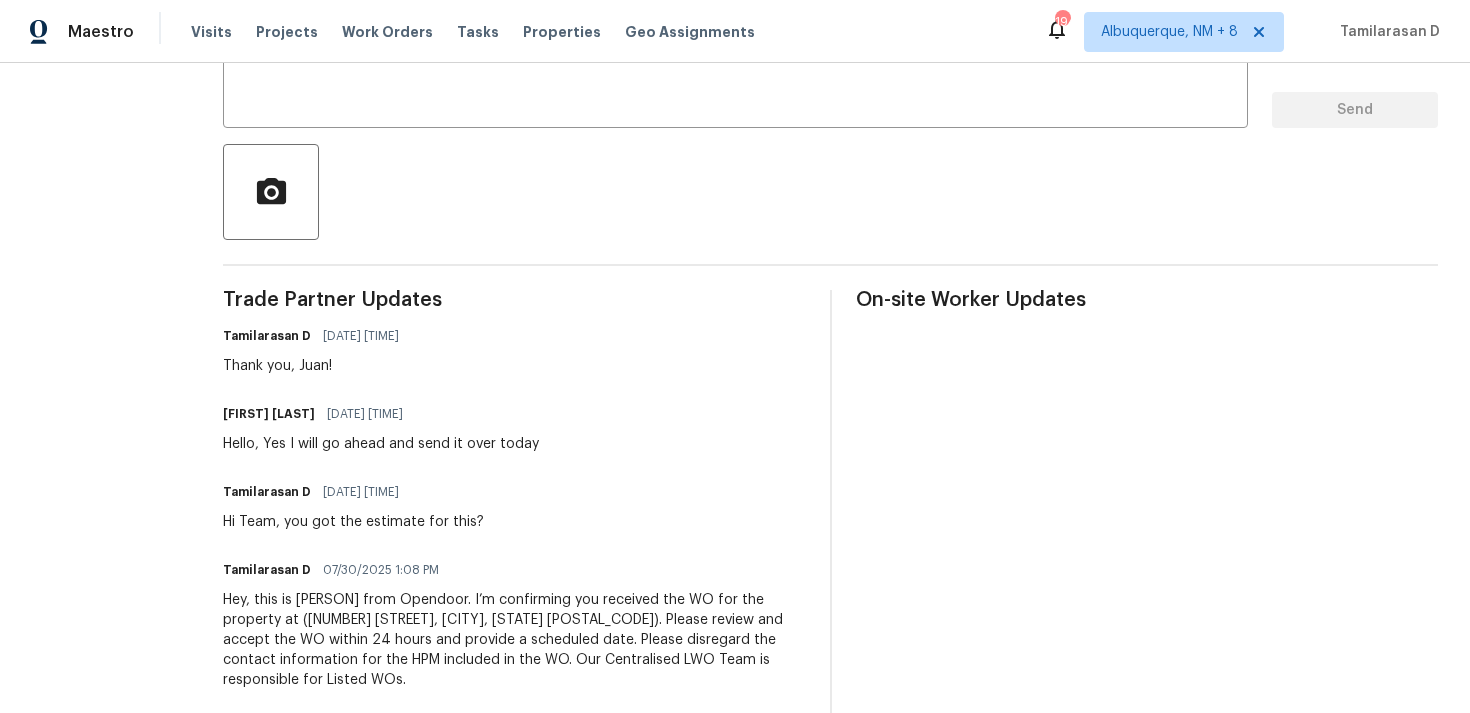 scroll, scrollTop: 402, scrollLeft: 0, axis: vertical 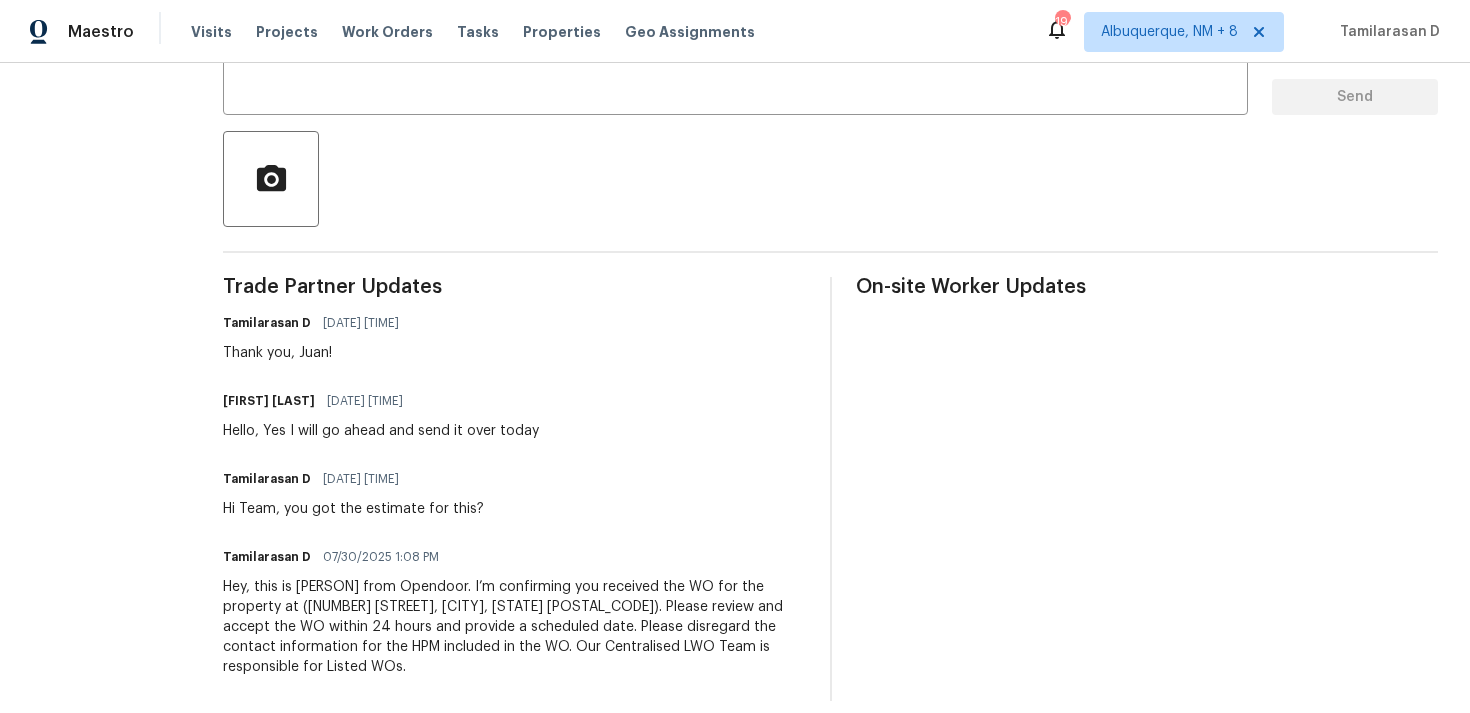 click on "Hello, Yes I will go ahead and send it over today" at bounding box center (381, 431) 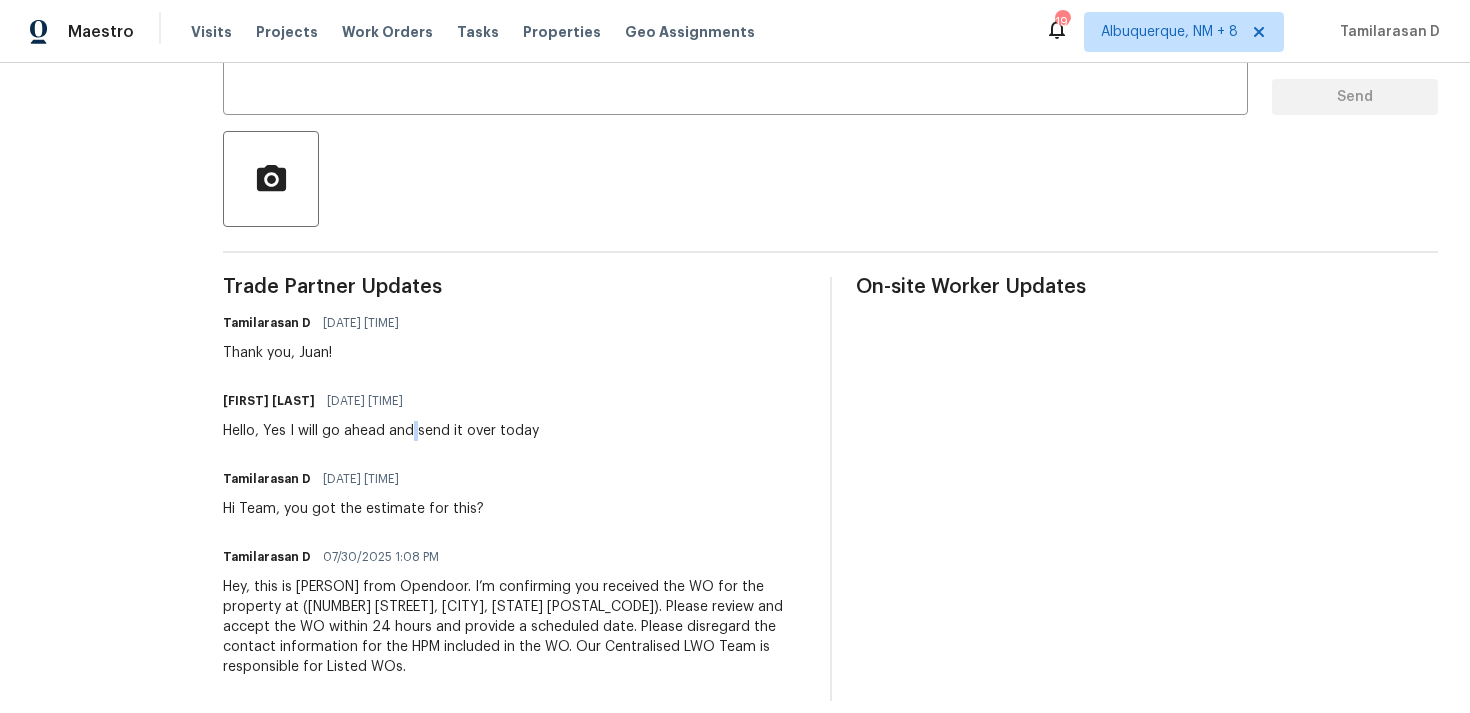 click on "Hello, Yes I will go ahead and send it over today" at bounding box center (381, 431) 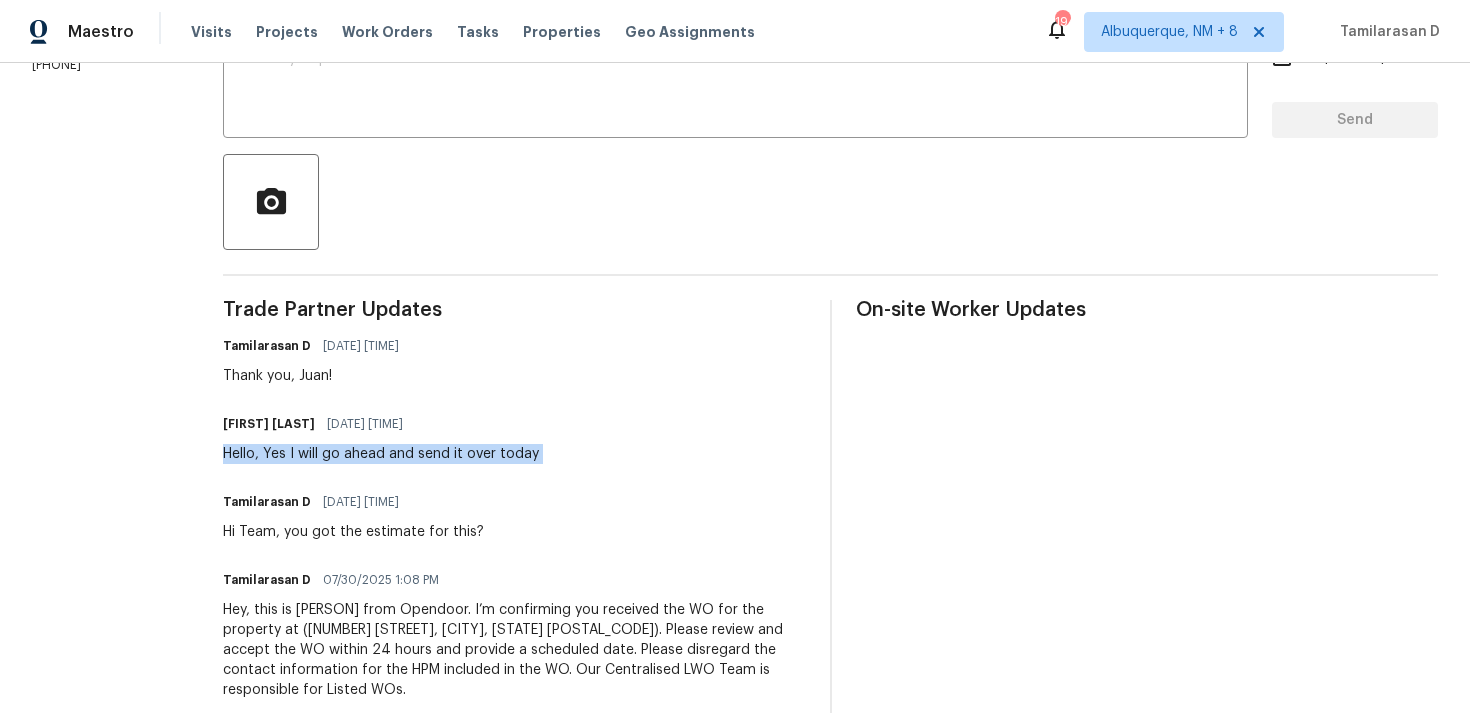 scroll, scrollTop: 0, scrollLeft: 0, axis: both 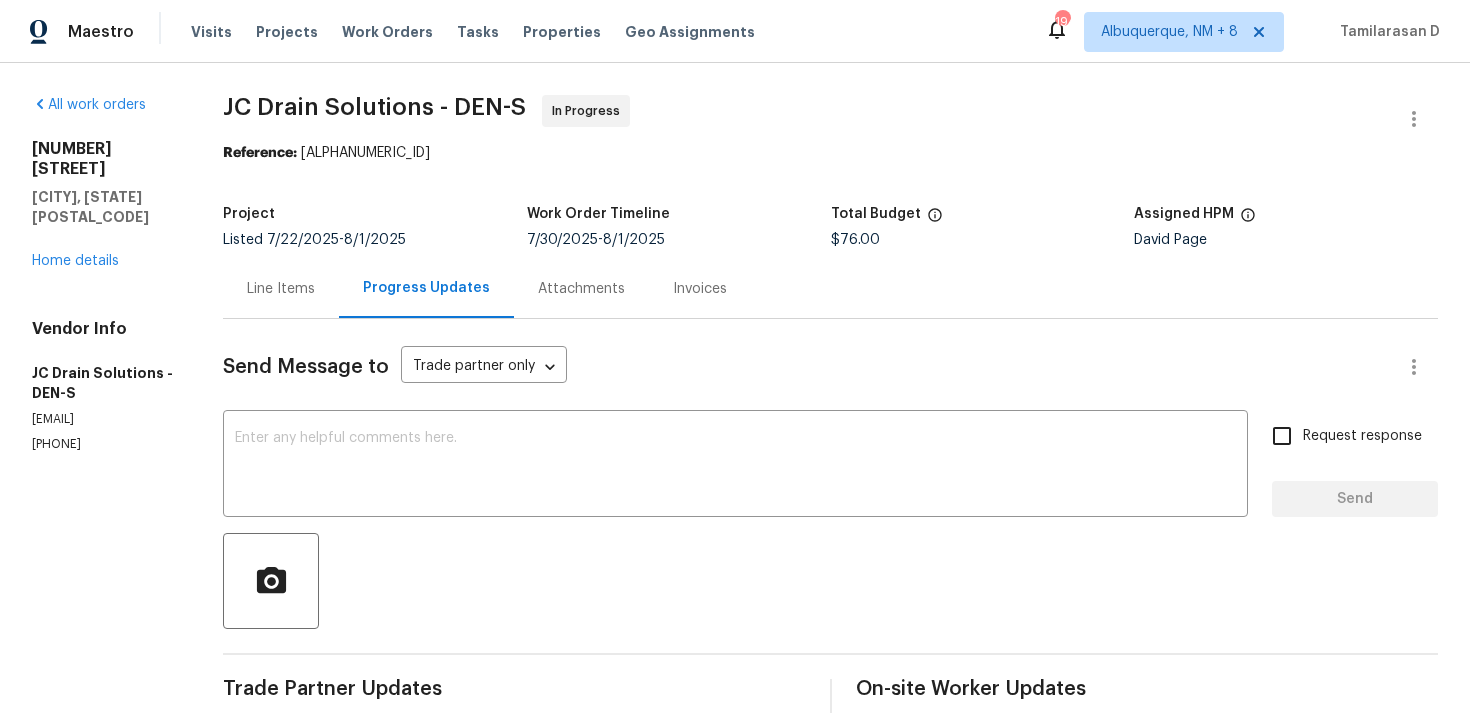 click on "[PHONE]" at bounding box center [103, 444] 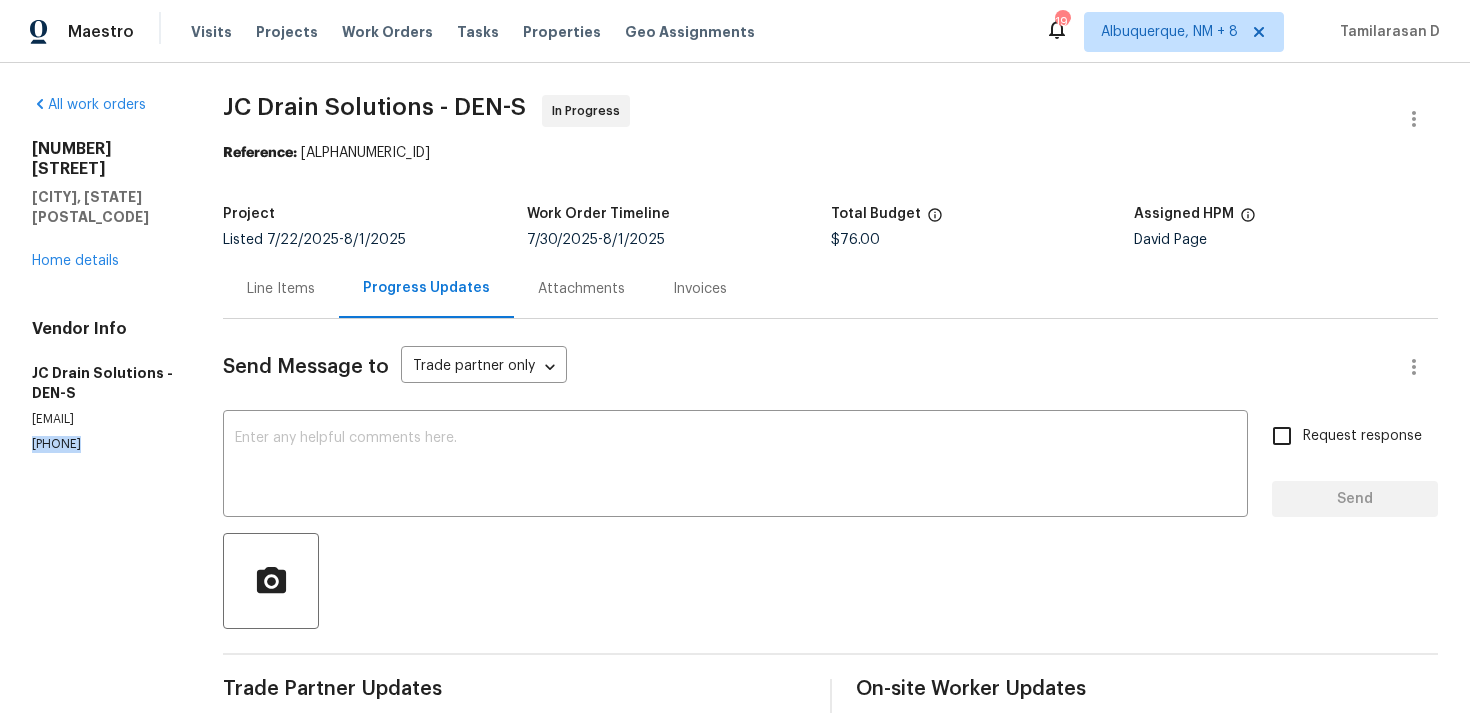 copy on "[PHONE]" 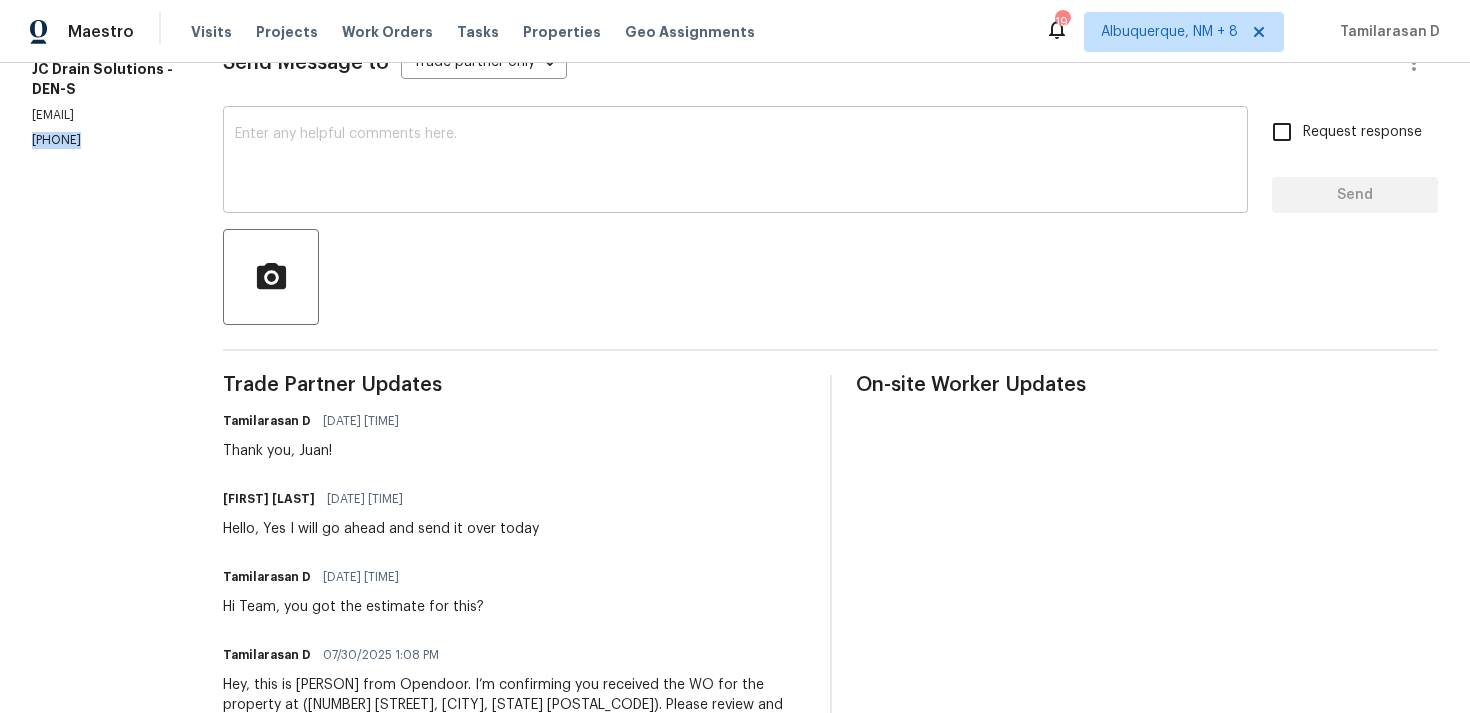 scroll, scrollTop: 103, scrollLeft: 0, axis: vertical 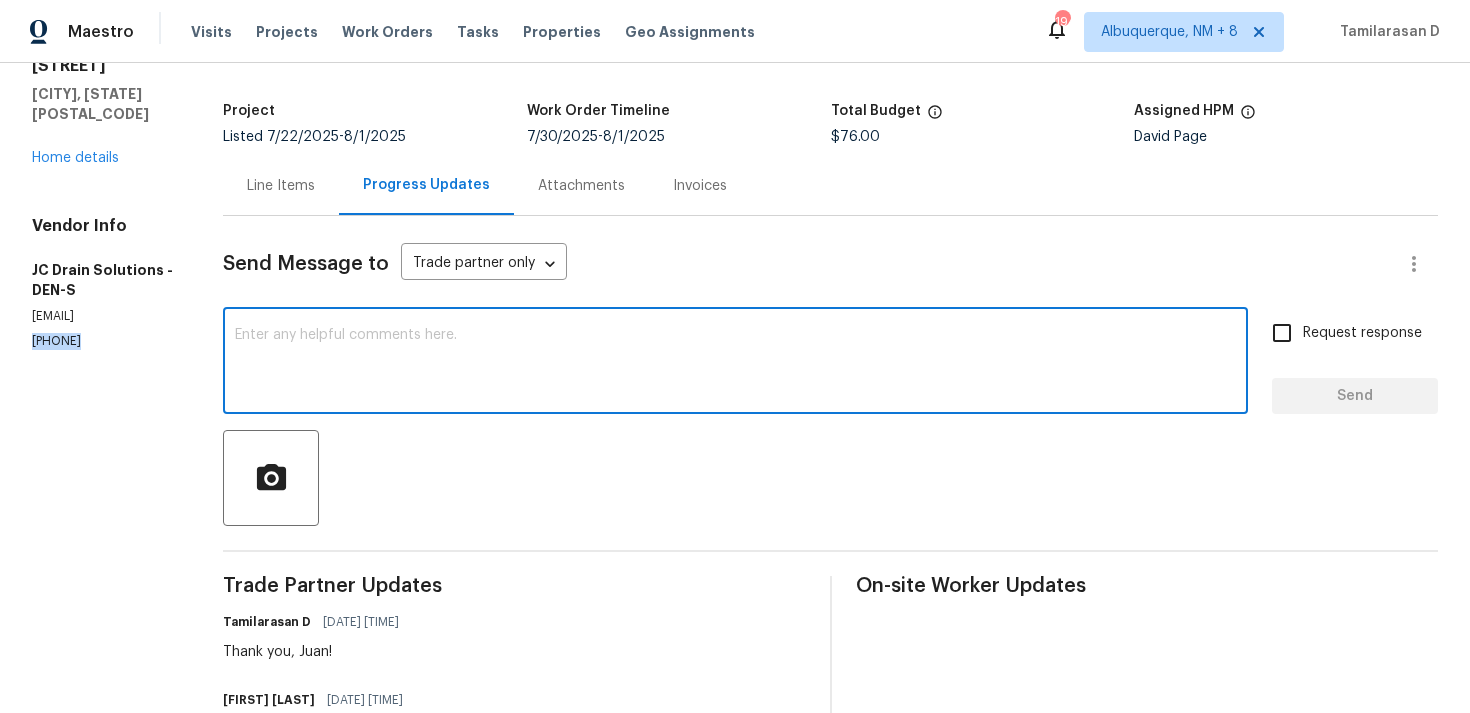 click at bounding box center (735, 363) 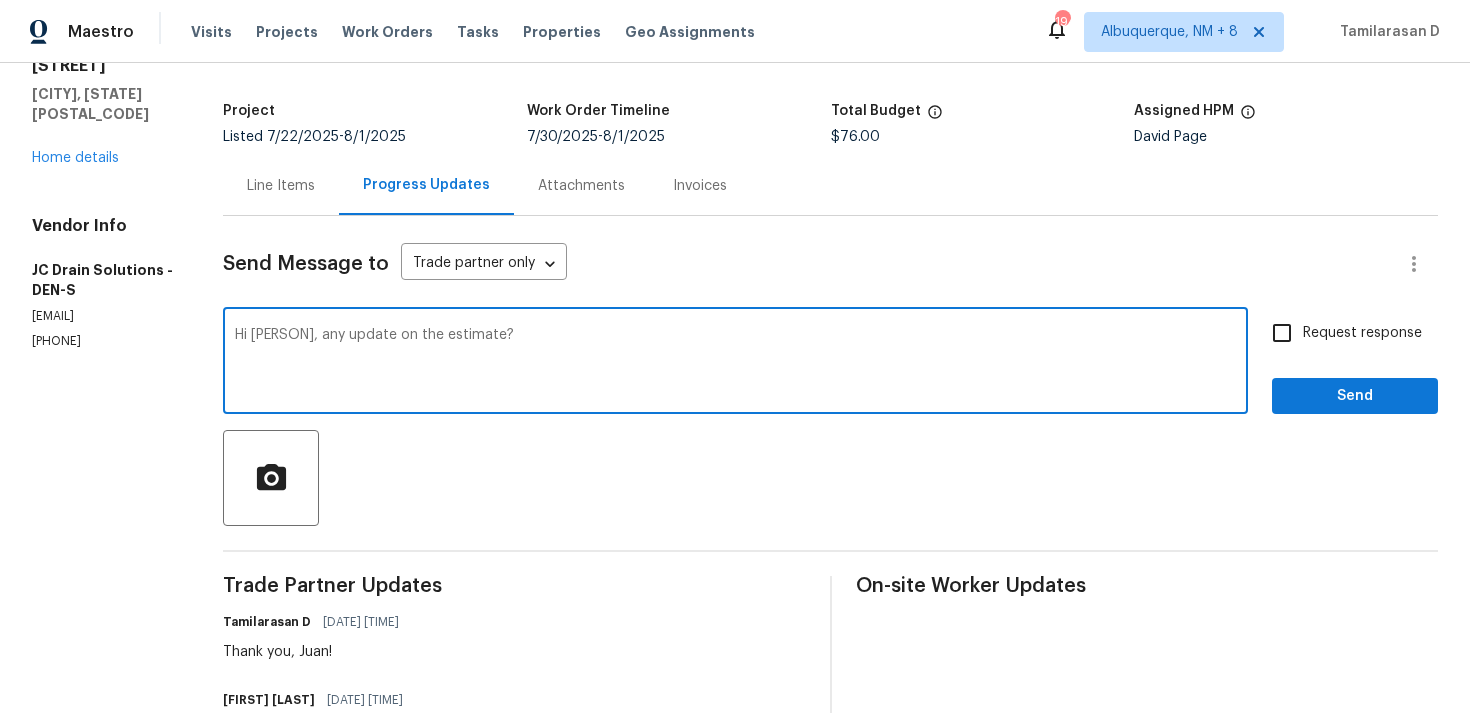 type on "Hi [PERSON], any update on the estimate?" 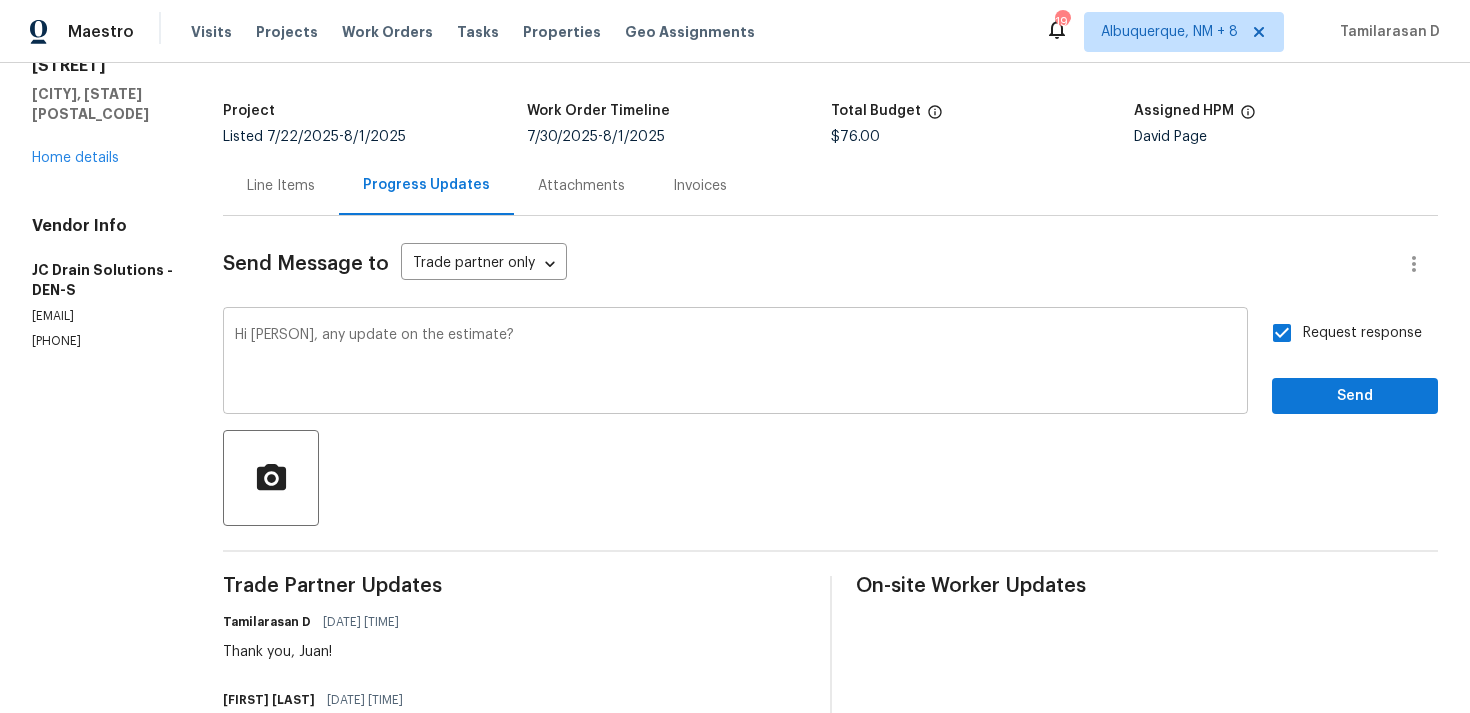 click on "Hi [PERSON], any update on the estimate?" at bounding box center (735, 363) 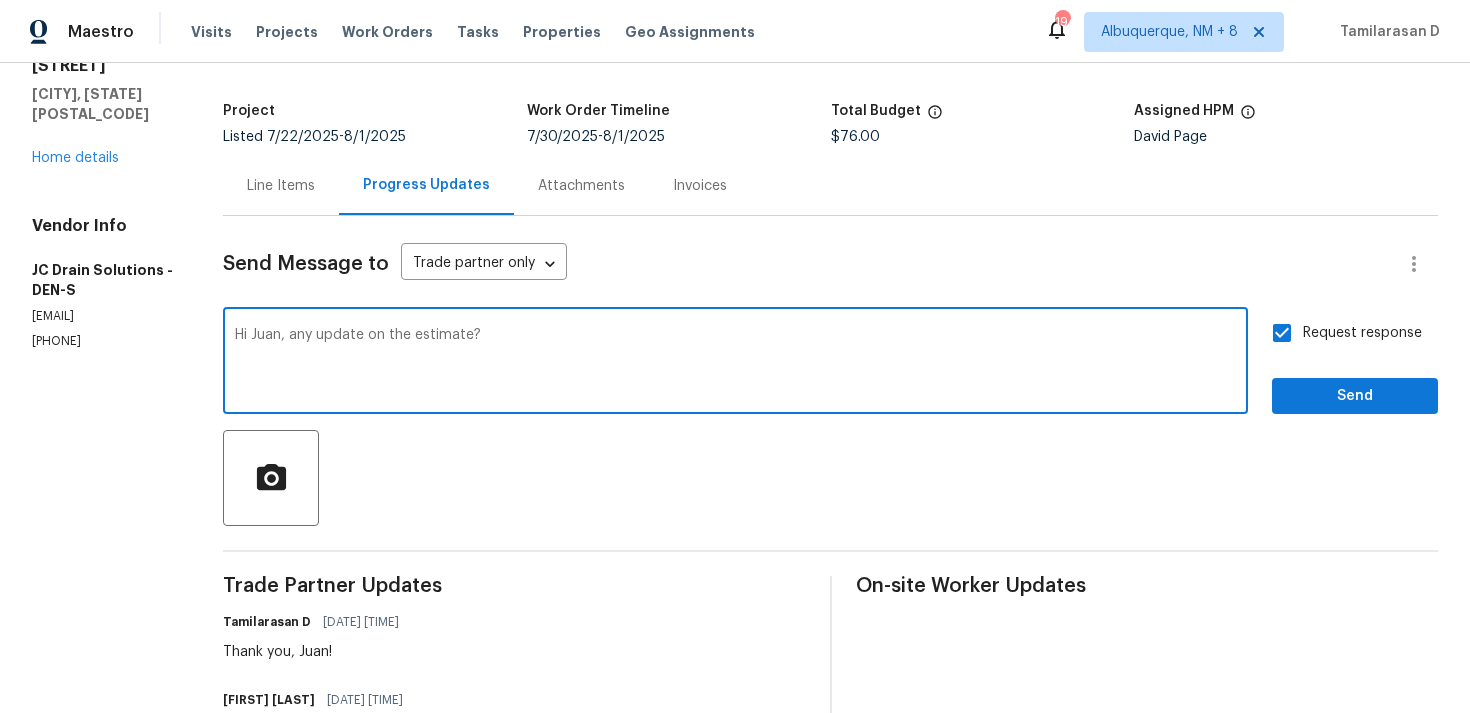 type on "Hi Juan, any update on the estimate?" 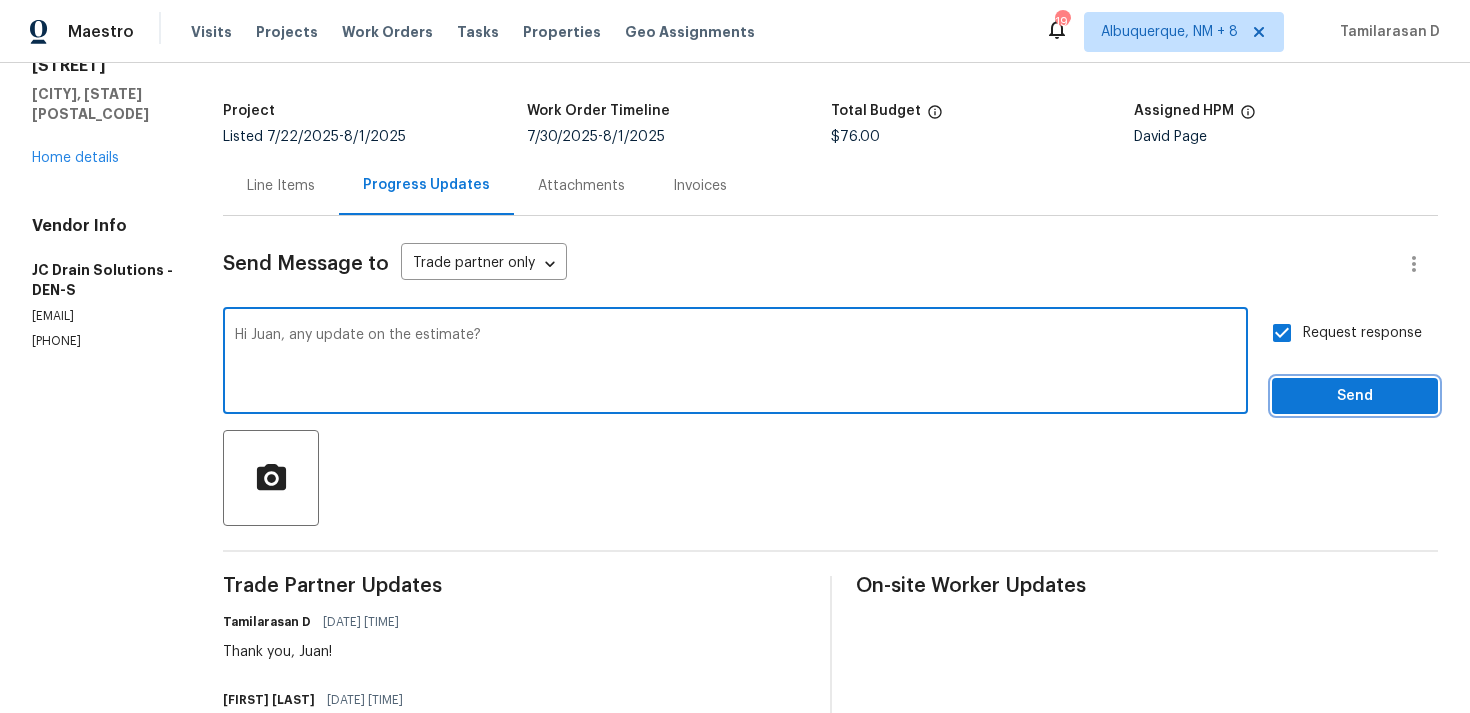 click on "Send" at bounding box center (1355, 396) 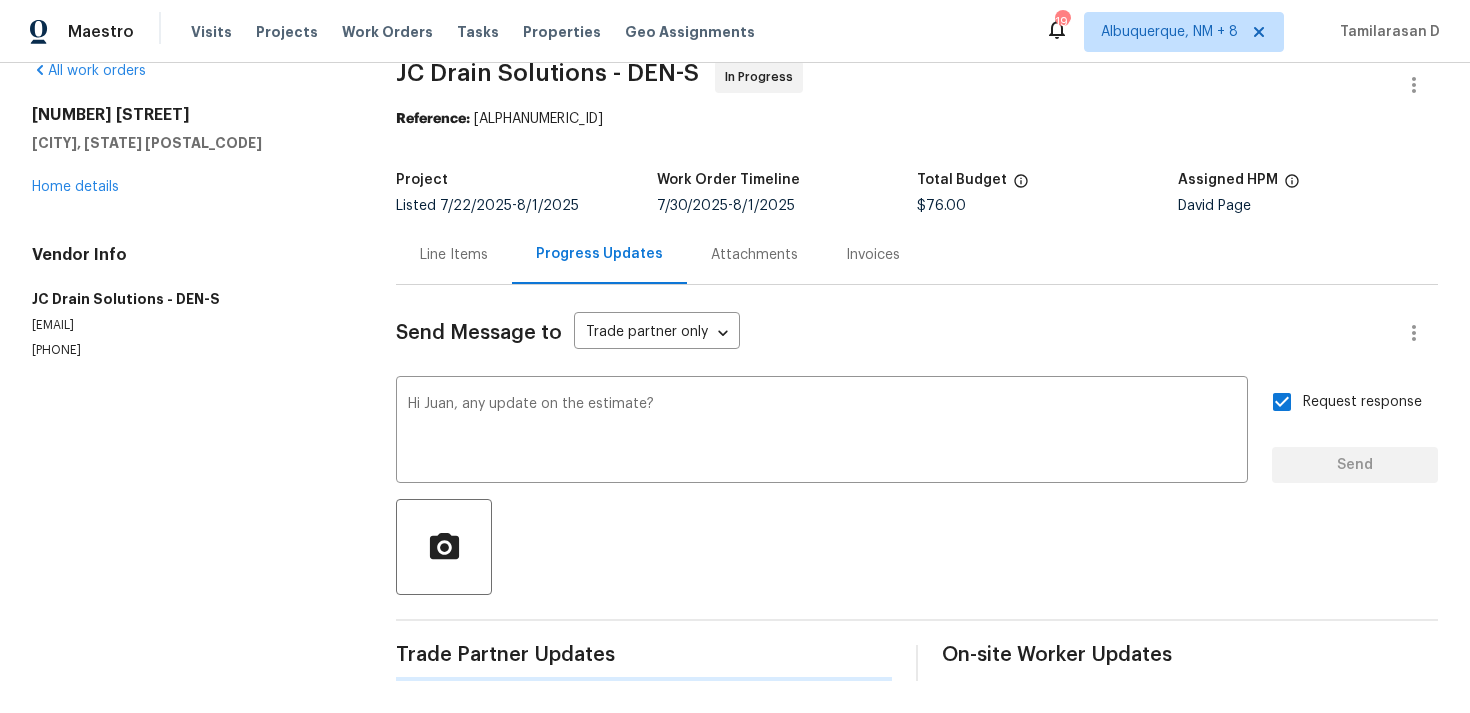 type 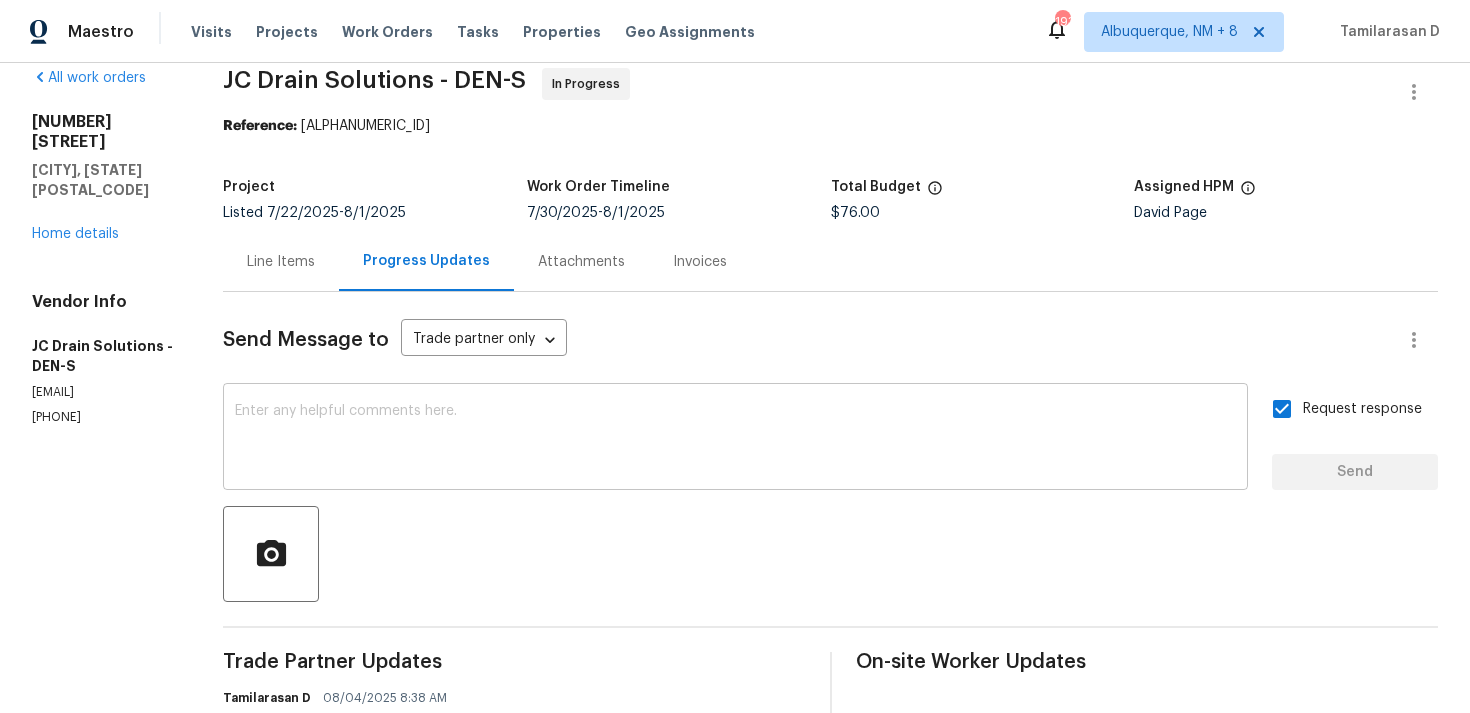 scroll, scrollTop: 0, scrollLeft: 0, axis: both 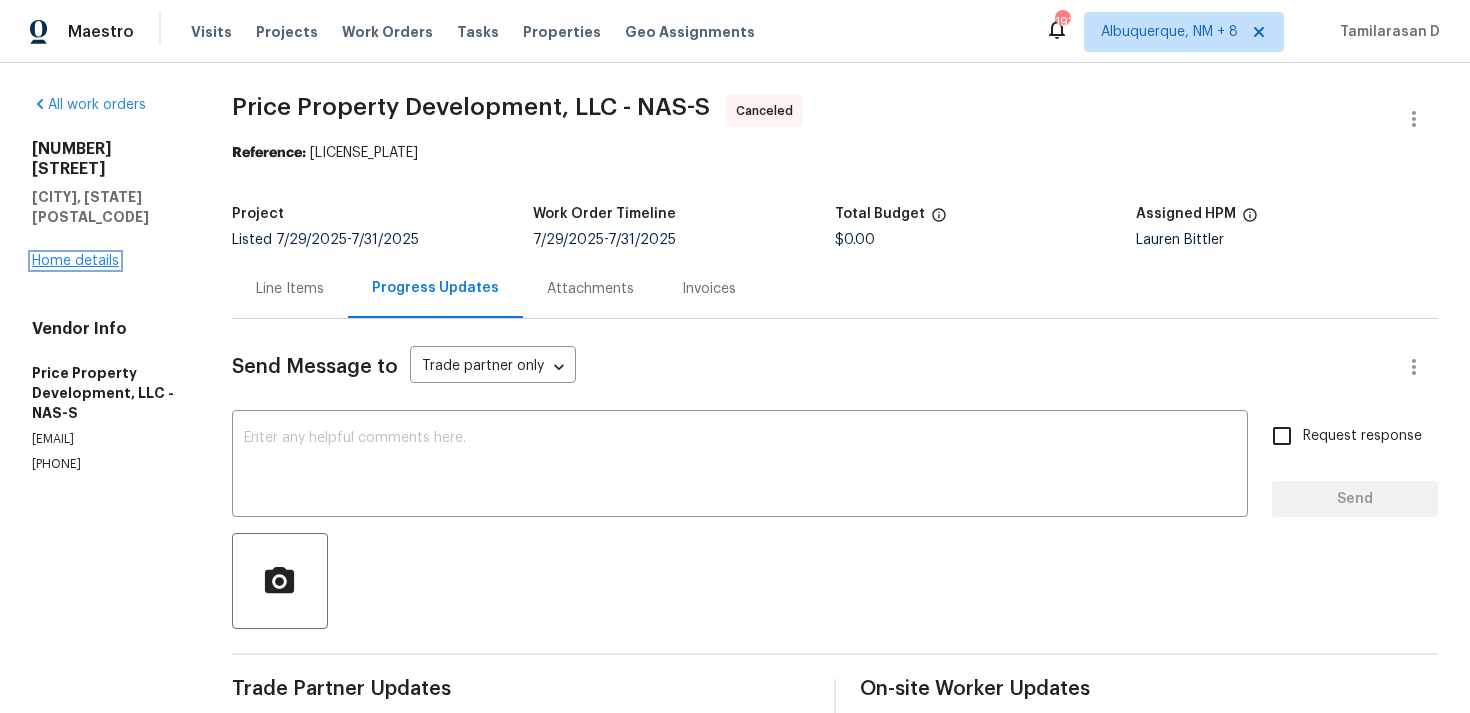 click on "Home details" at bounding box center [75, 261] 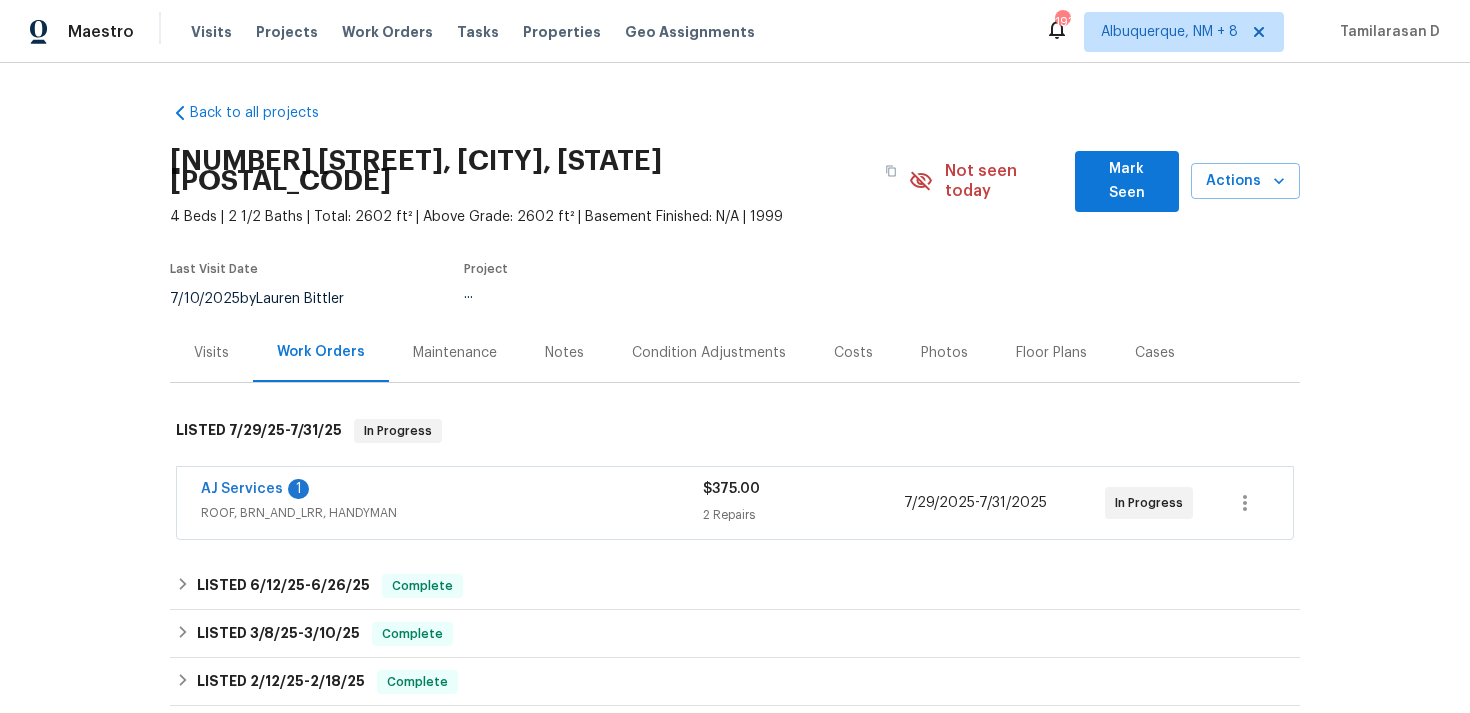 scroll, scrollTop: 13, scrollLeft: 0, axis: vertical 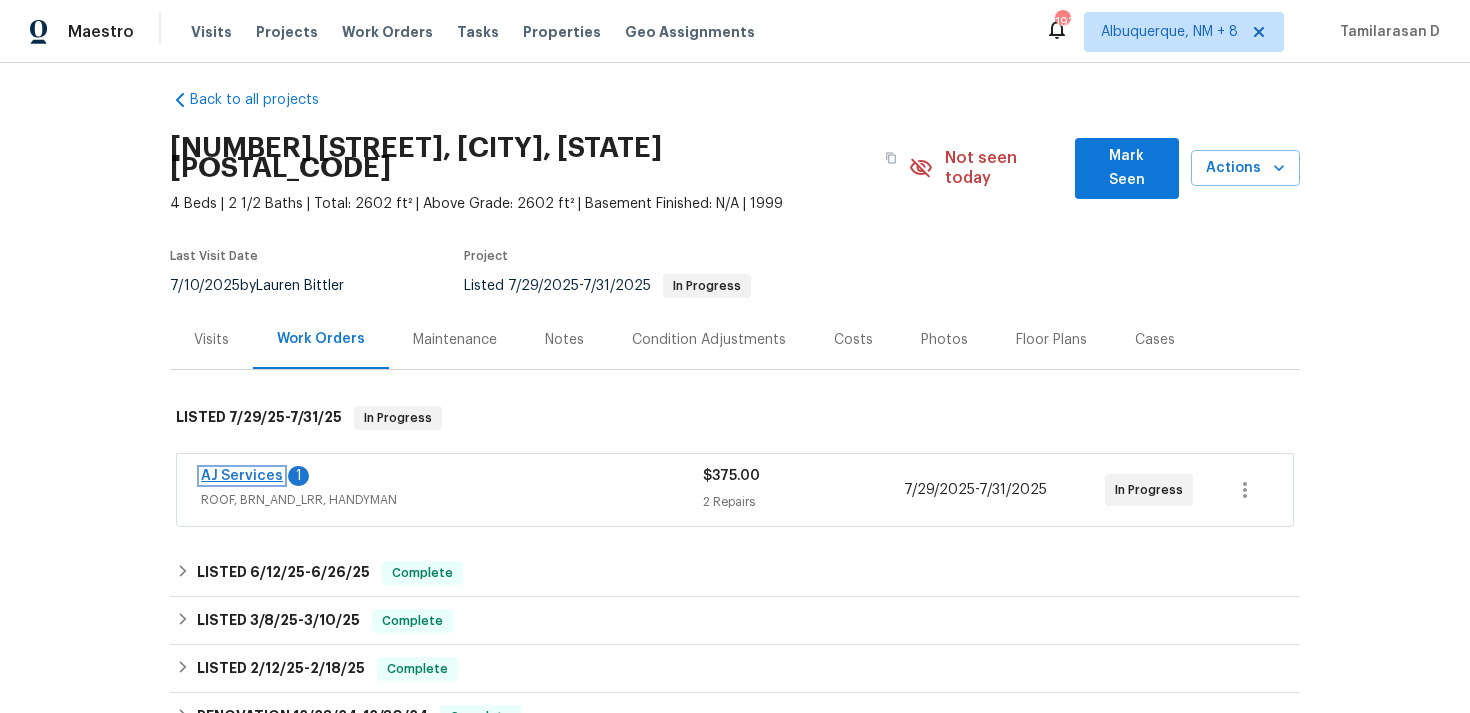 click on "AJ Services" at bounding box center (242, 476) 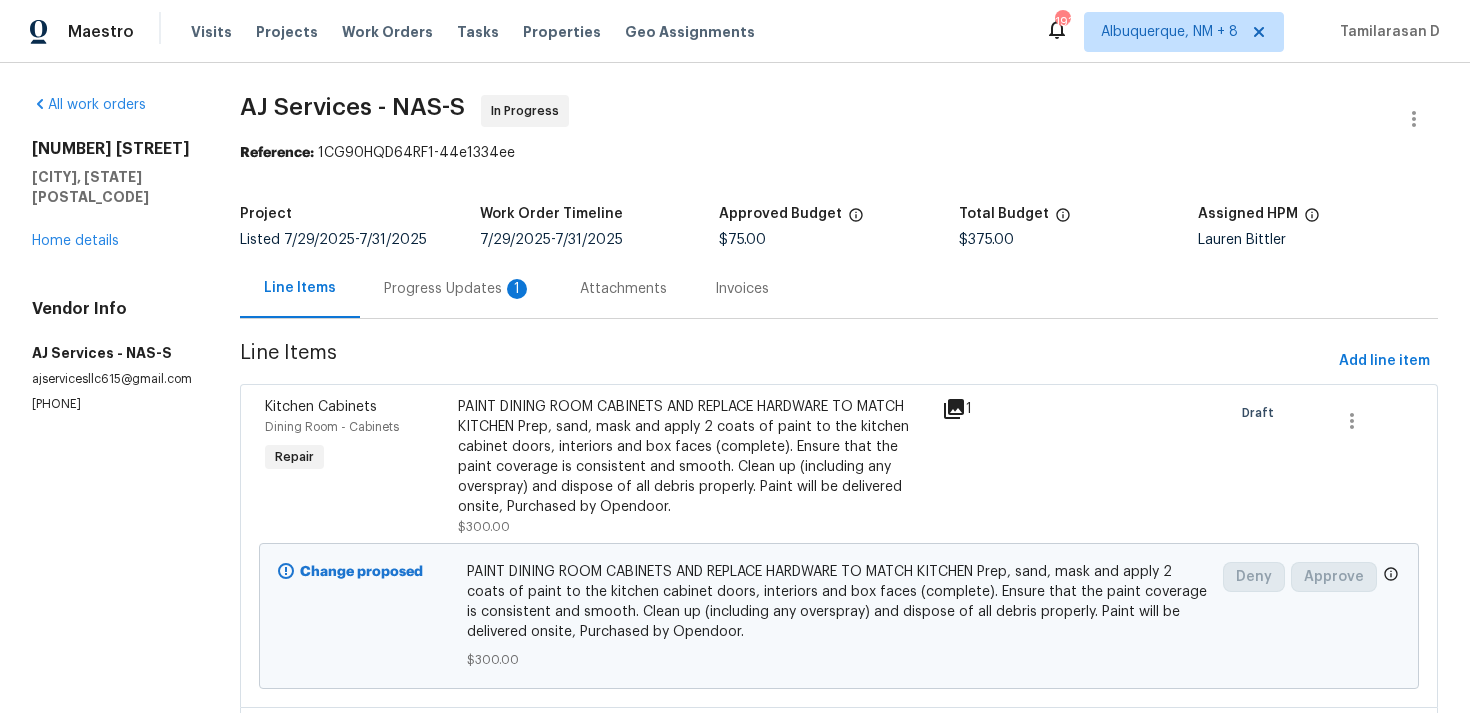 click on "Progress Updates 1" at bounding box center [458, 288] 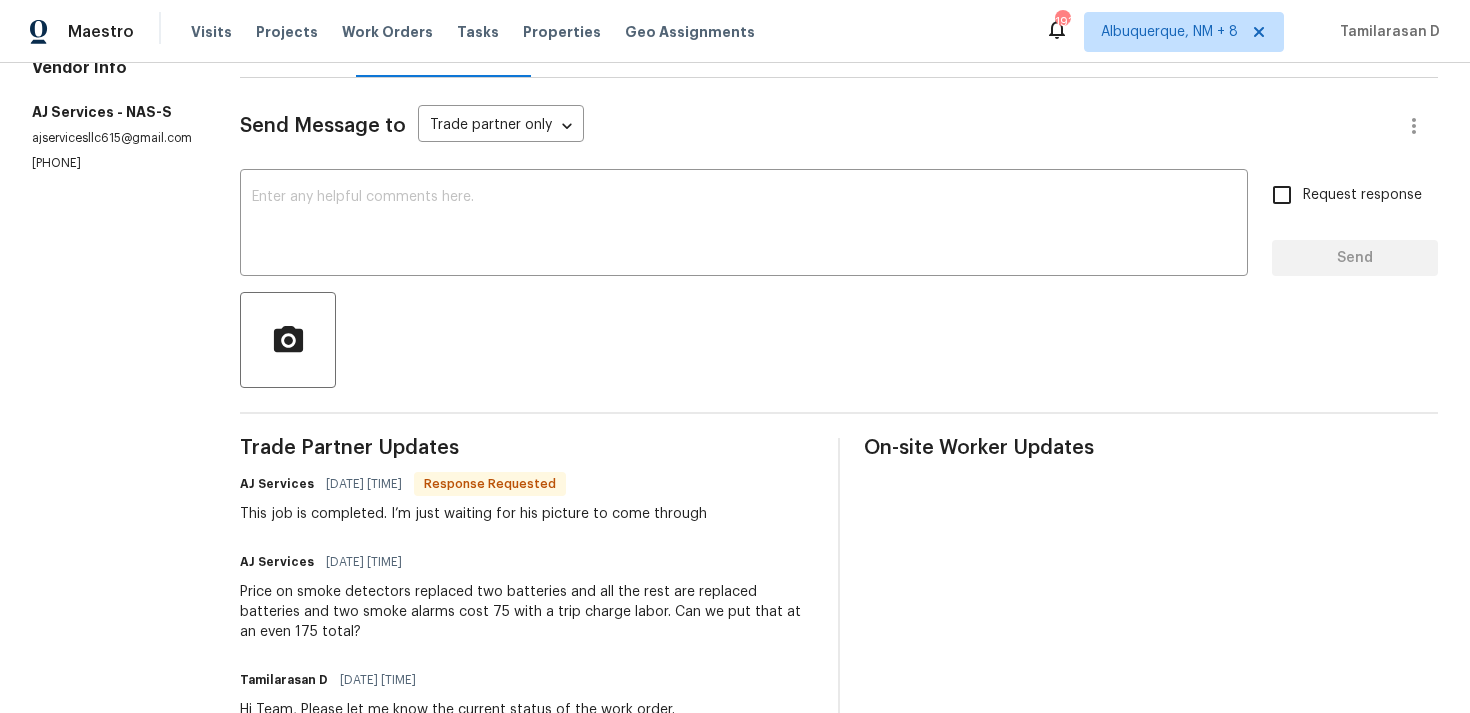 scroll, scrollTop: 0, scrollLeft: 0, axis: both 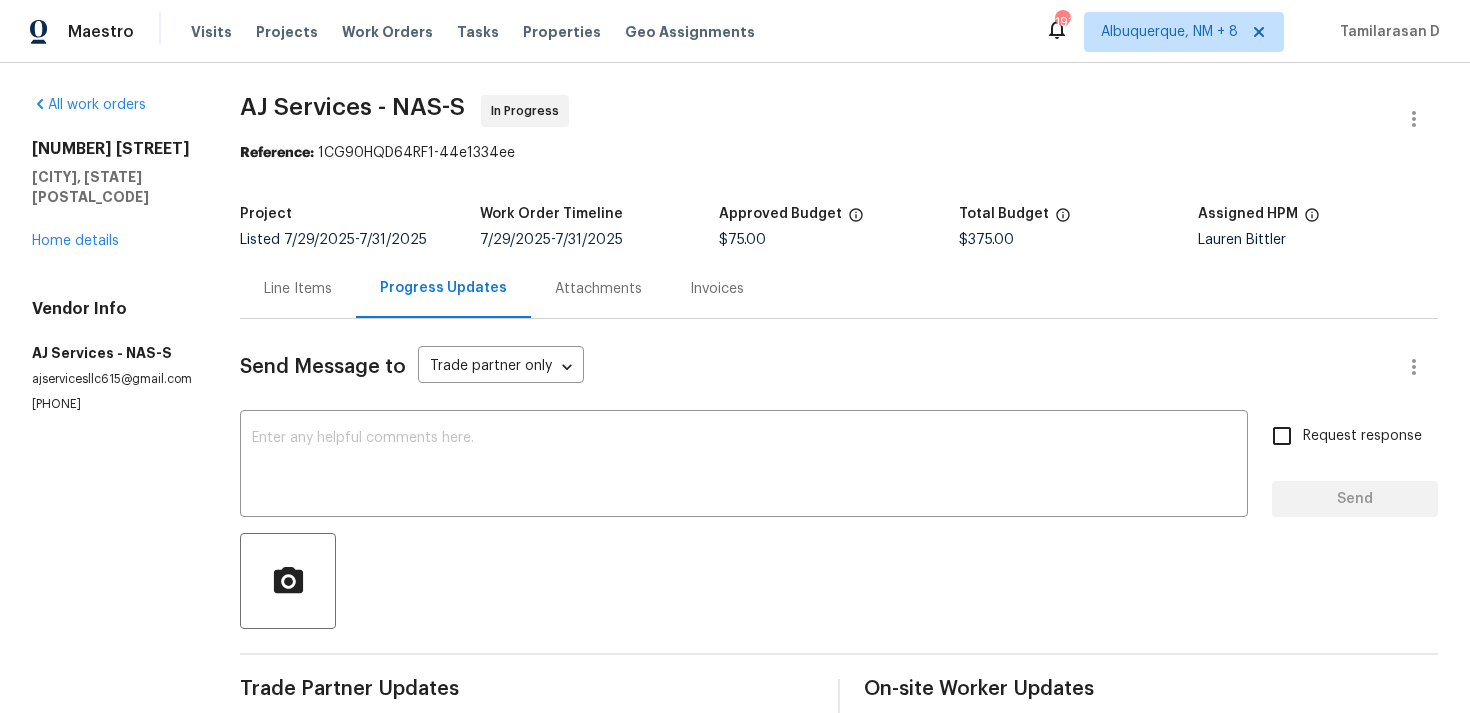 click on "Line Items" at bounding box center (298, 288) 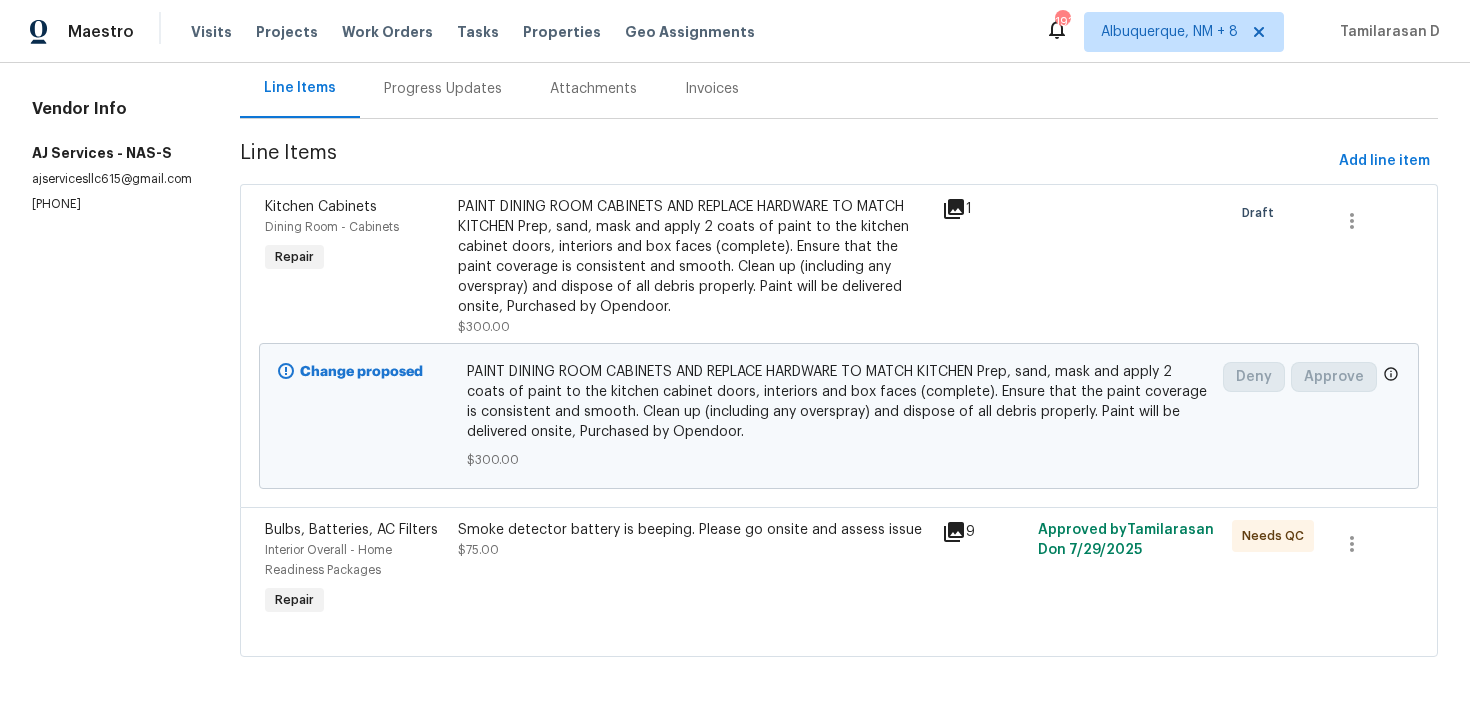 scroll, scrollTop: 0, scrollLeft: 0, axis: both 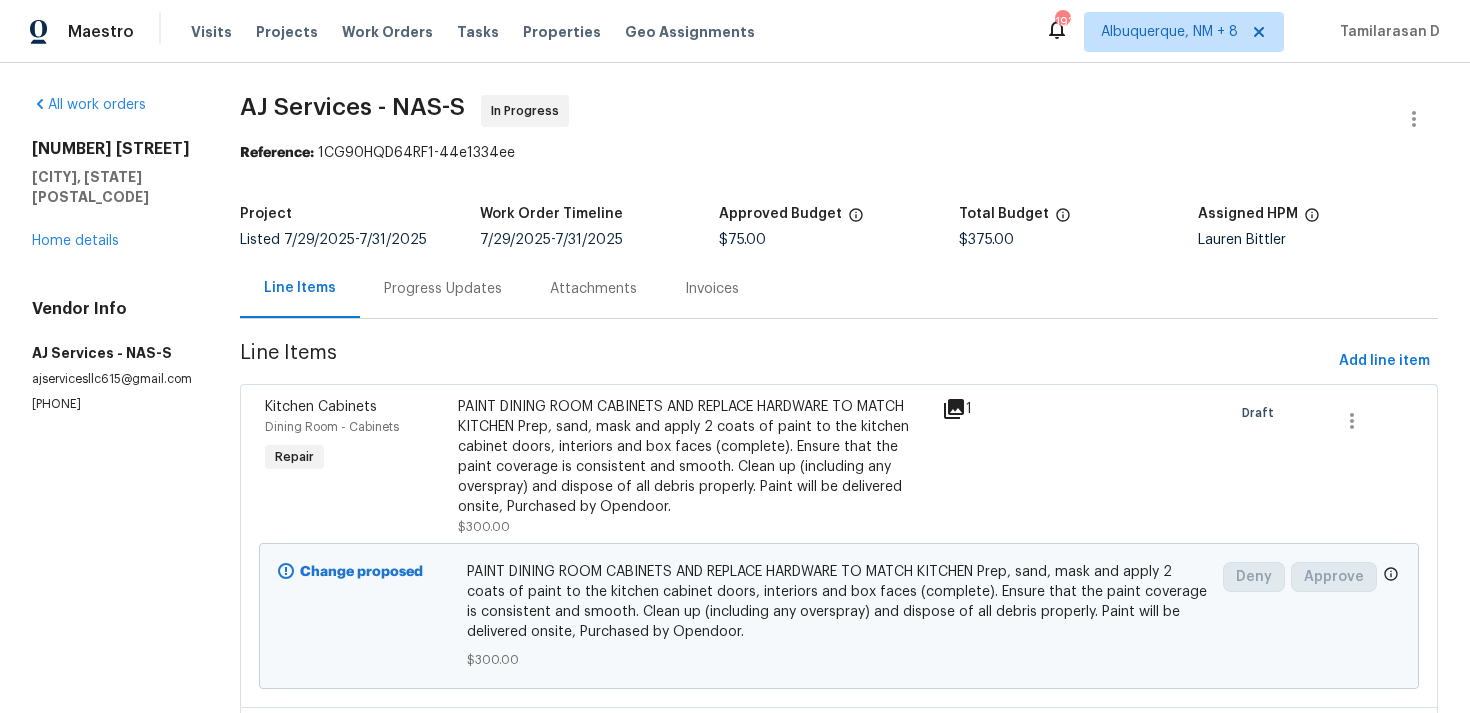 click on "Progress Updates" at bounding box center (443, 289) 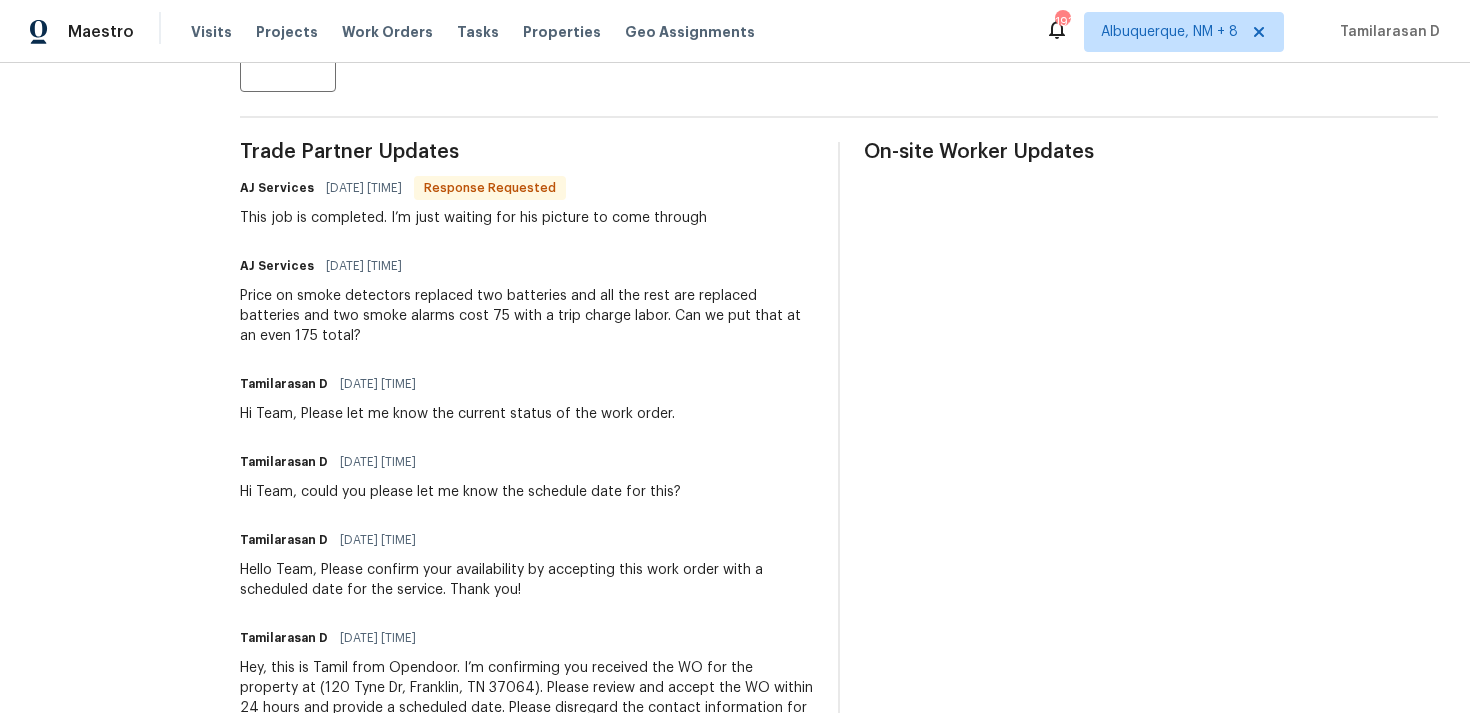 scroll, scrollTop: 535, scrollLeft: 0, axis: vertical 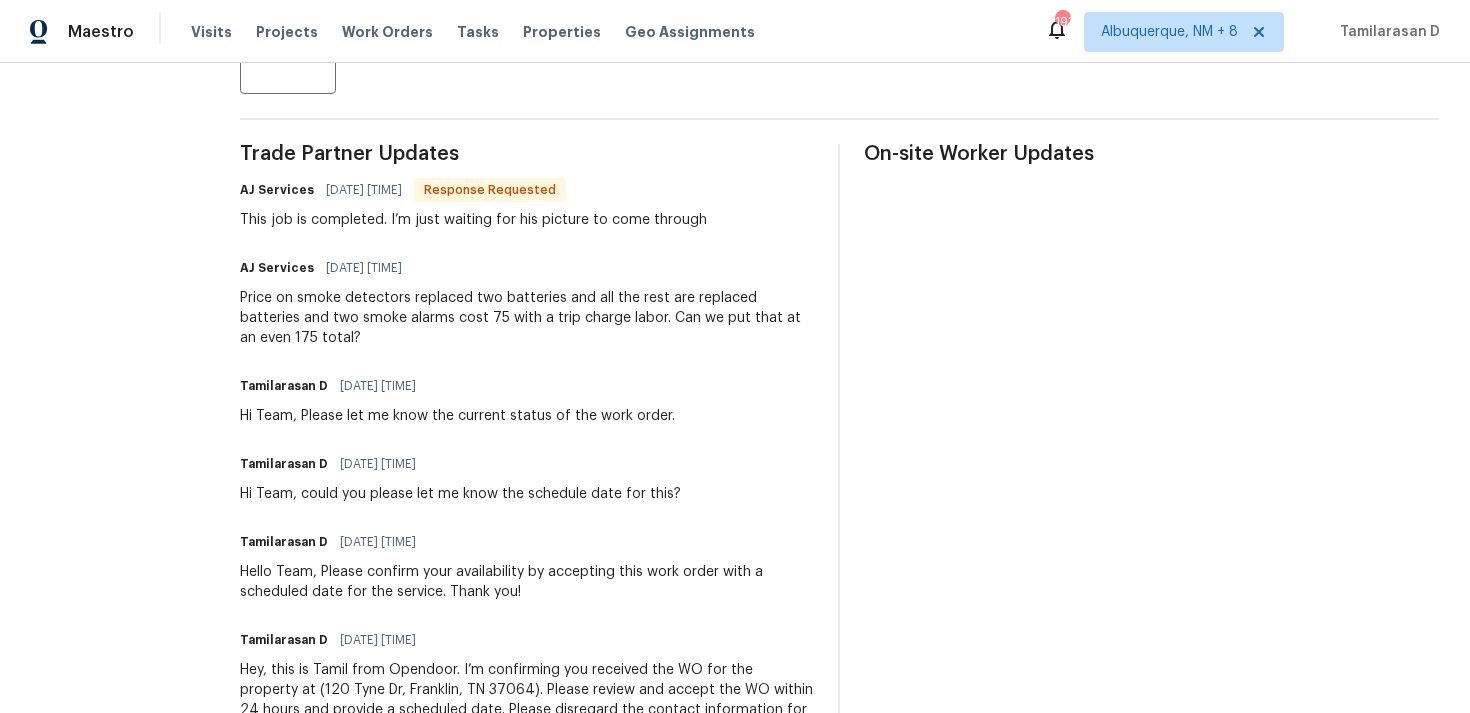 click on "Price on smoke detectors replaced two batteries and all the rest are replaced batteries and two smoke alarms cost 75 with a trip charge labor. Can we put that at an even 175 total?" at bounding box center [527, 318] 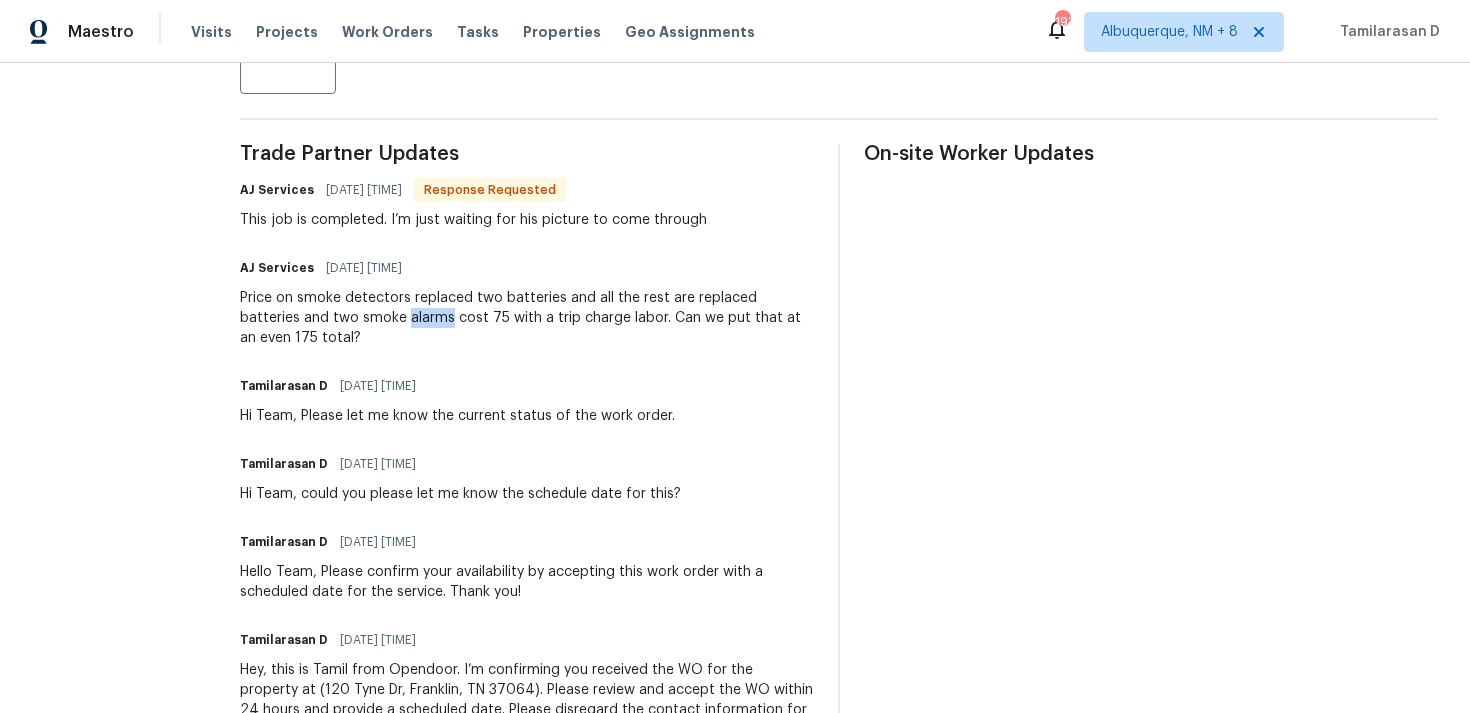 click on "Price on smoke detectors replaced two batteries and all the rest are replaced batteries and two smoke alarms cost 75 with a trip charge labor. Can we put that at an even 175 total?" at bounding box center [527, 318] 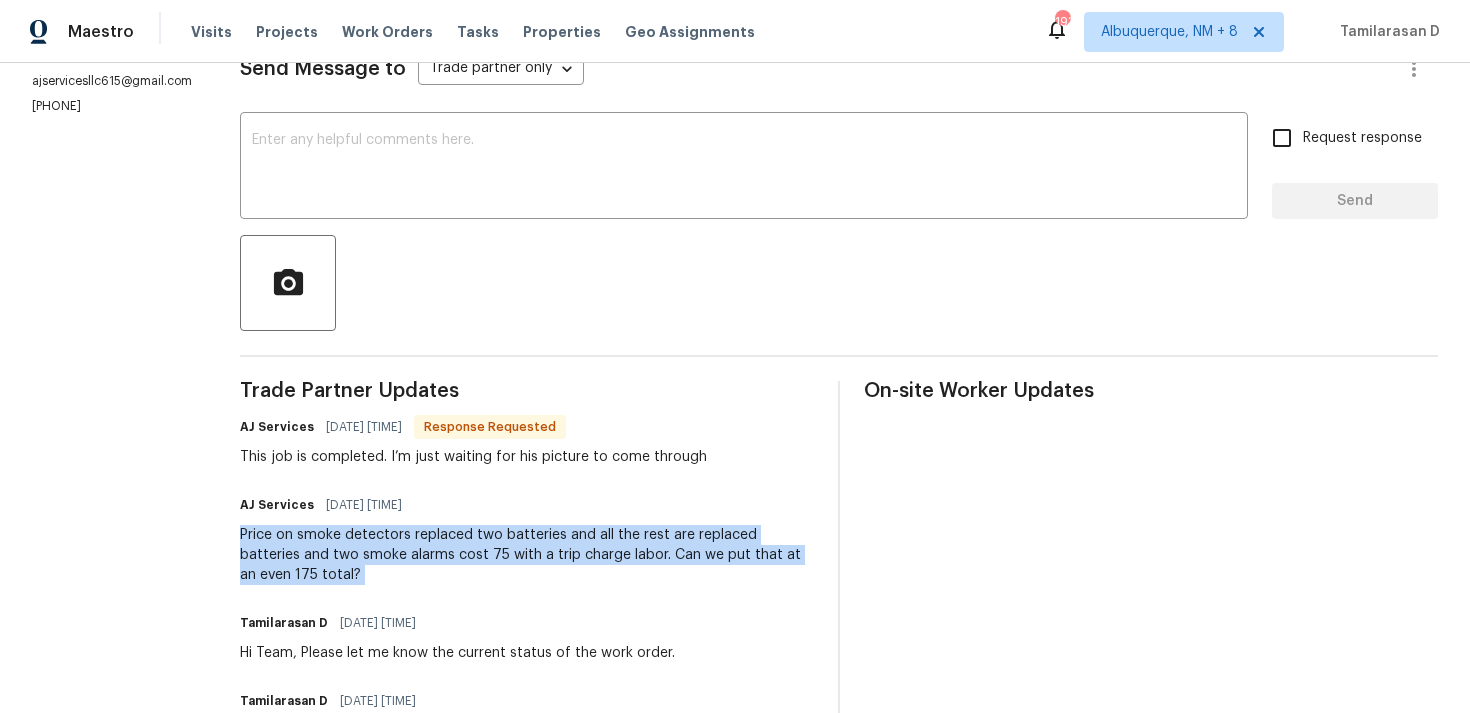 scroll, scrollTop: 0, scrollLeft: 0, axis: both 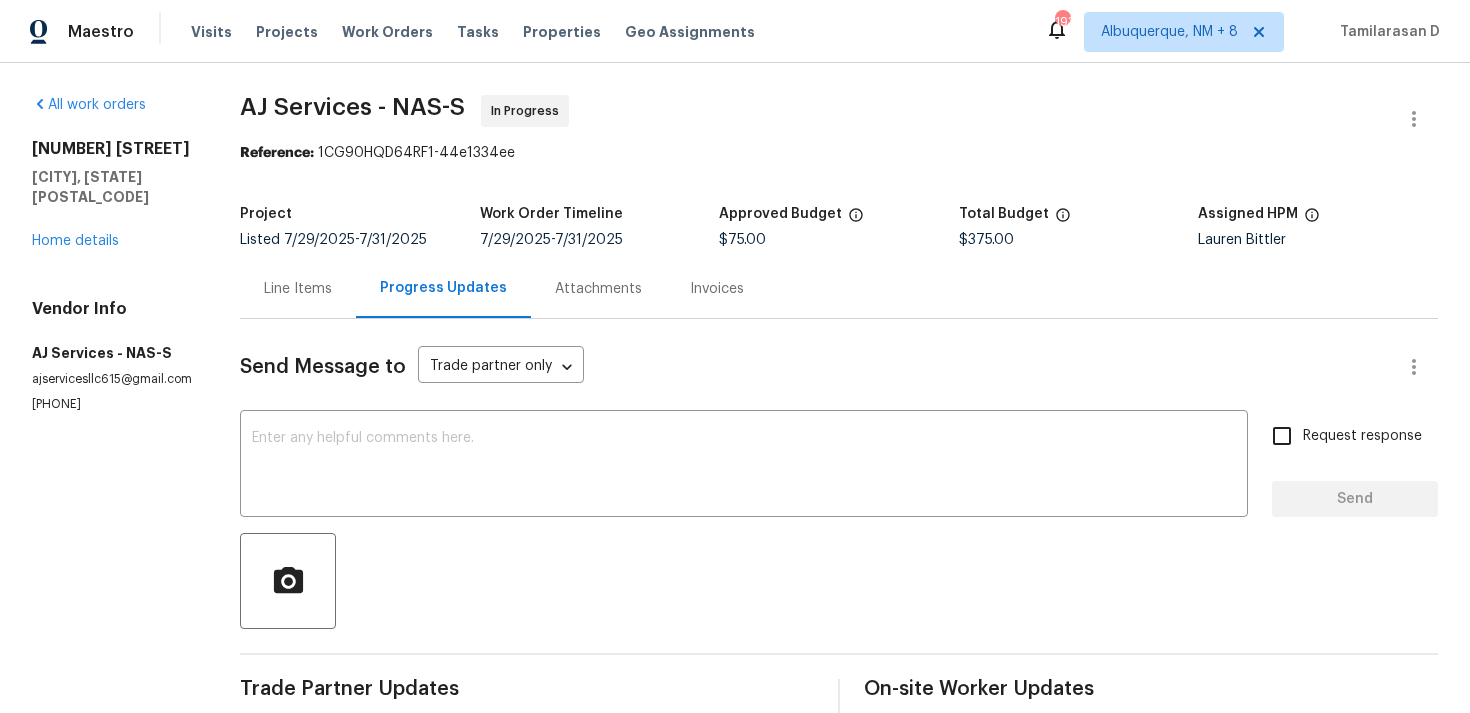 click on "Line Items" at bounding box center (298, 289) 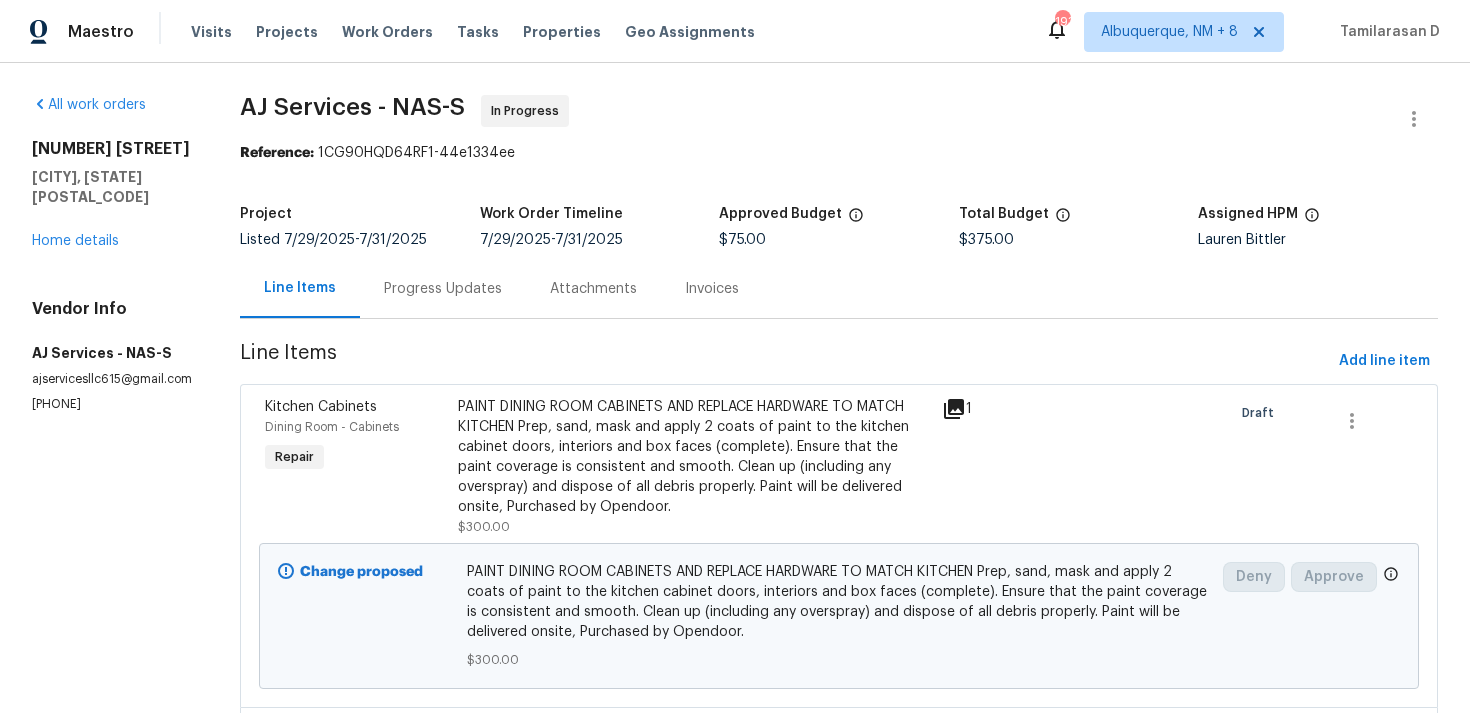 click on "PAINT DINING ROOM CABINETS AND REPLACE HARDWARE TO MATCH KITCHEN Prep, sand, mask and apply 2 coats of paint to the kitchen cabinet doors, interiors and box faces (complete). Ensure that the paint coverage is consistent and smooth. Clean up (including any overspray) and dispose of all debris properly. Paint will be delivered onsite, Purchased by Opendoor." at bounding box center (693, 457) 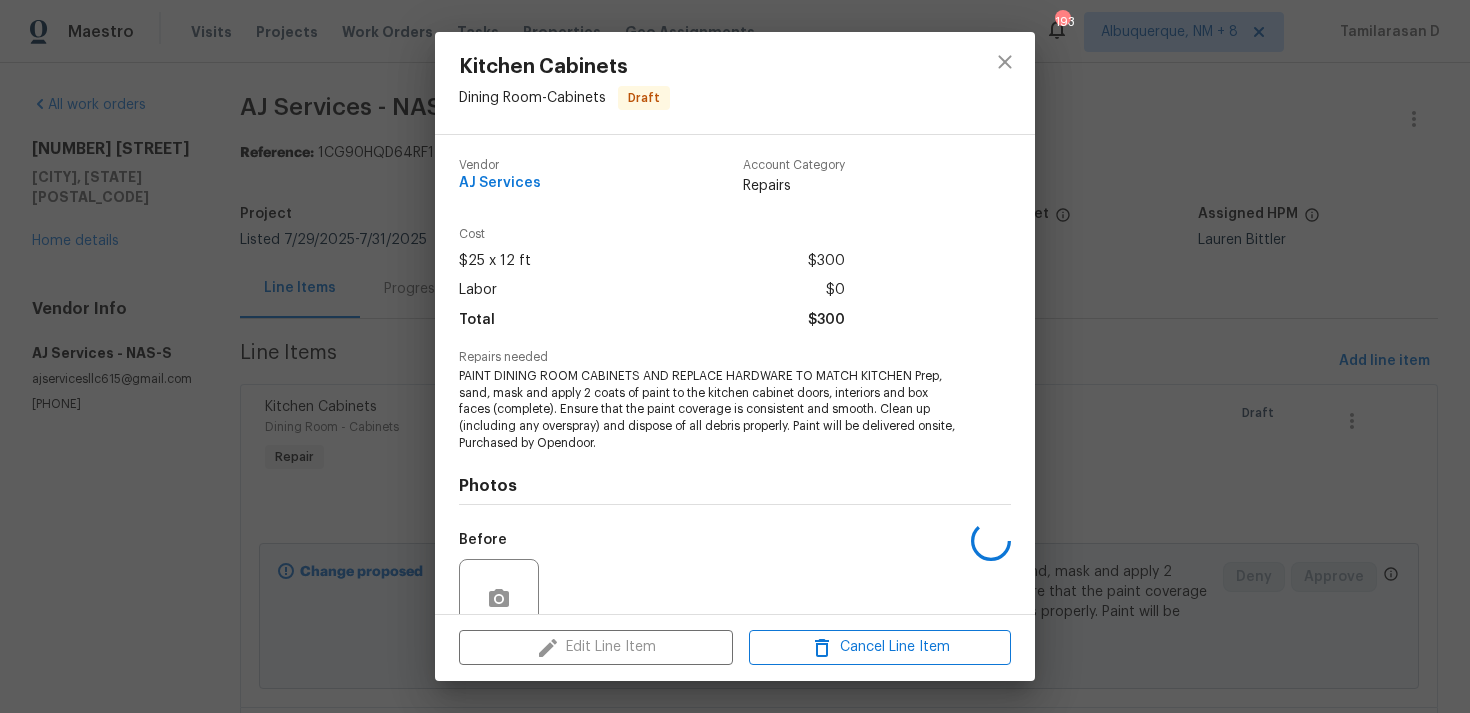 scroll, scrollTop: 175, scrollLeft: 0, axis: vertical 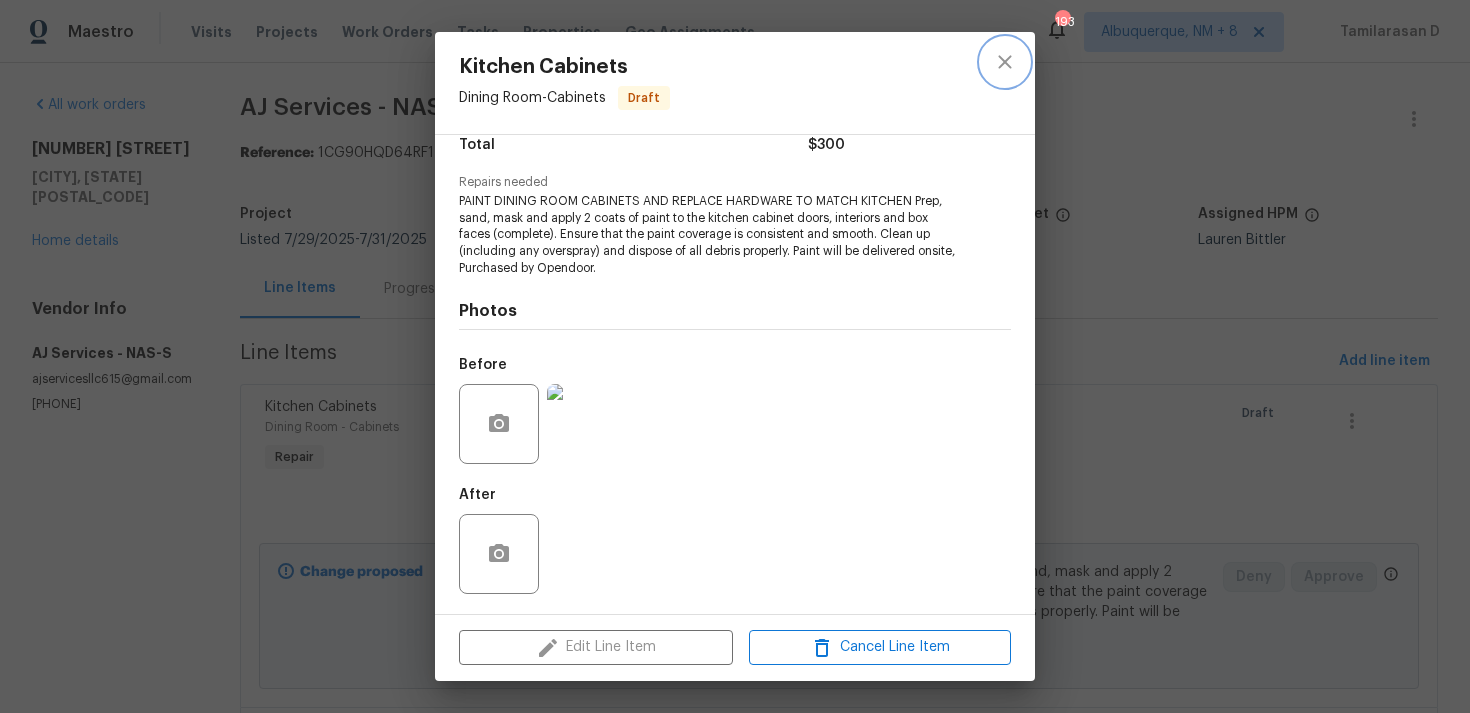 click 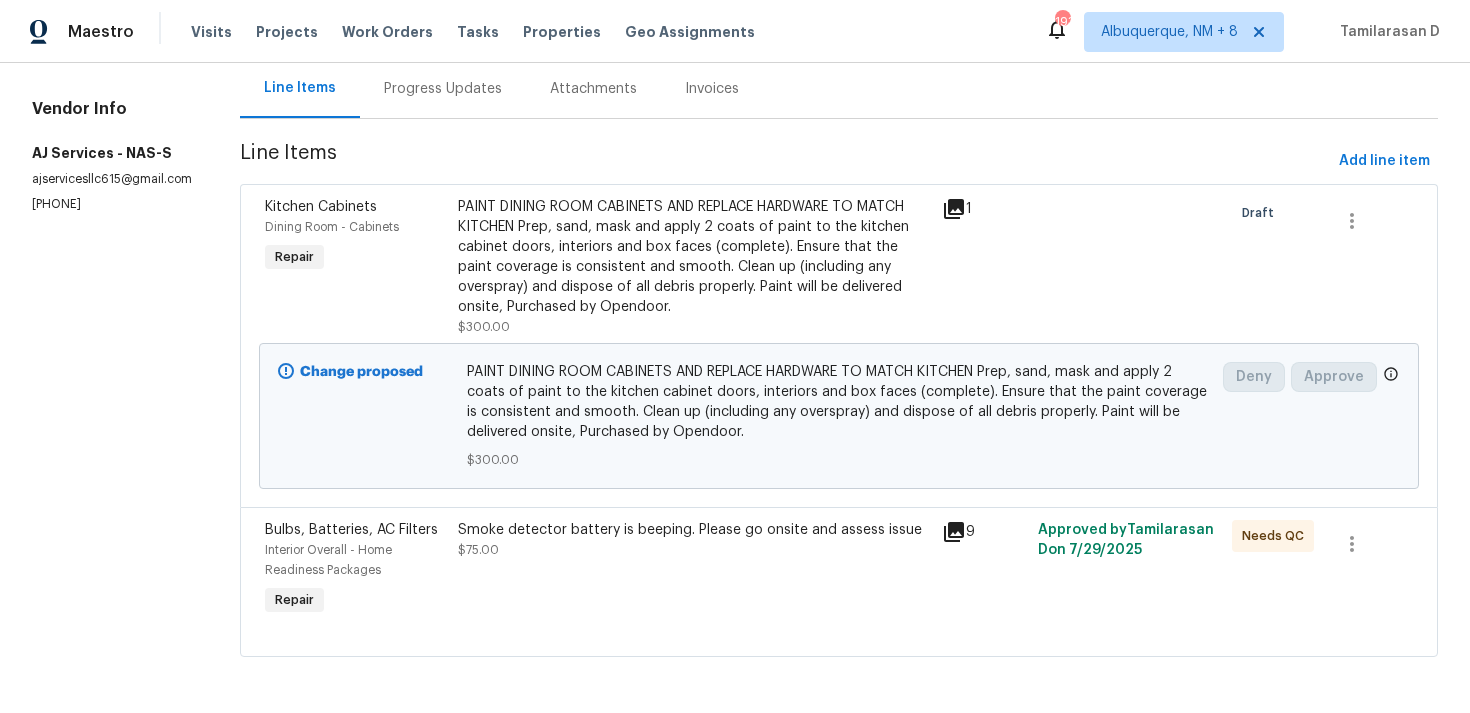 scroll, scrollTop: 0, scrollLeft: 0, axis: both 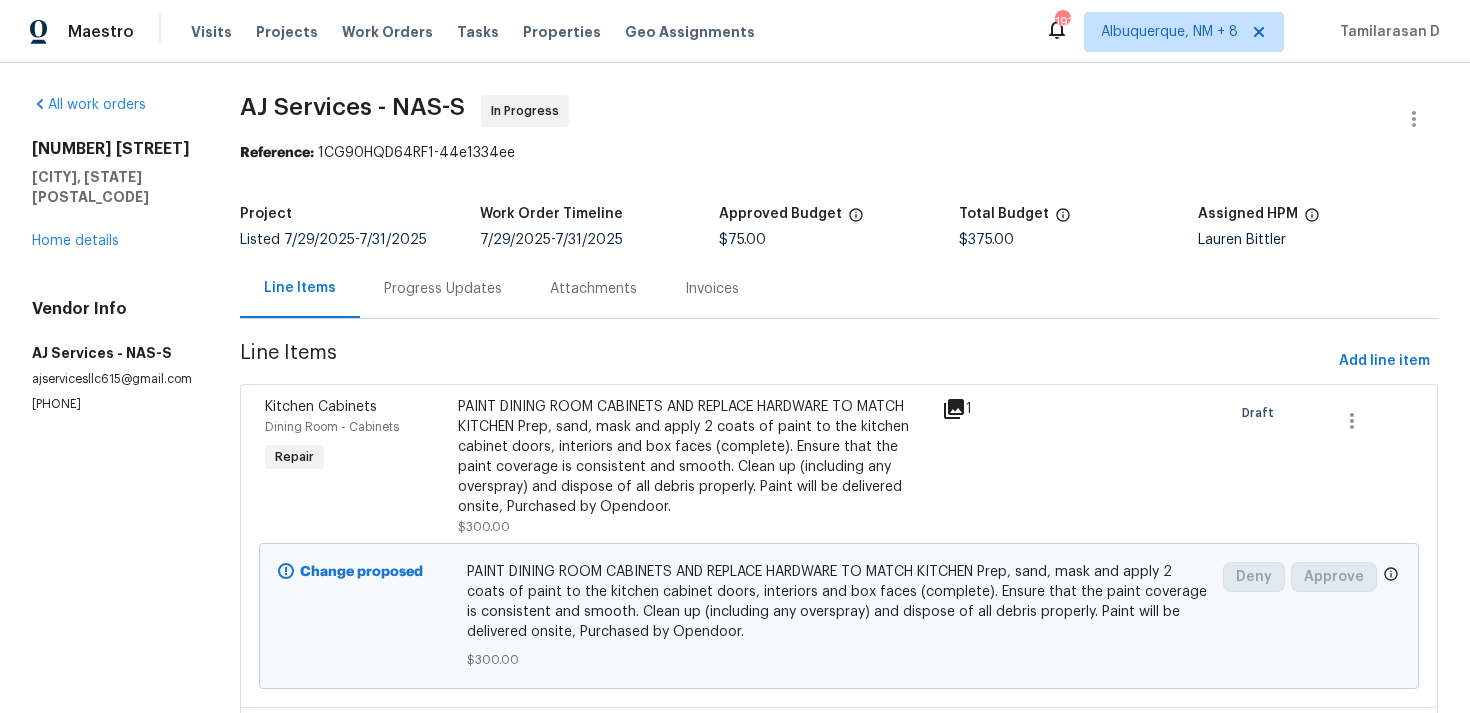 click on "Progress Updates" at bounding box center [443, 288] 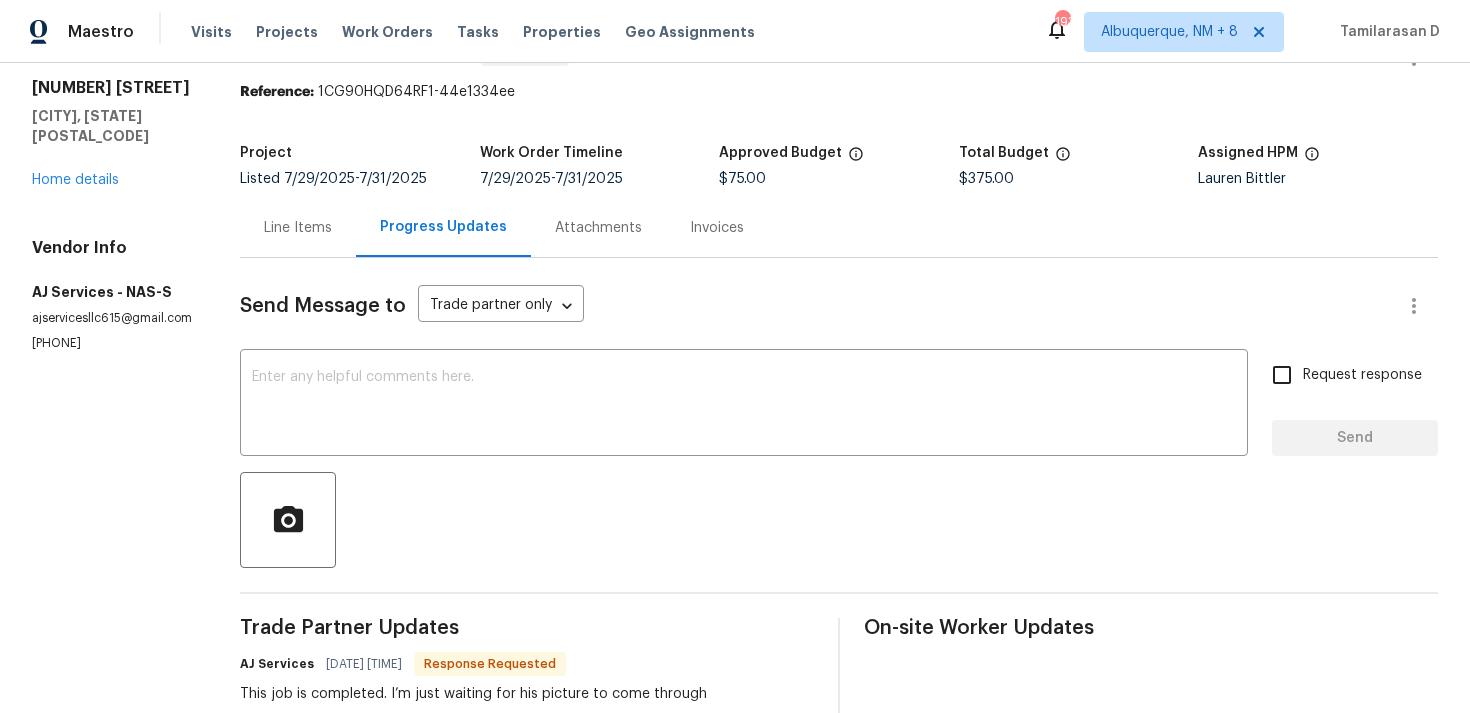 scroll, scrollTop: 112, scrollLeft: 0, axis: vertical 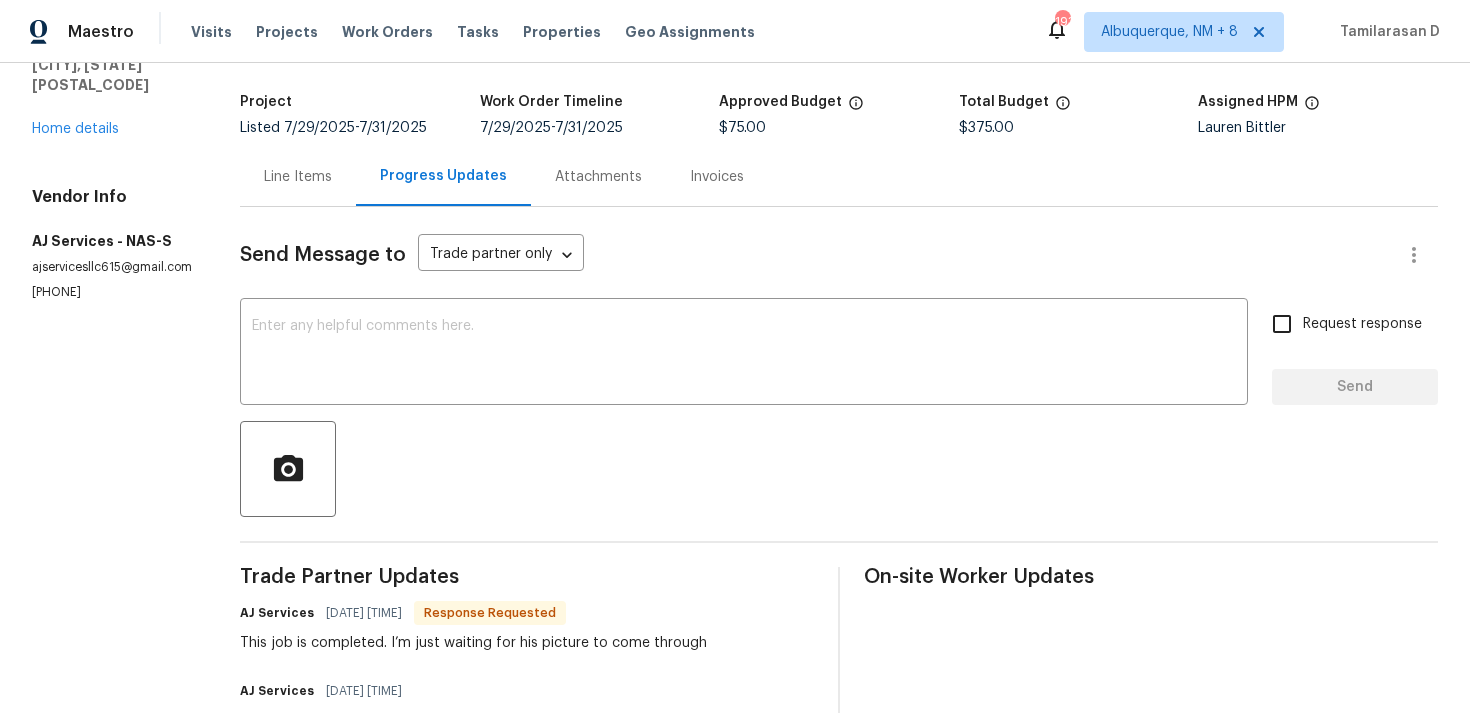 click on "Line Items" at bounding box center [298, 177] 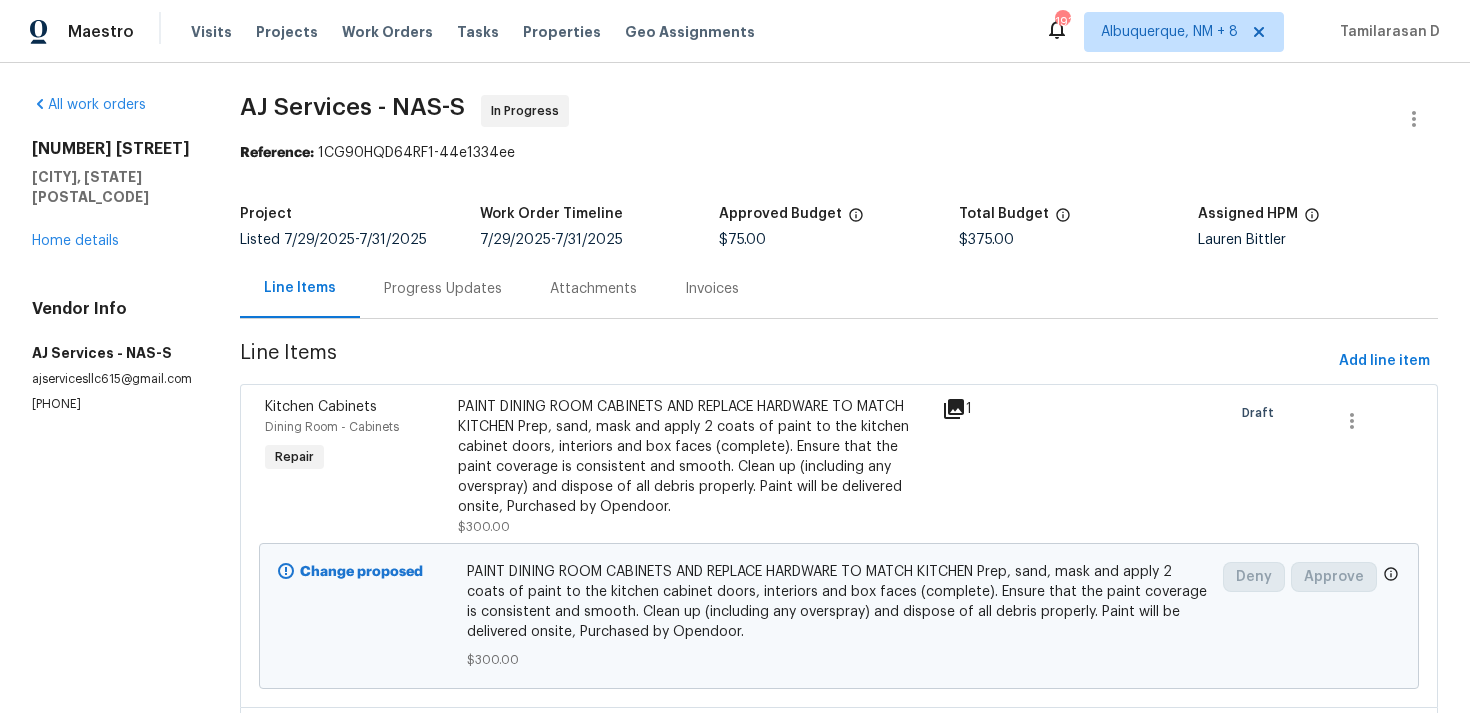 scroll, scrollTop: 201, scrollLeft: 0, axis: vertical 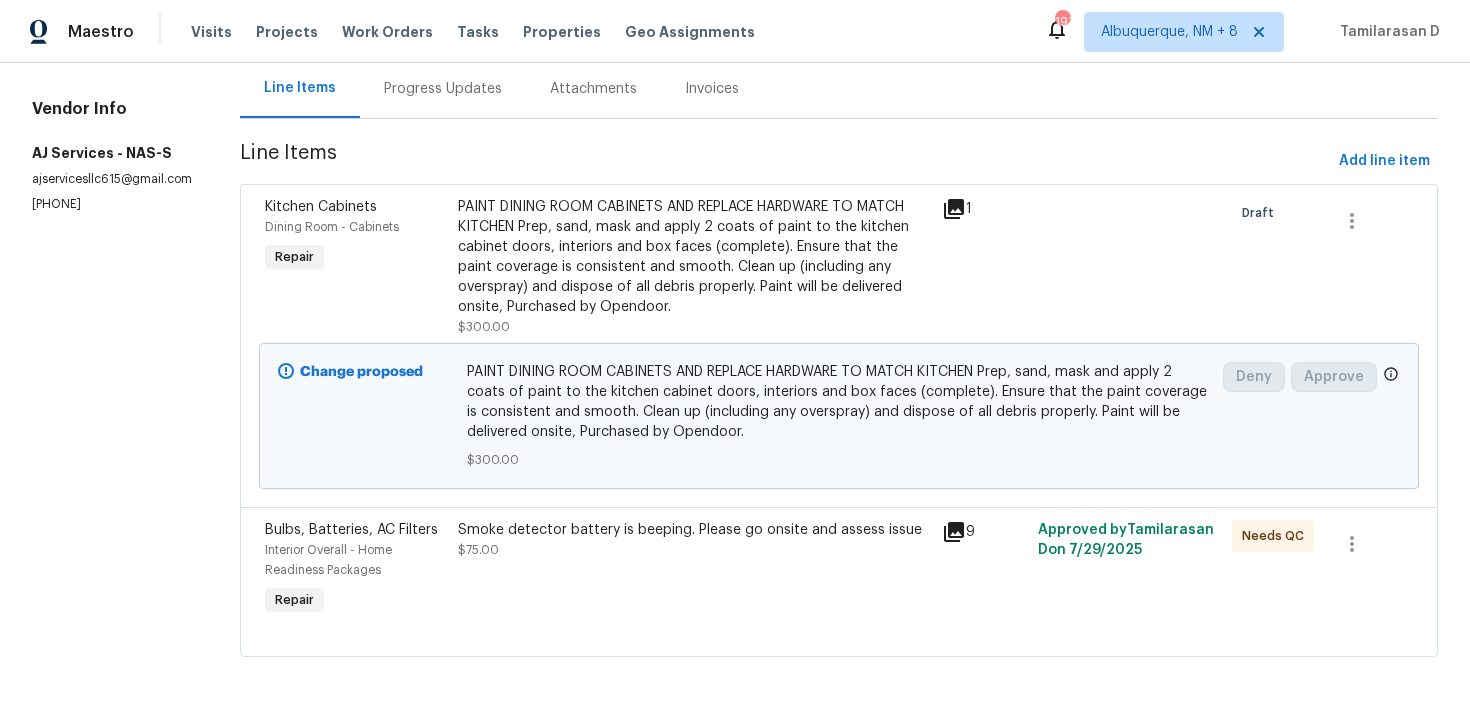 click on "Smoke detector battery is beeping. Please go onsite and assess issue $75.00" at bounding box center (693, 540) 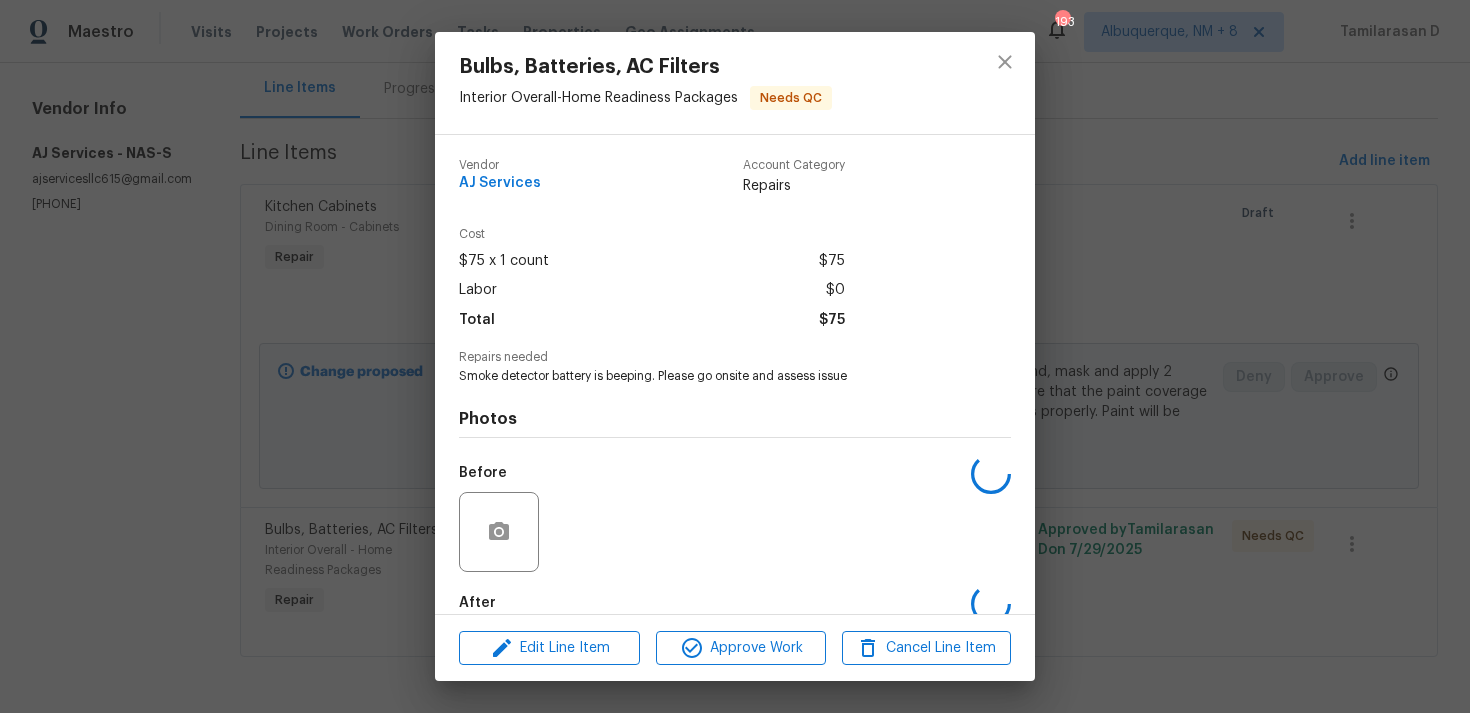scroll, scrollTop: 108, scrollLeft: 0, axis: vertical 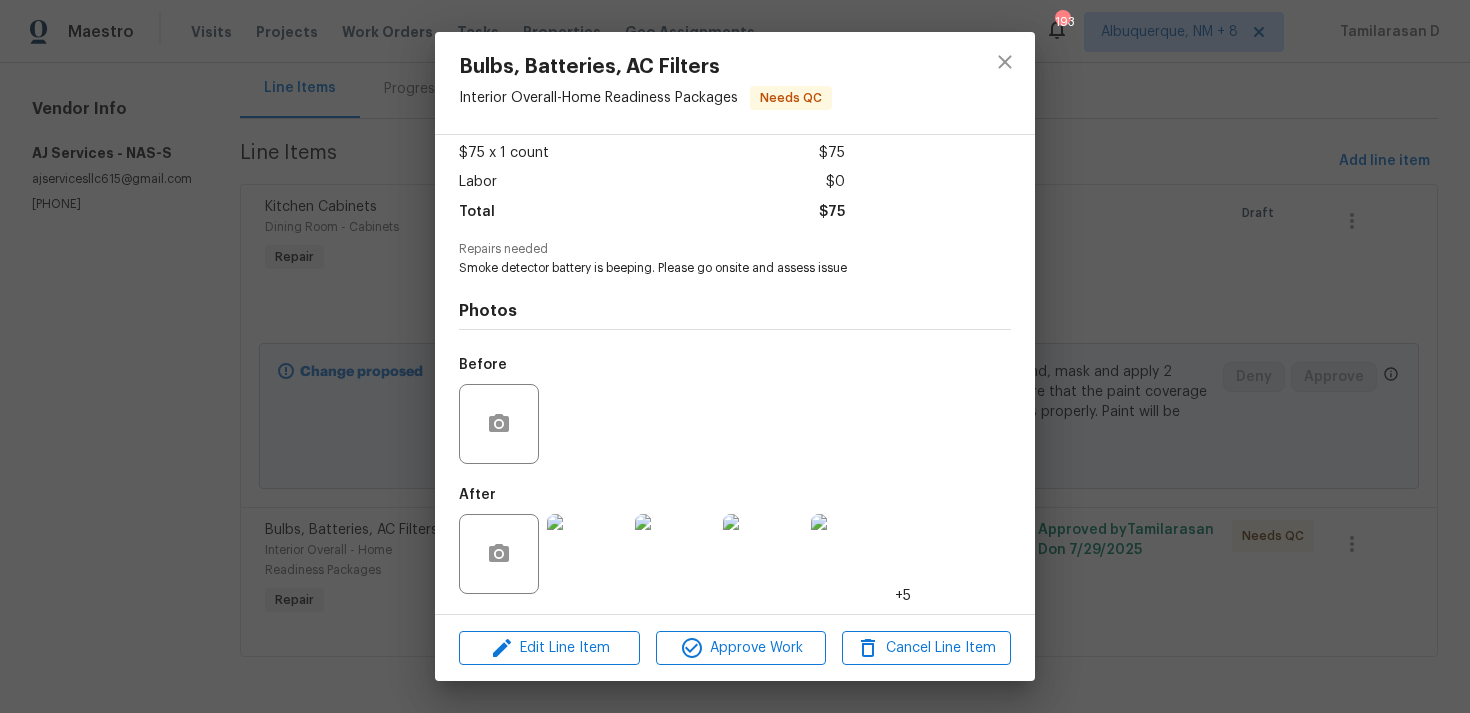 click at bounding box center (587, 554) 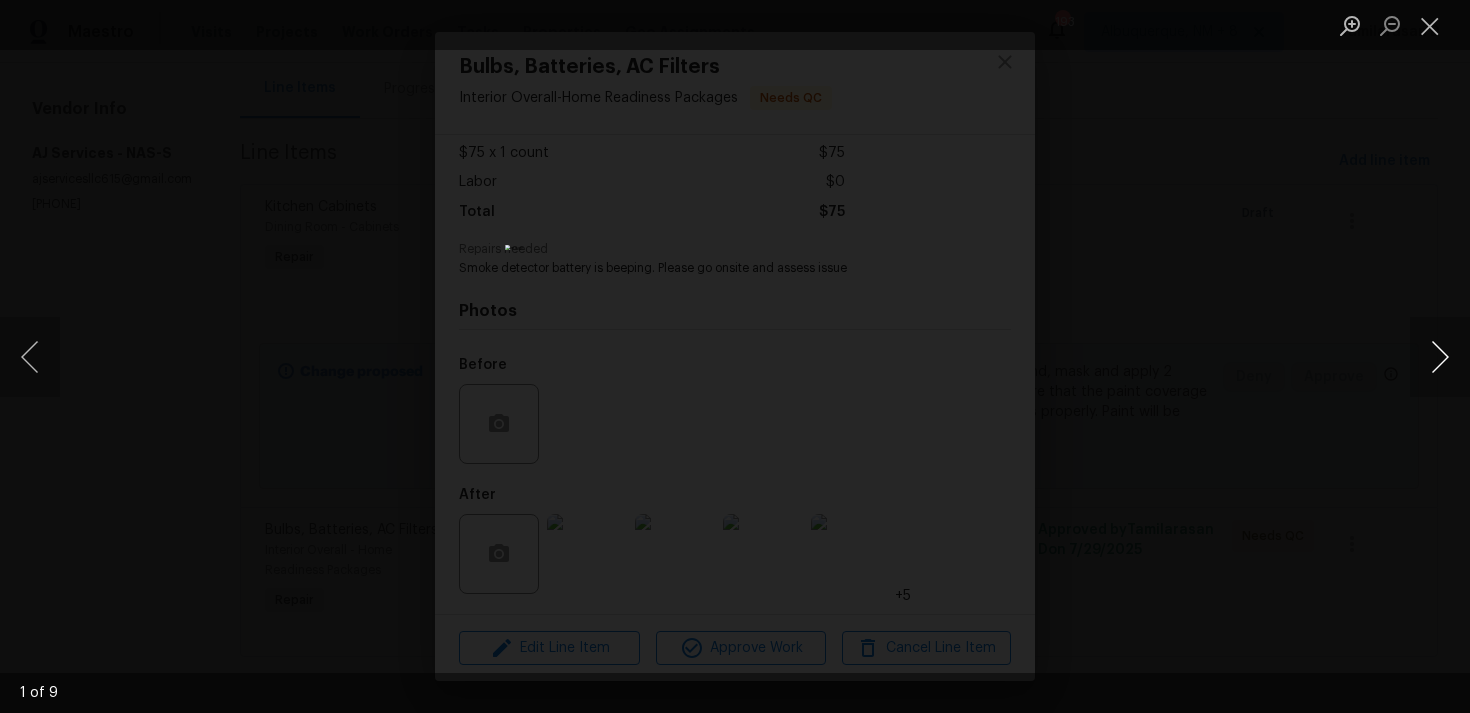 click at bounding box center (1440, 357) 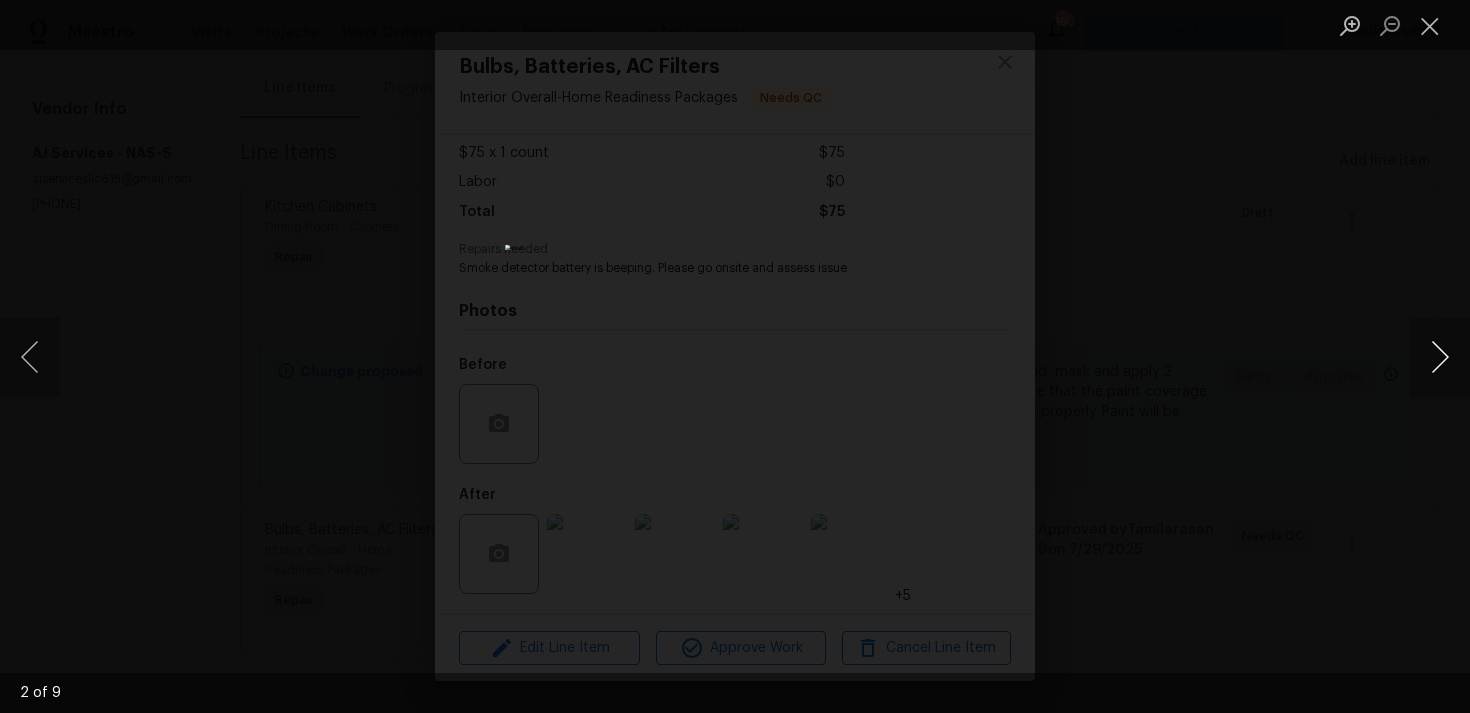 click at bounding box center (1440, 357) 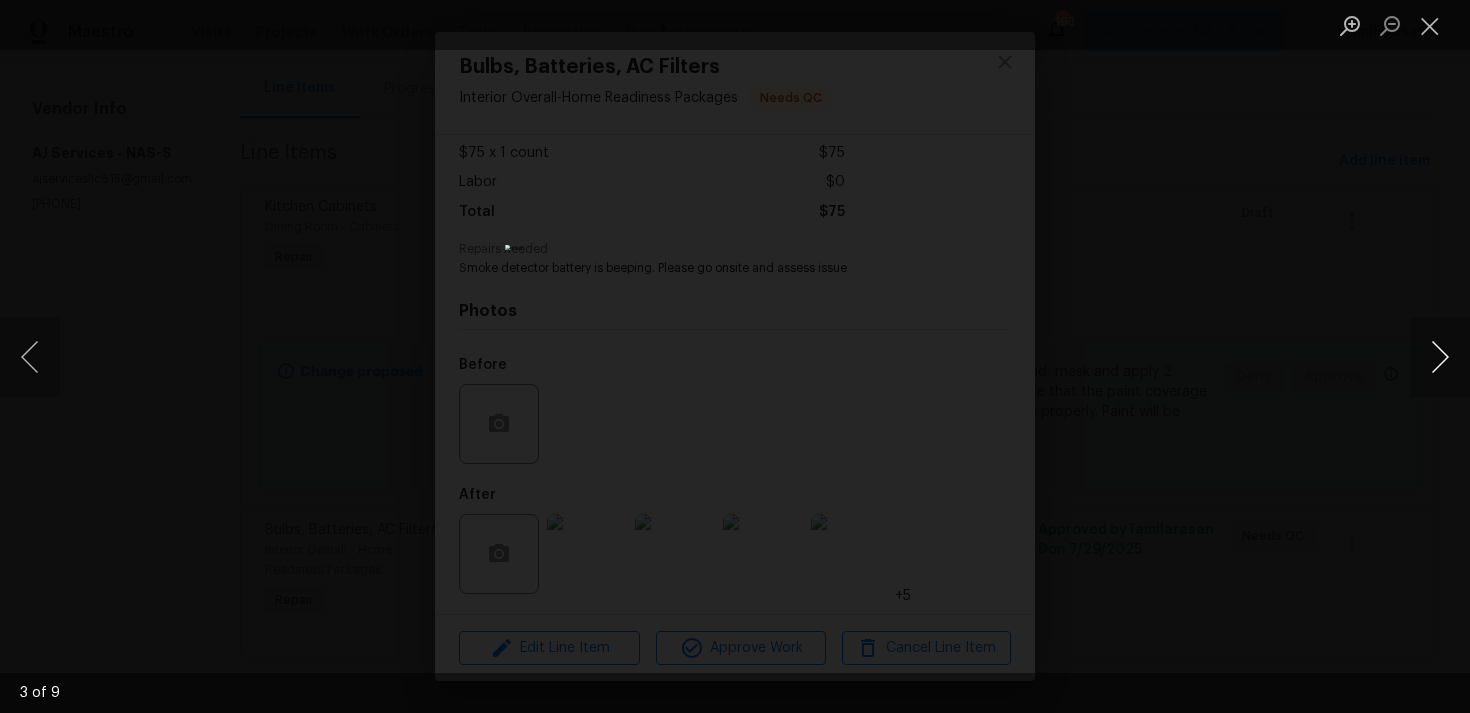 click at bounding box center [1440, 357] 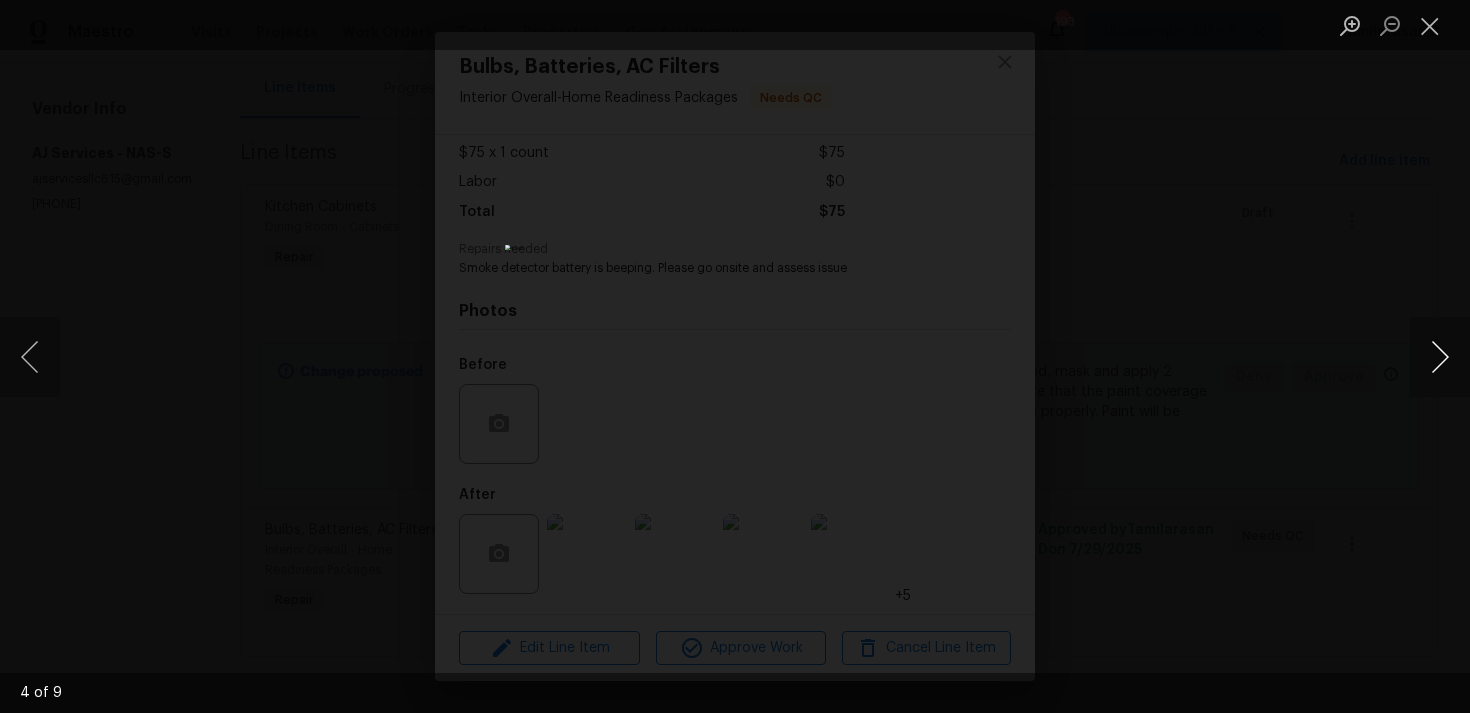 click at bounding box center (1440, 357) 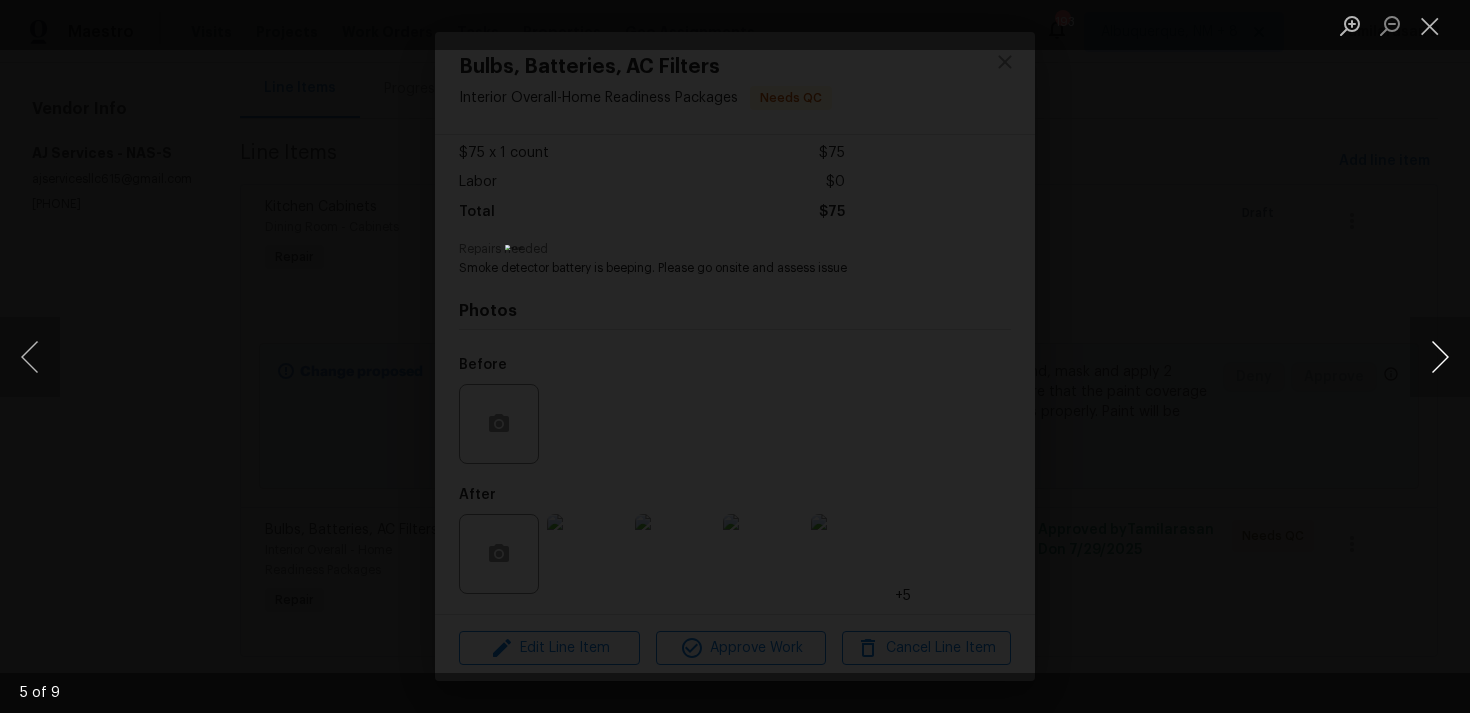 click at bounding box center [1440, 357] 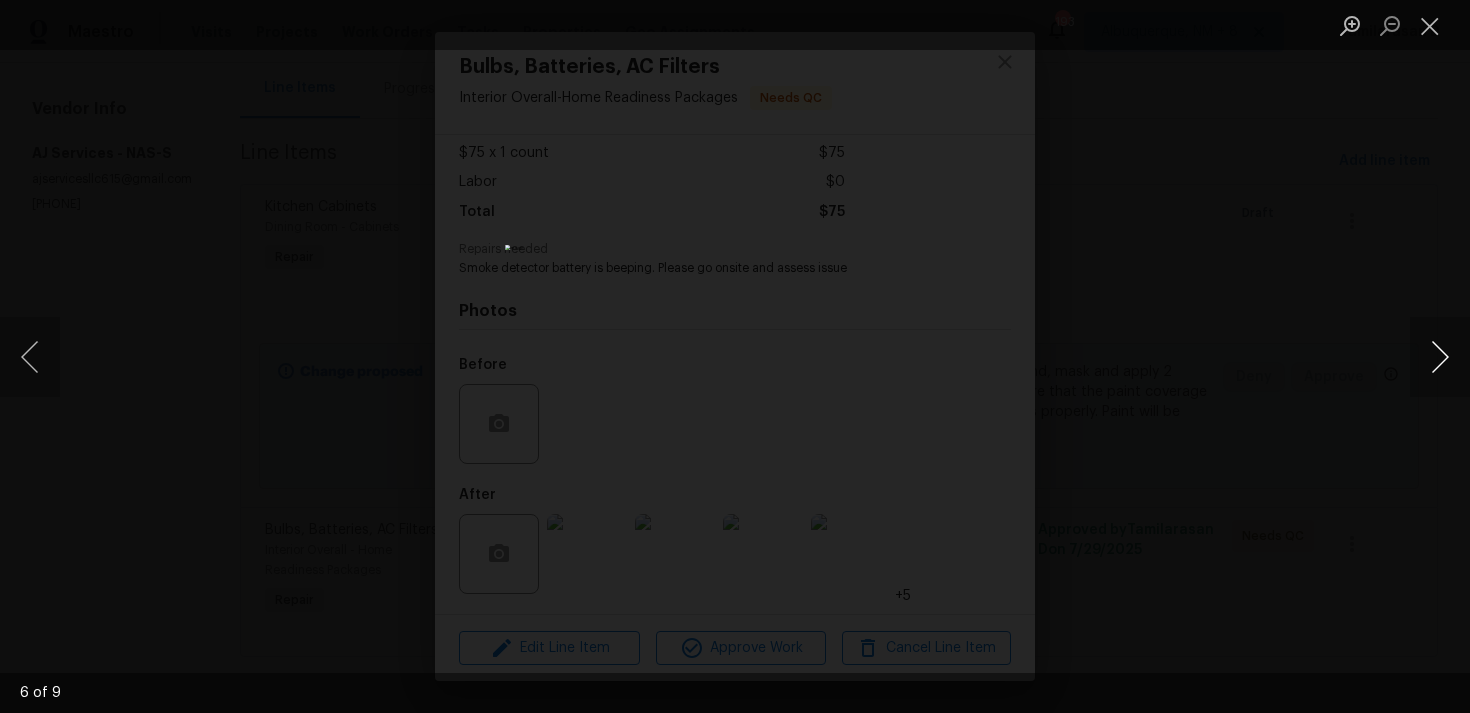 click at bounding box center [1440, 357] 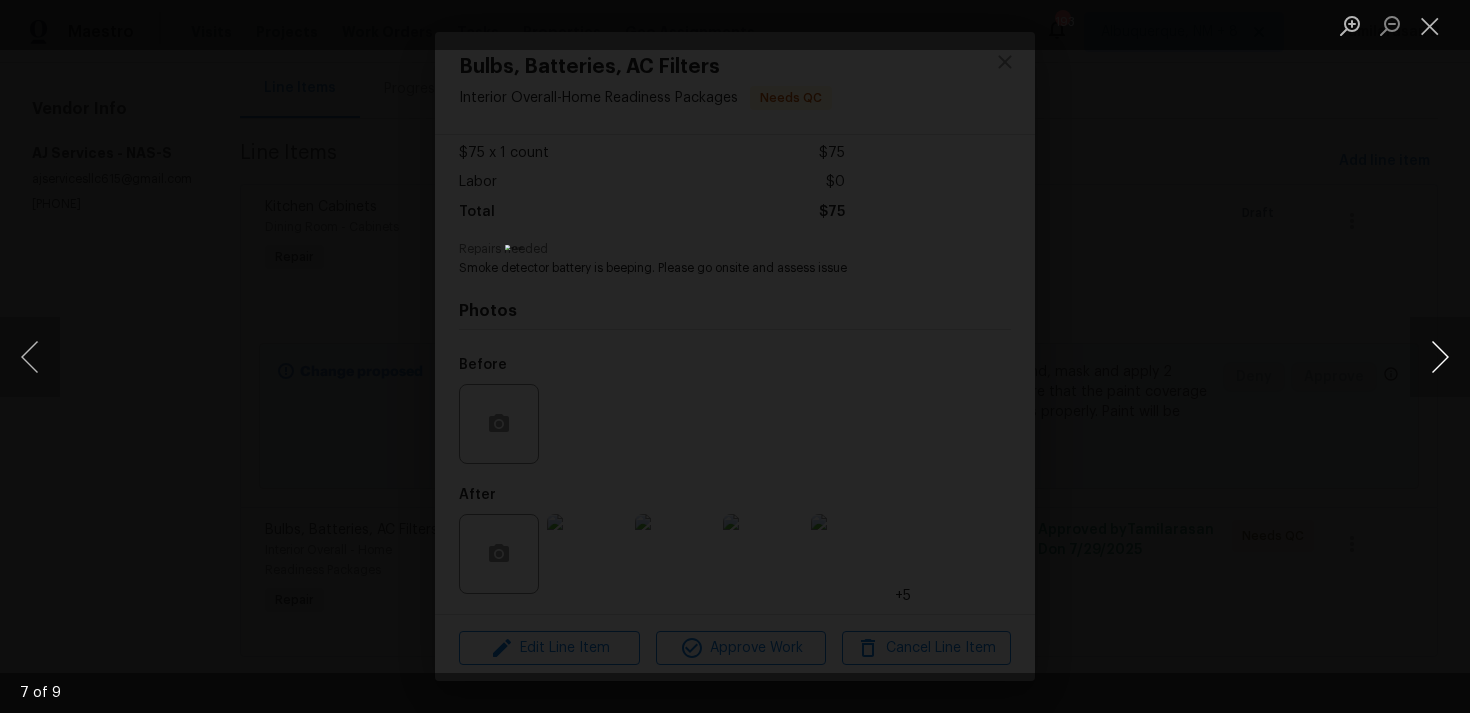 click at bounding box center (1440, 357) 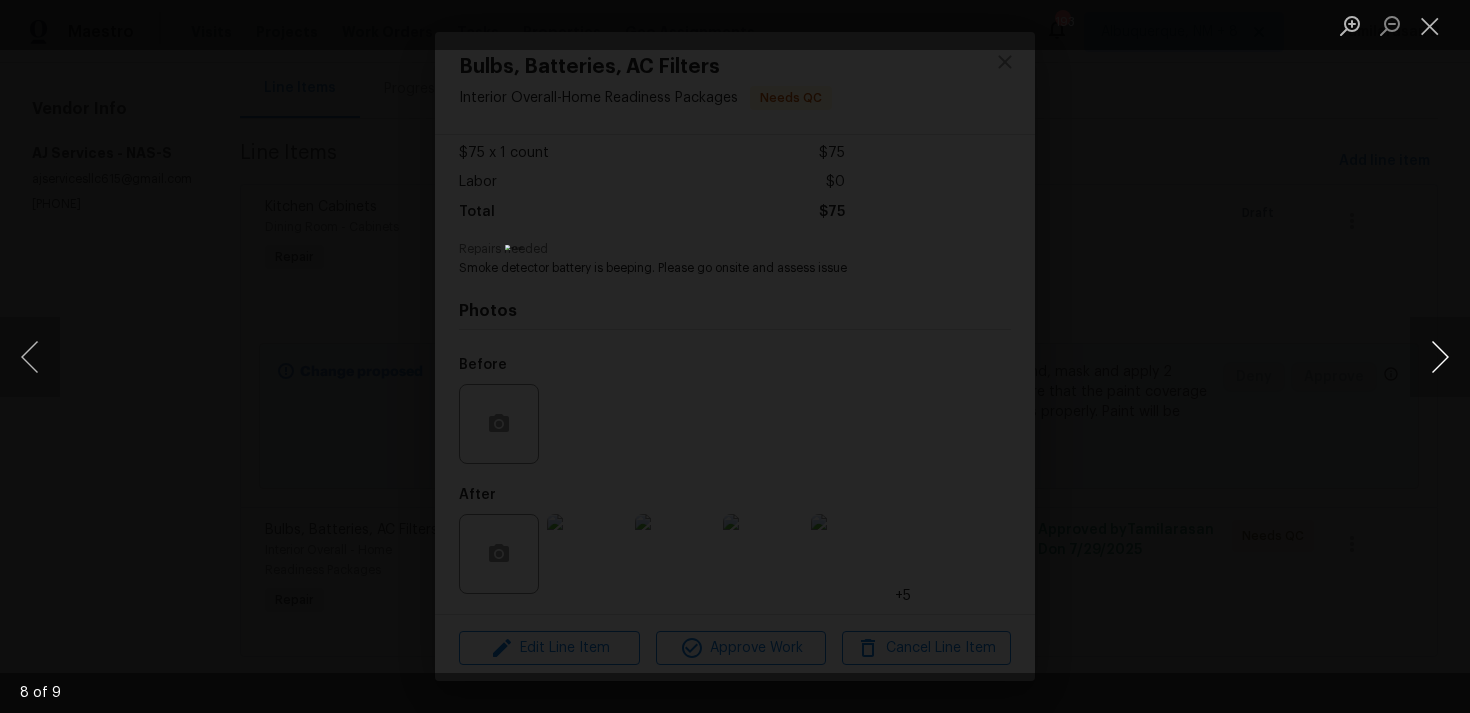 click at bounding box center [1440, 357] 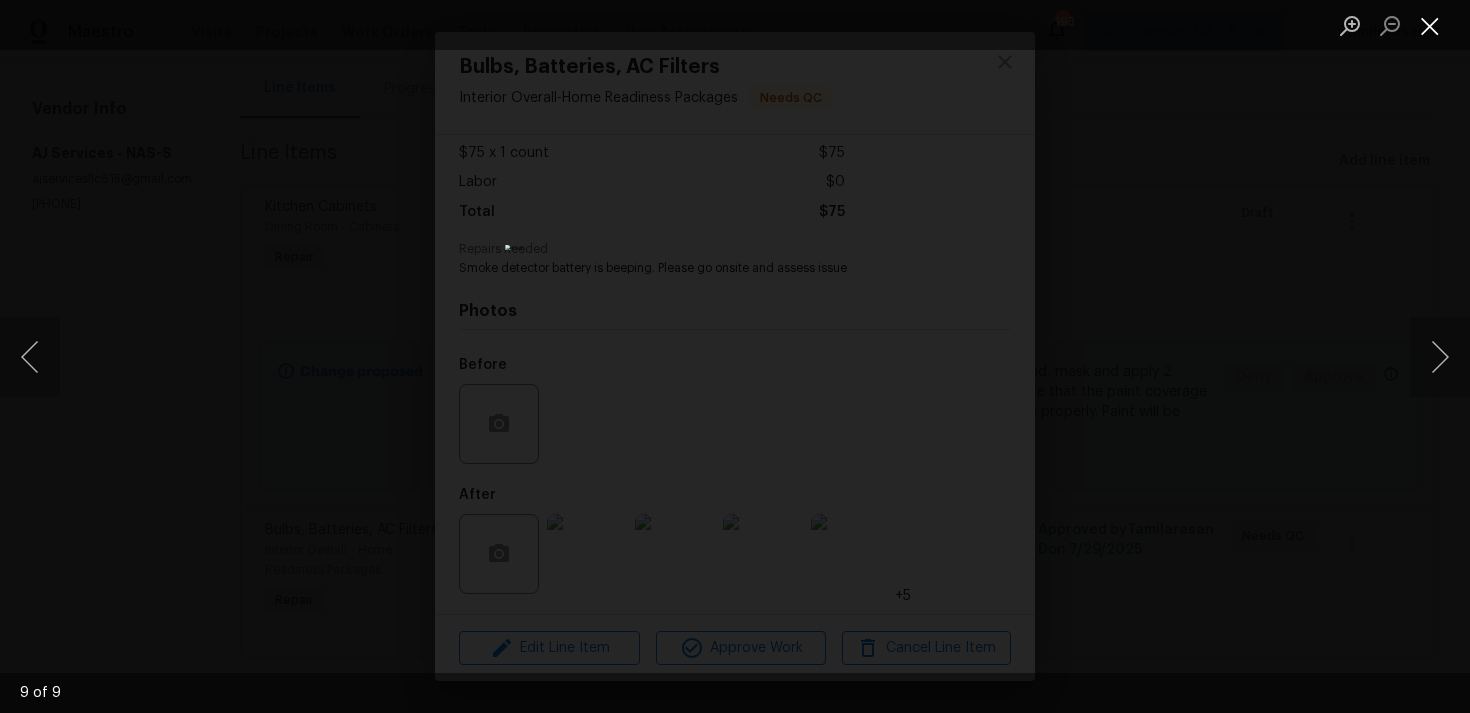 click at bounding box center [1430, 25] 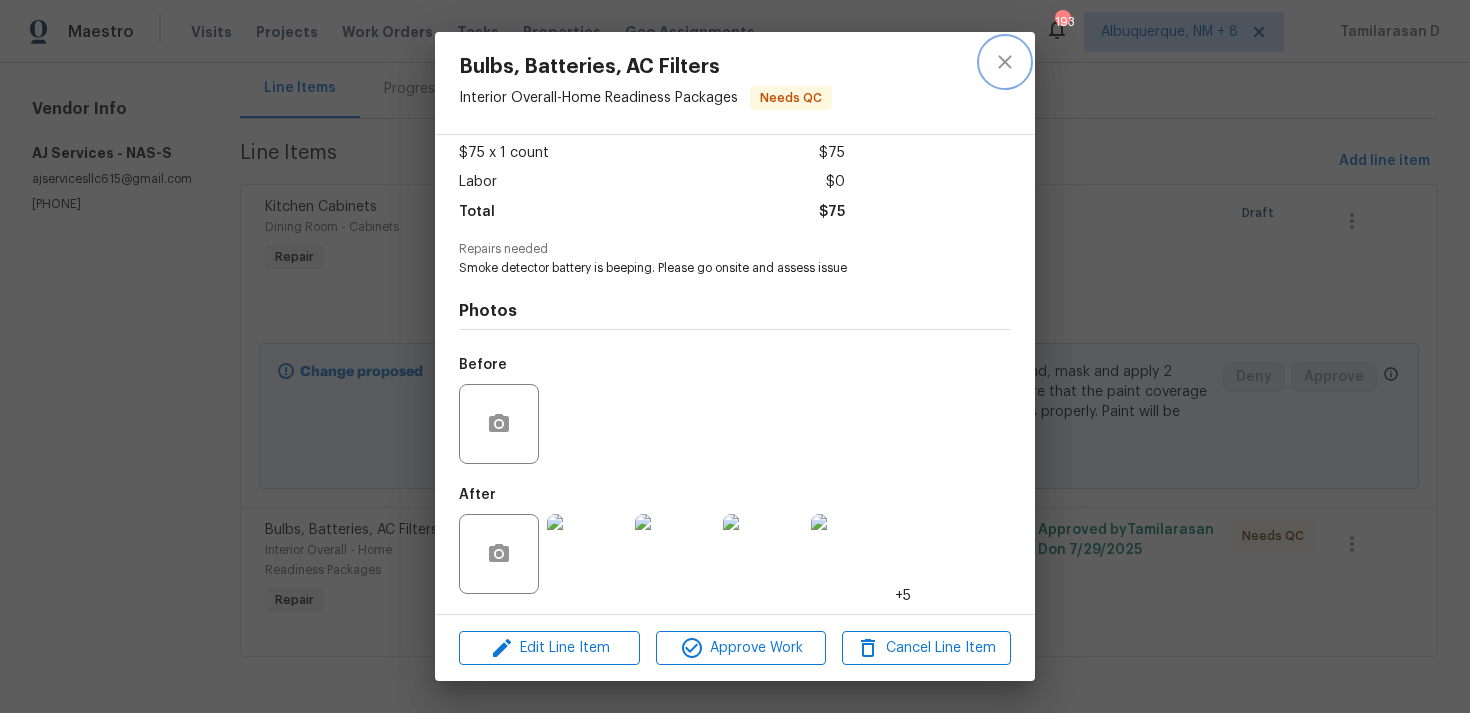 click at bounding box center [1005, 62] 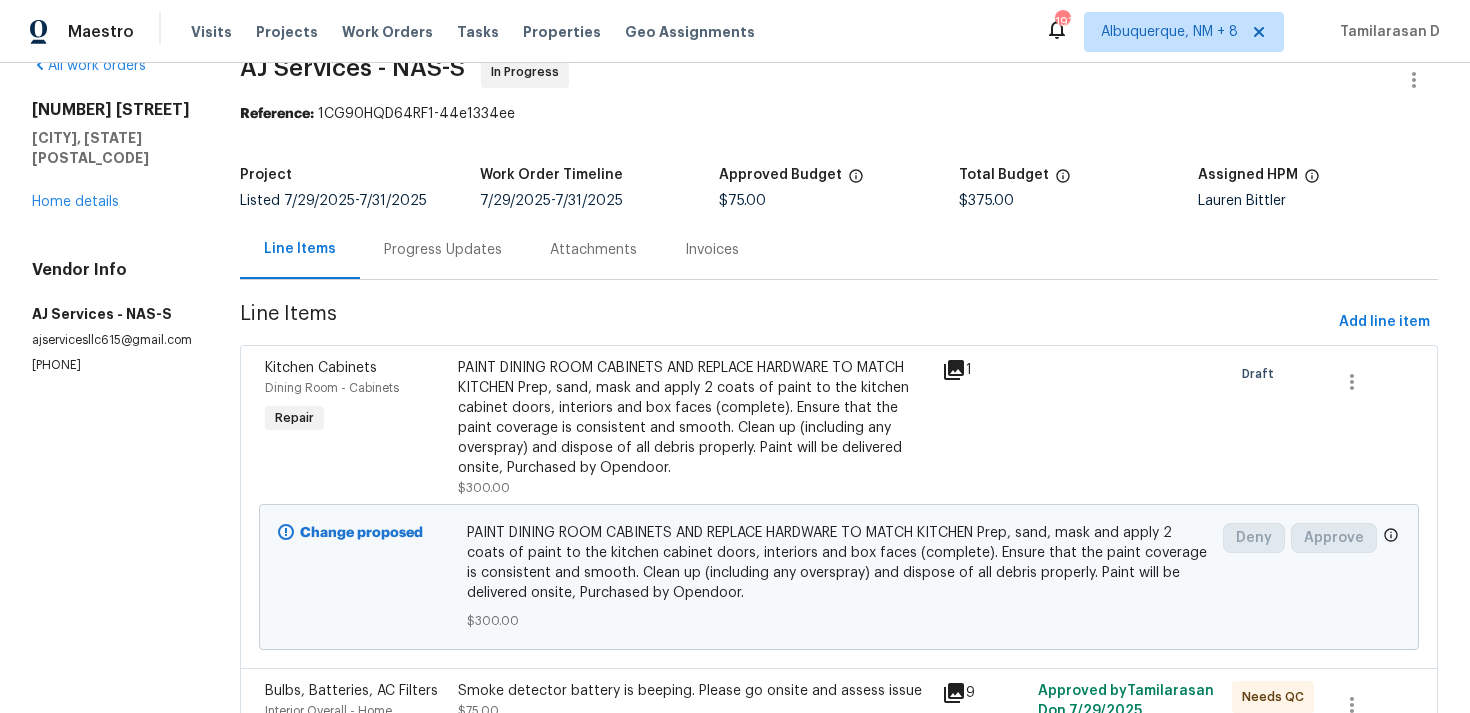 click on "Progress Updates" at bounding box center [443, 249] 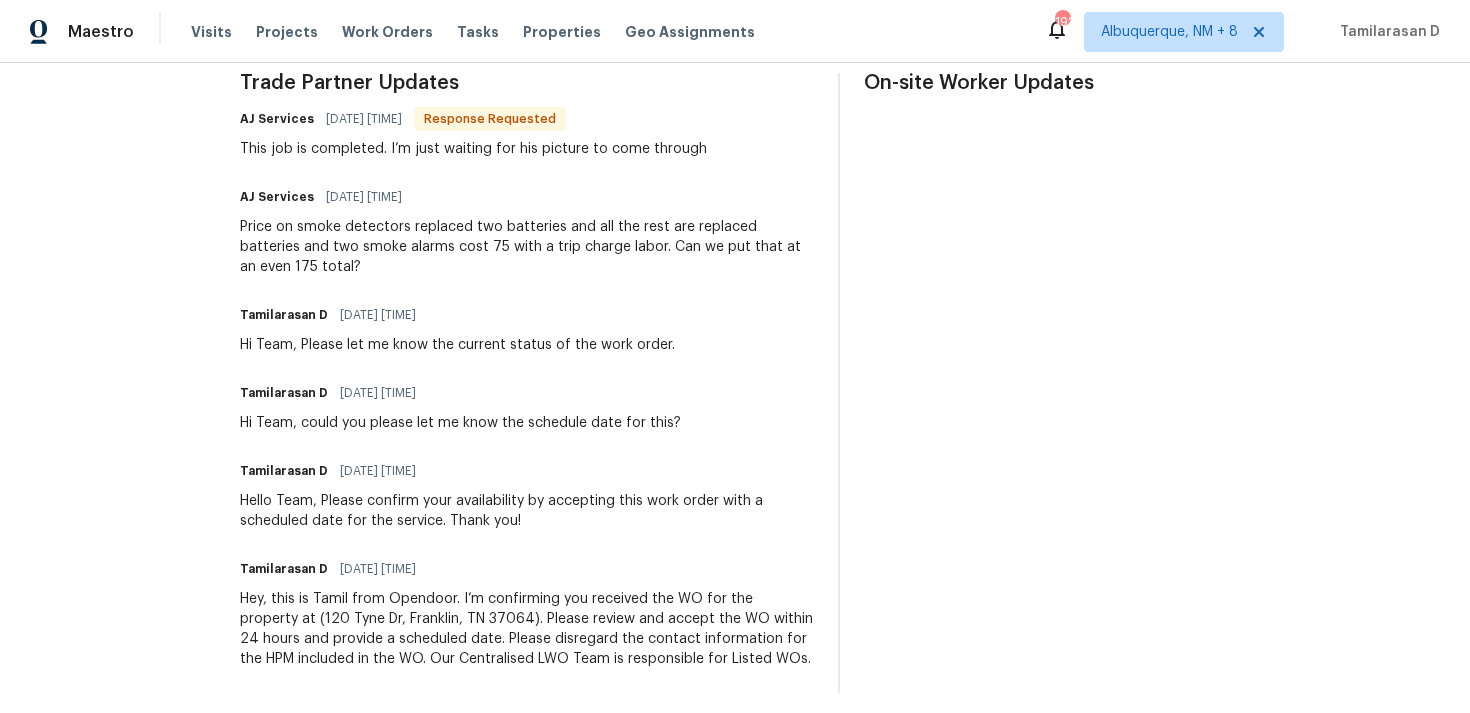 scroll, scrollTop: 607, scrollLeft: 0, axis: vertical 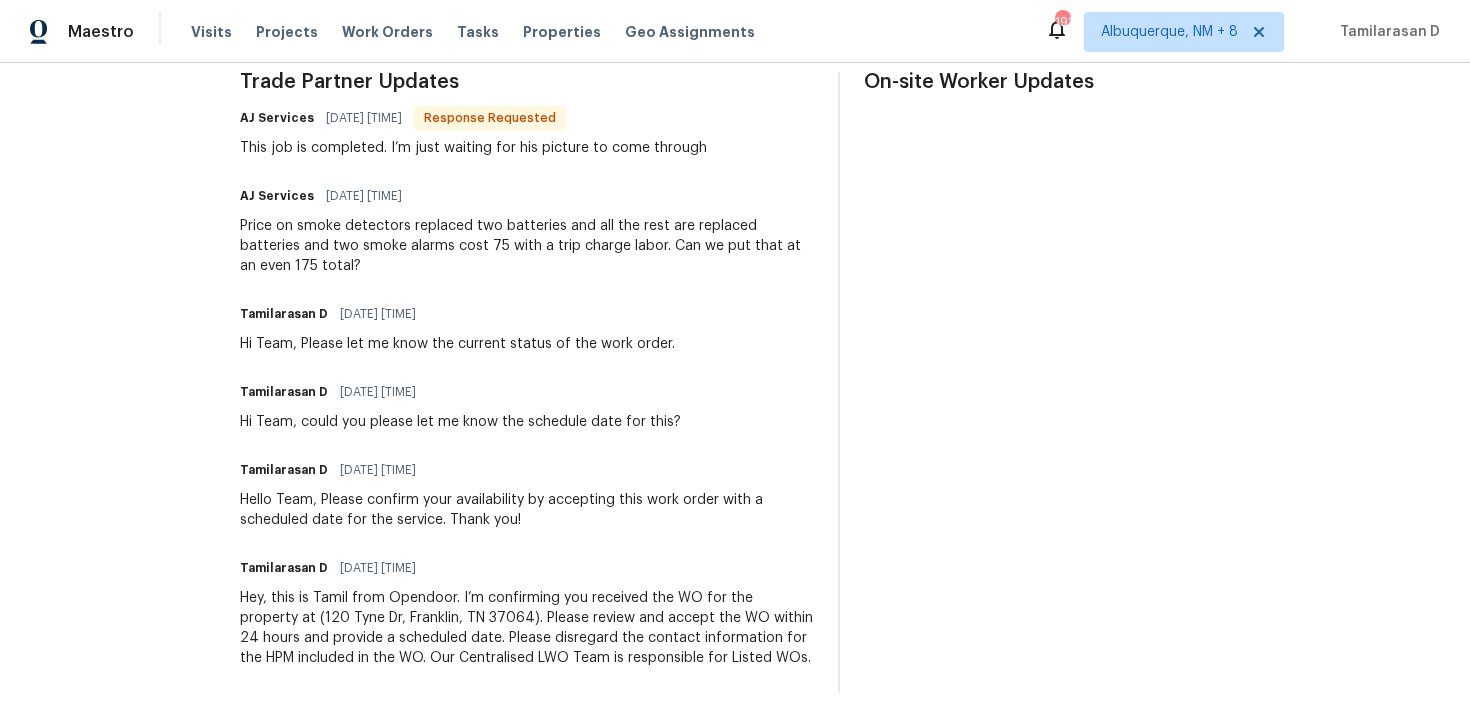 click on "Price on smoke detectors replaced two batteries and all the rest are replaced batteries and two smoke alarms cost 75 with a trip charge labor. Can we put that at an even 175 total?" at bounding box center (527, 246) 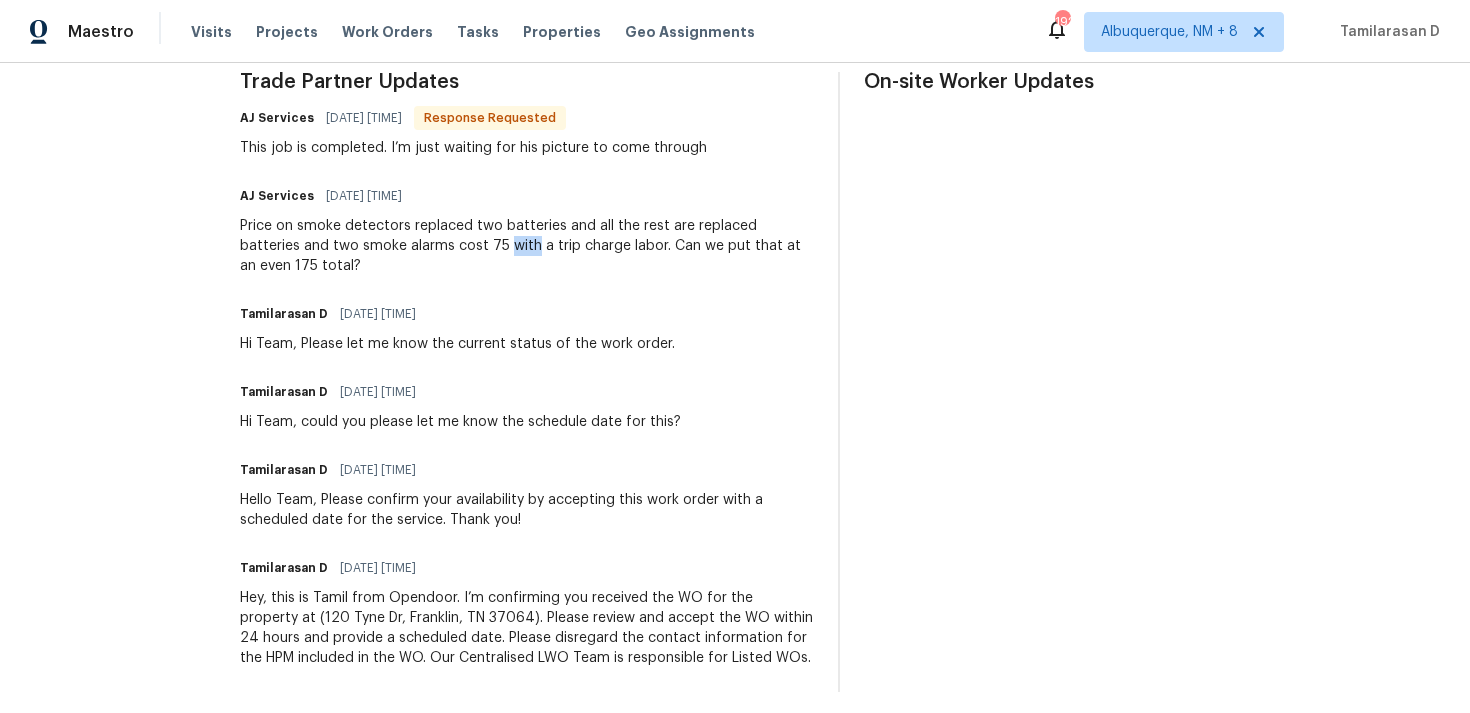 click on "Price on smoke detectors replaced two batteries and all the rest are replaced batteries and two smoke alarms cost 75 with a trip charge labor. Can we put that at an even 175 total?" at bounding box center (527, 246) 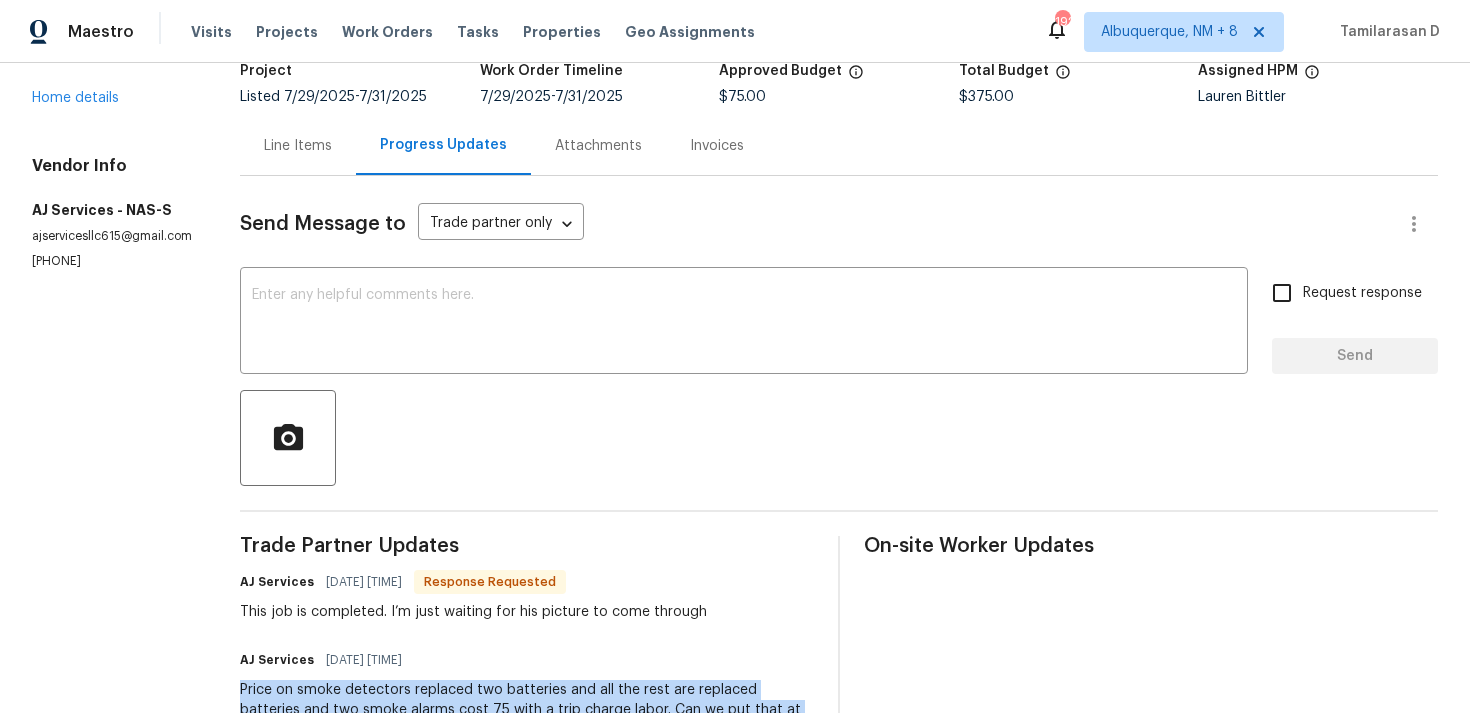 scroll, scrollTop: 92, scrollLeft: 0, axis: vertical 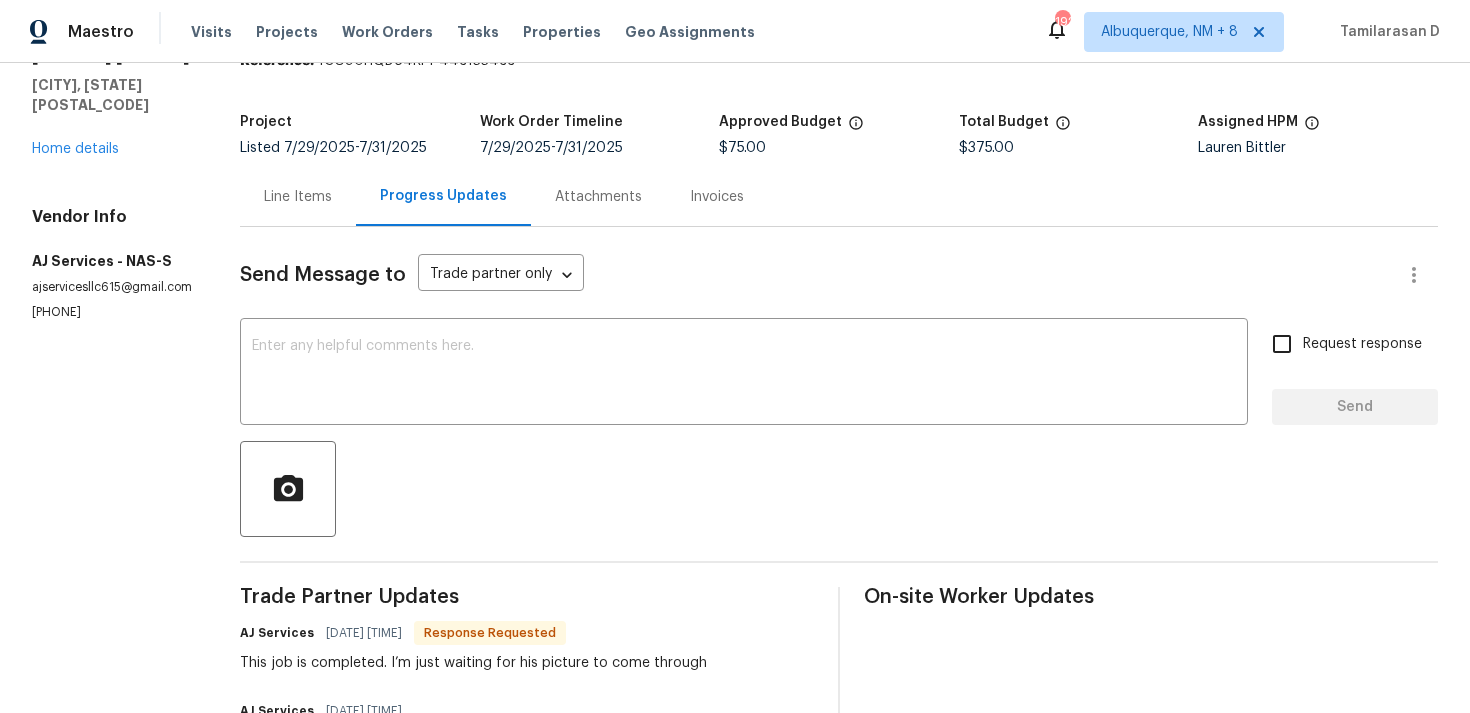 click on "Line Items" at bounding box center (298, 196) 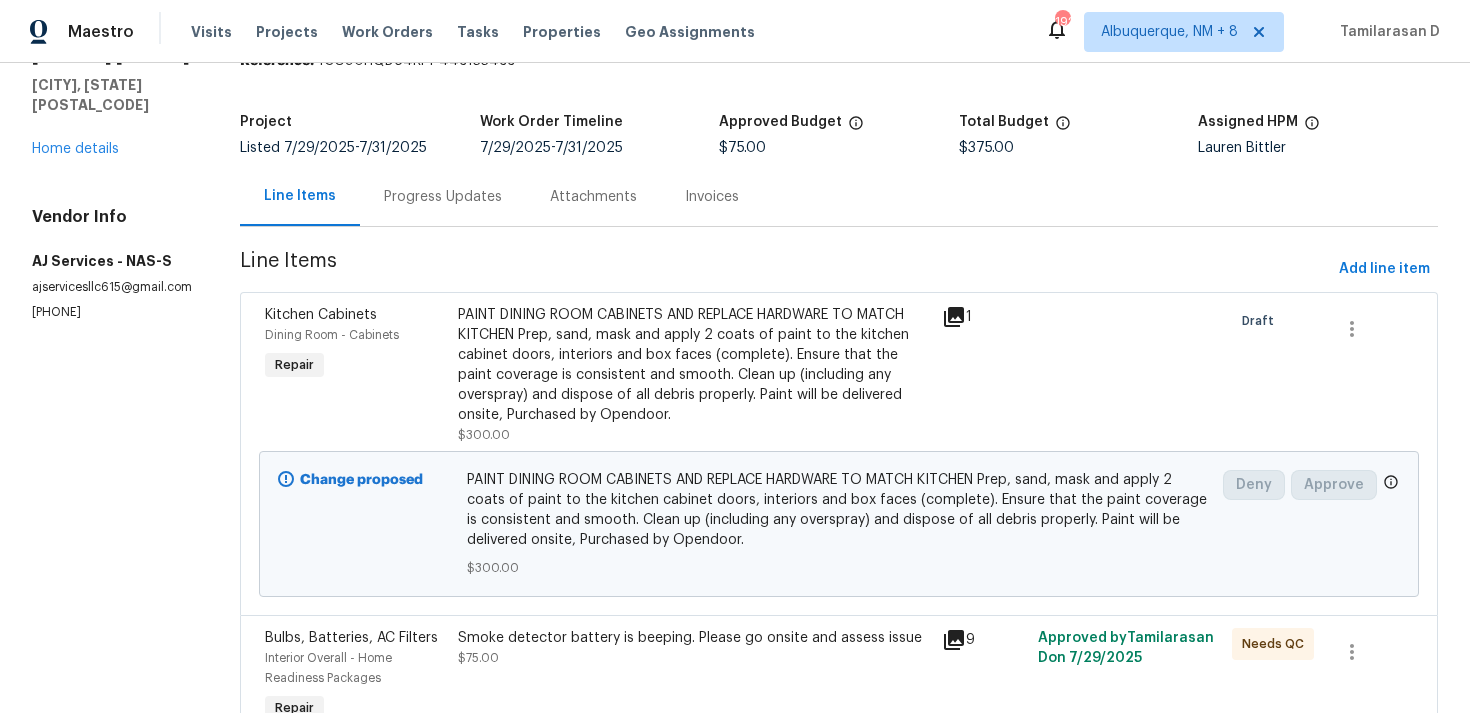 scroll, scrollTop: 201, scrollLeft: 0, axis: vertical 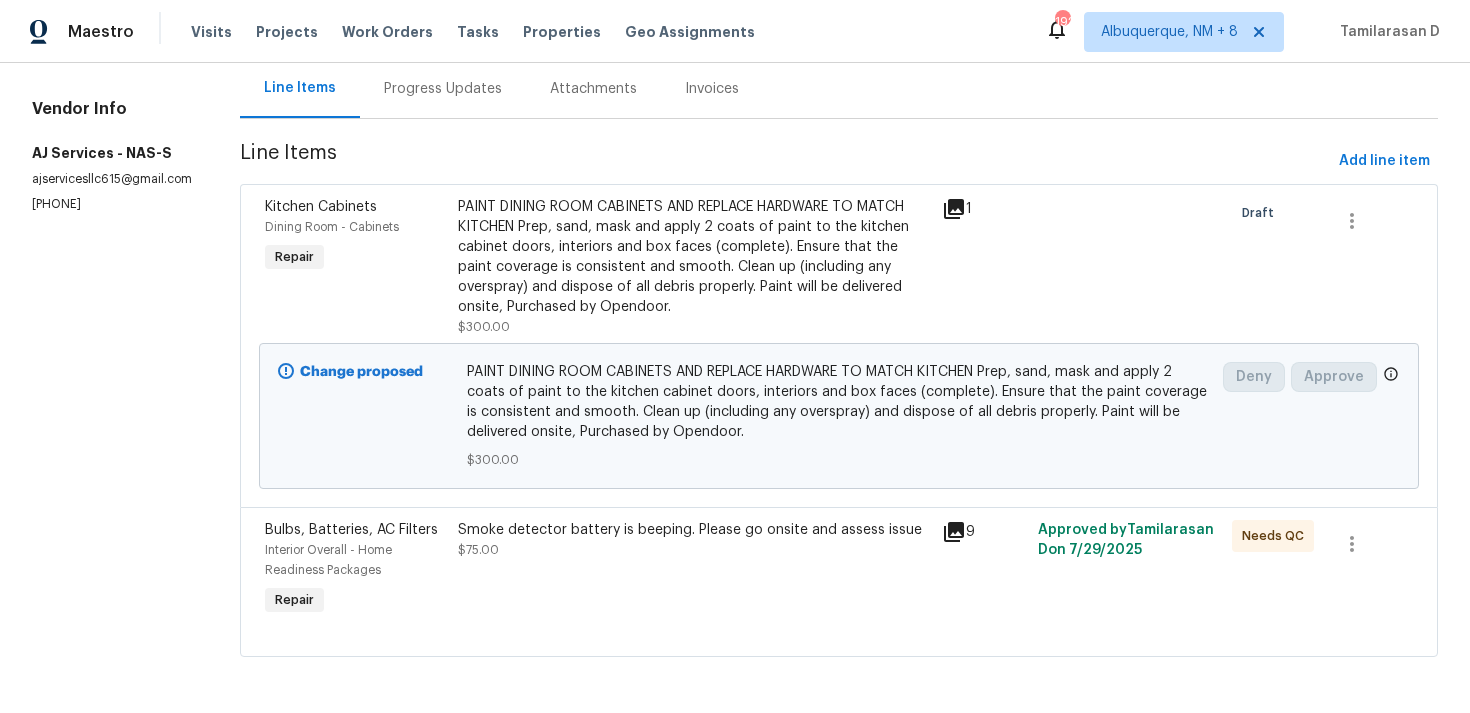 click on "Smoke detector battery is beeping. Please go onsite and assess issue $75.00" at bounding box center (693, 570) 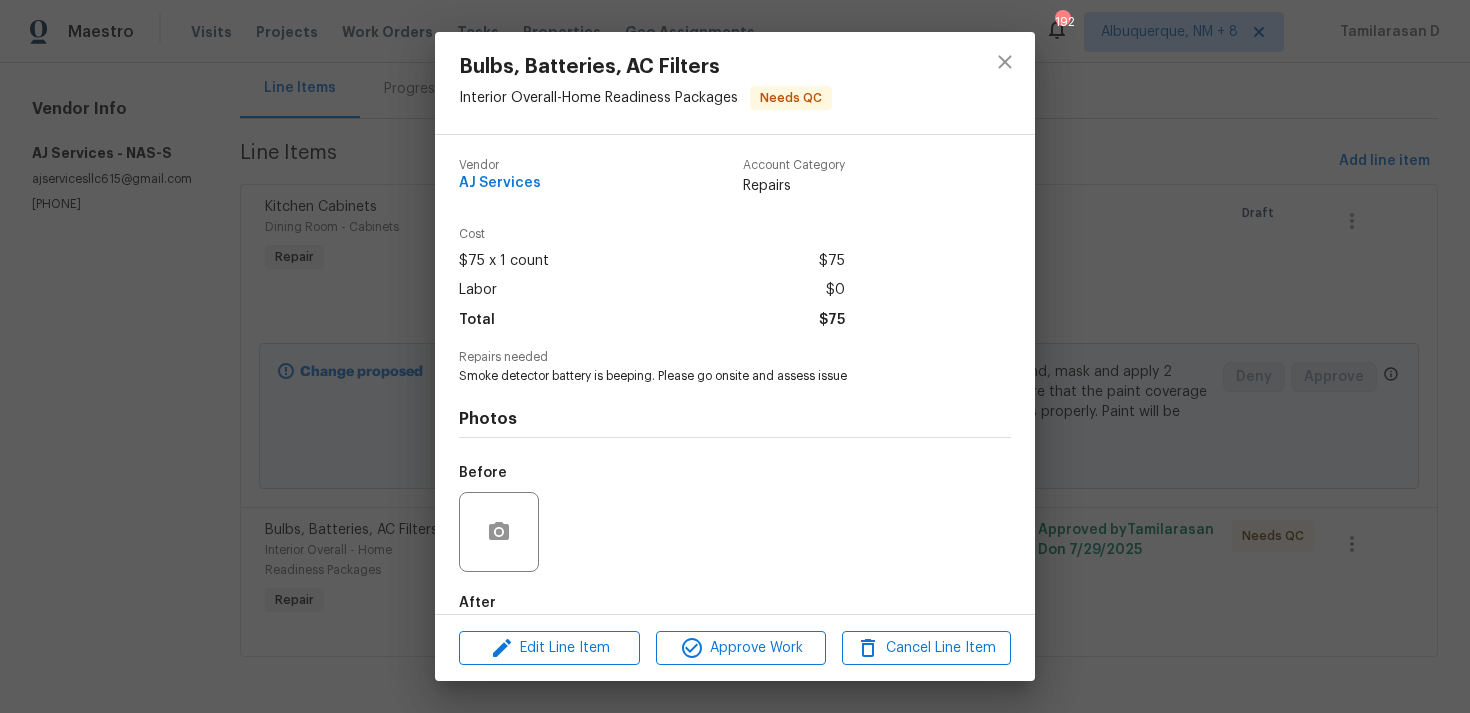 scroll, scrollTop: 108, scrollLeft: 0, axis: vertical 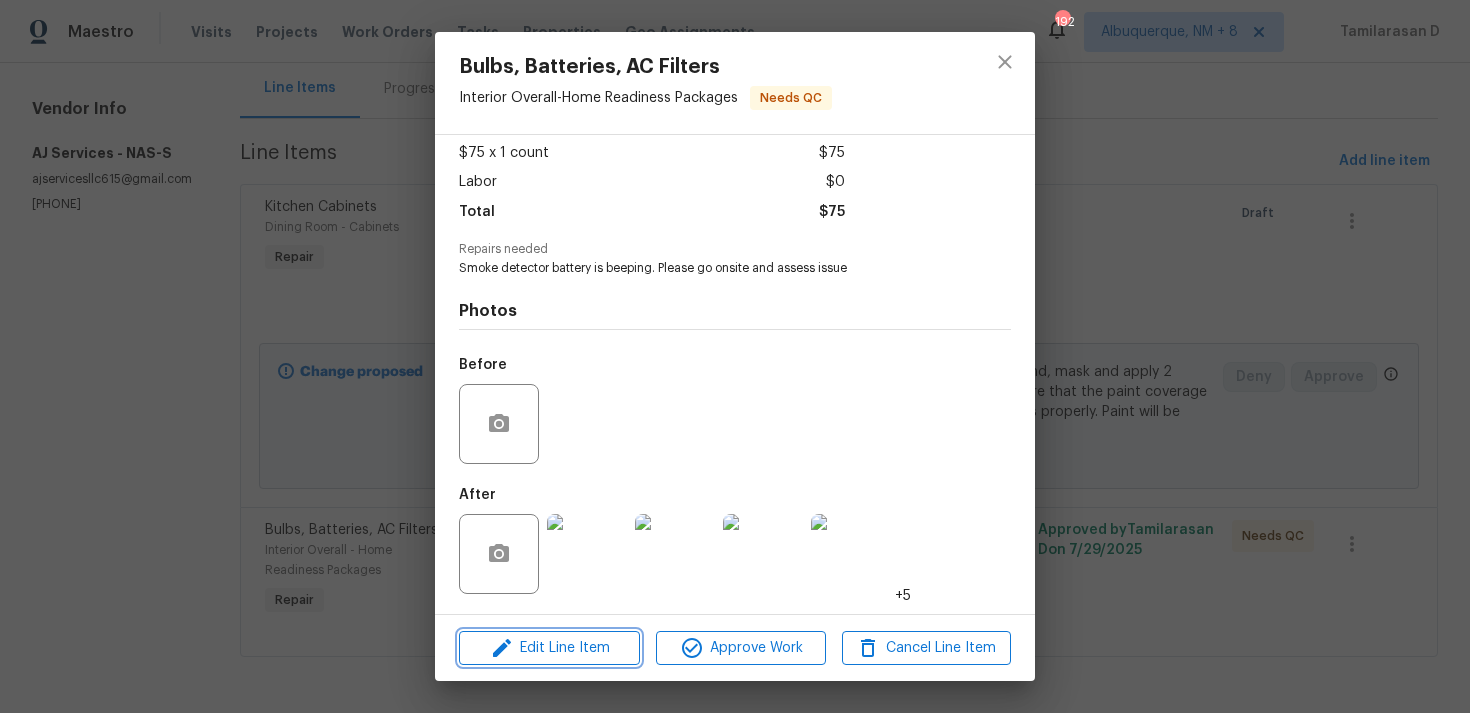 click on "Edit Line Item" at bounding box center (549, 648) 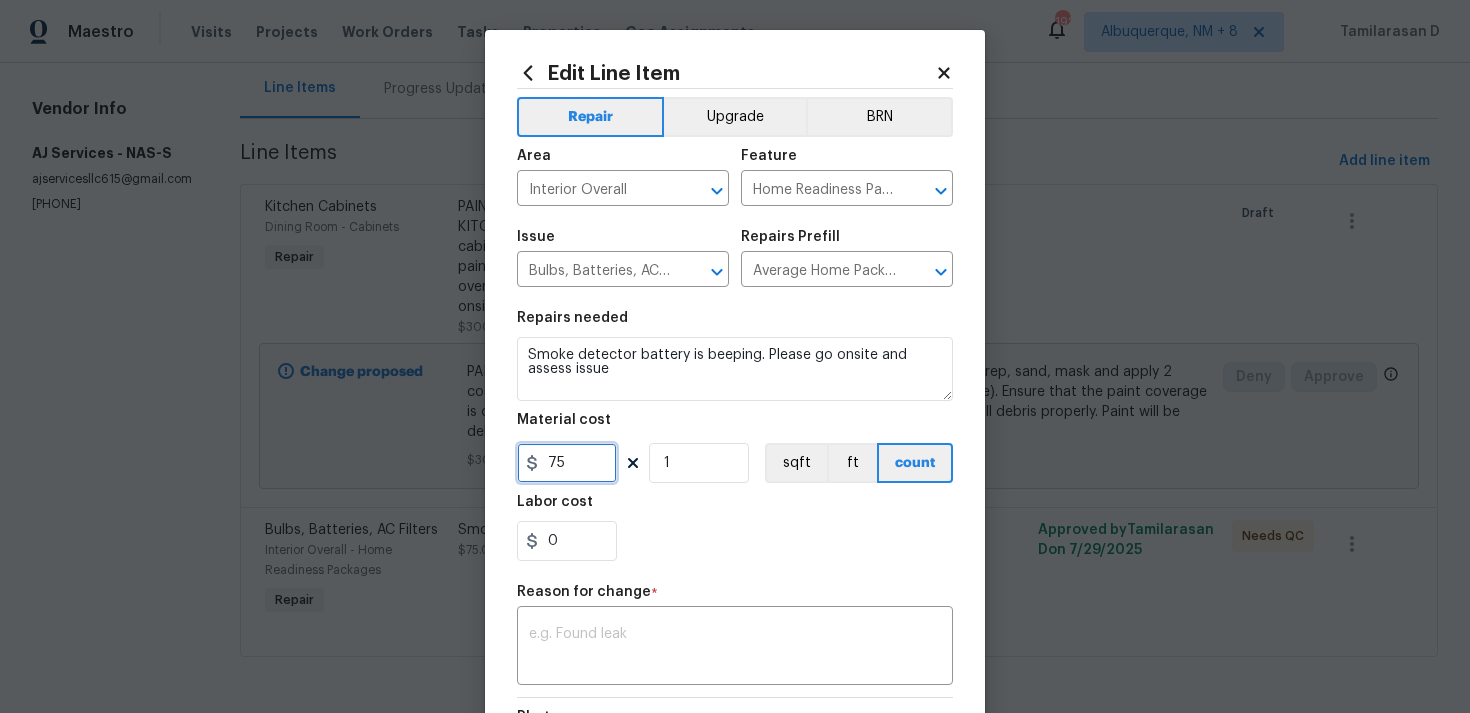 click on "75" at bounding box center [567, 463] 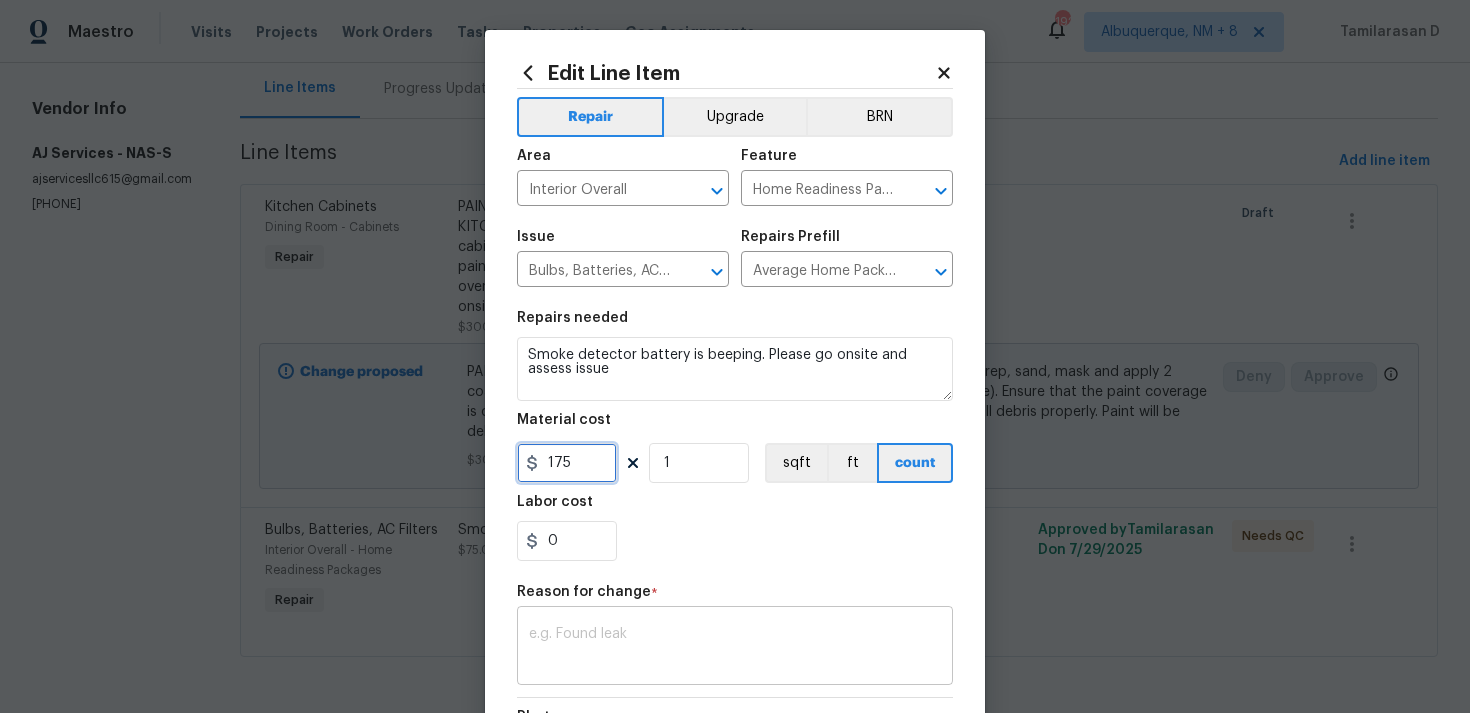 type on "175" 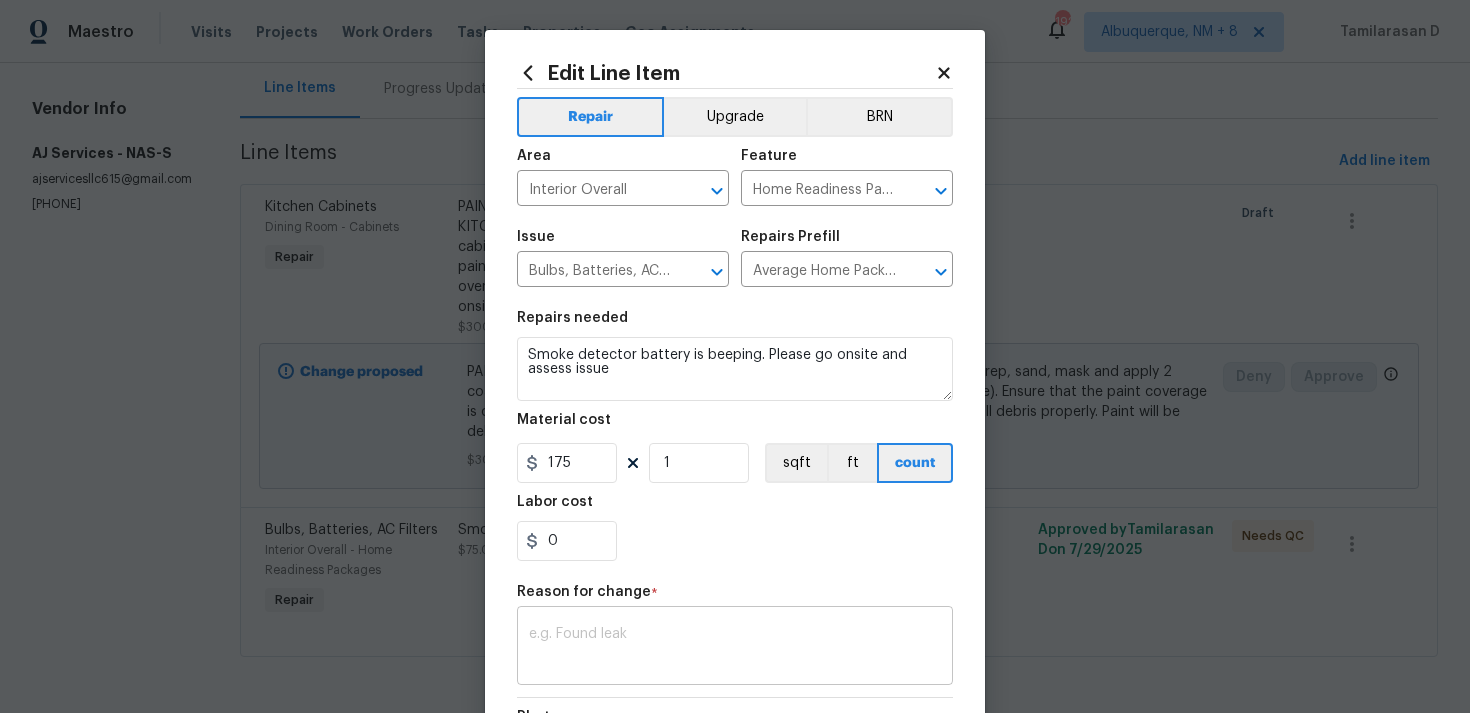 click on "x ​" at bounding box center [735, 648] 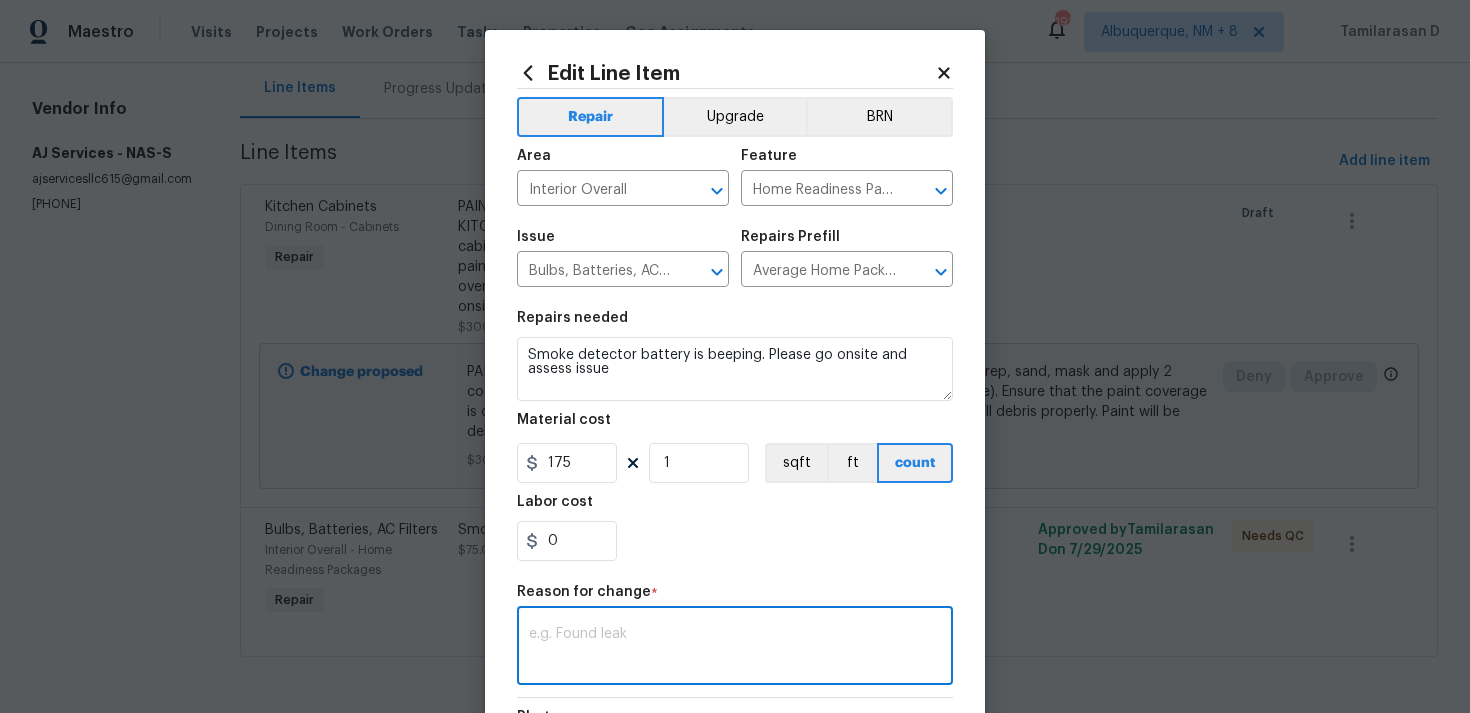 paste on "(TD) Updated per vendor’s final cost." 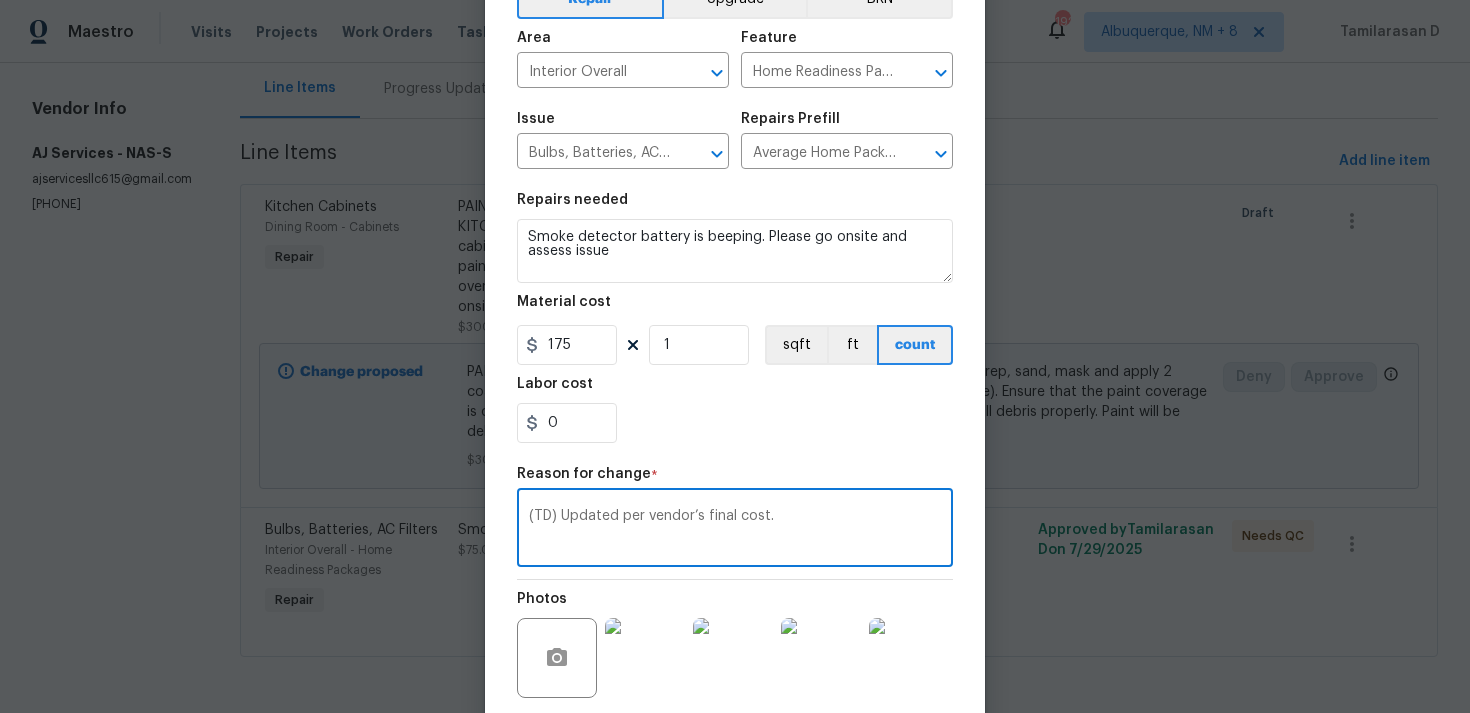 scroll, scrollTop: 293, scrollLeft: 0, axis: vertical 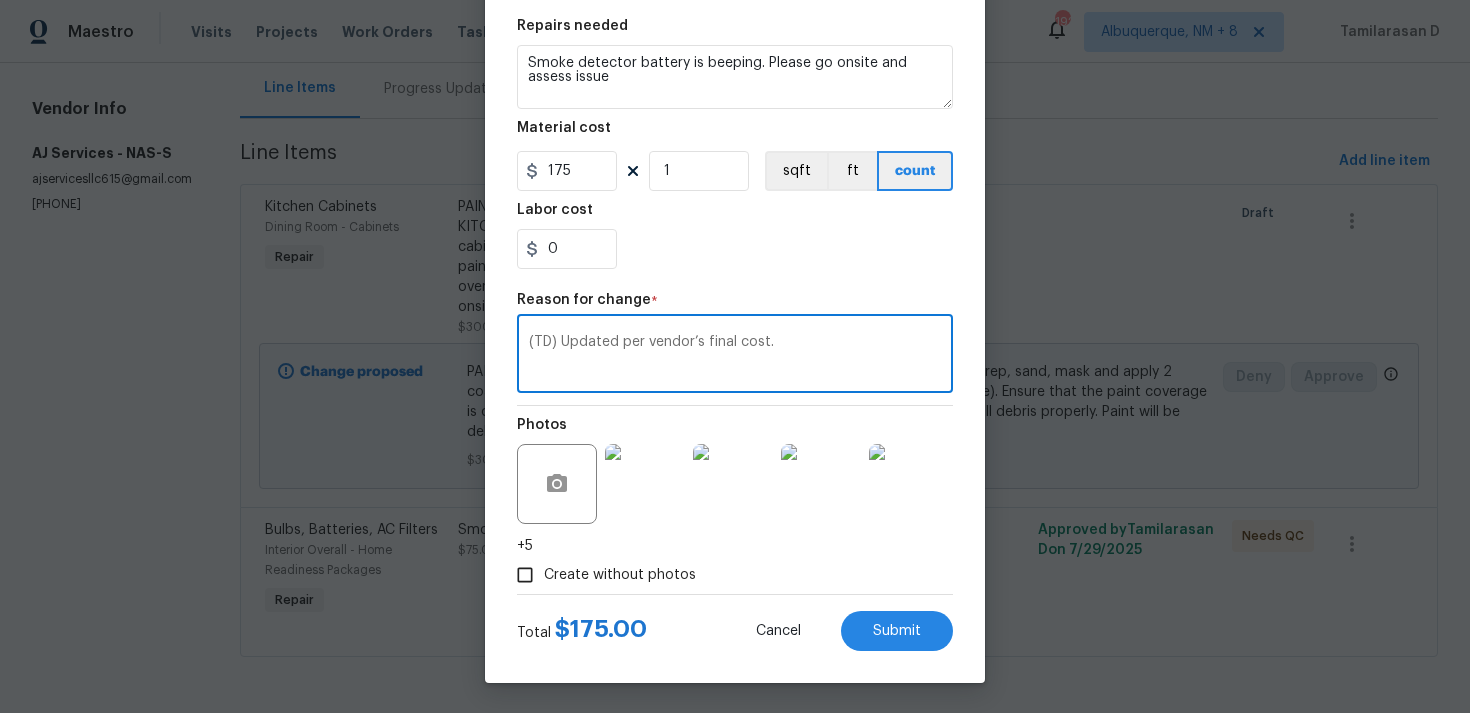 type on "(TD) Updated per vendor’s final cost." 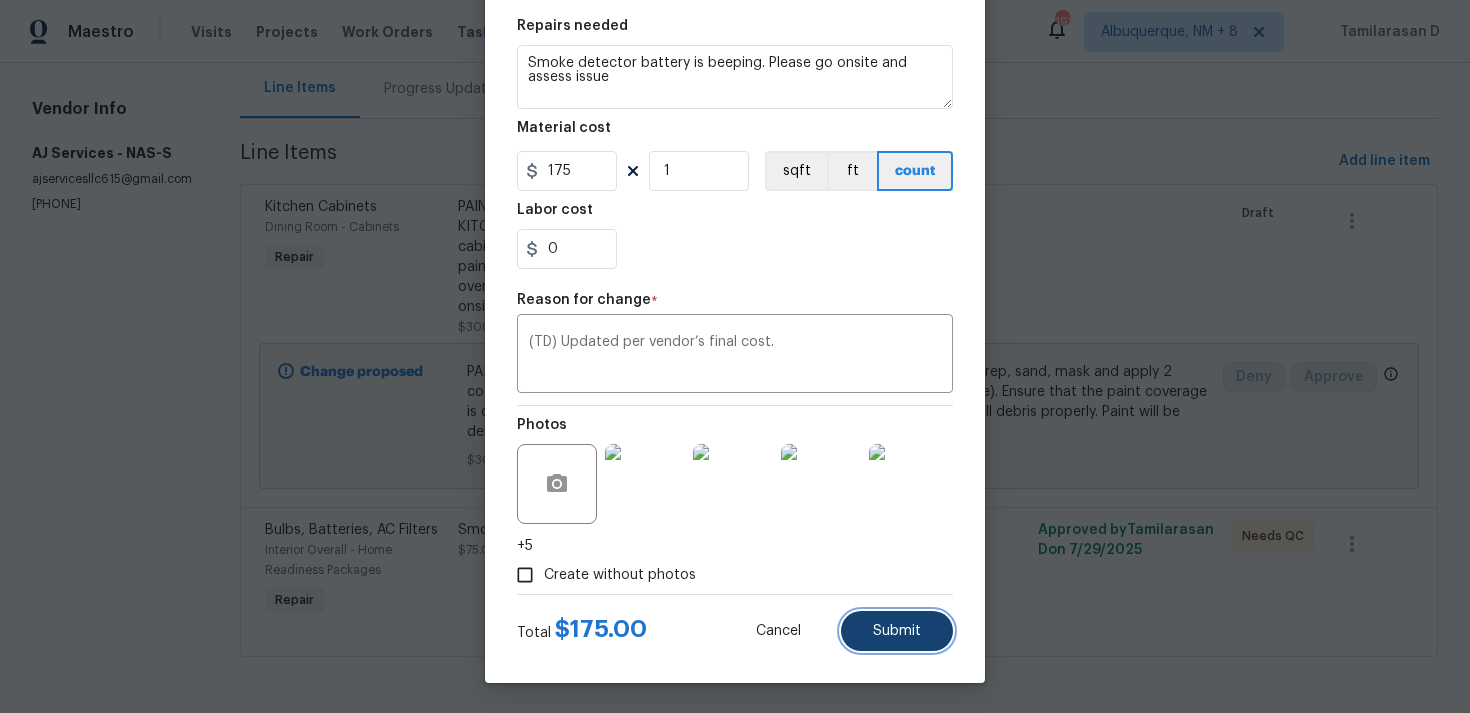 click on "Submit" at bounding box center [897, 631] 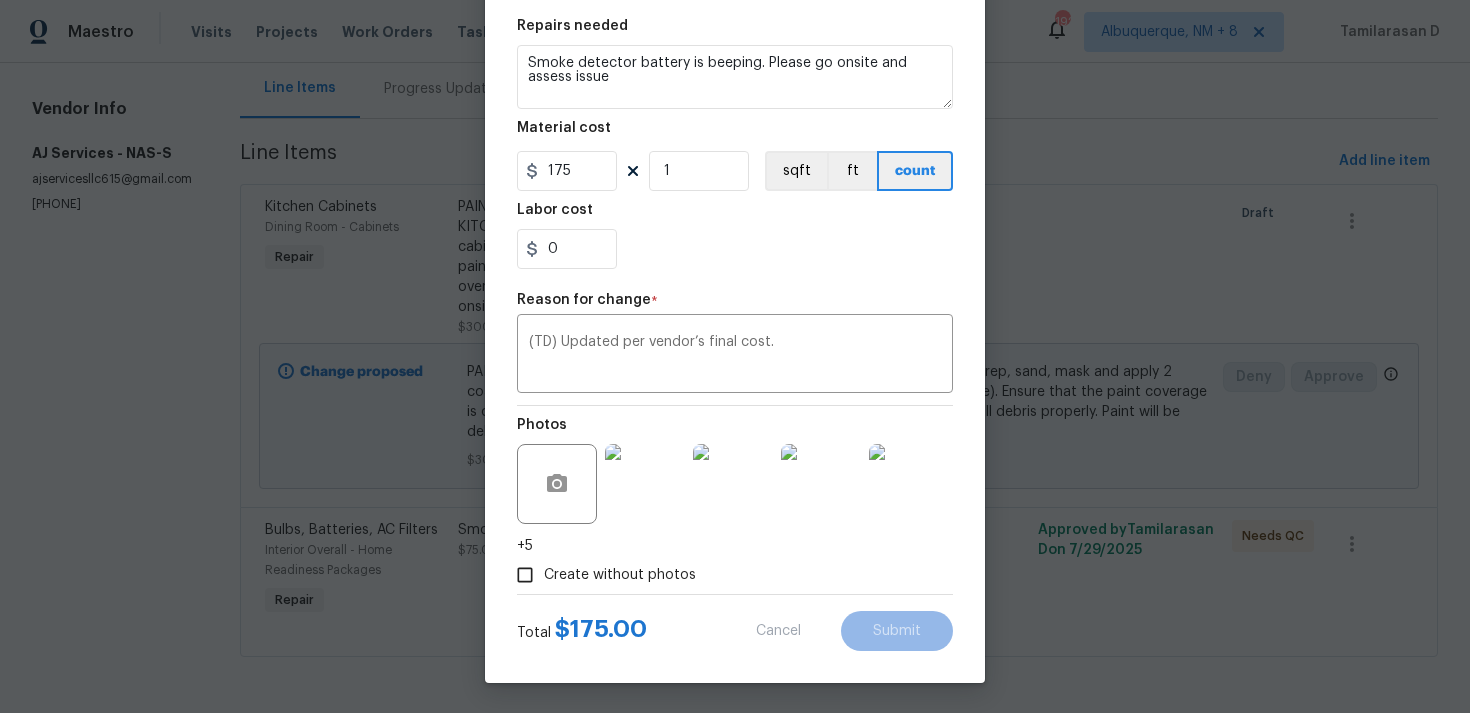type on "75" 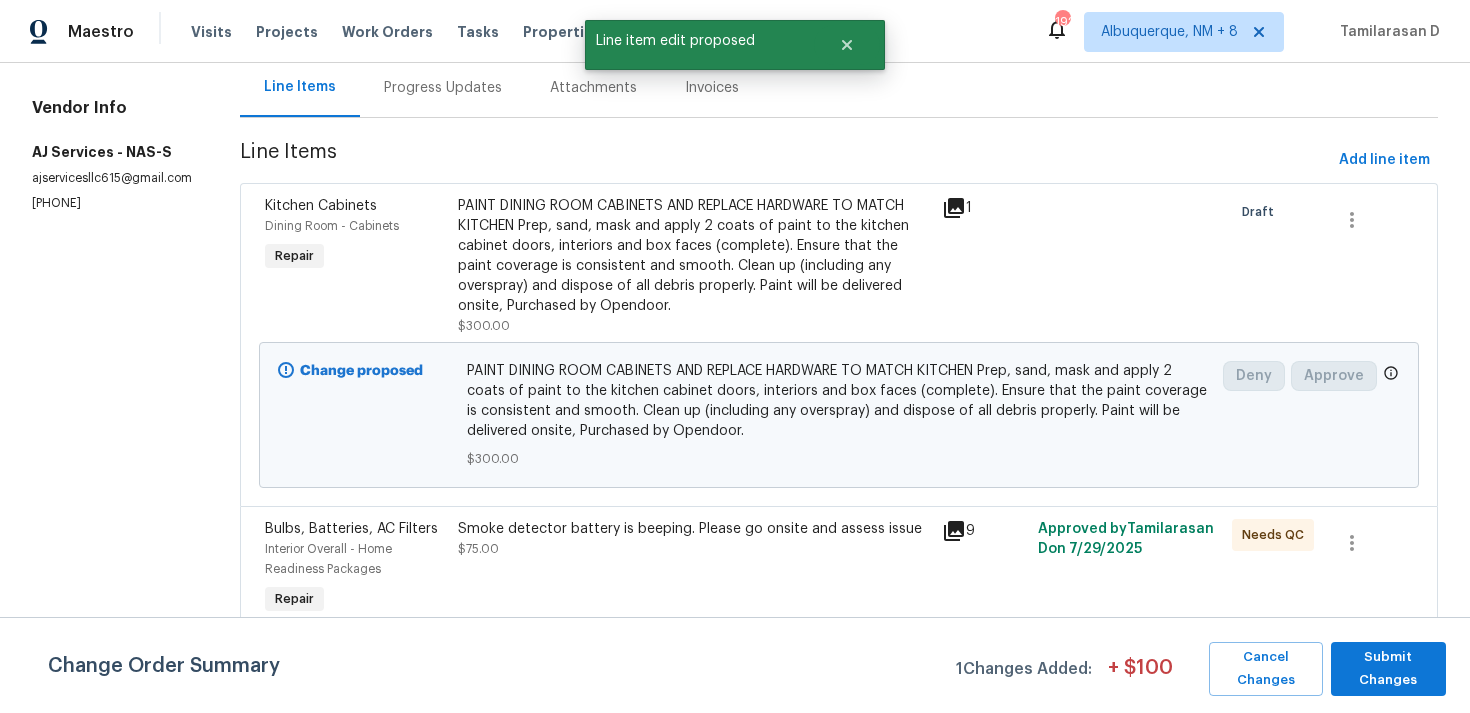 scroll, scrollTop: 0, scrollLeft: 0, axis: both 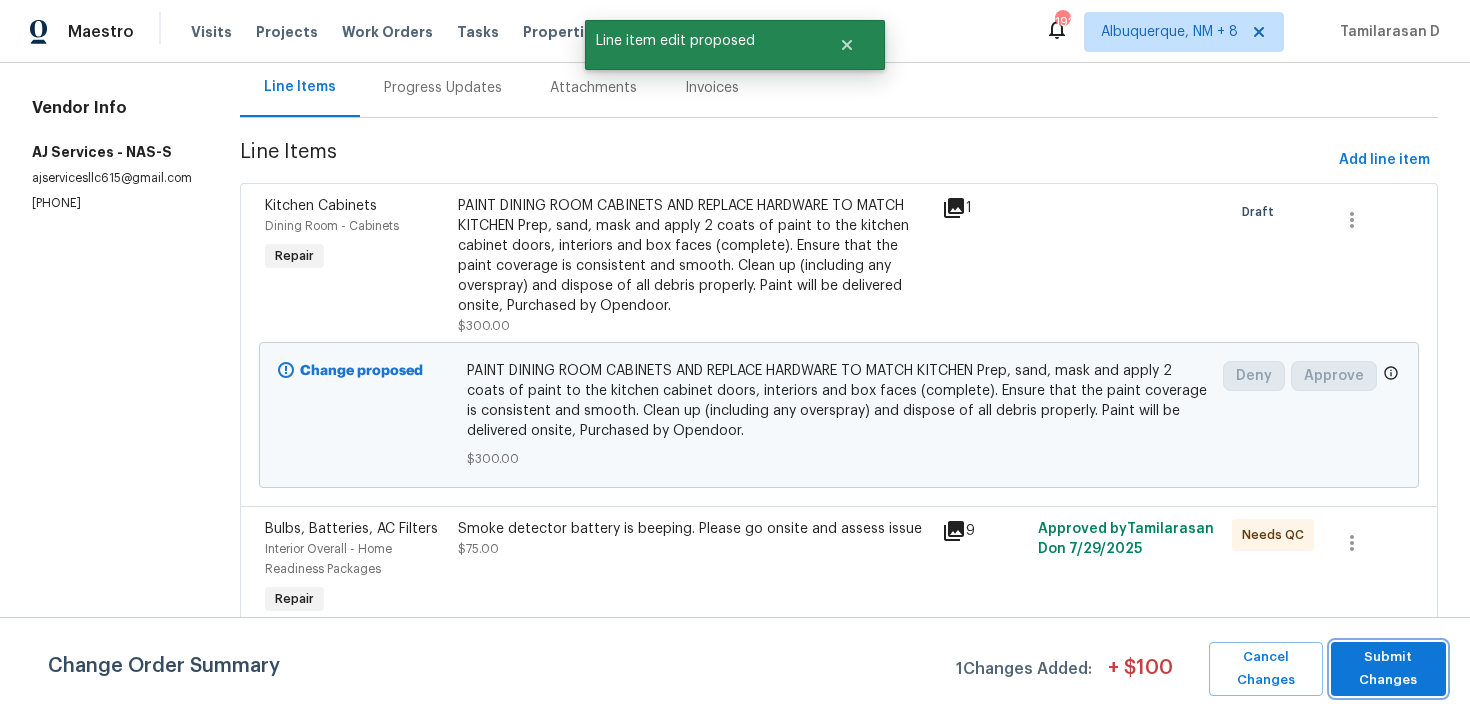 click on "Submit Changes" at bounding box center [1388, 669] 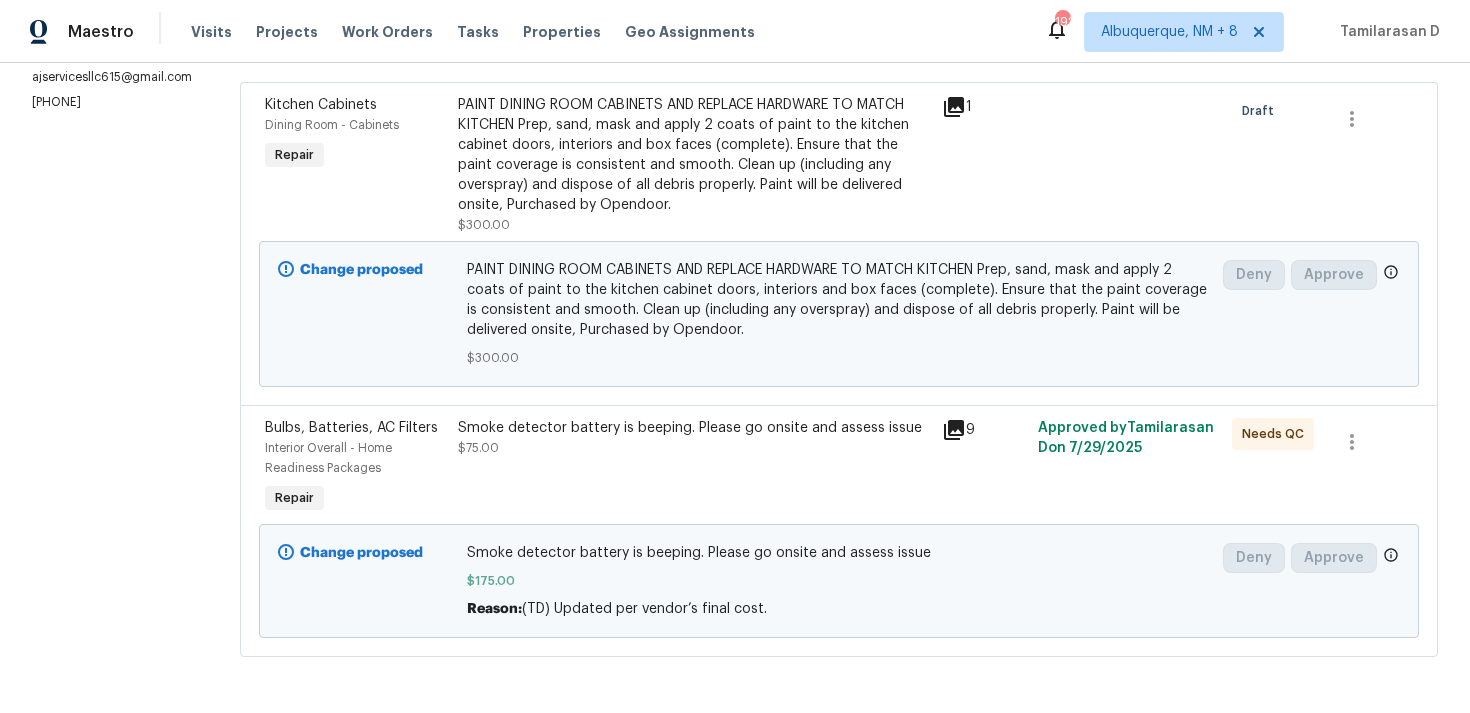 scroll, scrollTop: 0, scrollLeft: 0, axis: both 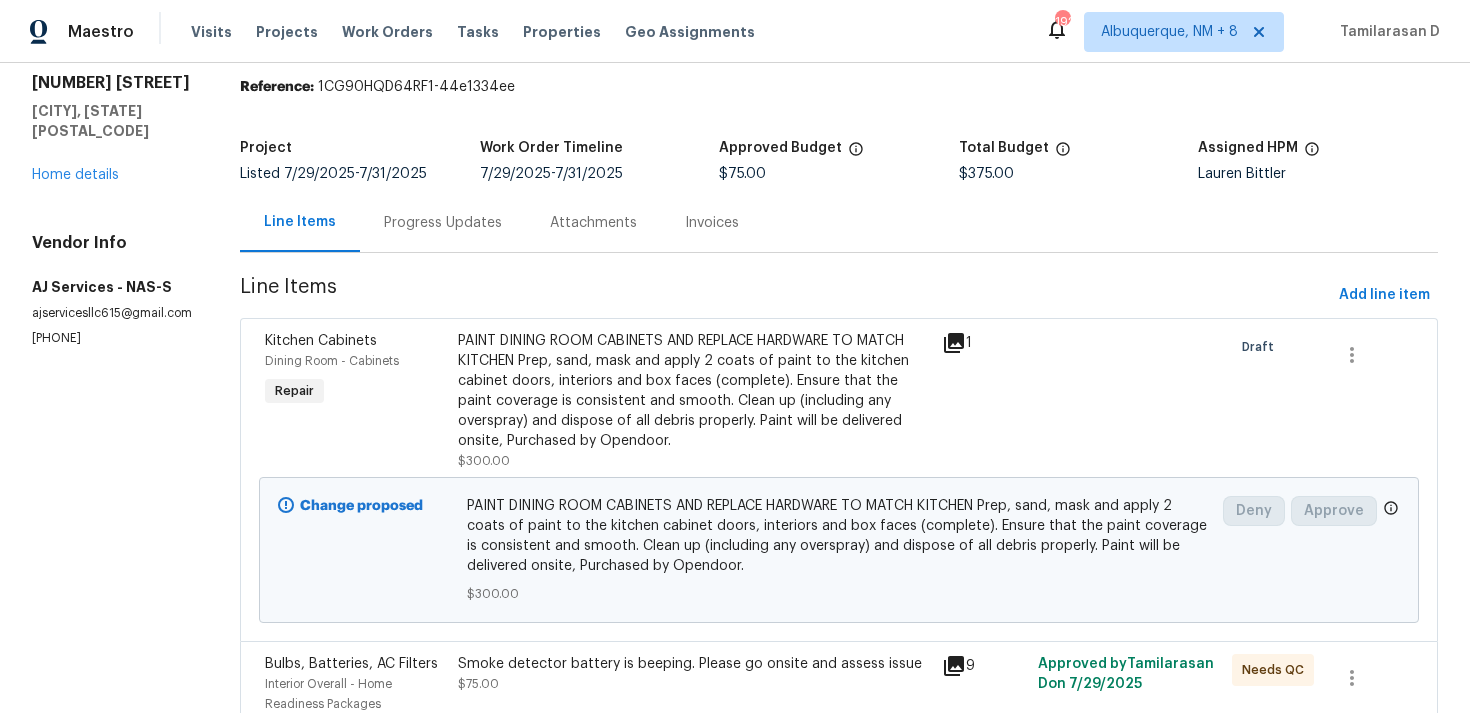 click on "Progress Updates" at bounding box center [443, 223] 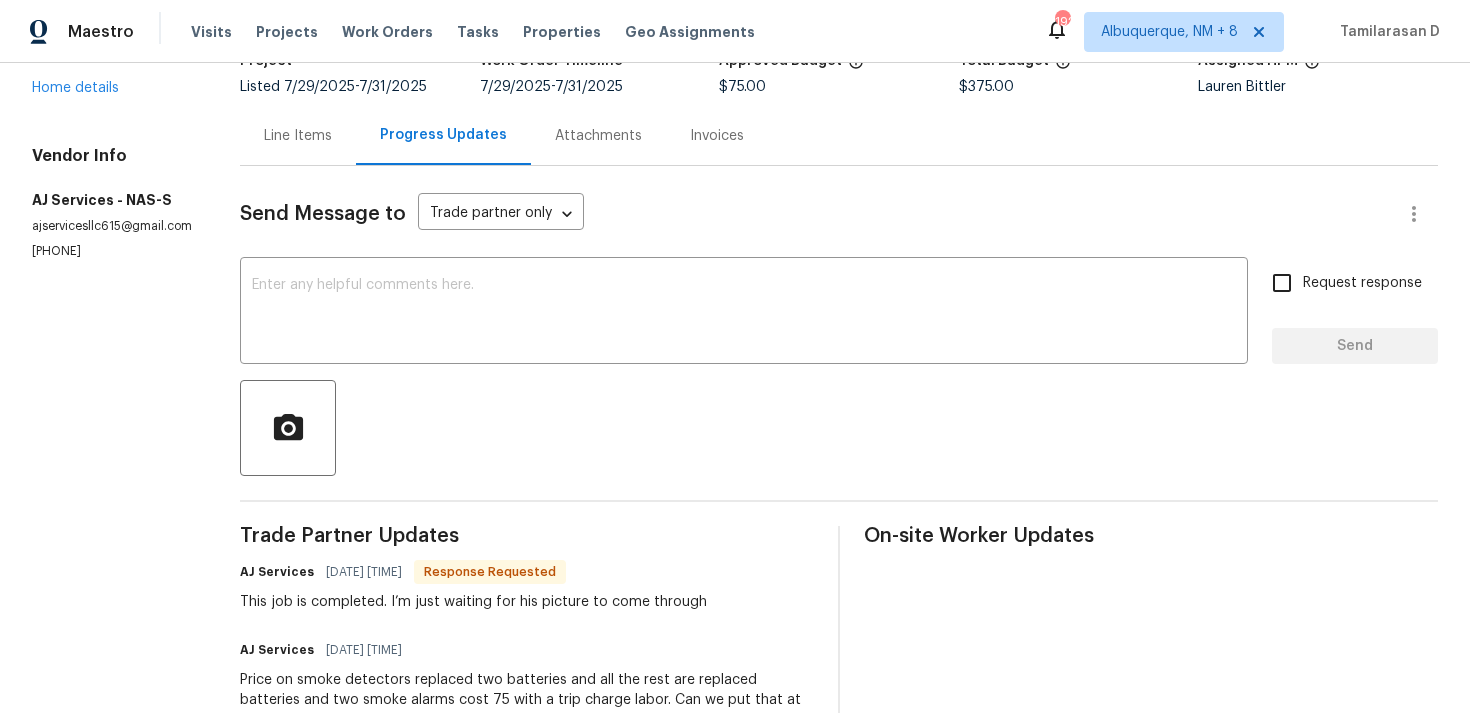 scroll, scrollTop: 188, scrollLeft: 0, axis: vertical 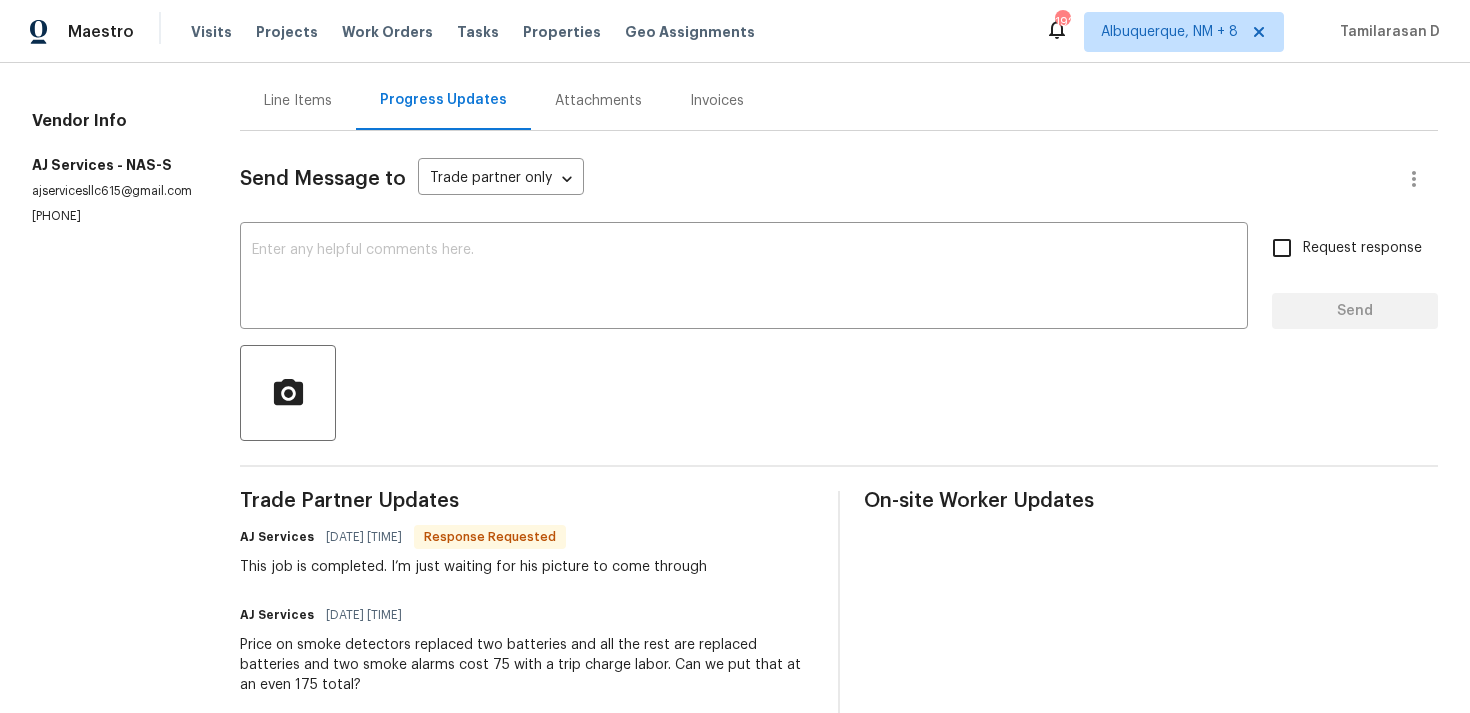 click on "Send Message to Trade partner only Trade partner only ​ x ​ Request response Send Trade Partner Updates AJ Services [DATE] [TIME] Response Requested This job is completed. I’m just waiting for his picture to come through AJ Services [DATE] [TIME] Price on smoke detectors replaced two batteries and all the rest are replaced batteries and two smoke alarms cost 75 with a trip charge labor. Can we put that at an even 175 total? [LAST_NAME] [FIRST_NAME] [DATE] [TIME] Hi Team, Please let me know the current status of the work order. [LAST_NAME] [FIRST_NAME] [DATE] [TIME] Hi Team, could you please let me know the schedule date for this? [LAST_NAME] [FIRST_NAME] [DATE] [TIME] Hello Team, Please confirm your availability by accepting this work order with a scheduled date for the service. Thank you! [LAST_NAME] [FIRST_NAME] [DATE] [TIME] On-site Worker Updates" at bounding box center [839, 621] 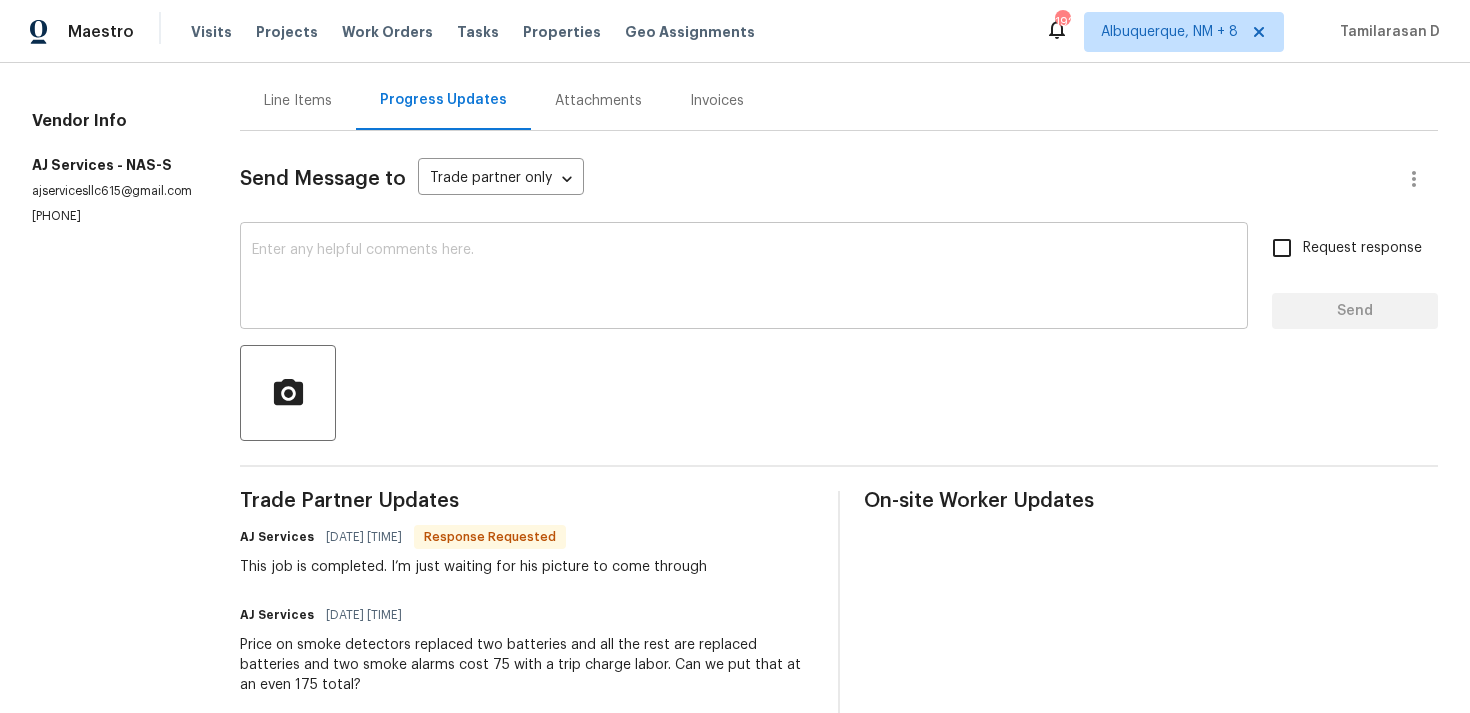 click at bounding box center [744, 278] 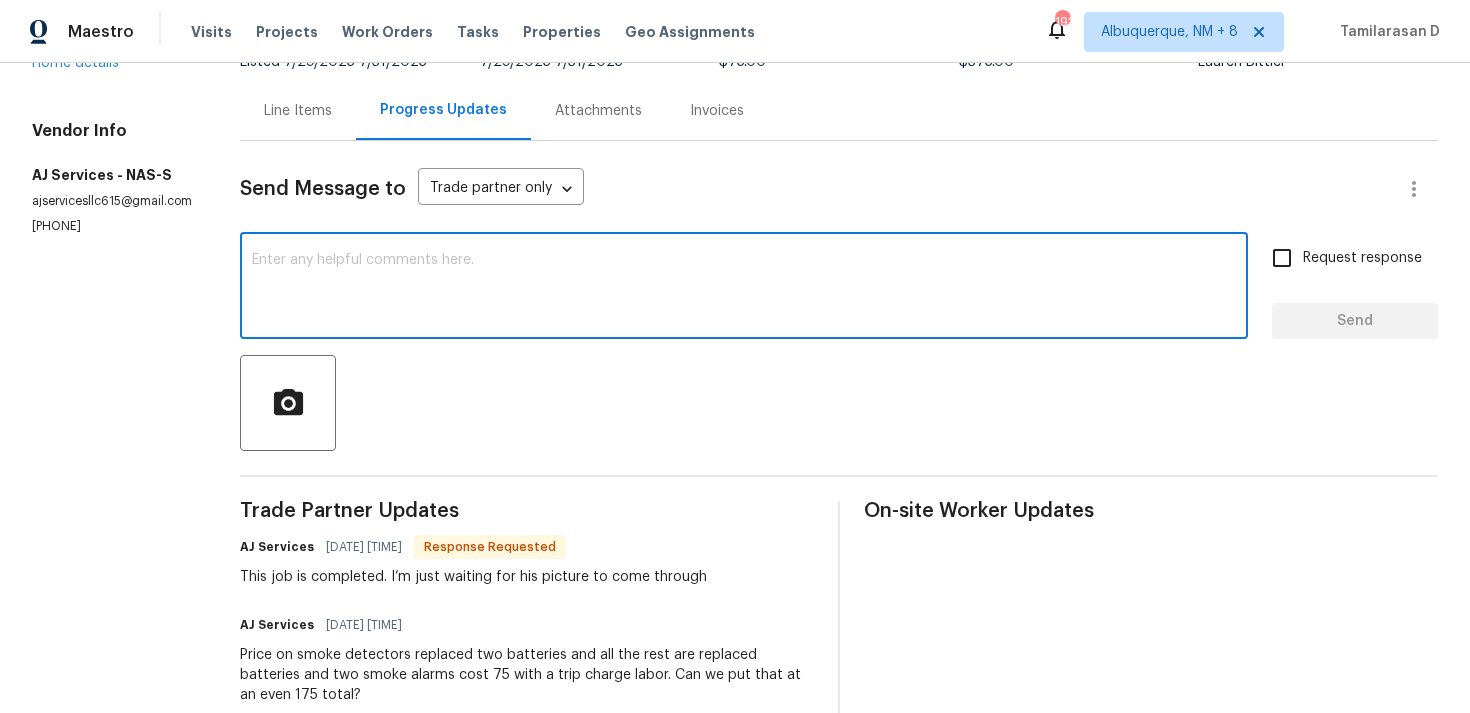 scroll, scrollTop: 35, scrollLeft: 0, axis: vertical 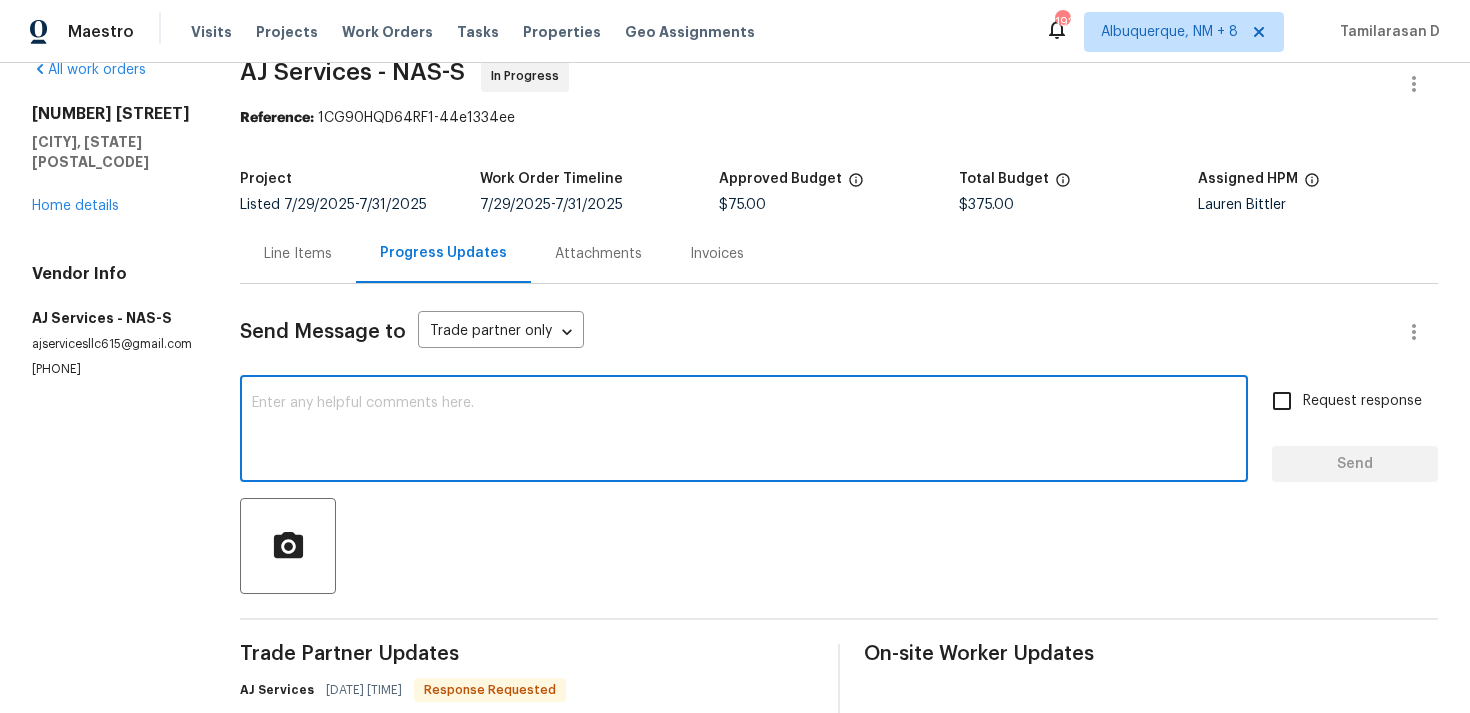 click at bounding box center (744, 431) 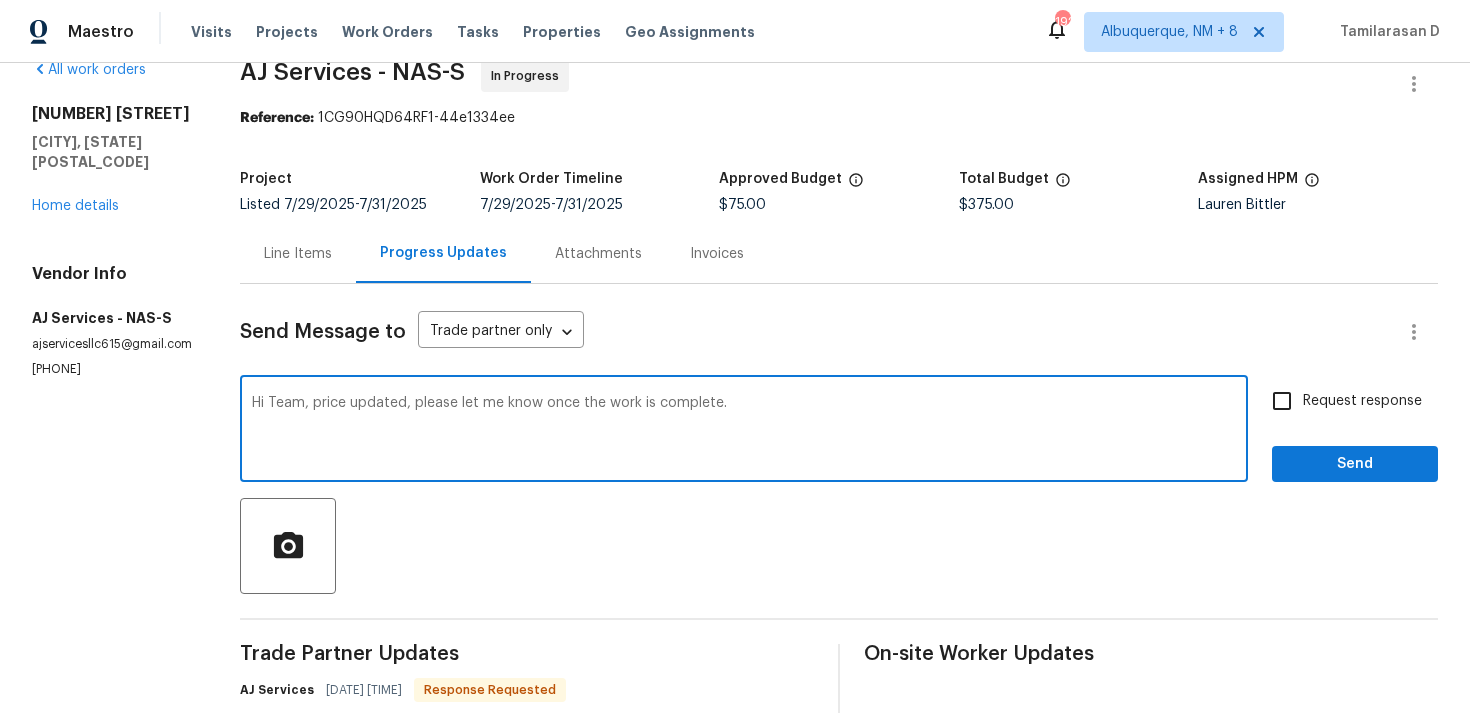 scroll, scrollTop: 0, scrollLeft: 0, axis: both 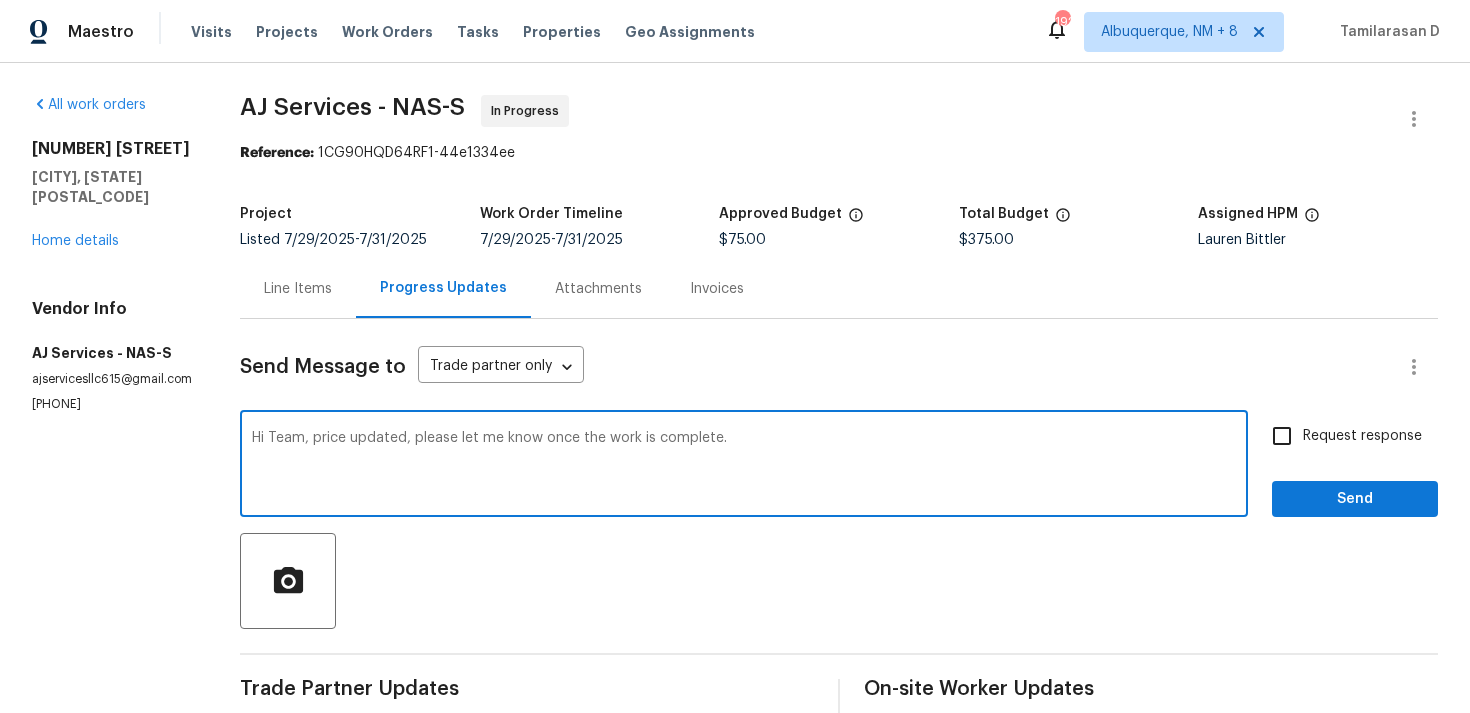 click on "Hi Team, price updated, please let me know once the work is complete." at bounding box center (744, 466) 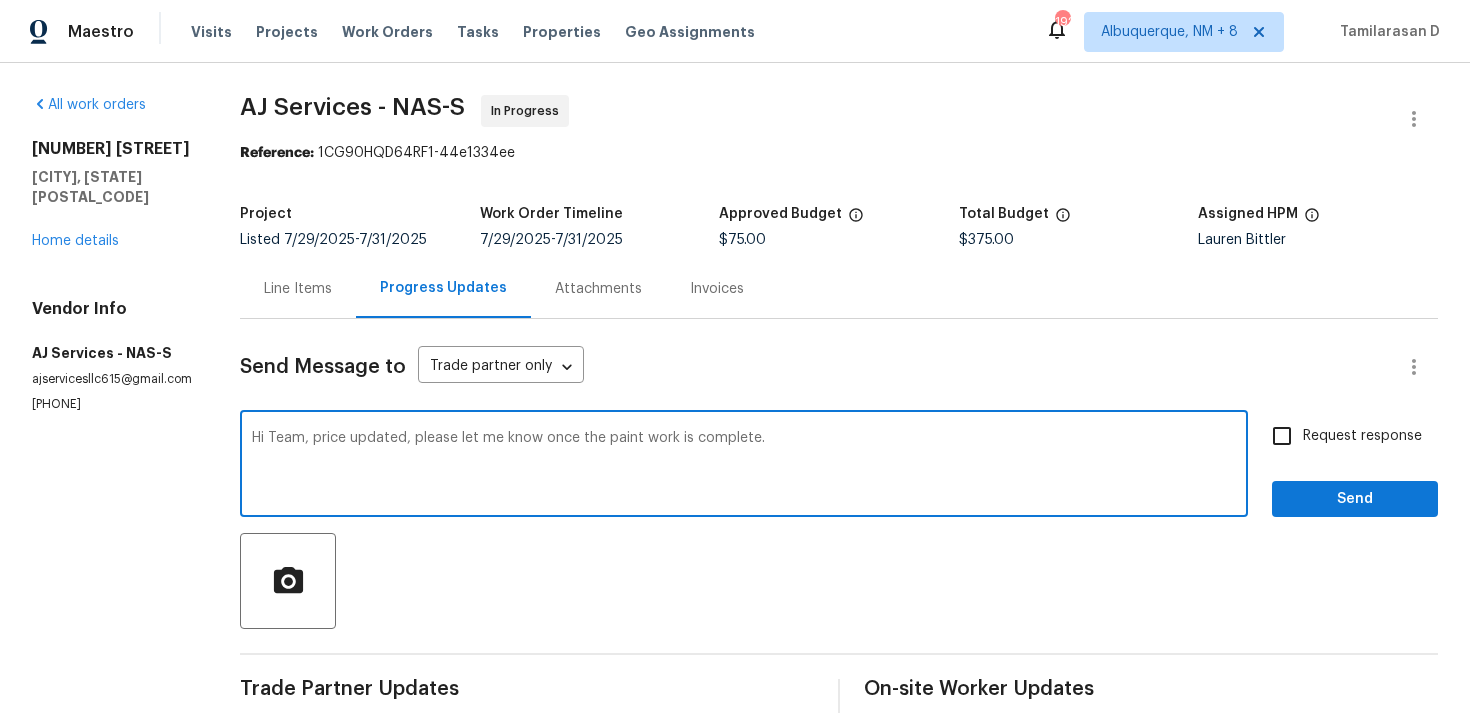 click on "Hi Team, price updated, please let me know once the paint work is complete." at bounding box center (744, 466) 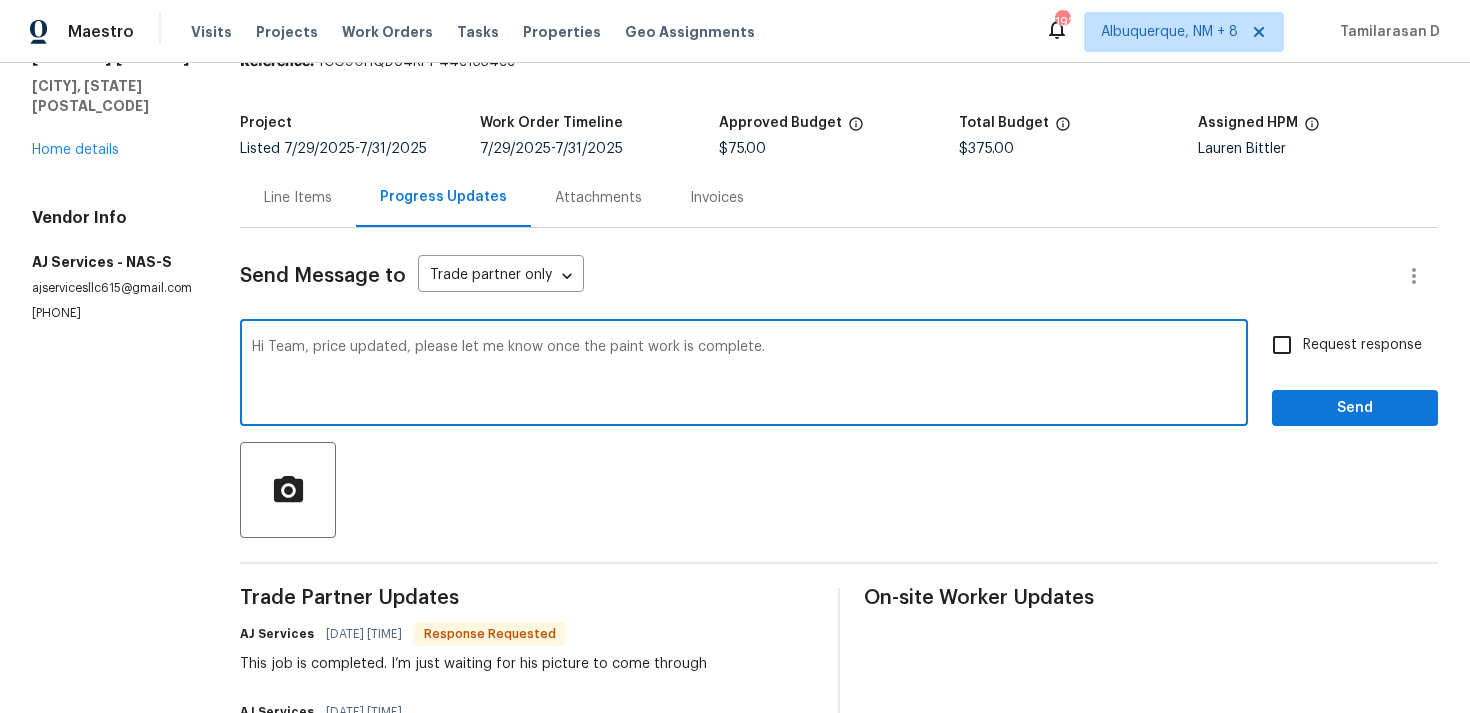 scroll, scrollTop: 97, scrollLeft: 0, axis: vertical 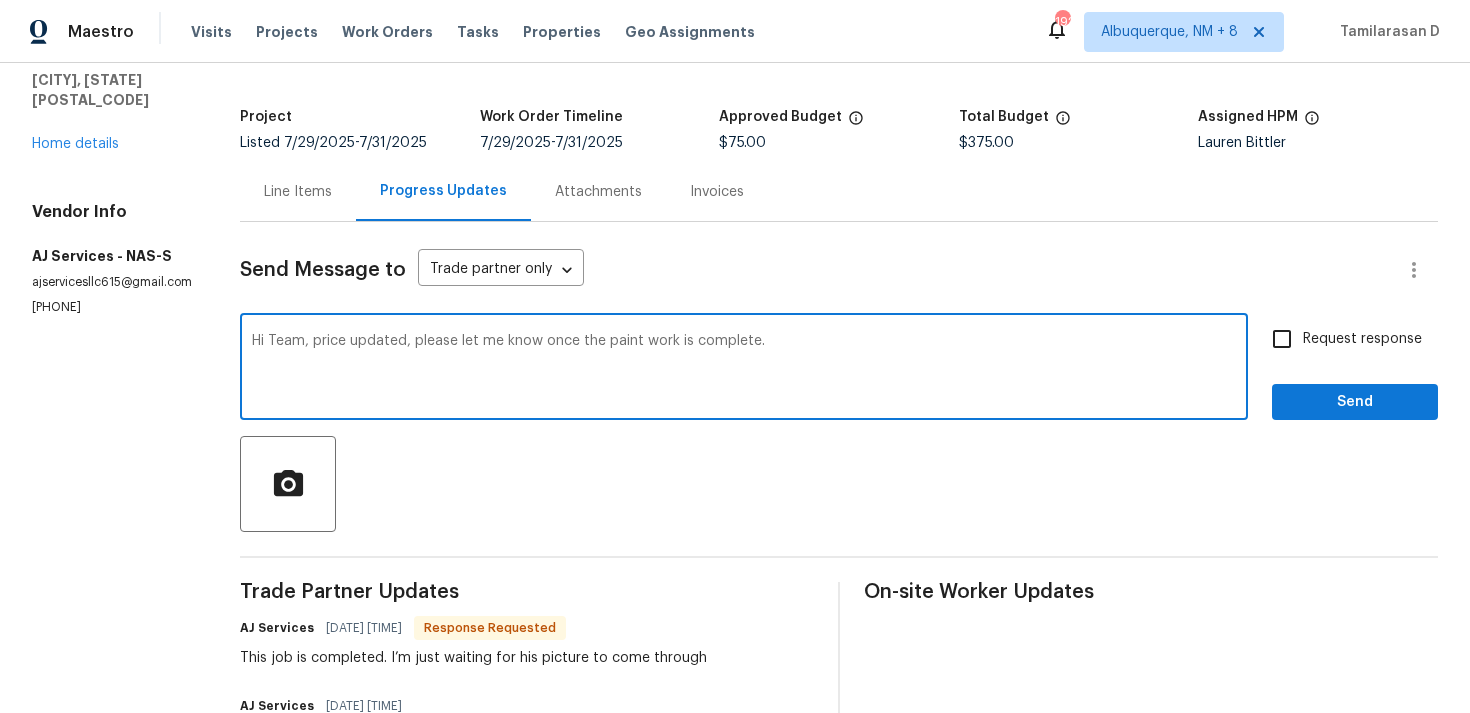 type on "Hi Team, price updated, please let me know once the paint work is complete." 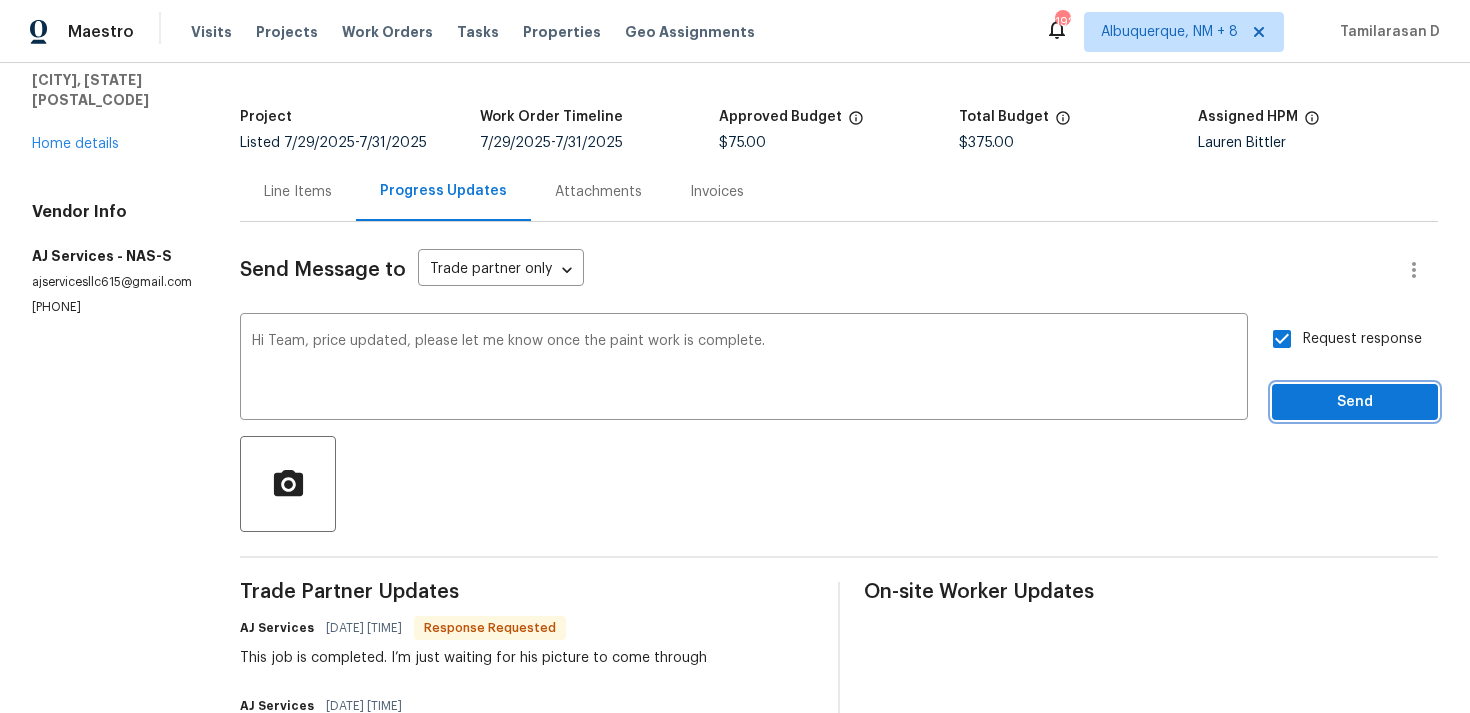 click on "Send" at bounding box center (1355, 402) 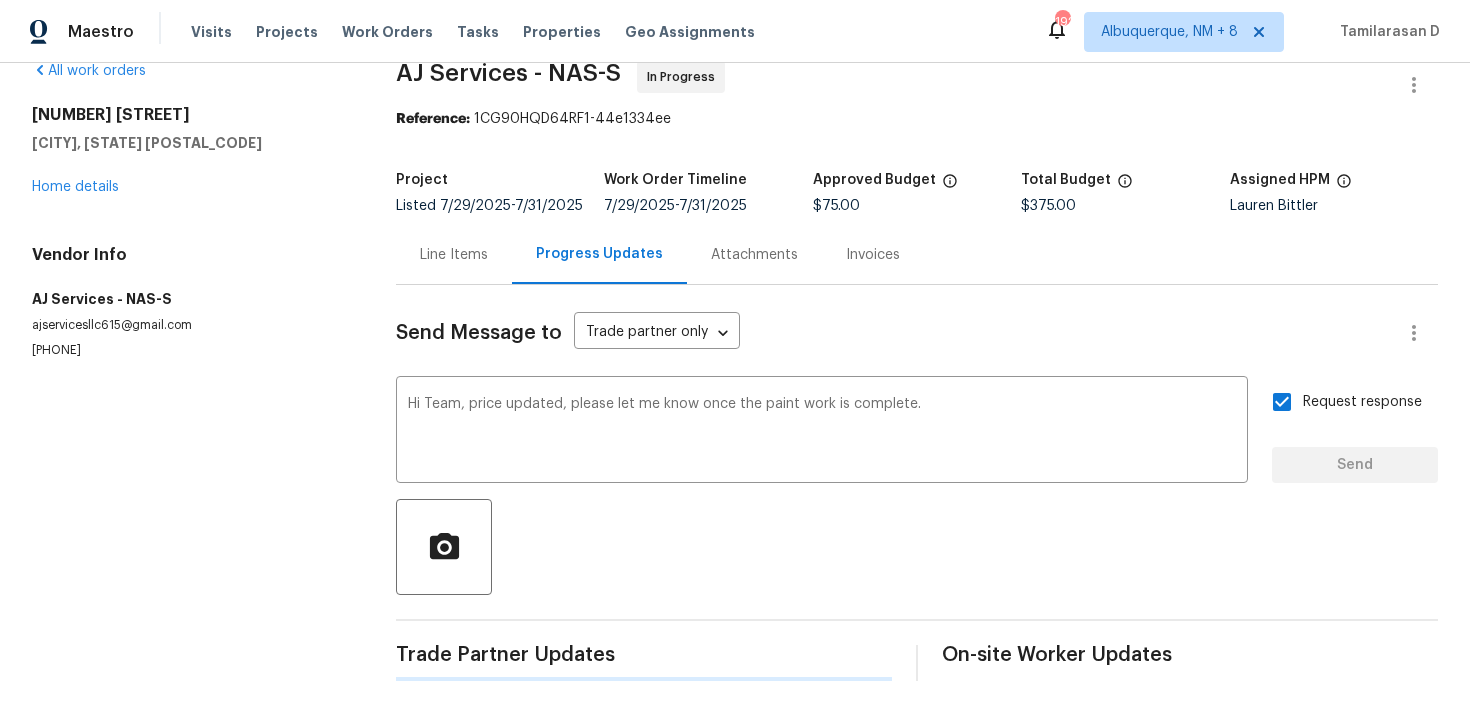type 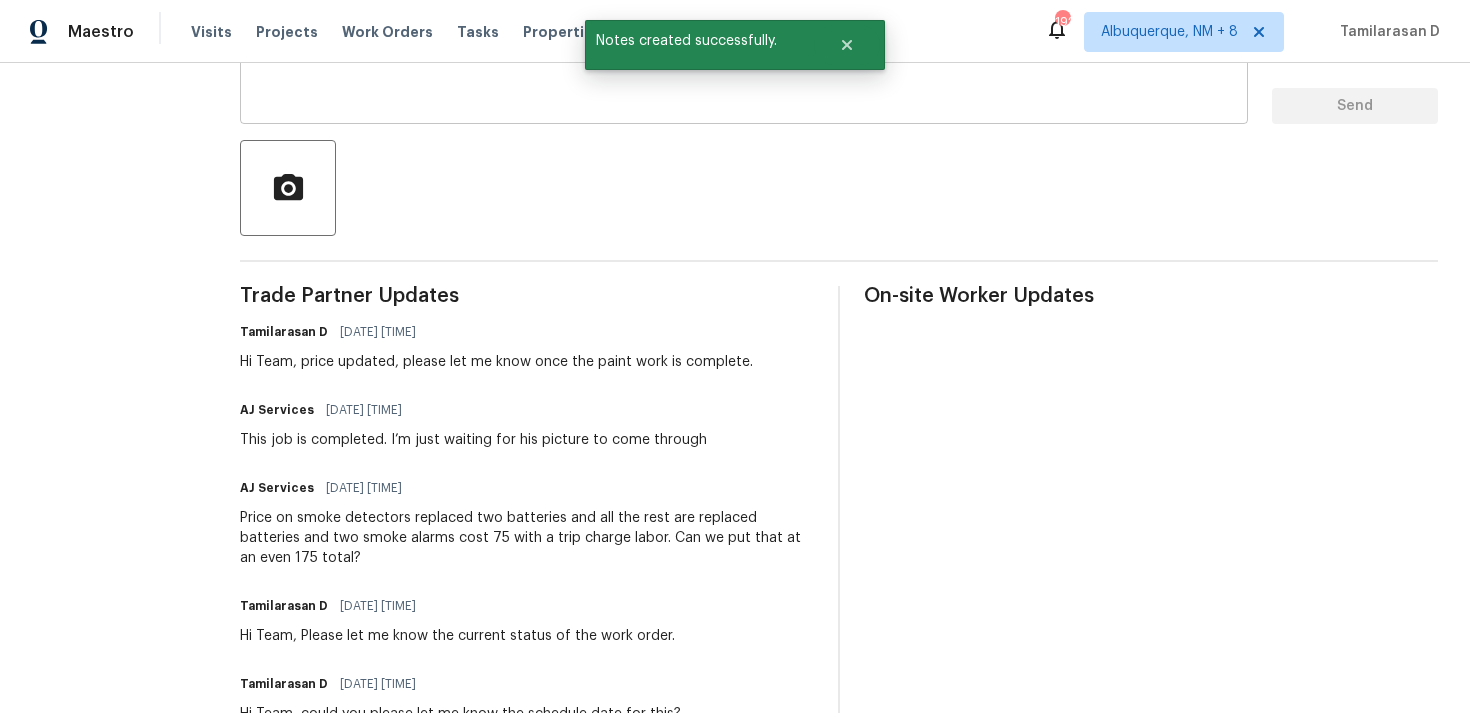 scroll, scrollTop: 525, scrollLeft: 0, axis: vertical 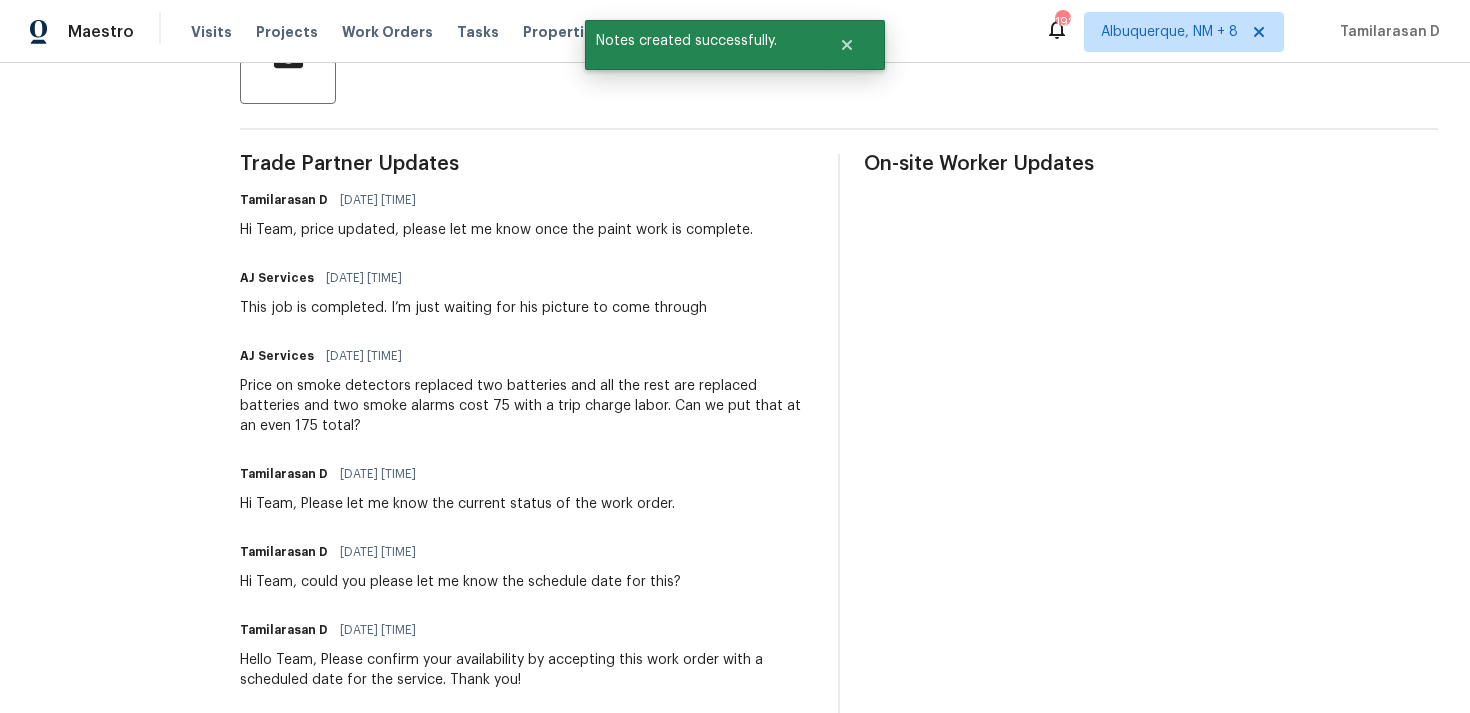 click on "Price on smoke detectors replaced two batteries and all the rest are replaced batteries and two smoke alarms cost 75 with a trip charge labor. Can we put that at an even 175 total?" at bounding box center (527, 406) 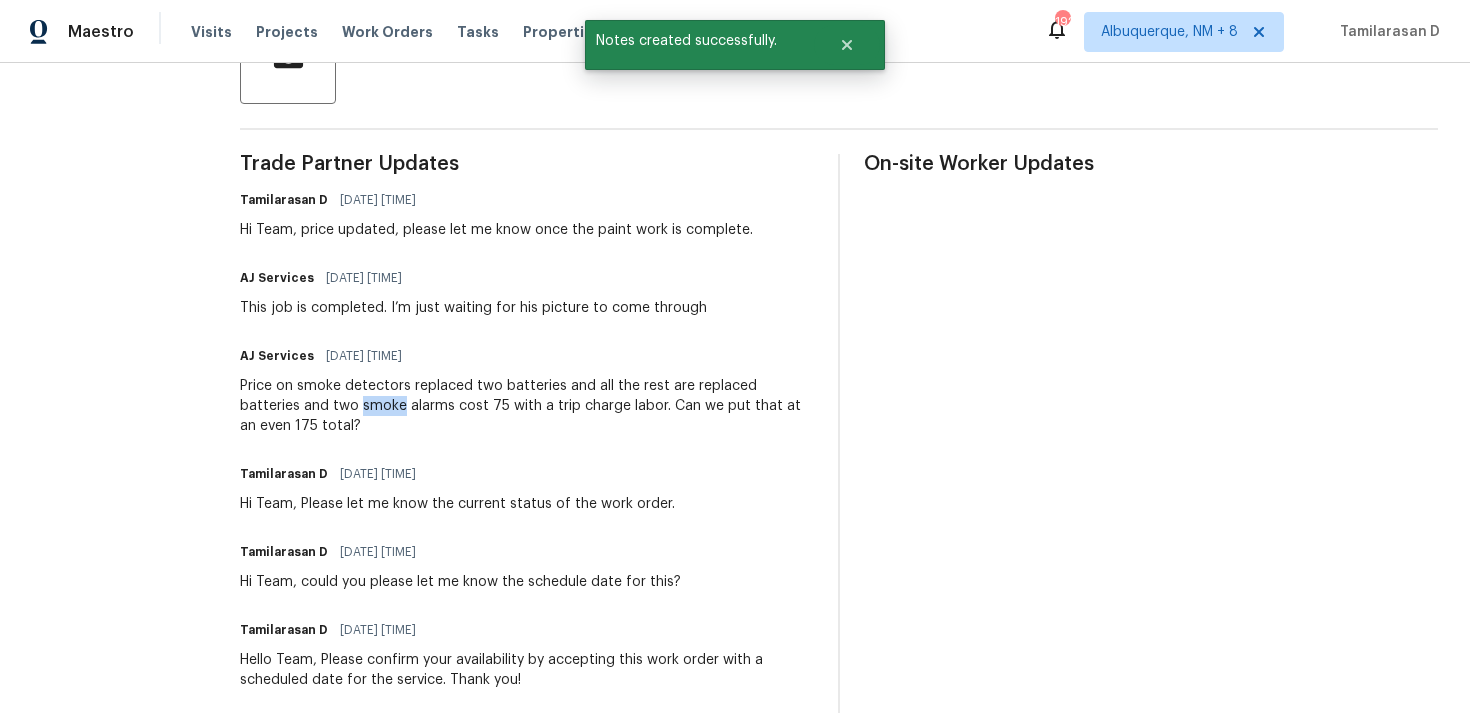 click on "Price on smoke detectors replaced two batteries and all the rest are replaced batteries and two smoke alarms cost 75 with a trip charge labor. Can we put that at an even 175 total?" at bounding box center (527, 406) 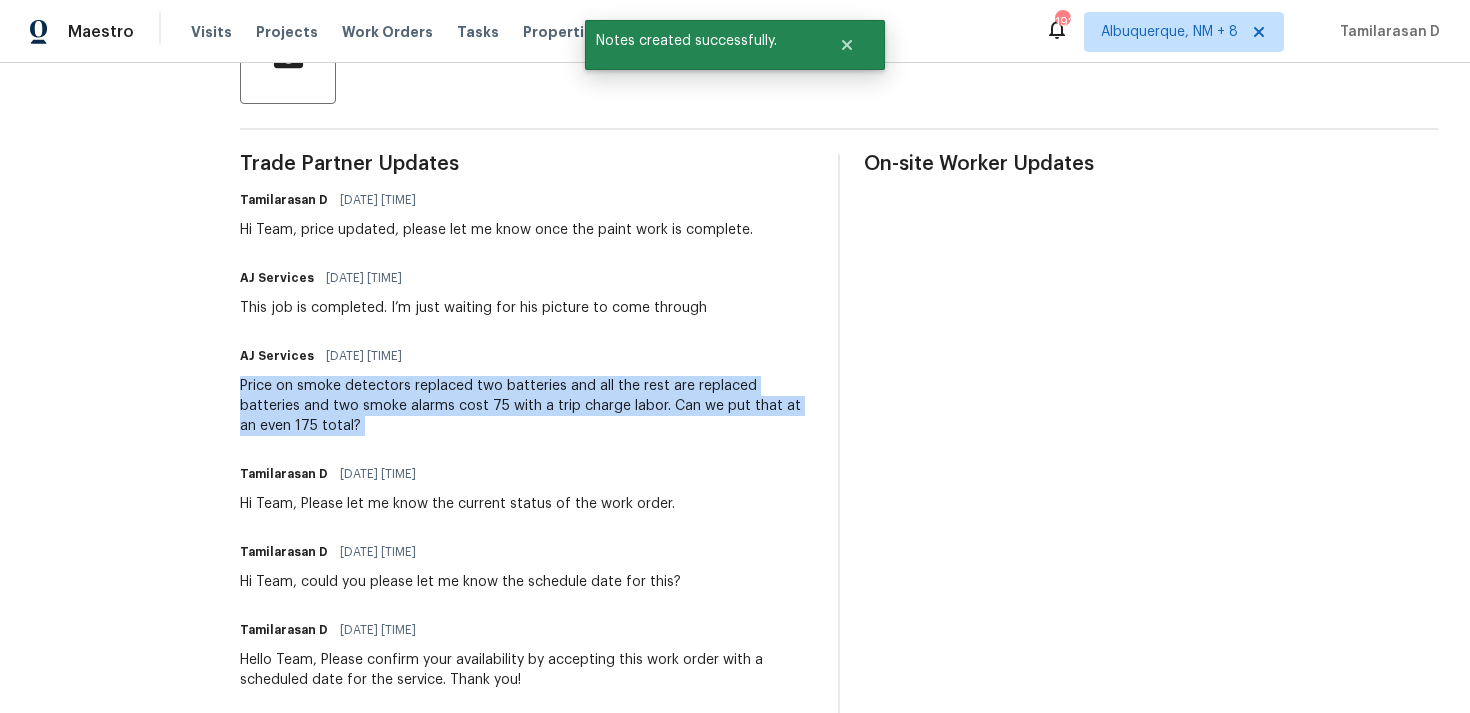 copy on "Price on smoke detectors replaced two batteries and all the rest are replaced batteries and two smoke alarms cost 75 with a trip charge labor. Can we put that at an even 175 total?" 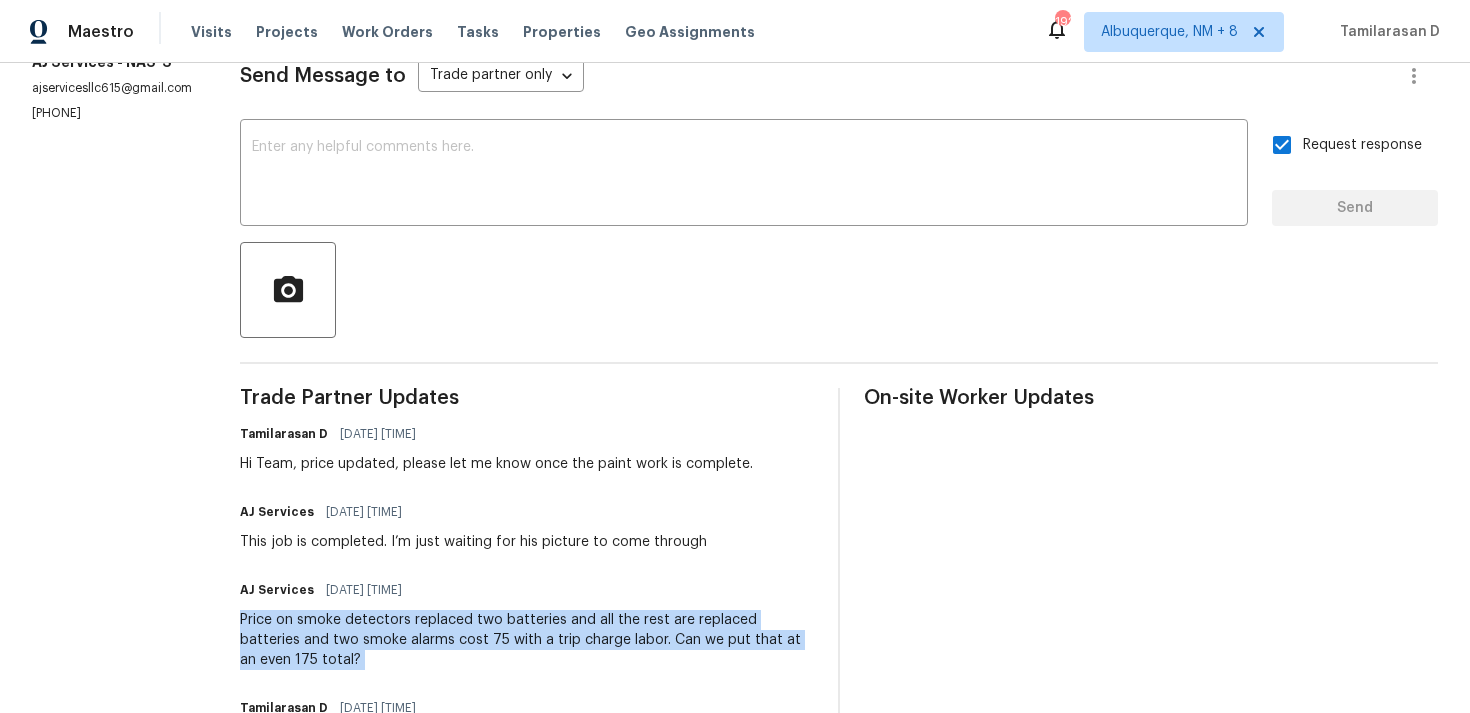 scroll, scrollTop: 0, scrollLeft: 0, axis: both 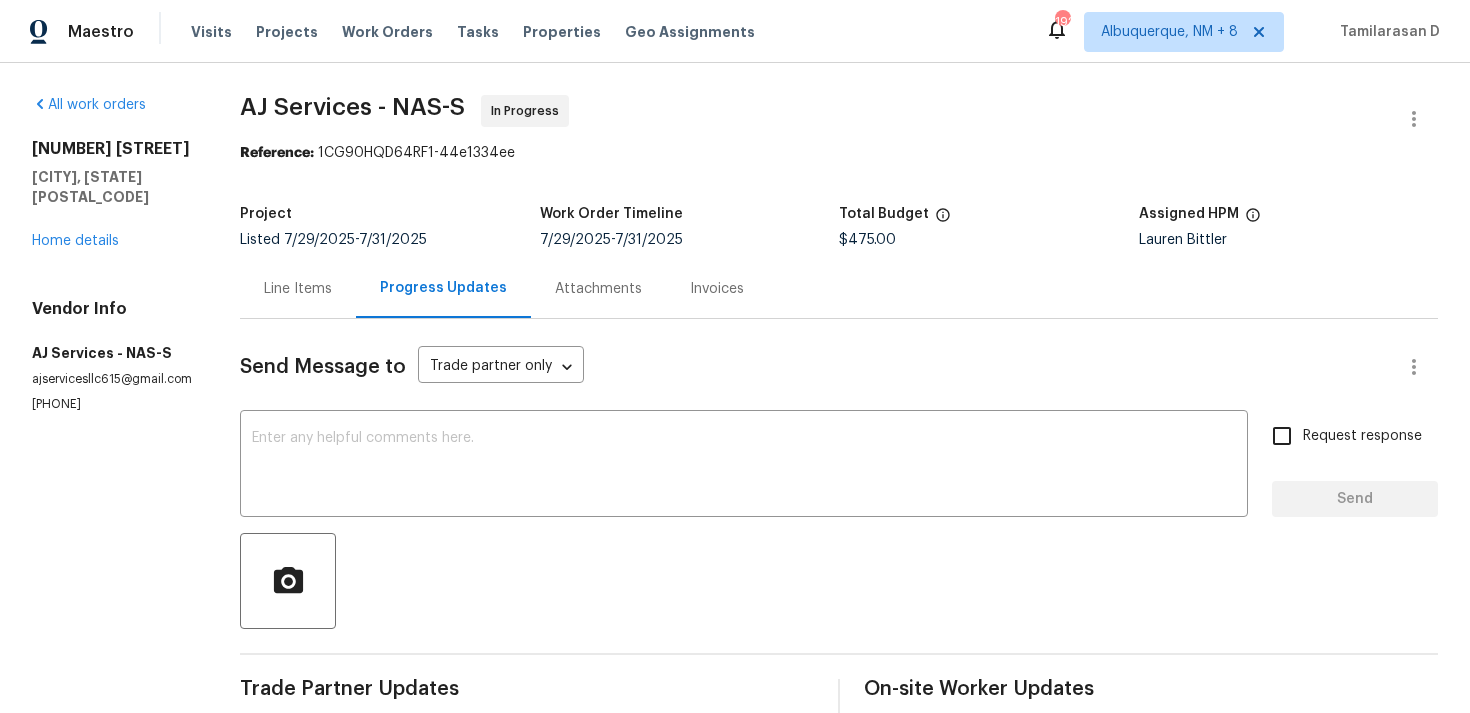 click on "Line Items" at bounding box center (298, 289) 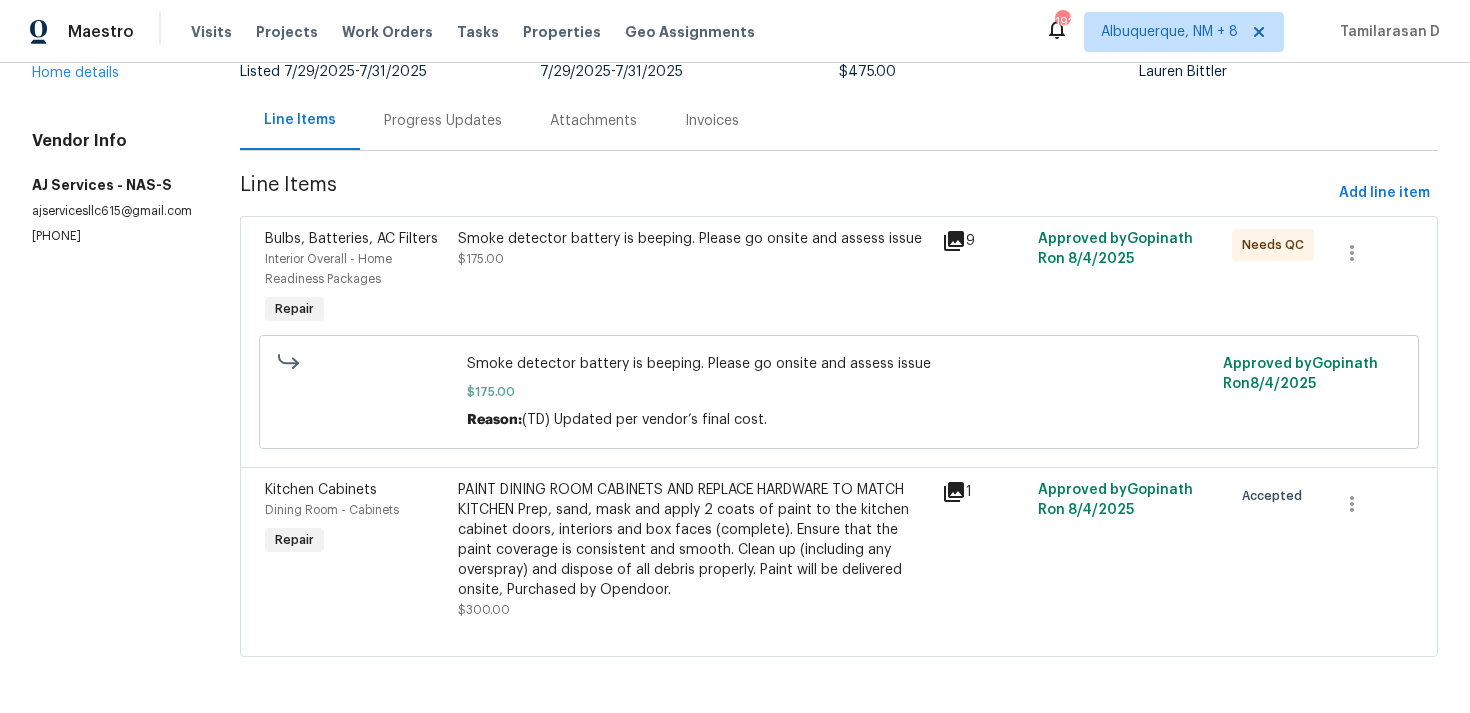 scroll, scrollTop: 0, scrollLeft: 0, axis: both 